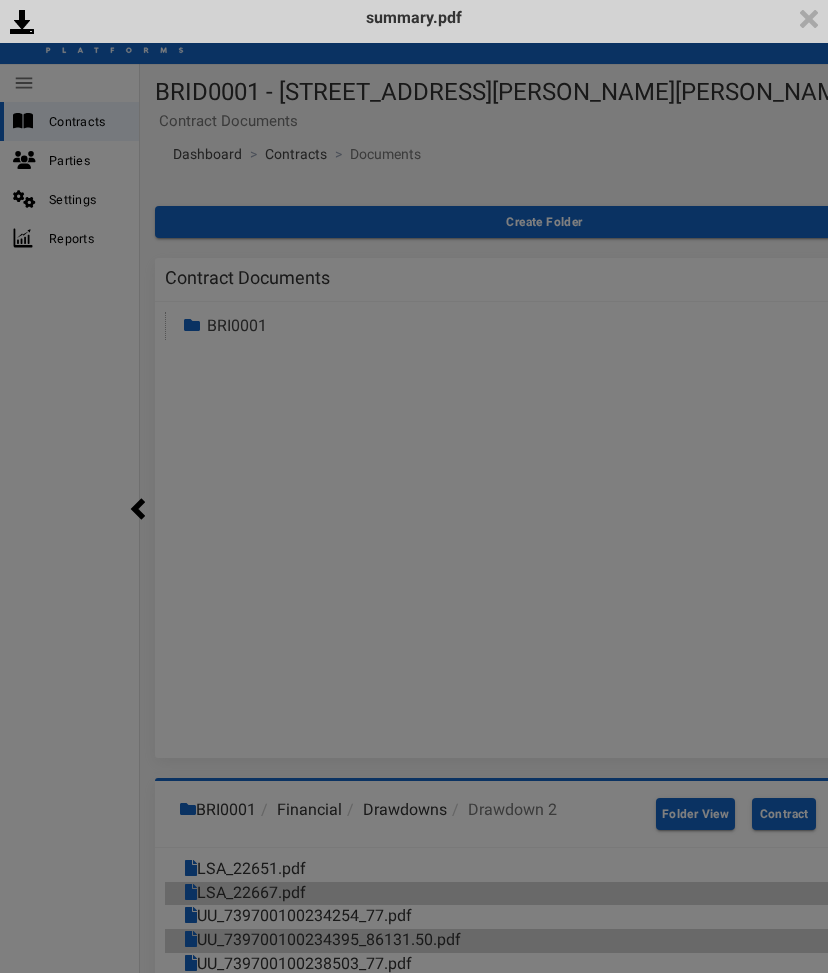 scroll, scrollTop: 0, scrollLeft: 0, axis: both 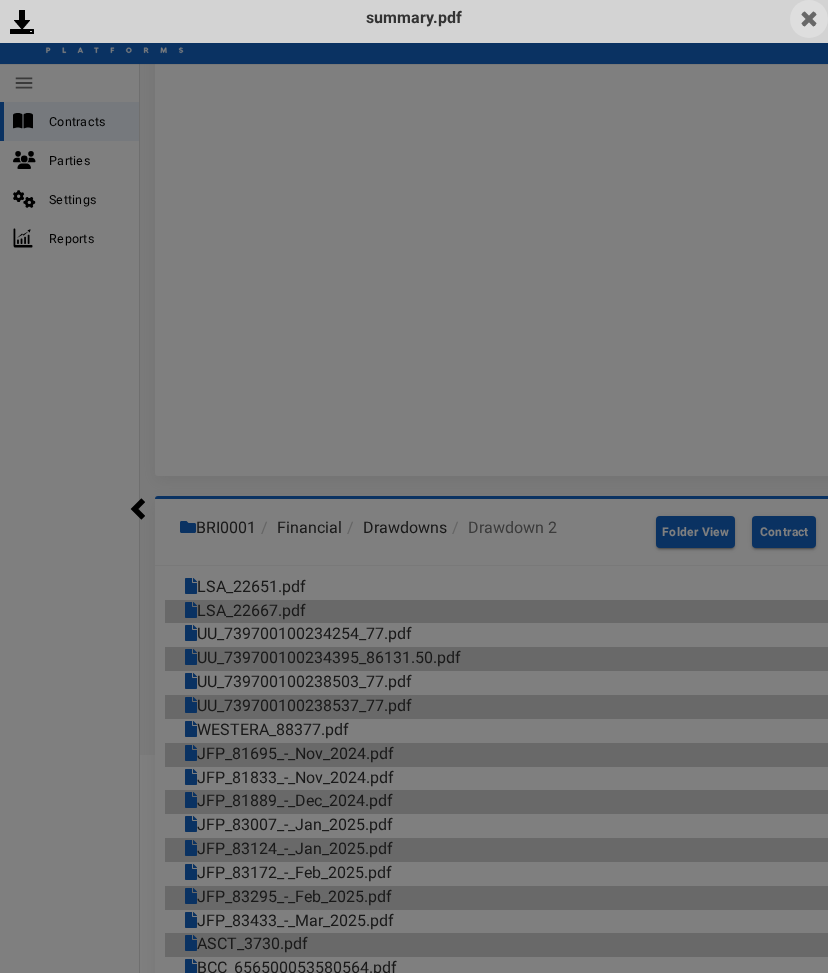 click at bounding box center (809, 19) 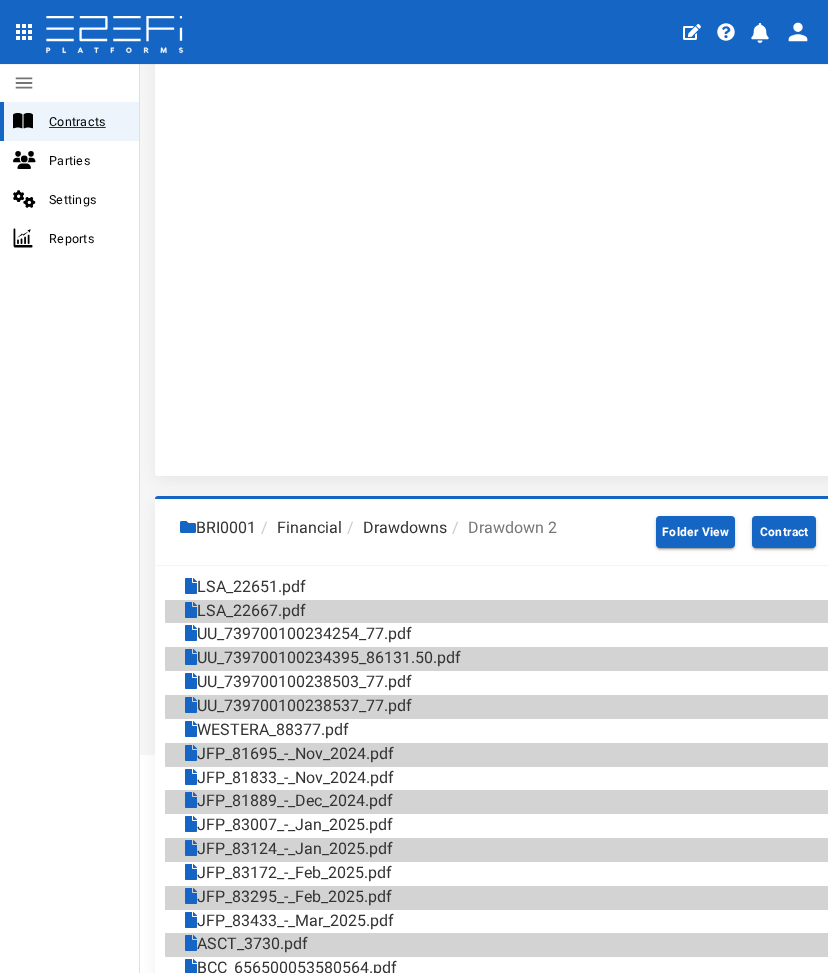 click on "Contracts" at bounding box center (86, 121) 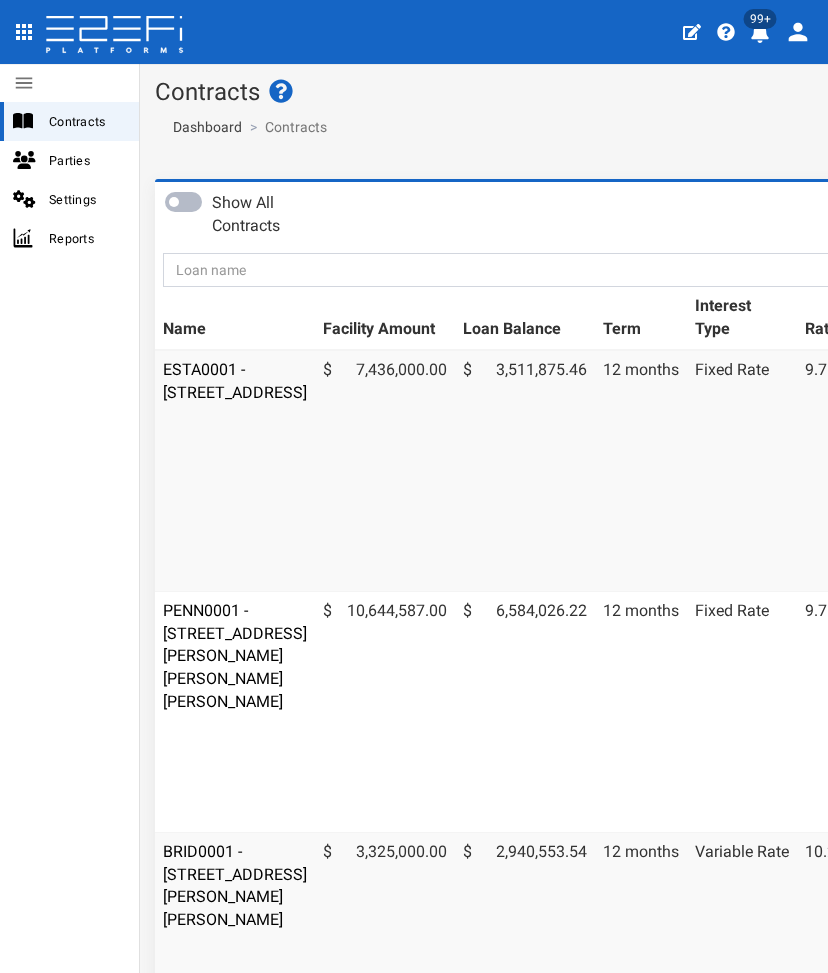 scroll, scrollTop: 0, scrollLeft: 0, axis: both 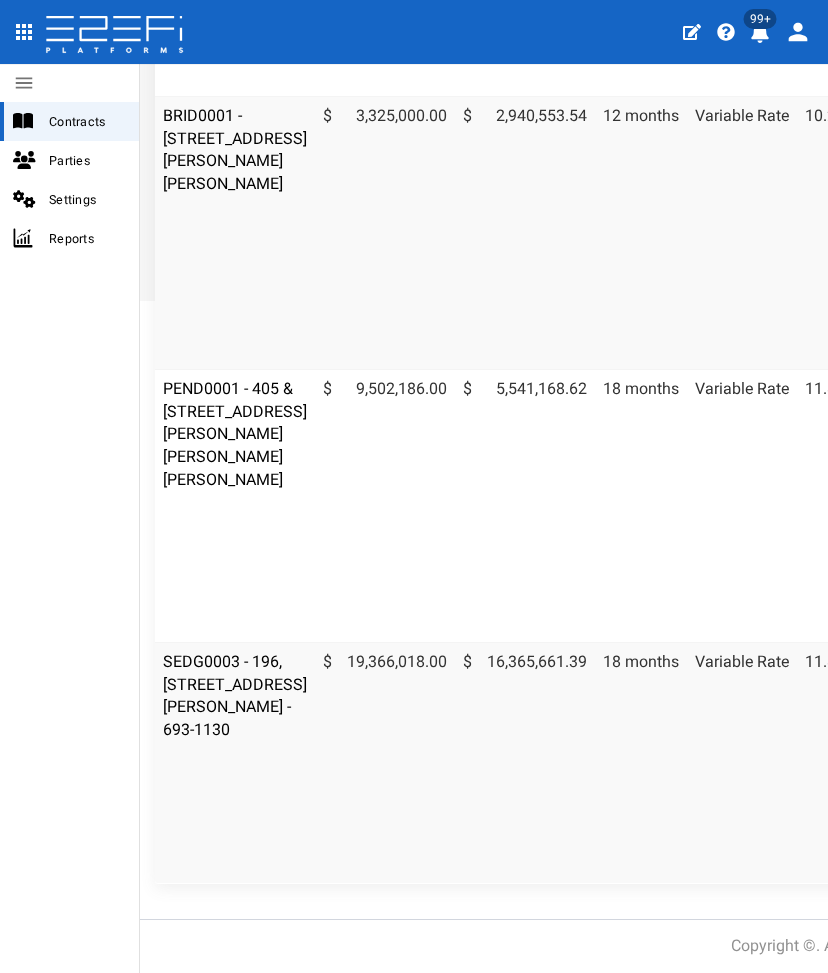 click on "SEDG0003 - 196, [STREET_ADDRESS][PERSON_NAME] - 693-1130" at bounding box center (235, 762) 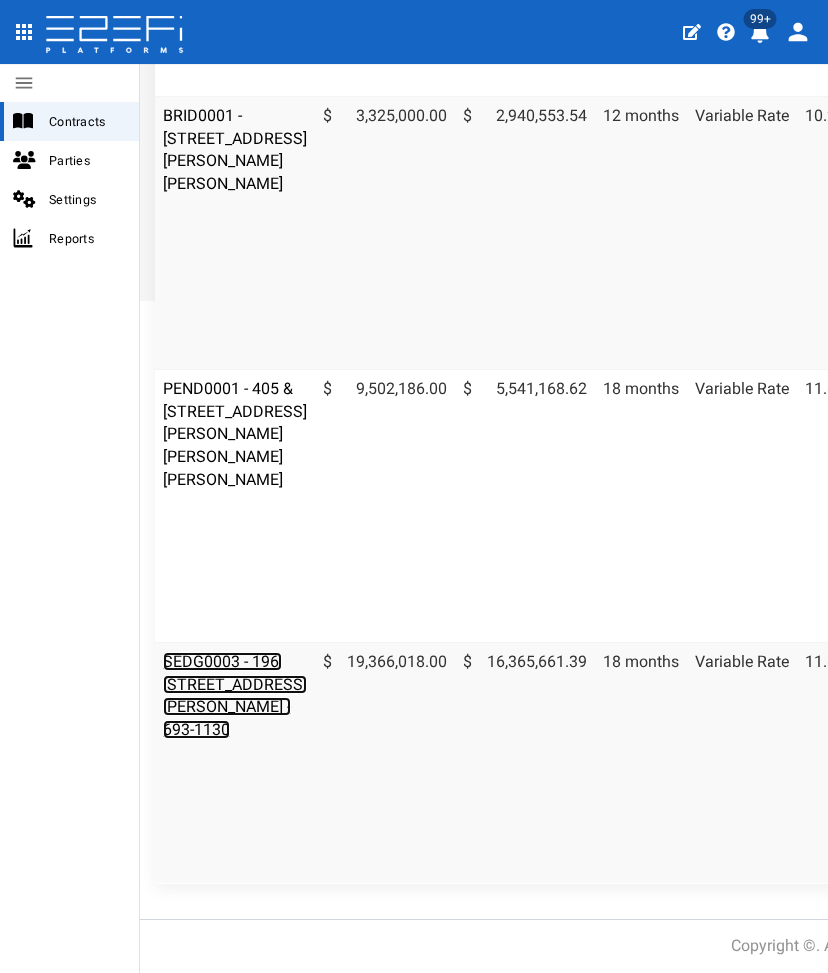 click on "SEDG0003 - 196, 206 & 208 Fleming Road, Hemmant - 693-1130" at bounding box center [235, 696] 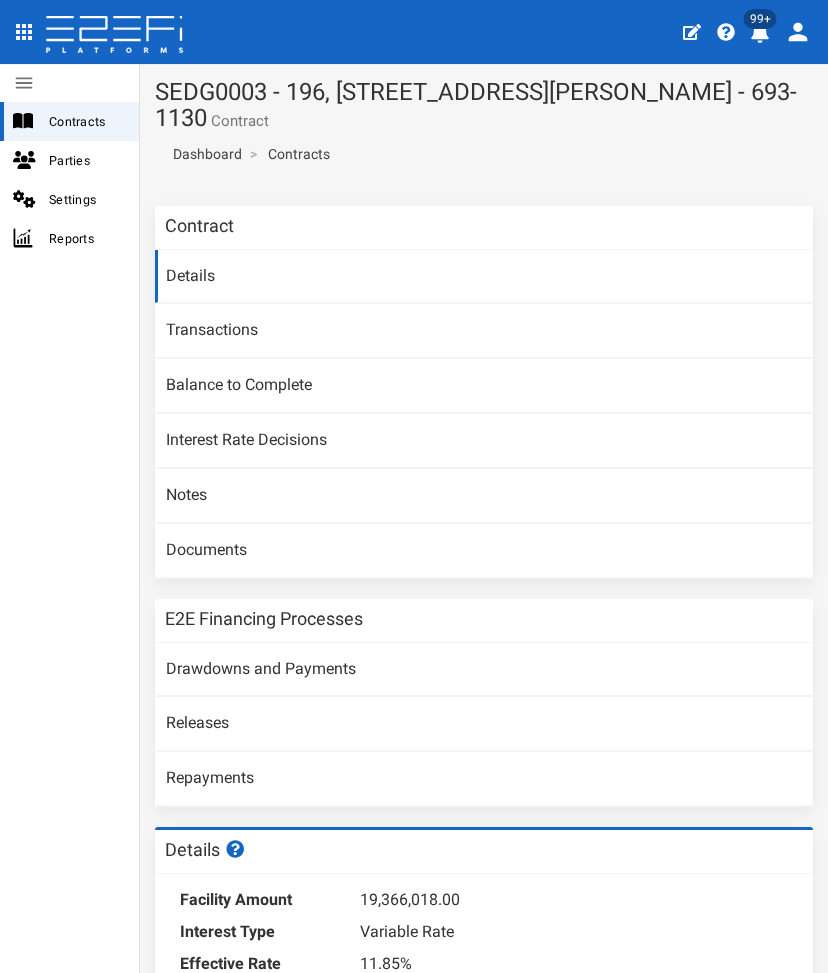 scroll, scrollTop: 0, scrollLeft: 0, axis: both 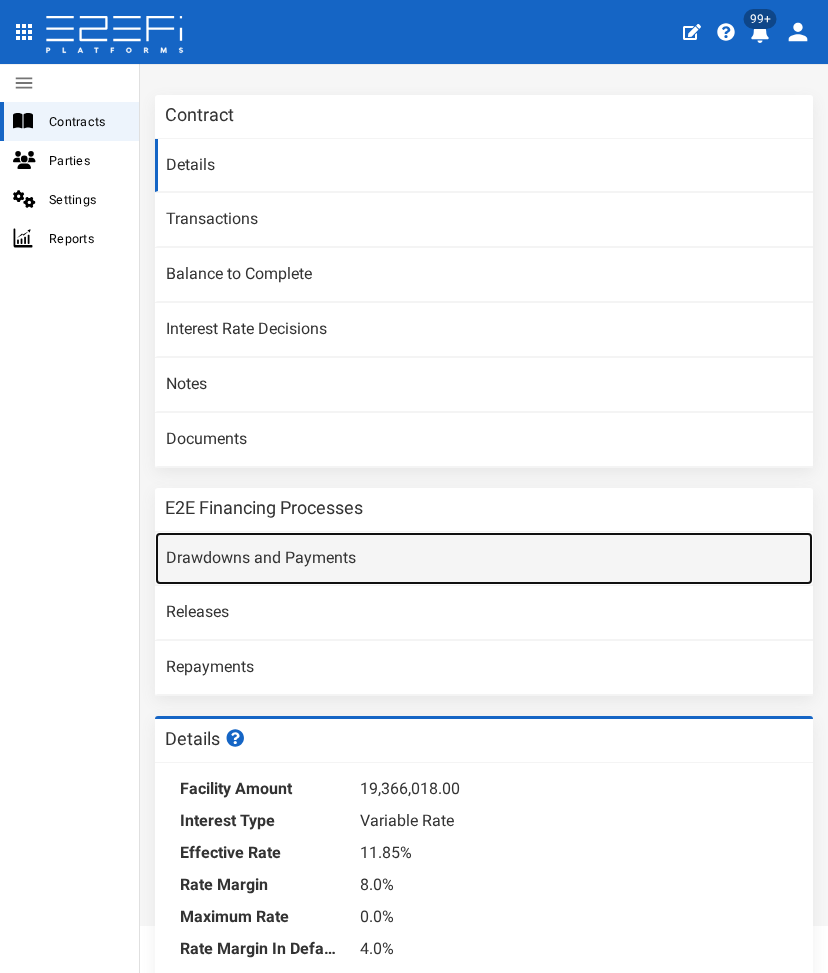 click on "Drawdowns and Payments" at bounding box center [484, 559] 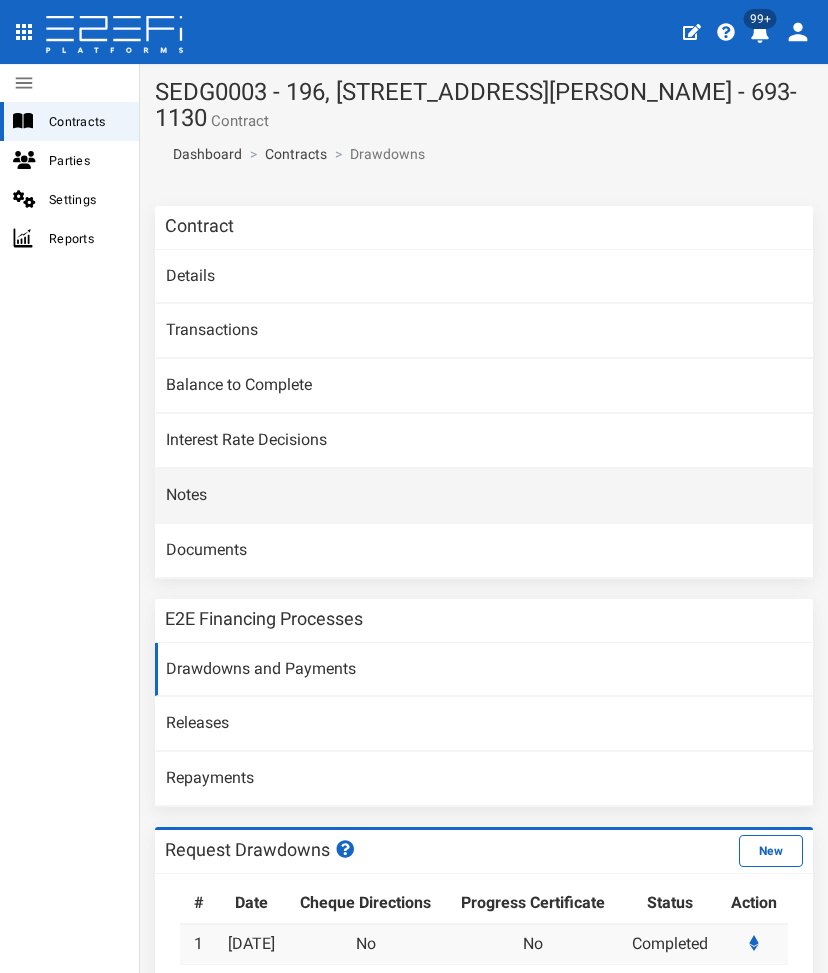 scroll, scrollTop: 0, scrollLeft: 0, axis: both 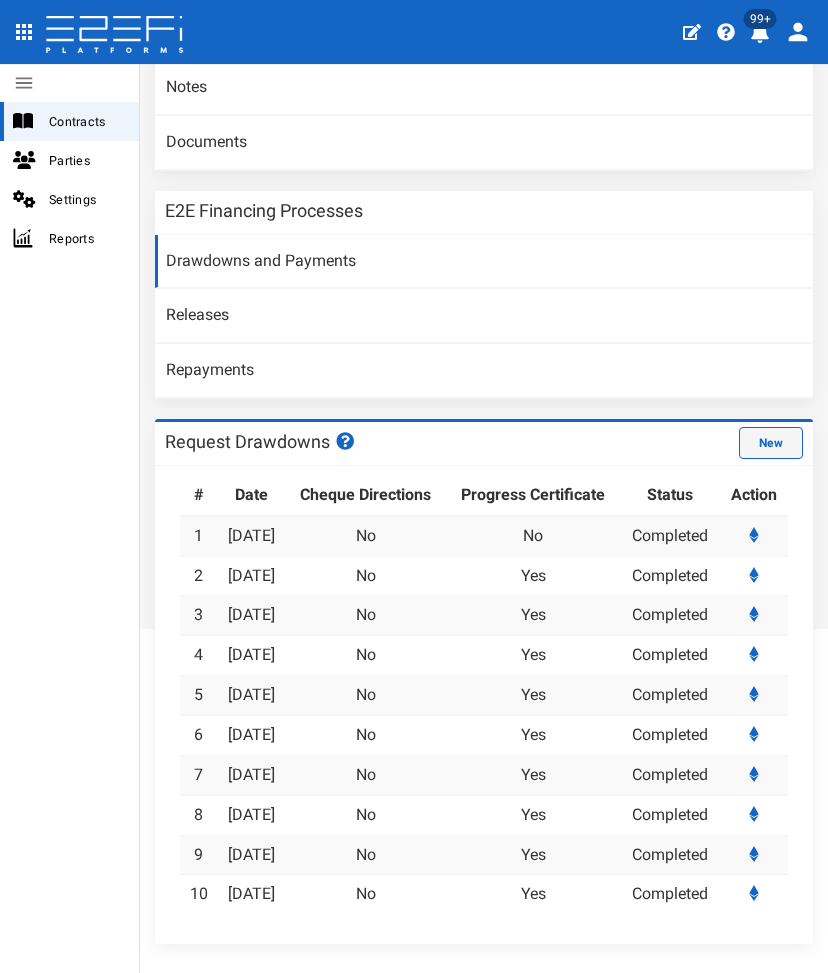 click on "New" at bounding box center (771, 443) 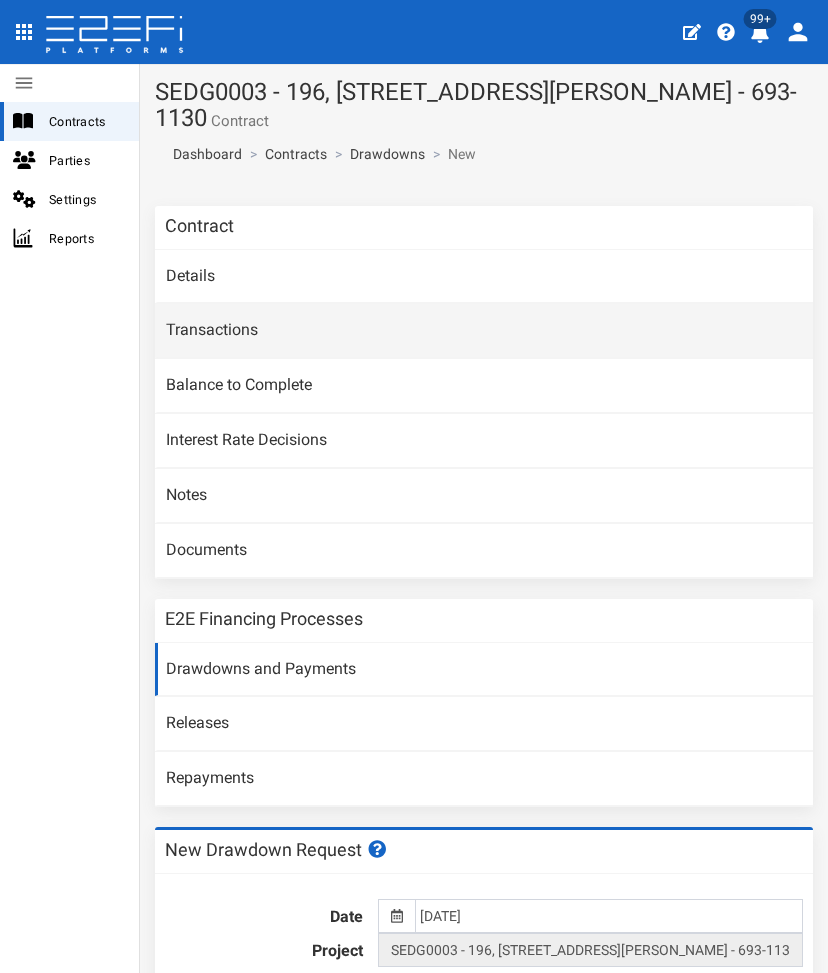 scroll, scrollTop: 0, scrollLeft: 0, axis: both 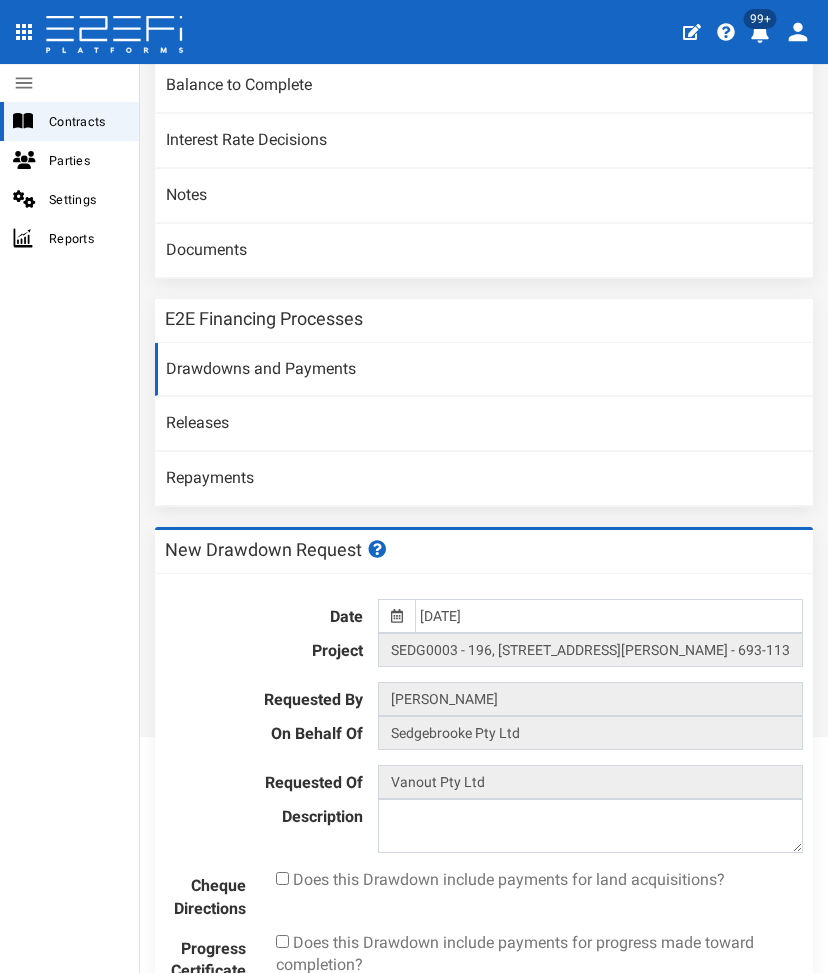click at bounding box center (396, 616) 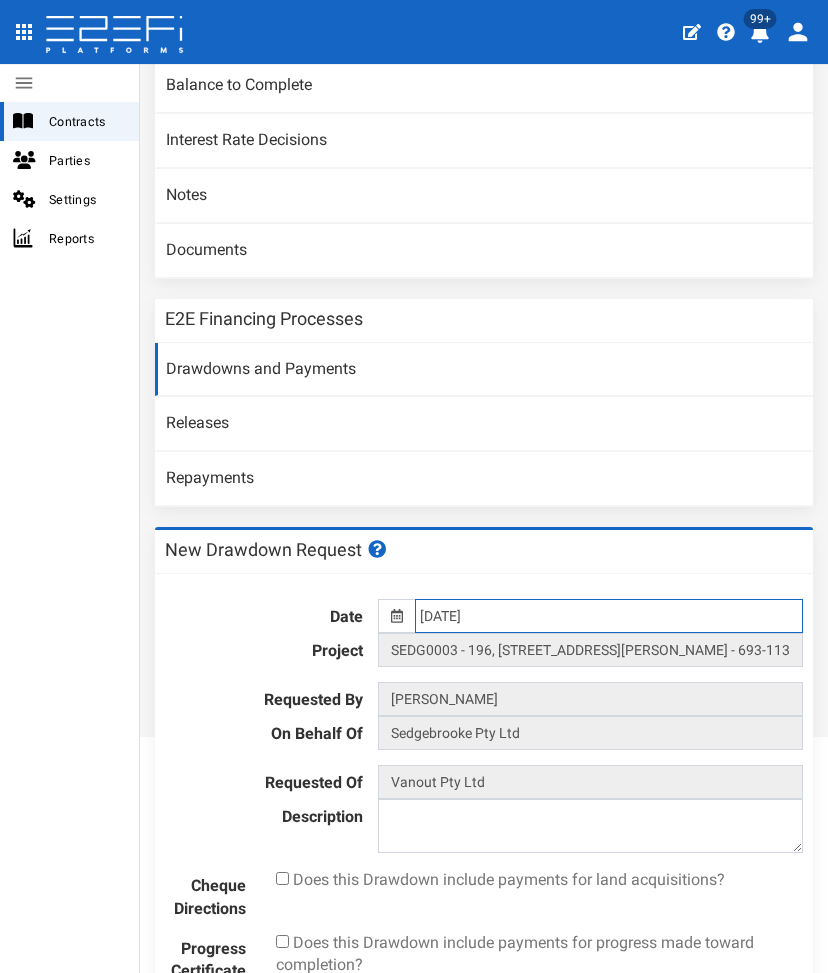 click on "01-11-2024" at bounding box center [609, 616] 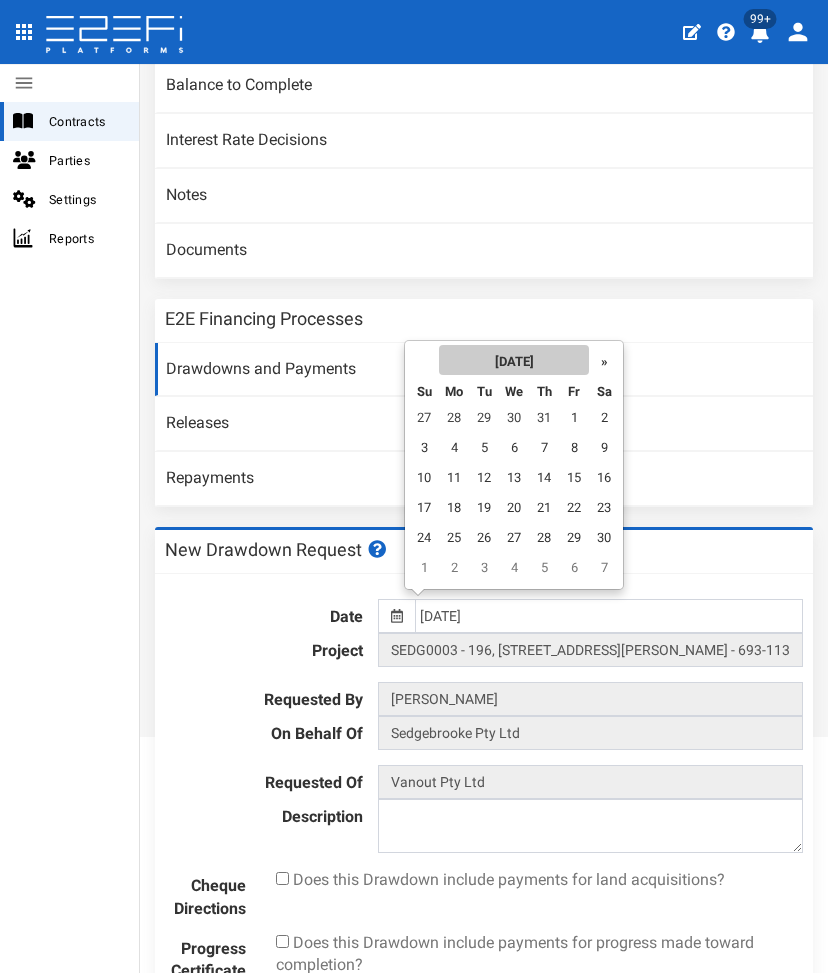 click on "November 2024" at bounding box center [514, 360] 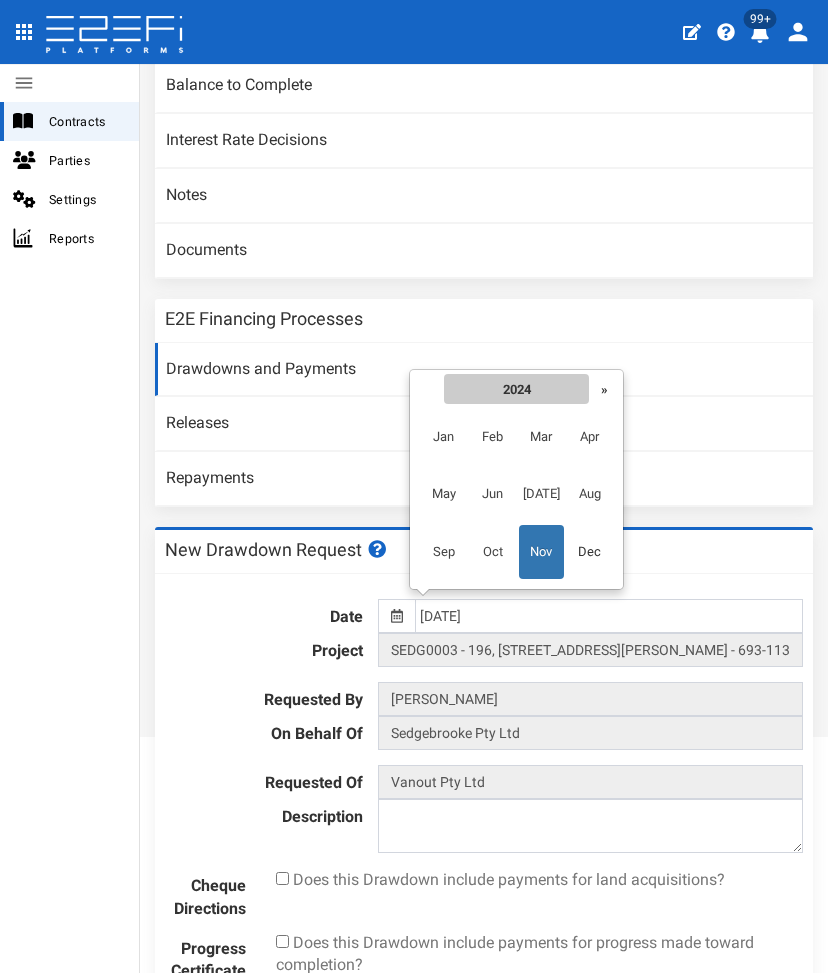 click on "2024" at bounding box center (516, 389) 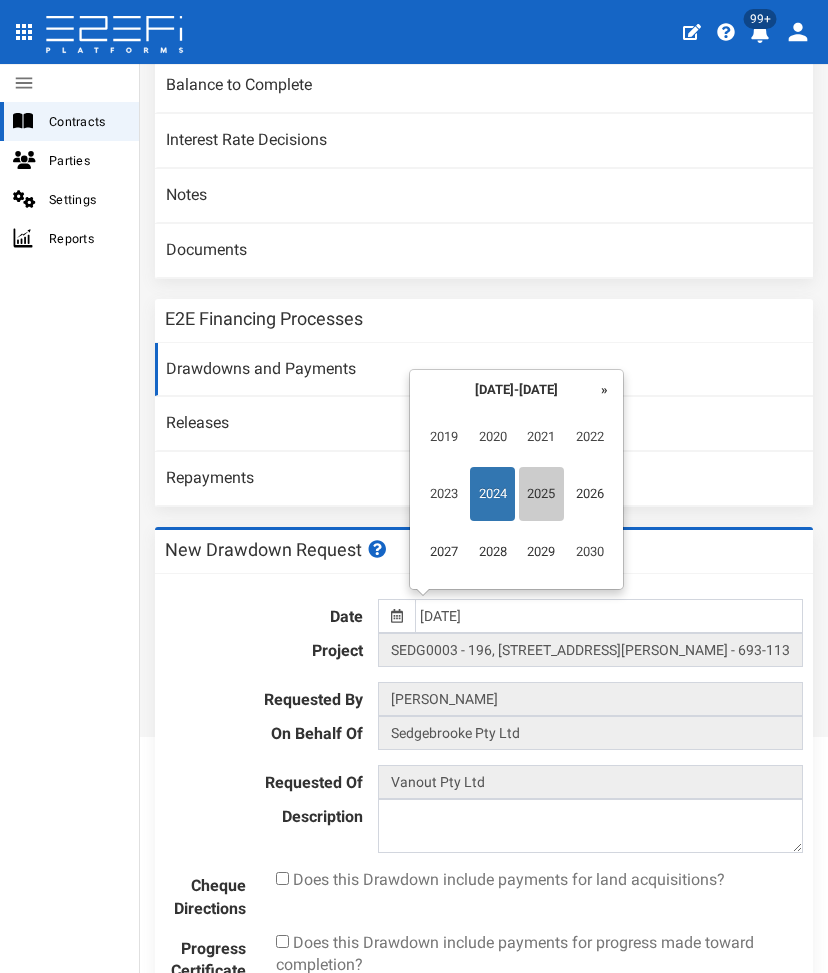 click on "2025" at bounding box center [541, 494] 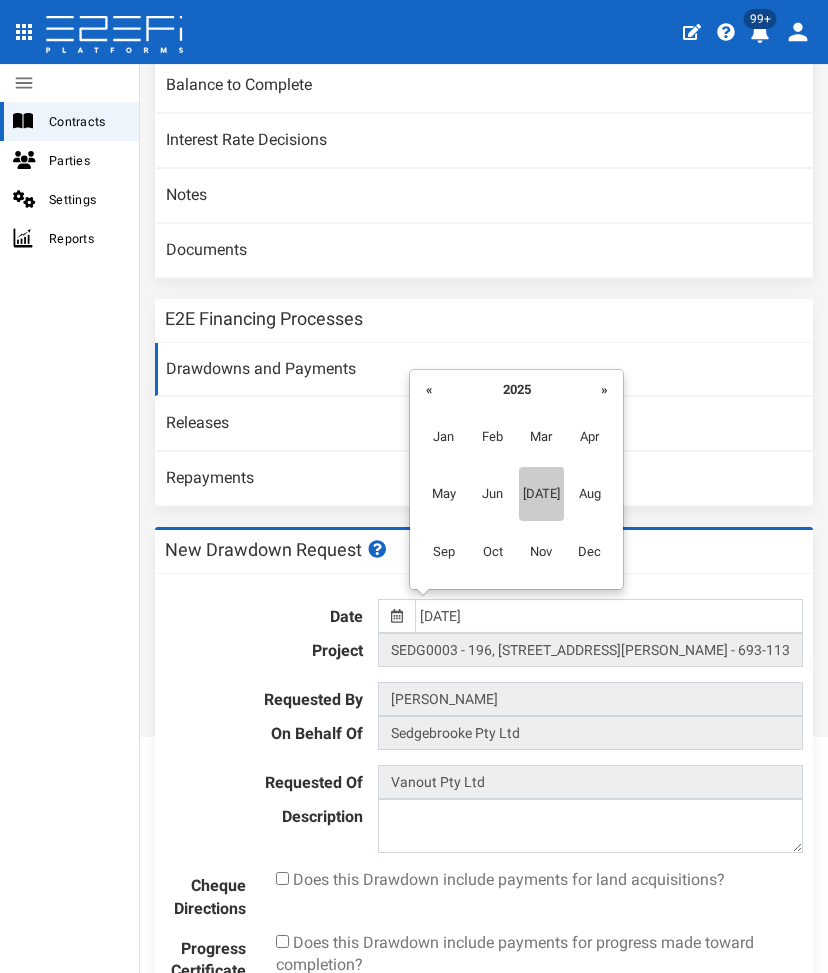 click on "Jul" at bounding box center [541, 494] 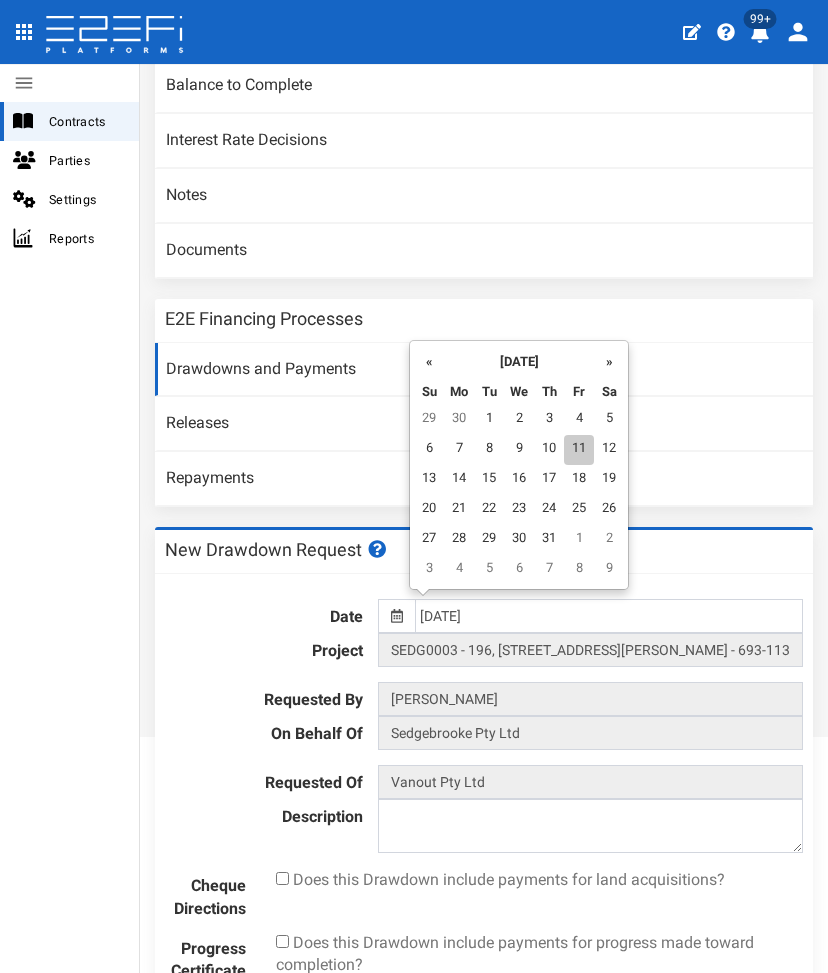 click on "11" at bounding box center [579, 450] 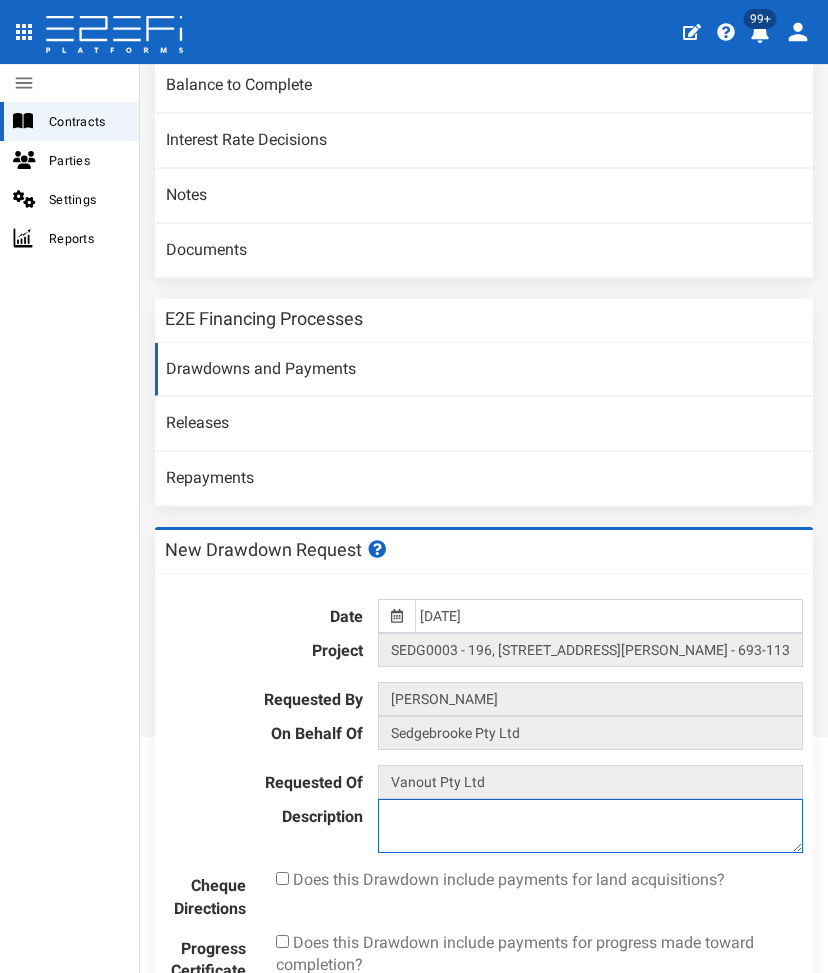 click at bounding box center (590, 826) 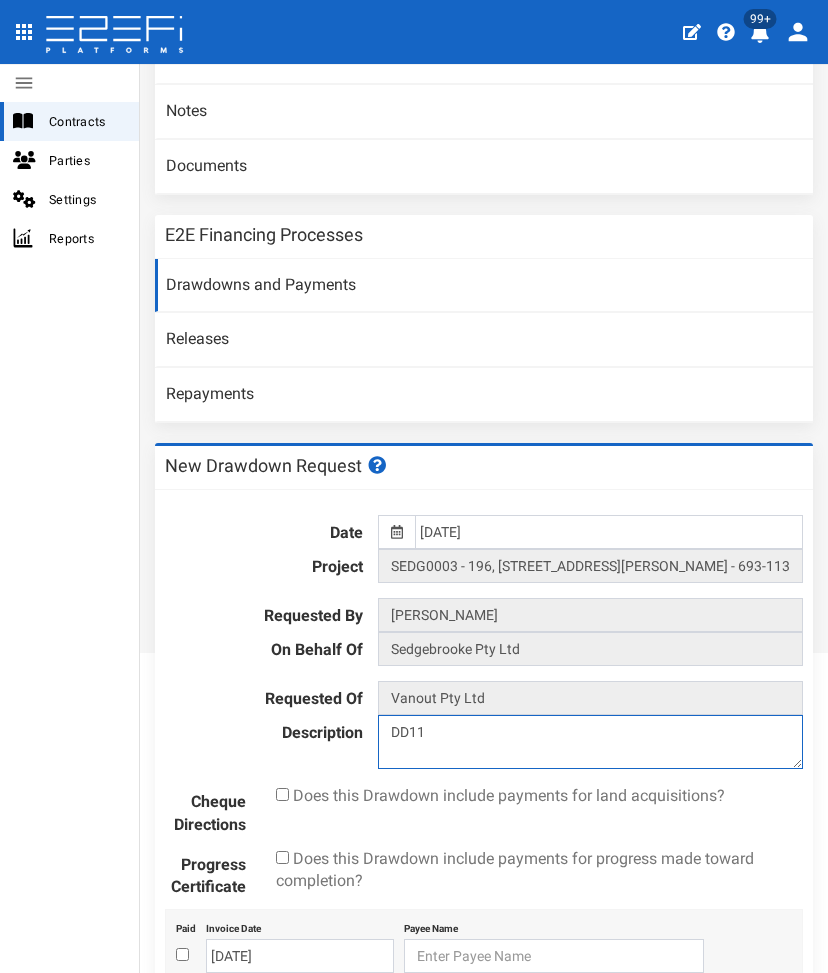 scroll, scrollTop: 500, scrollLeft: 0, axis: vertical 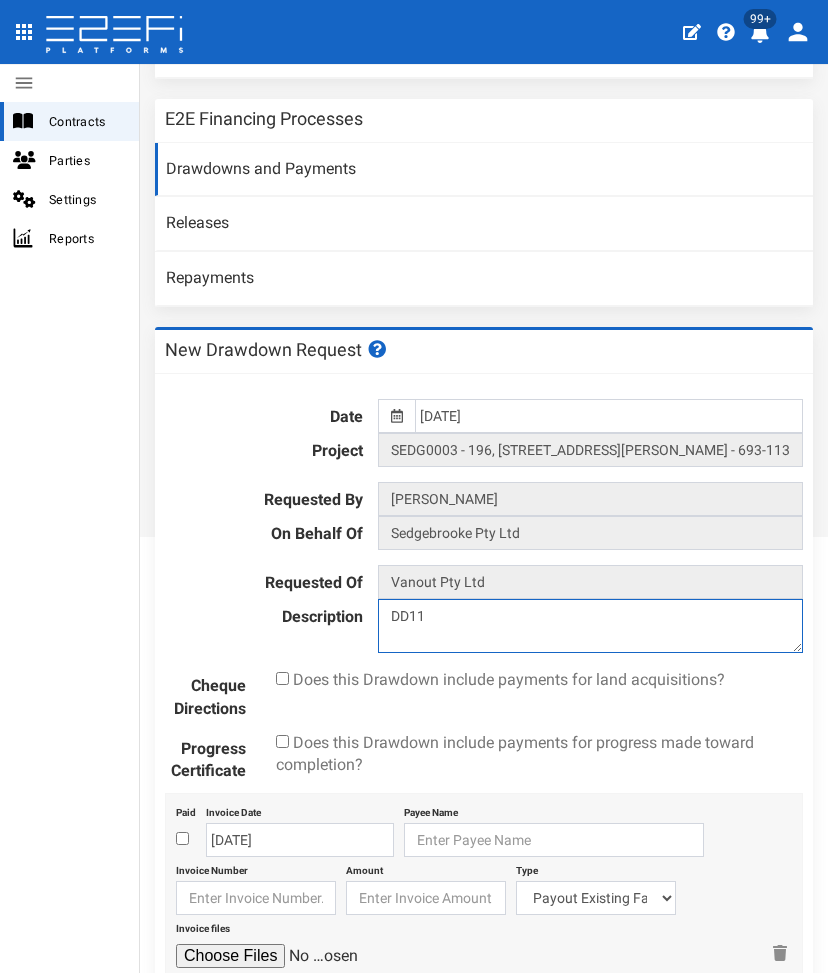 type on "DD11" 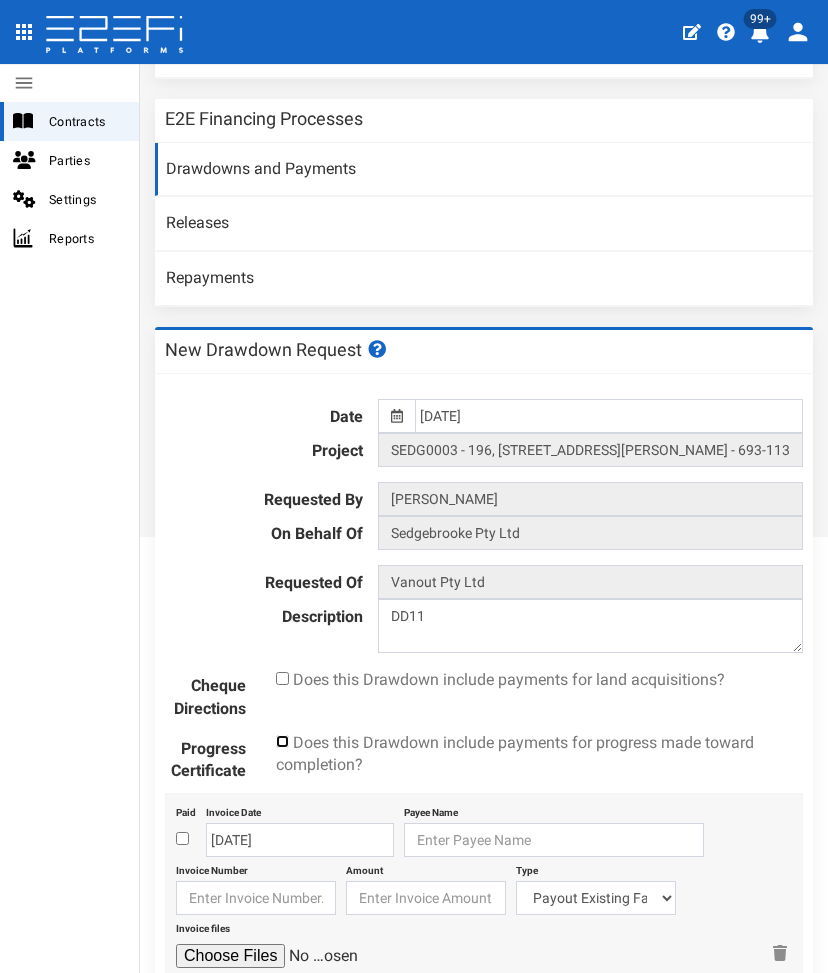 click at bounding box center [282, 741] 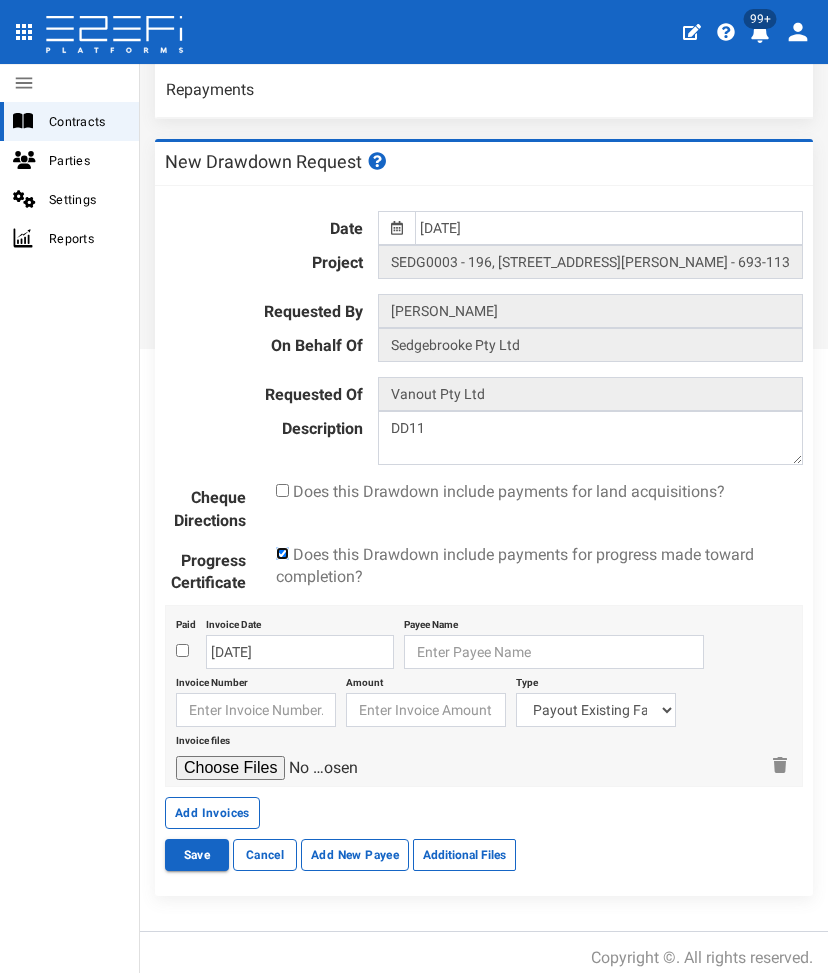 scroll, scrollTop: 690, scrollLeft: 0, axis: vertical 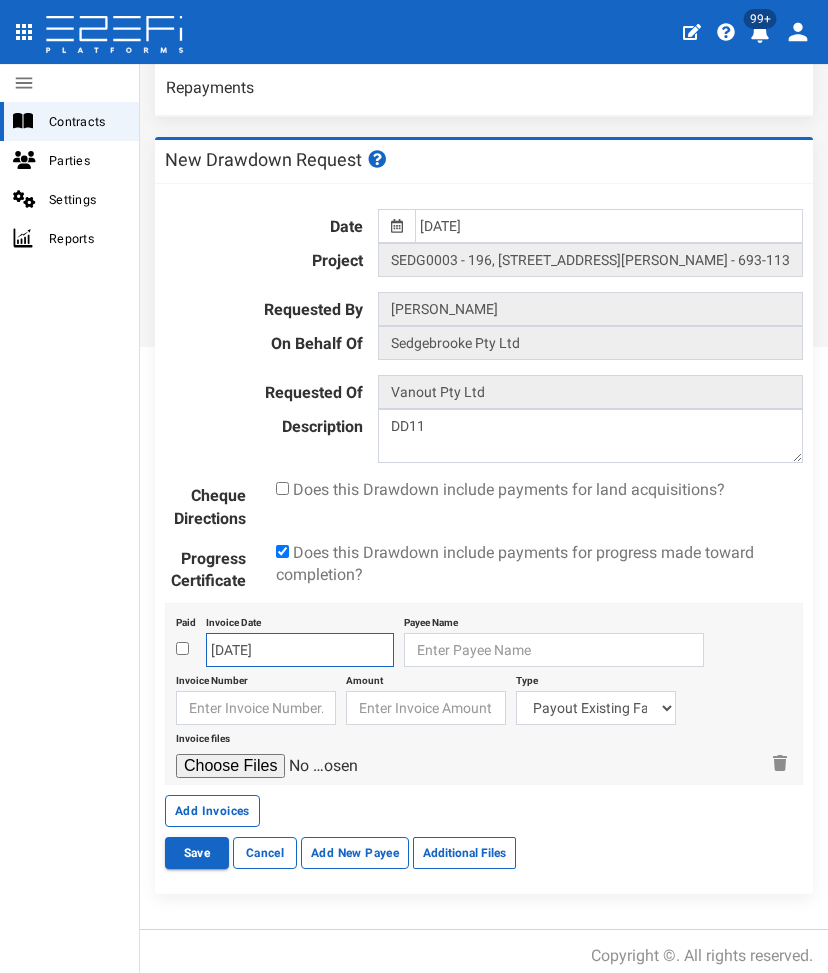 click on "11-07-2025" at bounding box center [300, 650] 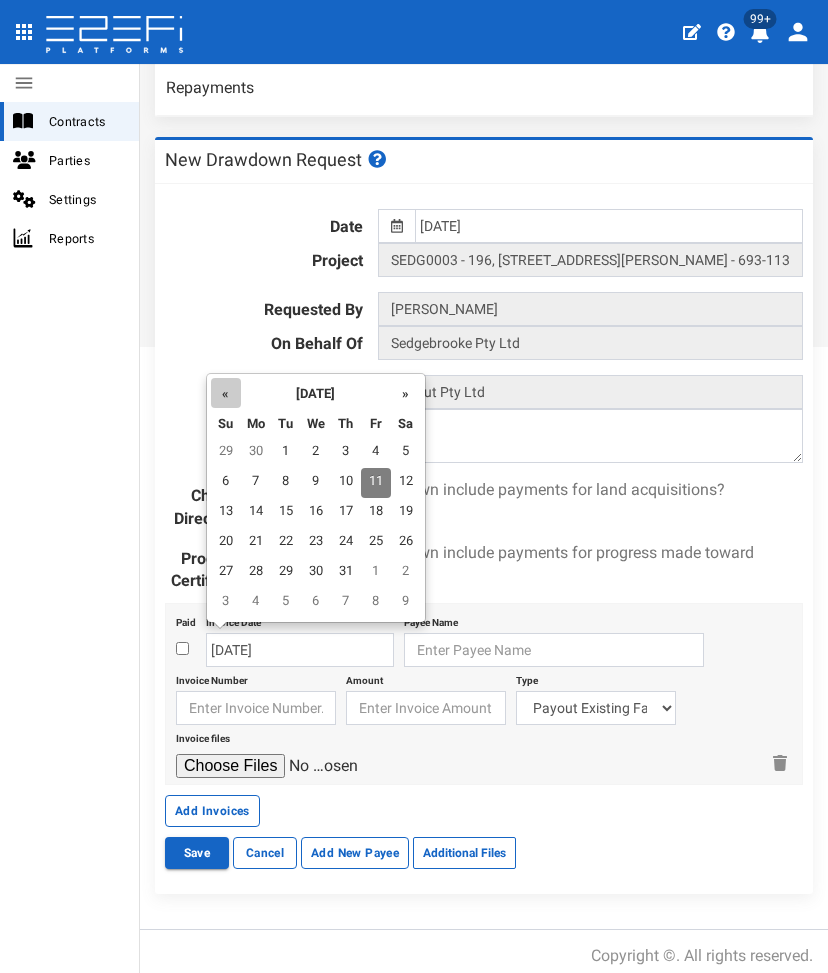 click on "«" at bounding box center [226, 393] 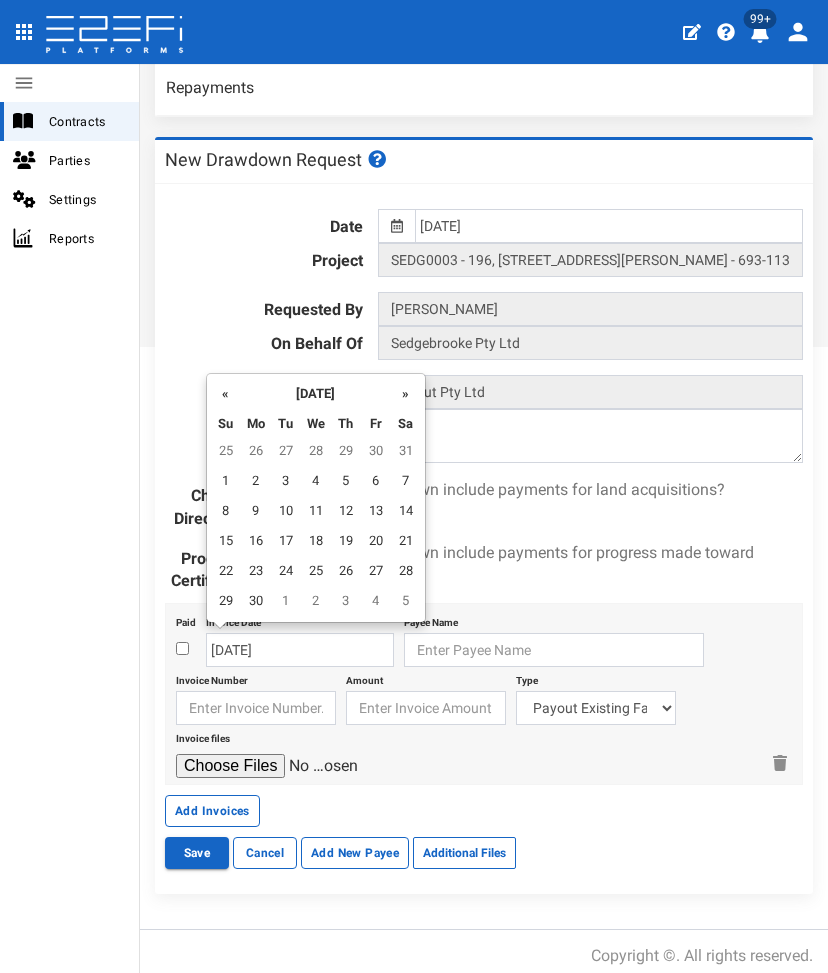 click on "«" at bounding box center (226, 393) 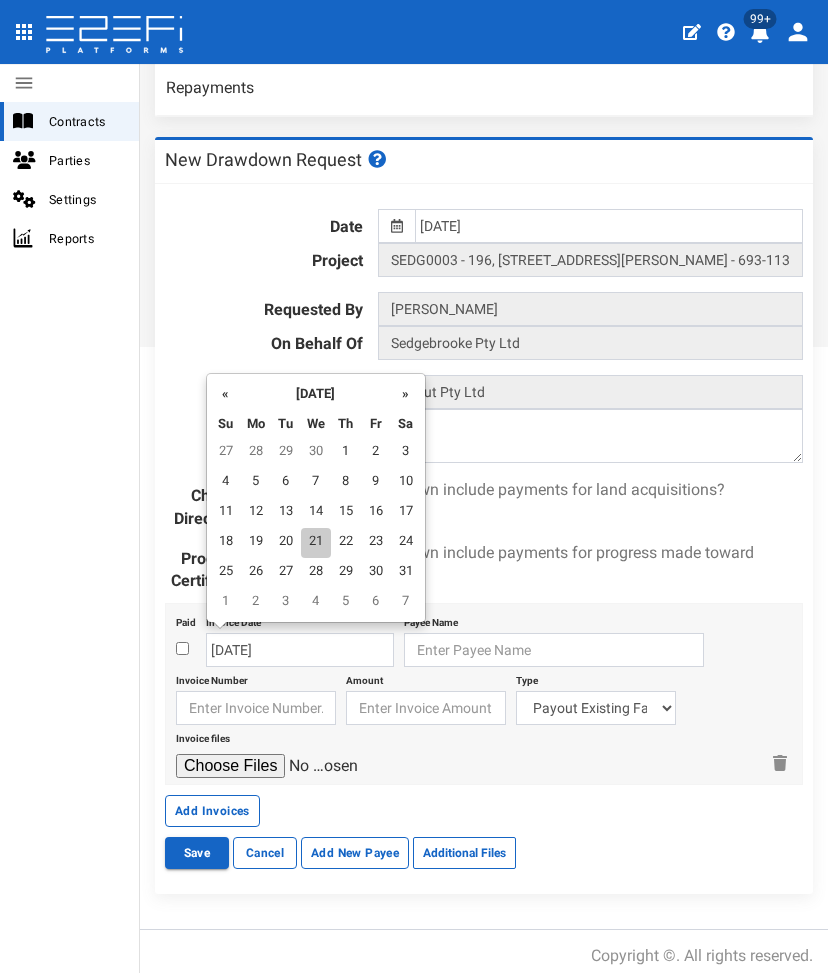 click on "21" at bounding box center (316, 543) 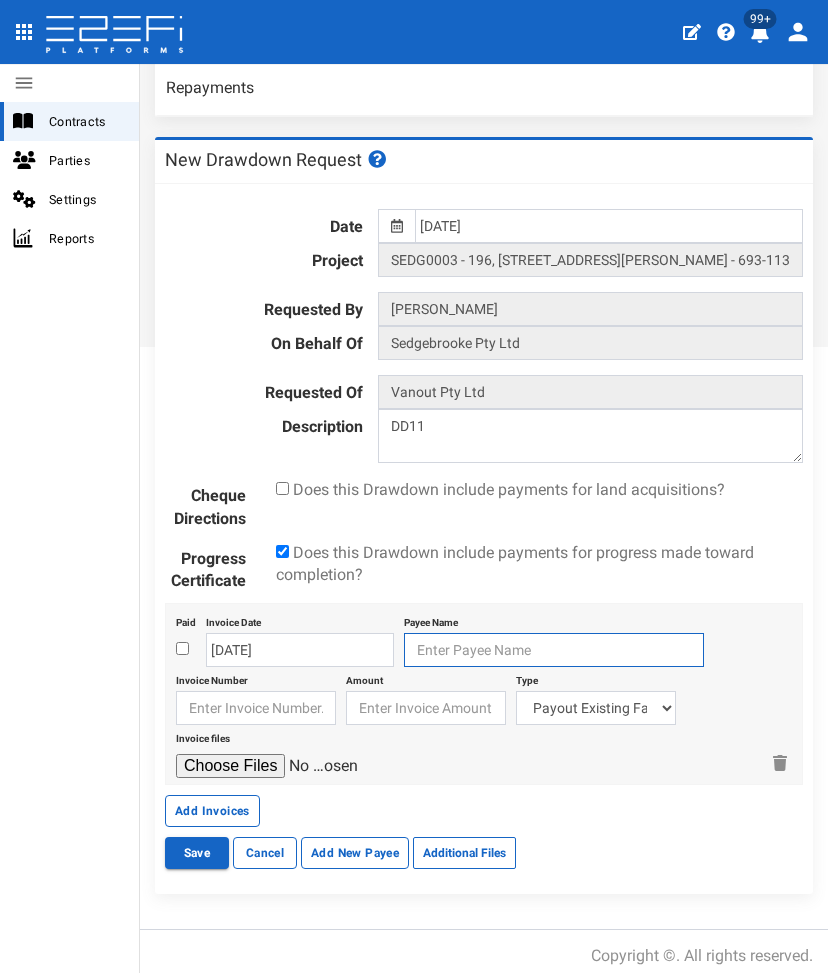 click at bounding box center [554, 650] 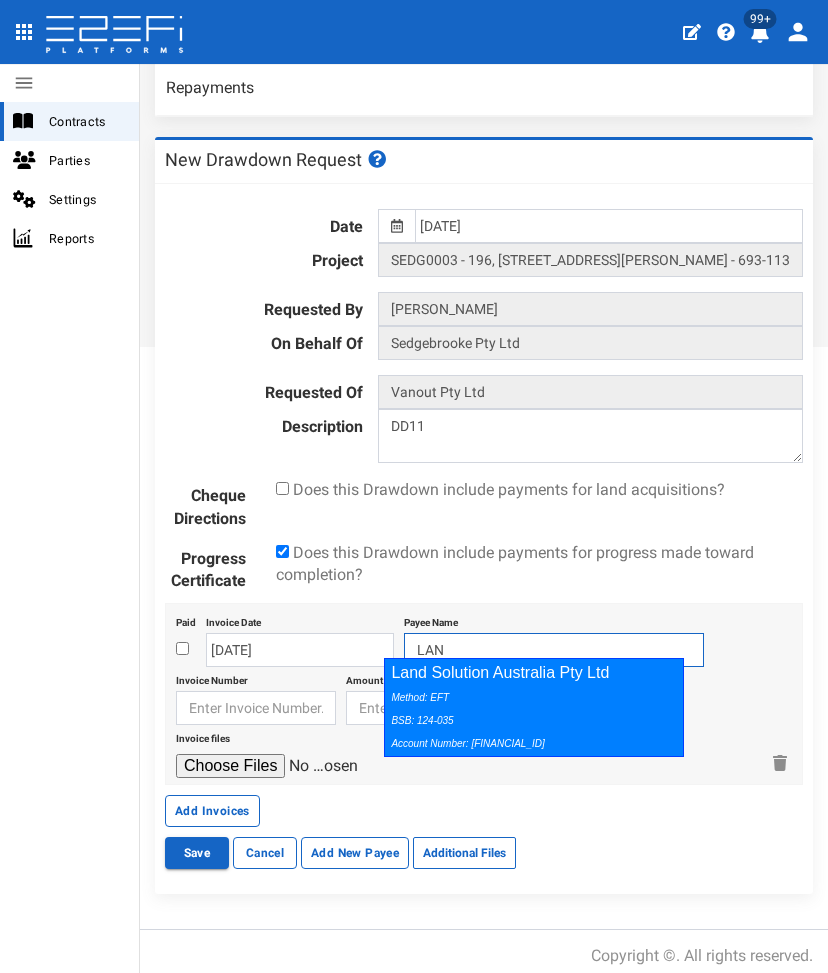 drag, startPoint x: 432, startPoint y: 679, endPoint x: 240, endPoint y: 692, distance: 192.4396 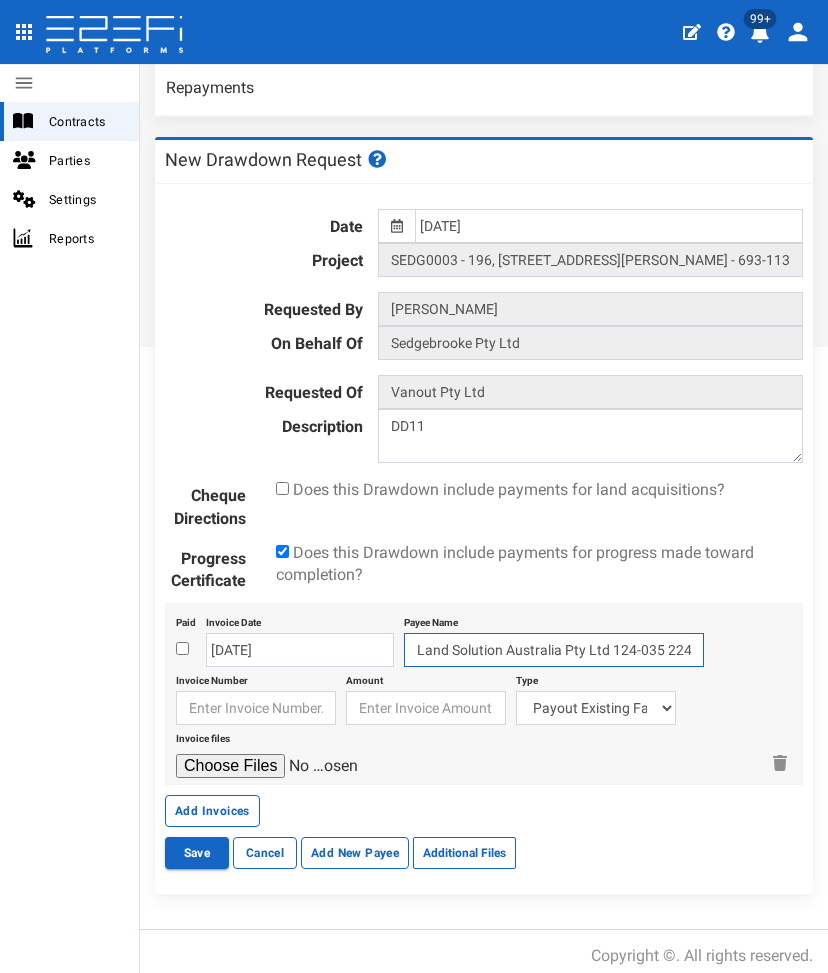 type on "Land Solution Australia Pty Ltd 124-035 22488270" 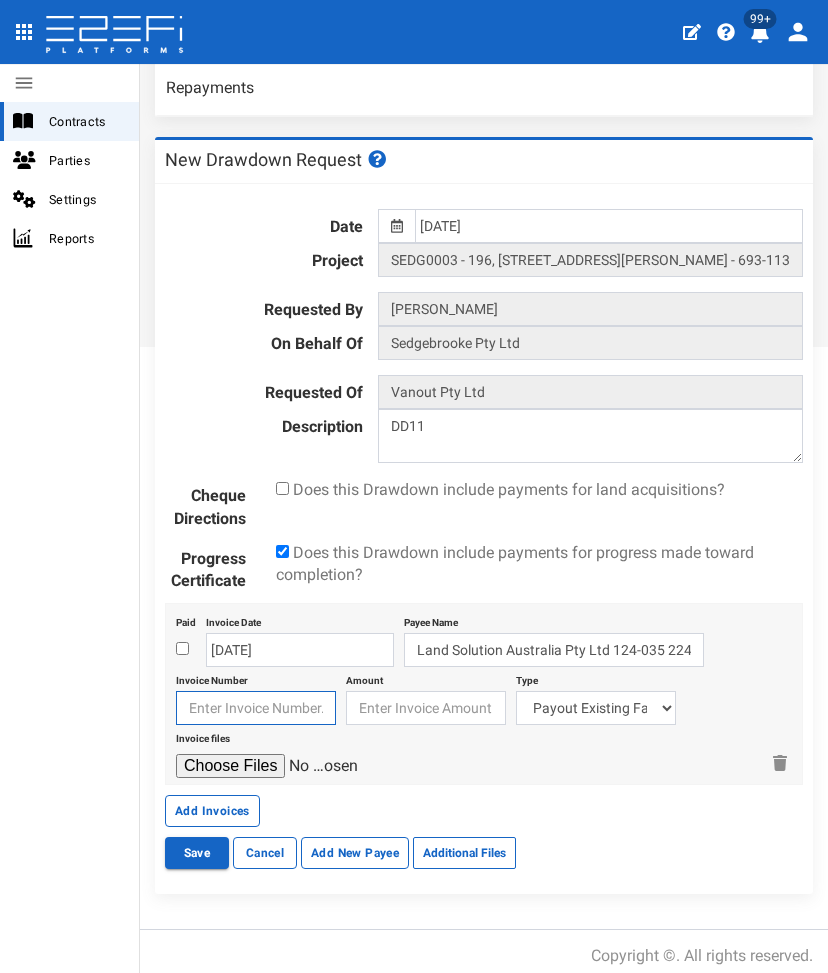 click at bounding box center [256, 708] 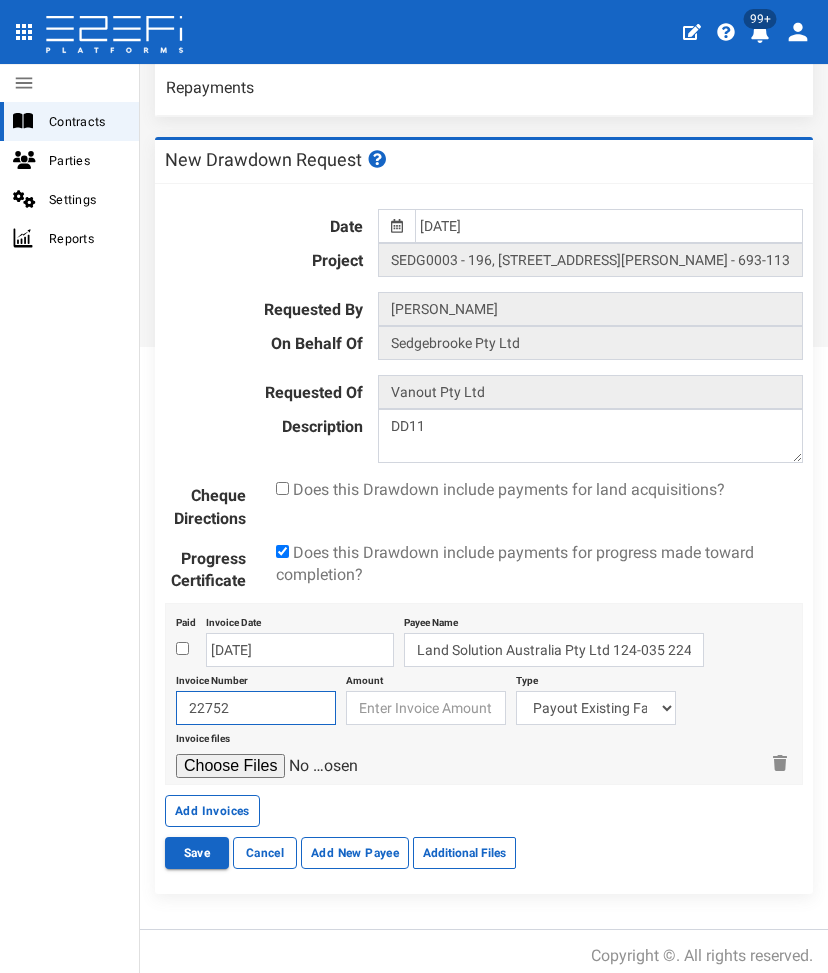 type on "22752" 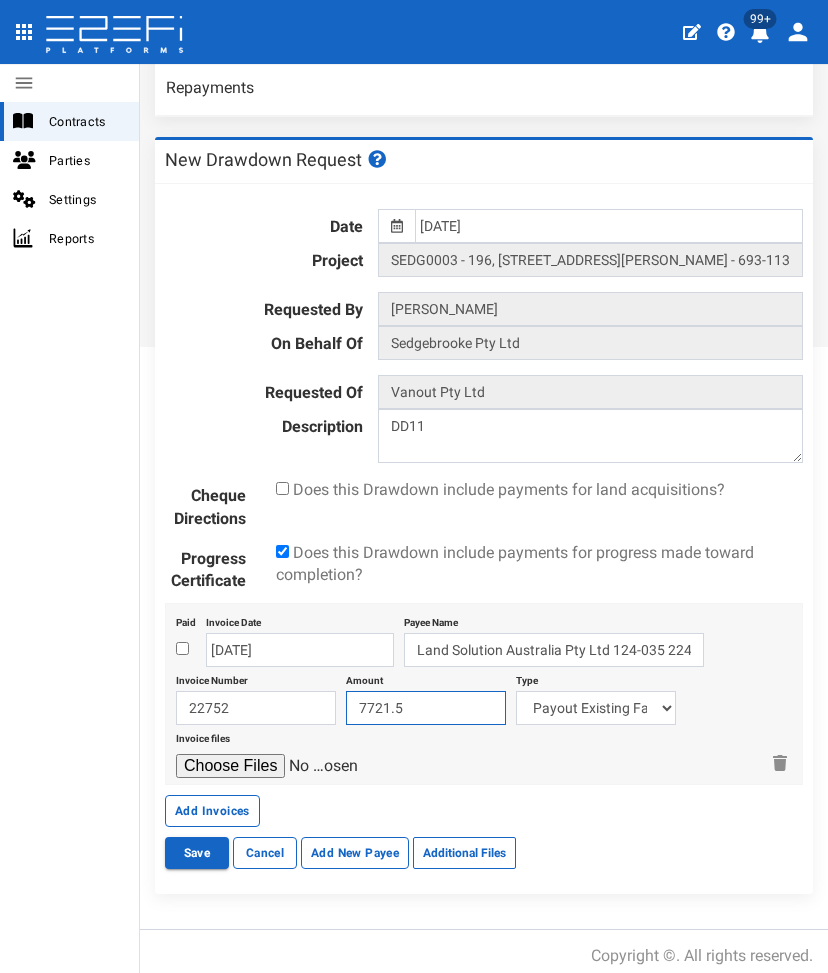 type on "7721.5" 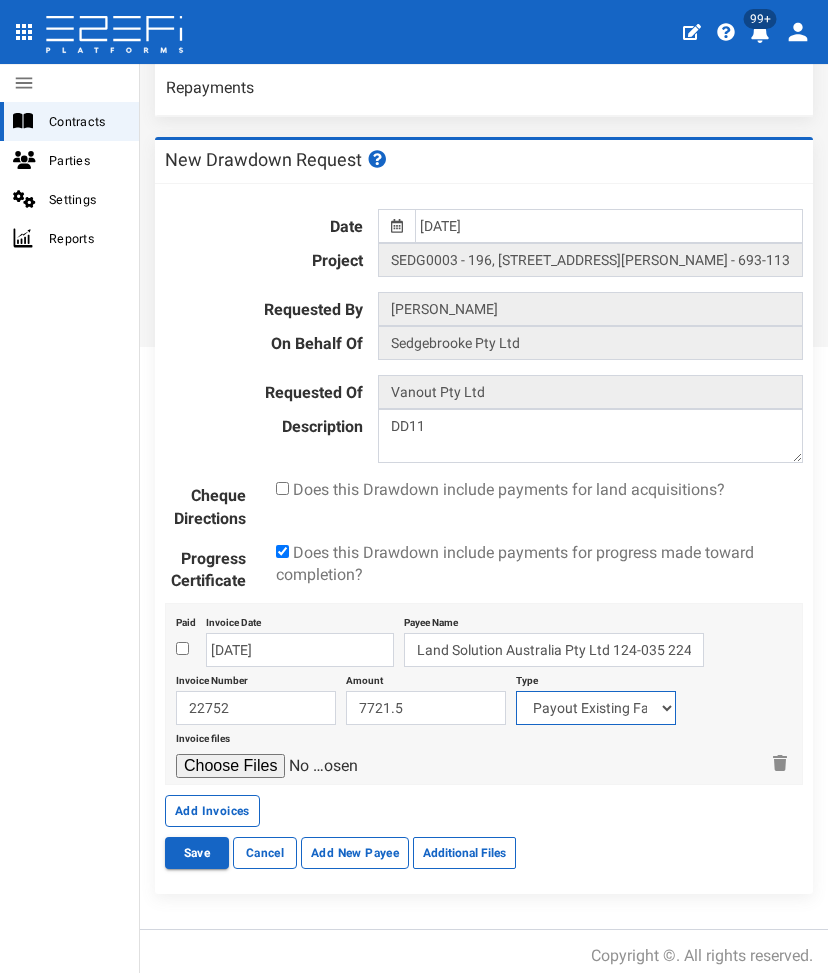 click on "Payout Existing Facility
Bcc Maintenance
Uu Maintenance
Civils
Demolition
Fencing
Streetscape
Rehabilitation Areas
Maintenance
Electricity & Telco
Telco - Telstra/Nbn Fee
Bcc Street Tree Removal
Street Tree Replacement
Allgas High Pressure Pipe
Structural Engineer
Civil Engineering Fees
Survey
Landscape & Ecology
Derm
Arboriculture Fees
Infrastructure Charges QUU
Infrastructure Charges BCC
Fees
Qleave
Council & Water Authority Fees
Infrastructure Offsets/Refunds
761" at bounding box center (596, 708) 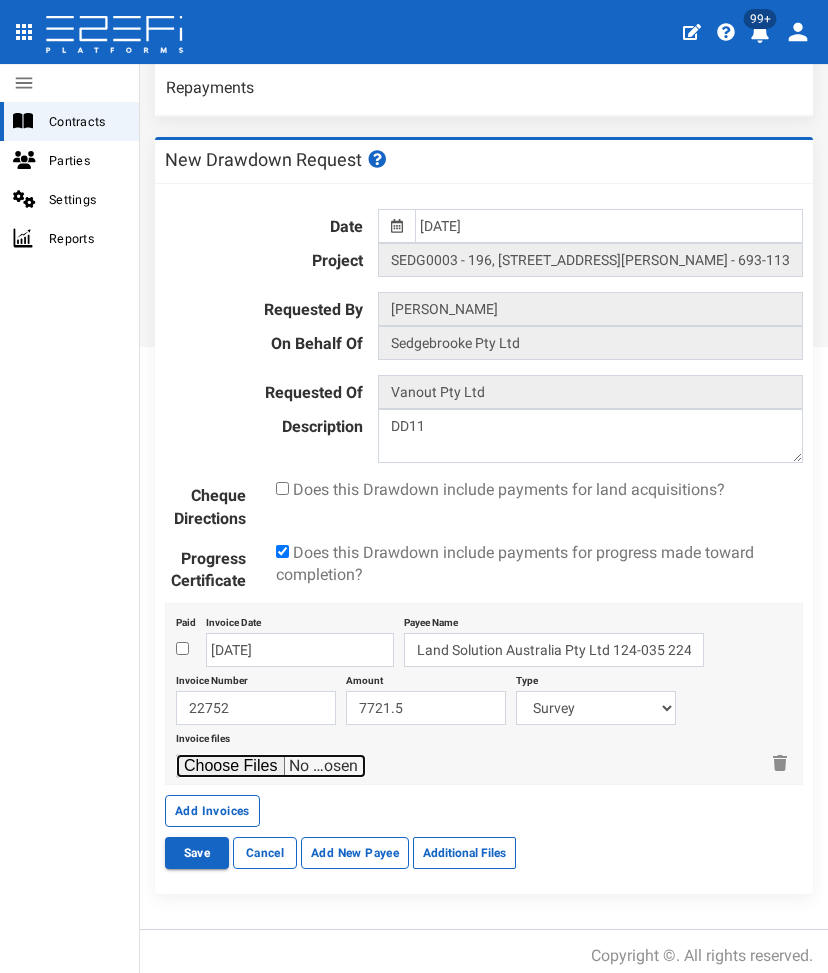 click at bounding box center [271, 766] 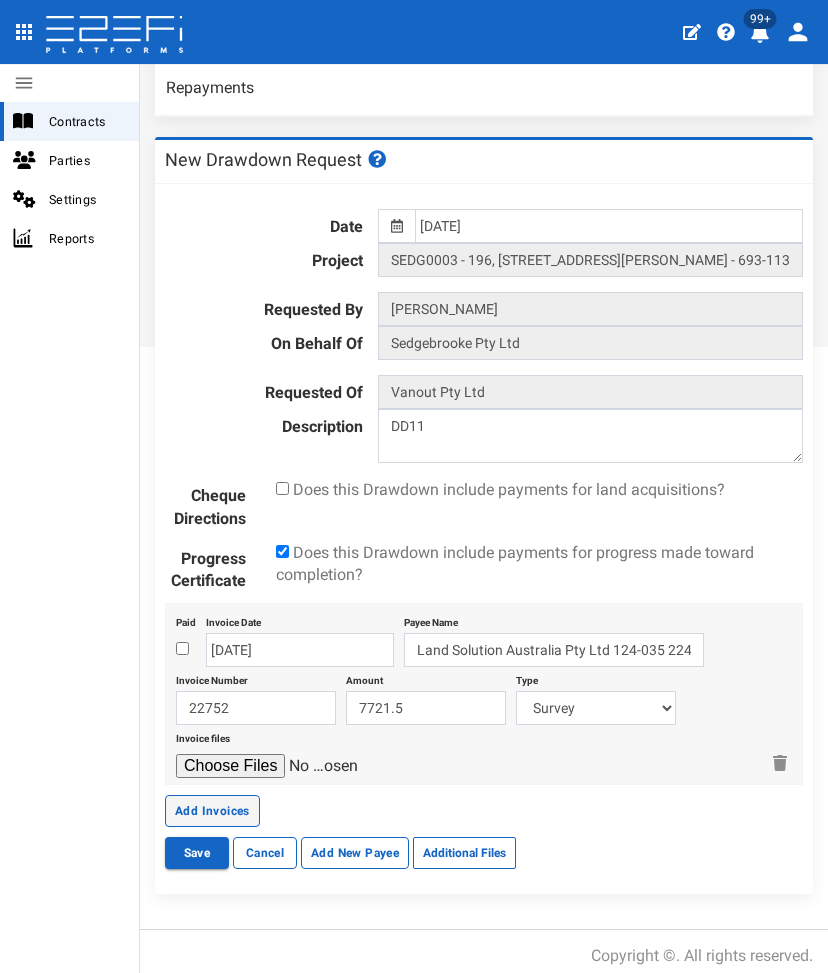 click on "Add Invoices" at bounding box center (212, 811) 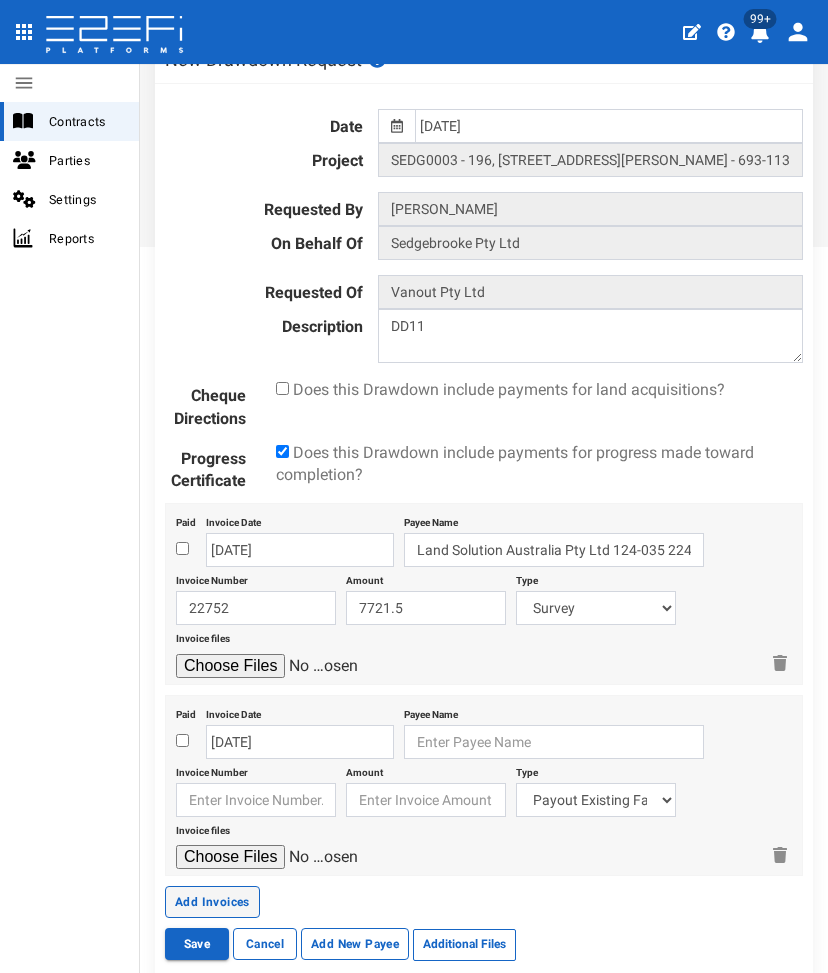 scroll, scrollTop: 879, scrollLeft: 0, axis: vertical 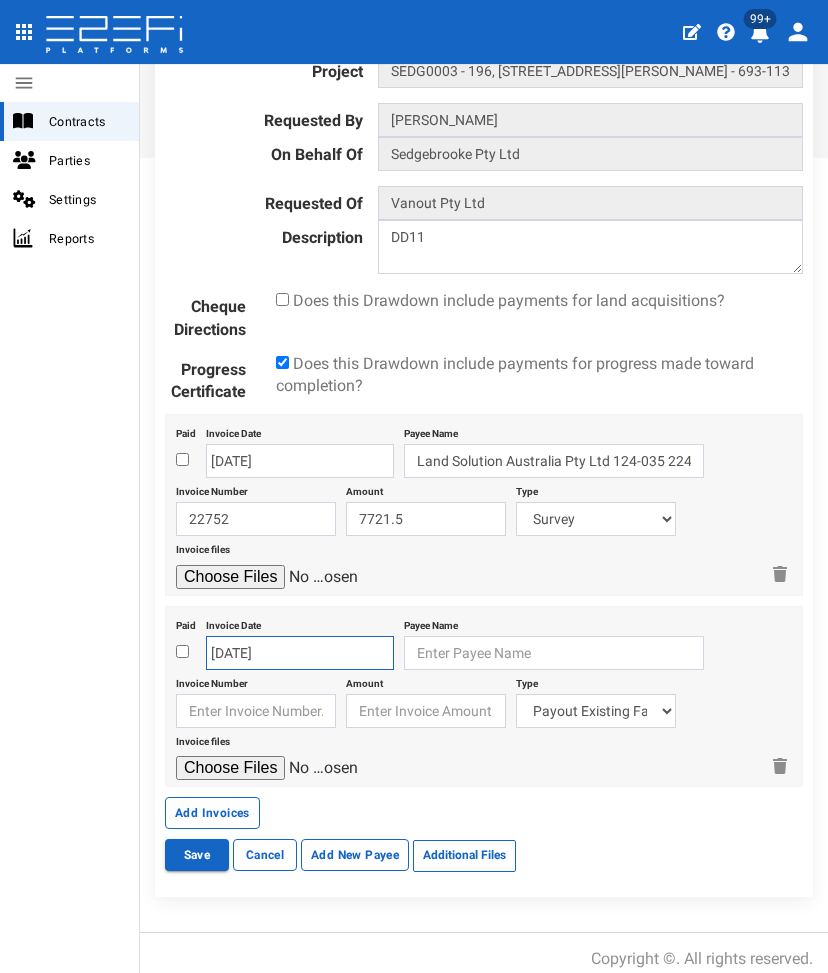 click on "[DATE]" at bounding box center [300, 653] 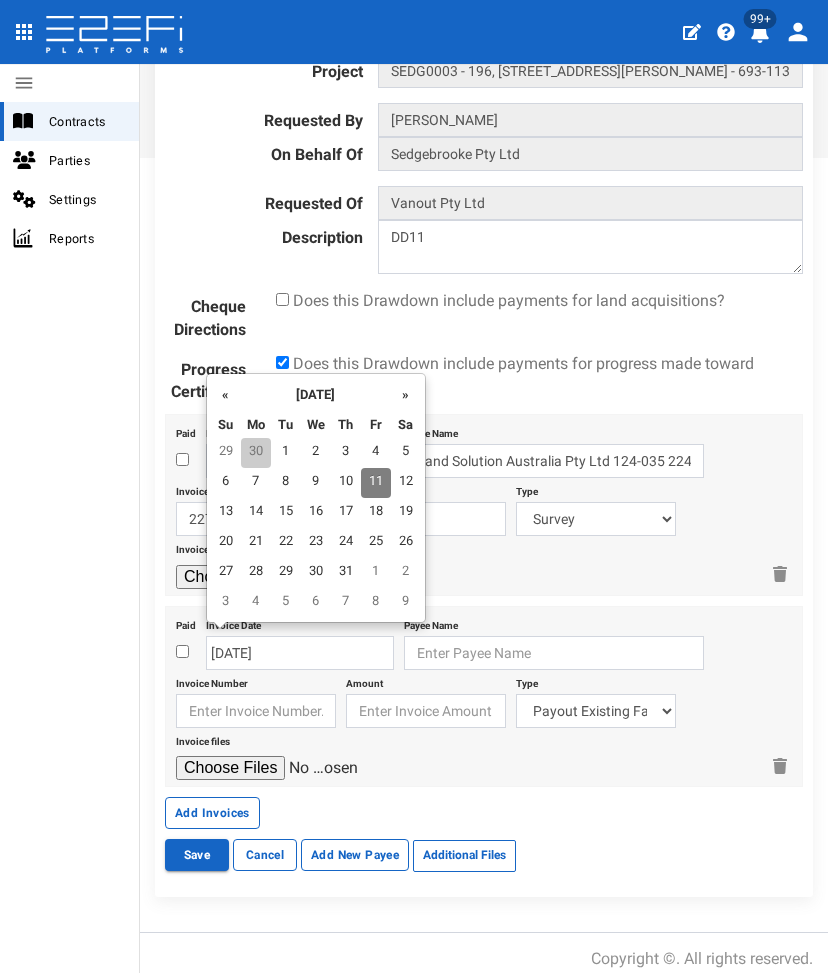drag, startPoint x: 272, startPoint y: 445, endPoint x: 257, endPoint y: 461, distance: 21.931713 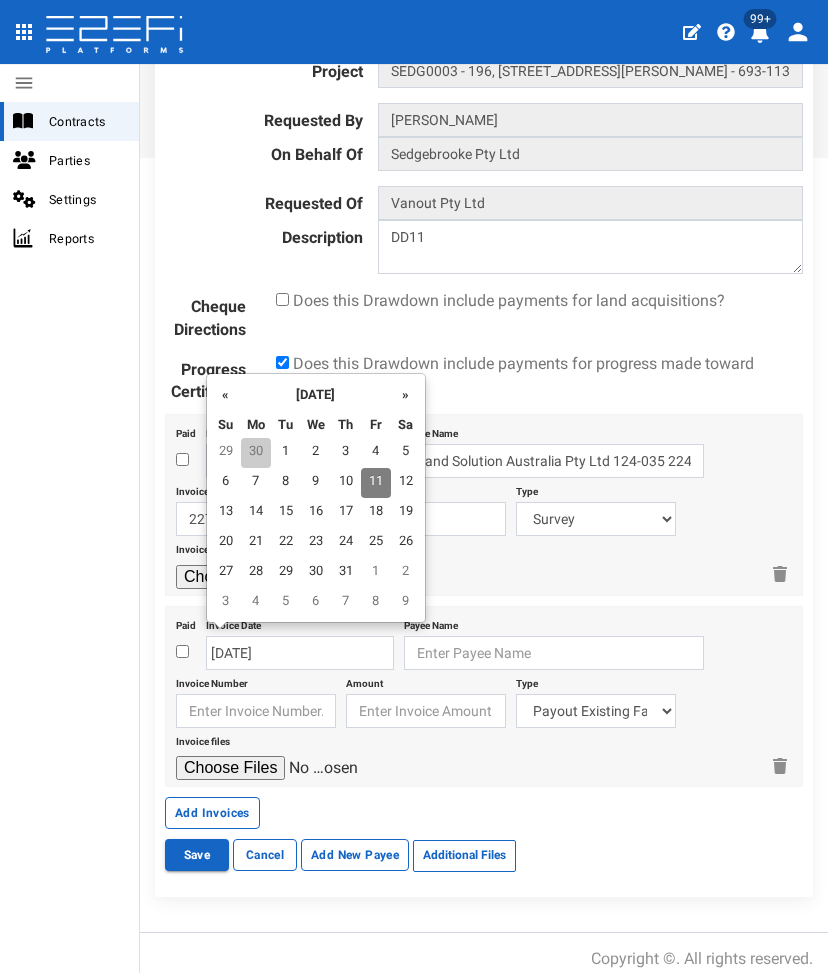 click on "30" at bounding box center (256, 453) 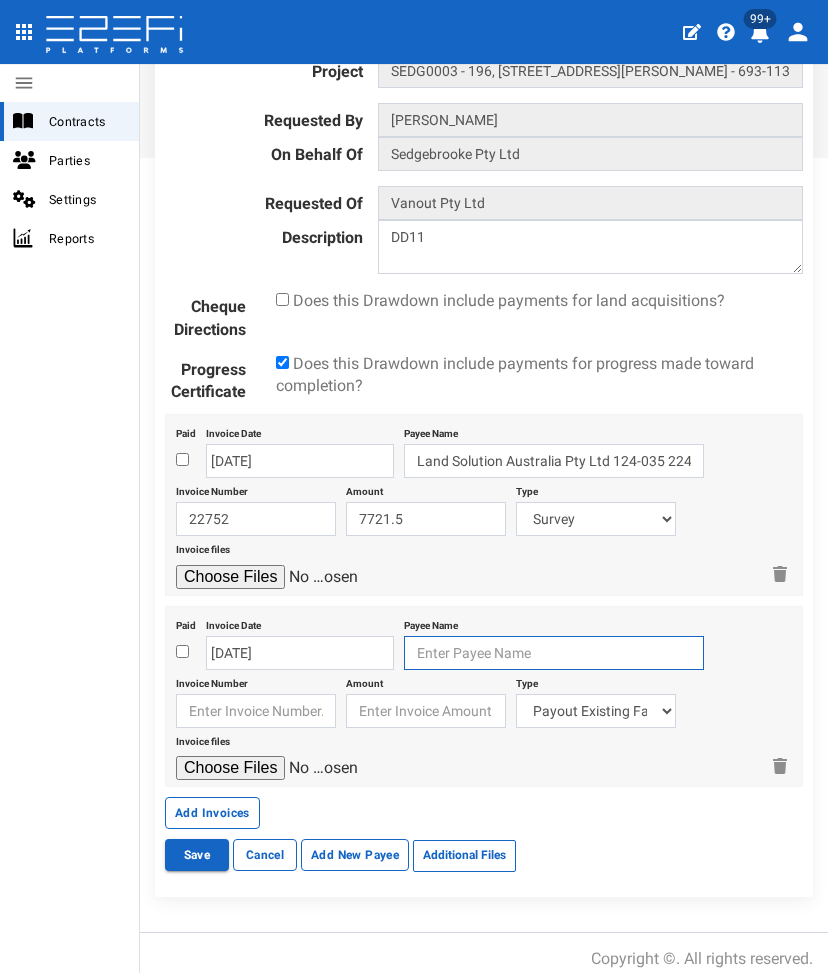 click at bounding box center (554, 653) 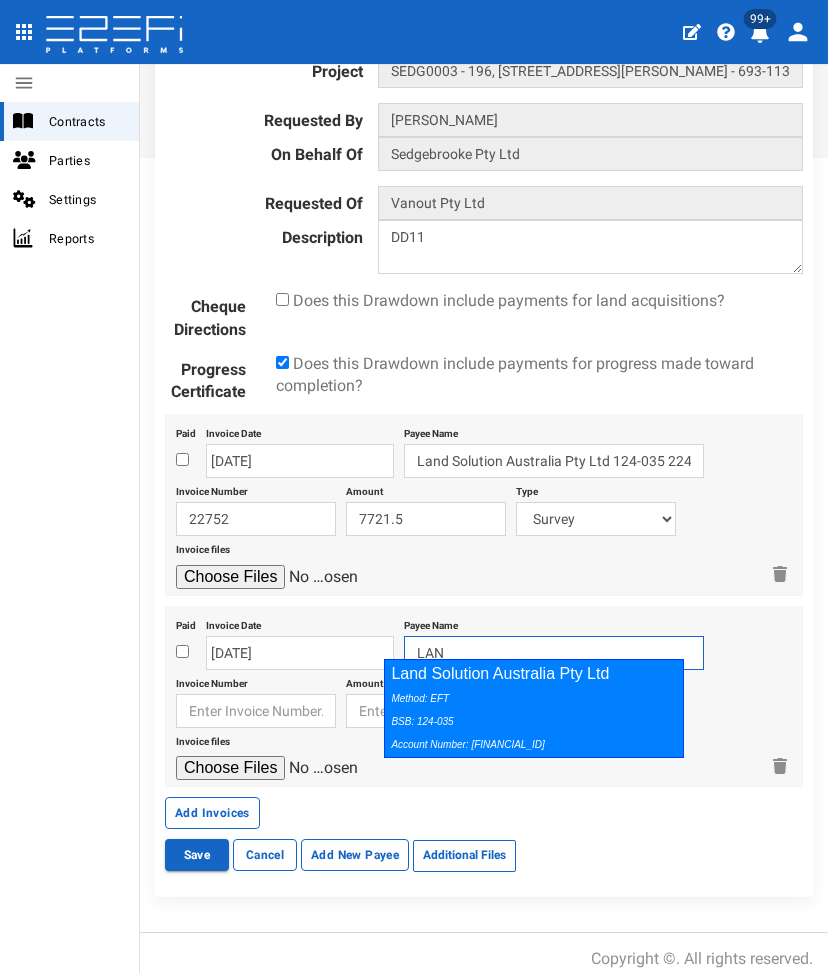 click on "Method: EFT   BSB: 124-035   Account Number: 22488270" at bounding box center (529, 720) 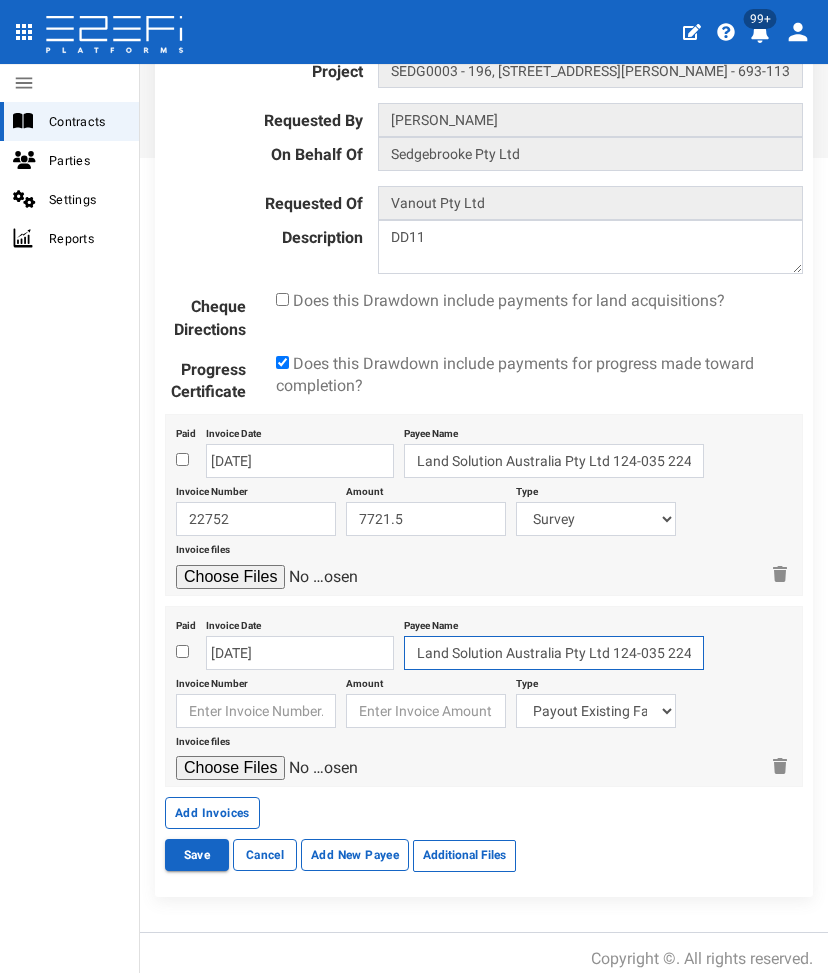type on "Land Solution Australia Pty Ltd 124-035 22488270" 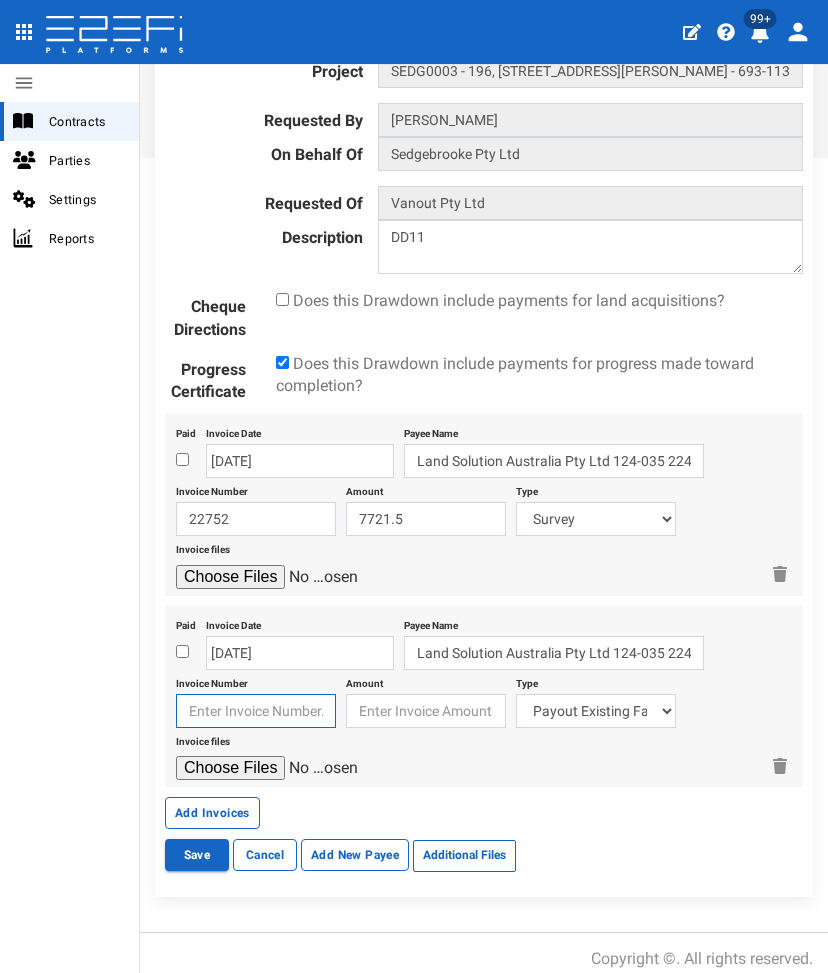 click at bounding box center [256, 711] 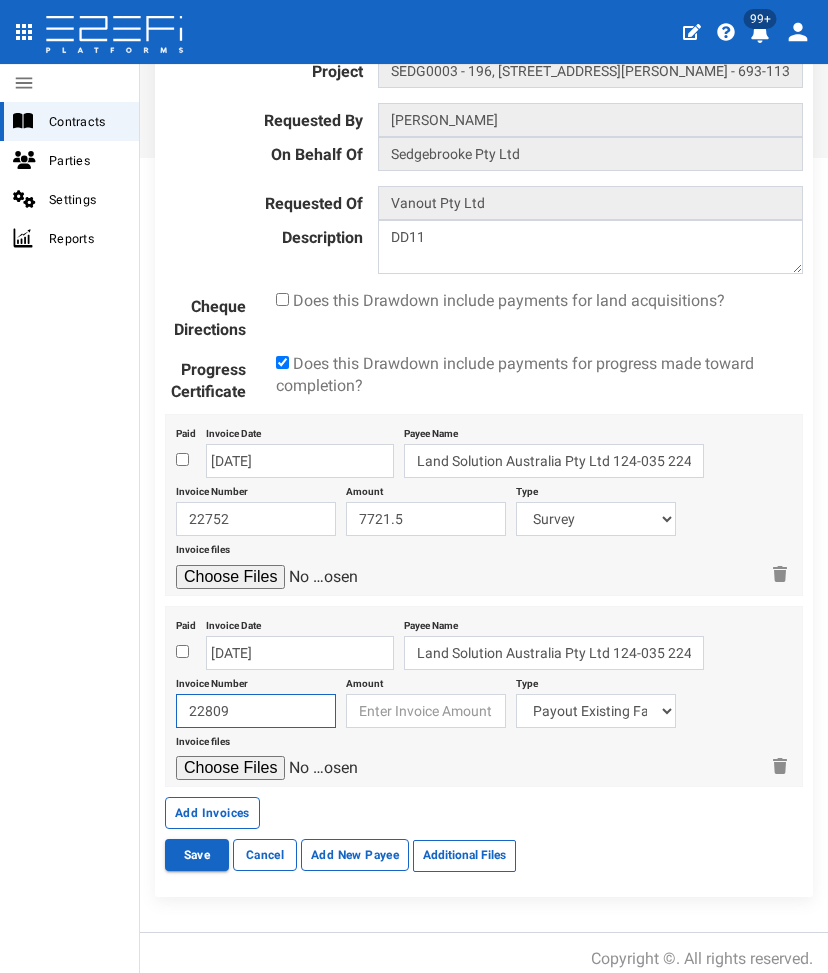 type on "22809" 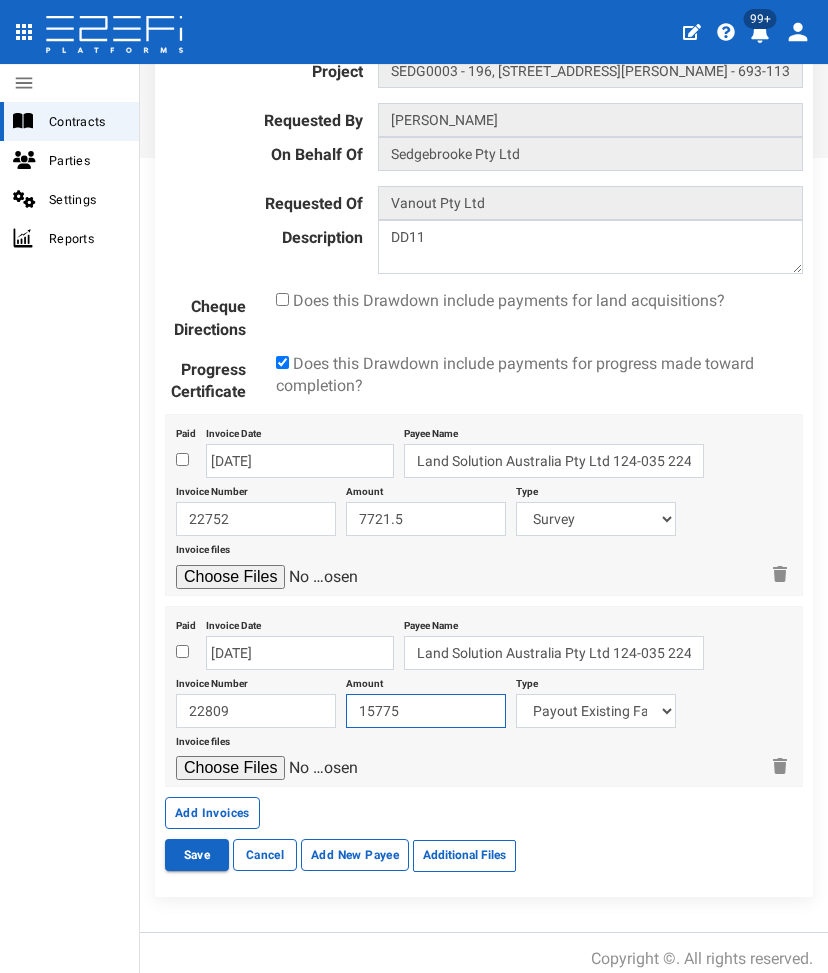 type on "15775" 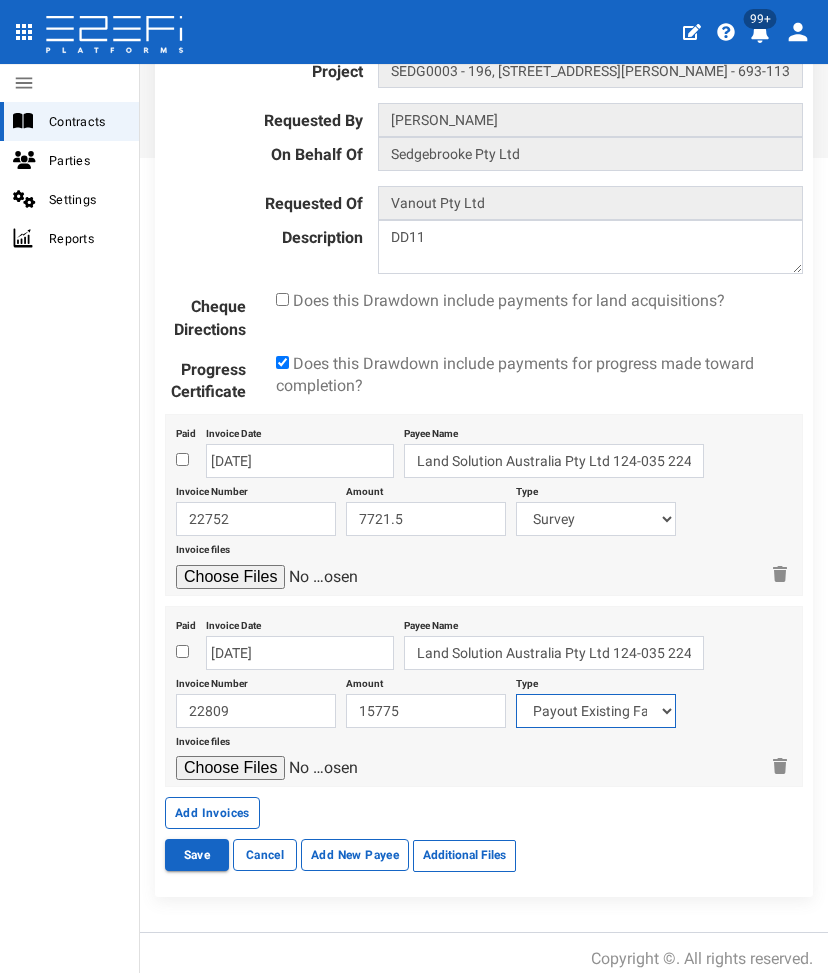 click on "Payout Existing Facility
Bcc Maintenance
Uu Maintenance
Civils
Demolition
Fencing
Streetscape
Rehabilitation Areas
Maintenance
Electricity & Telco
Telco - Telstra/Nbn Fee
Bcc Street Tree Removal
Street Tree Replacement
Allgas High Pressure Pipe
Structural Engineer
Civil Engineering Fees
Survey
Landscape & Ecology
Derm
Arboriculture Fees
Infrastructure Charges QUU
Infrastructure Charges BCC
Fees
[GEOGRAPHIC_DATA]
Council & Water Authority Fees
Infrastructure Offsets/Refunds
761" at bounding box center [596, 711] 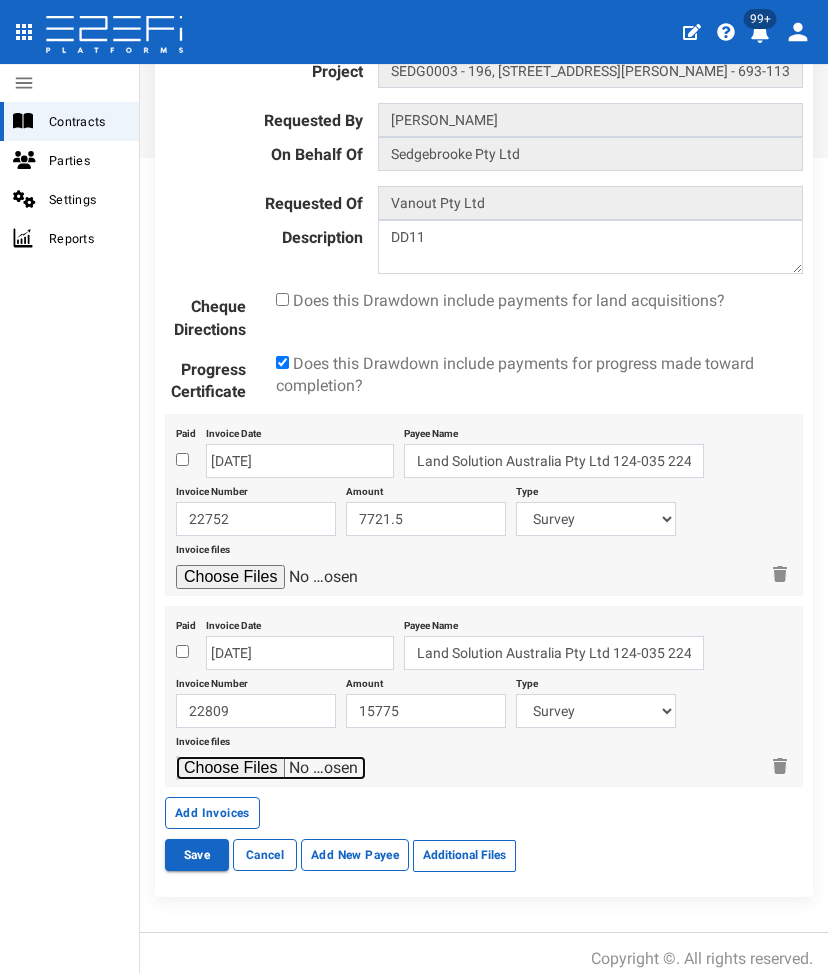 click at bounding box center [271, 768] 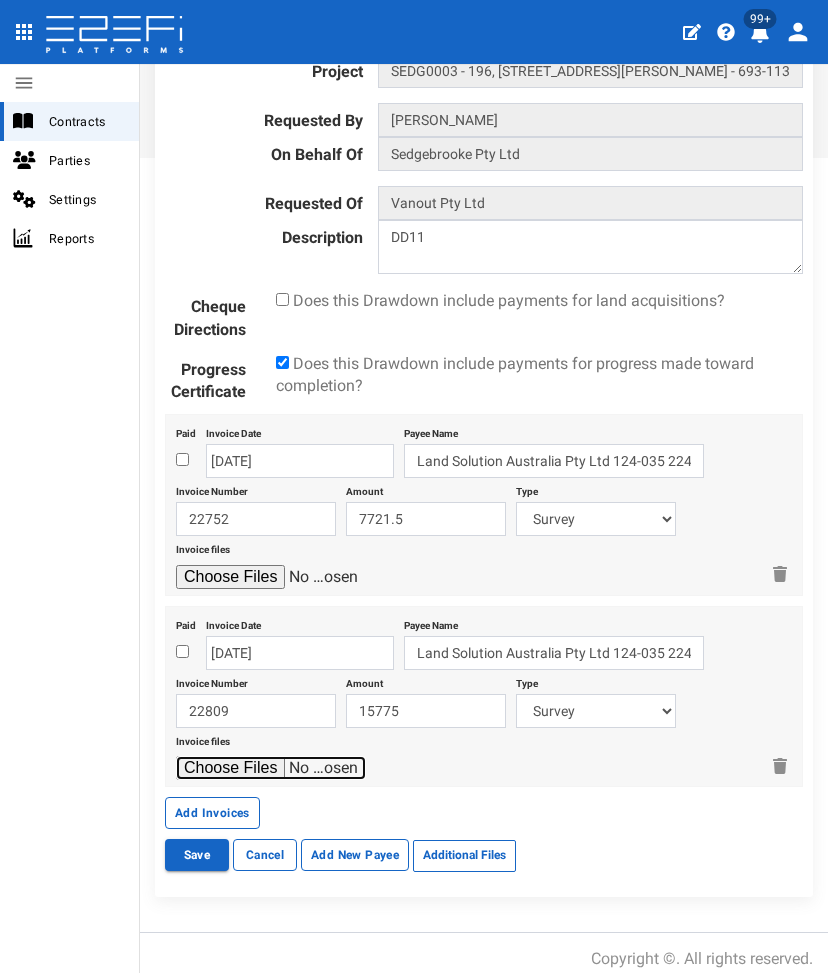 type on "C:\fakepath\LSA 22809.pdf" 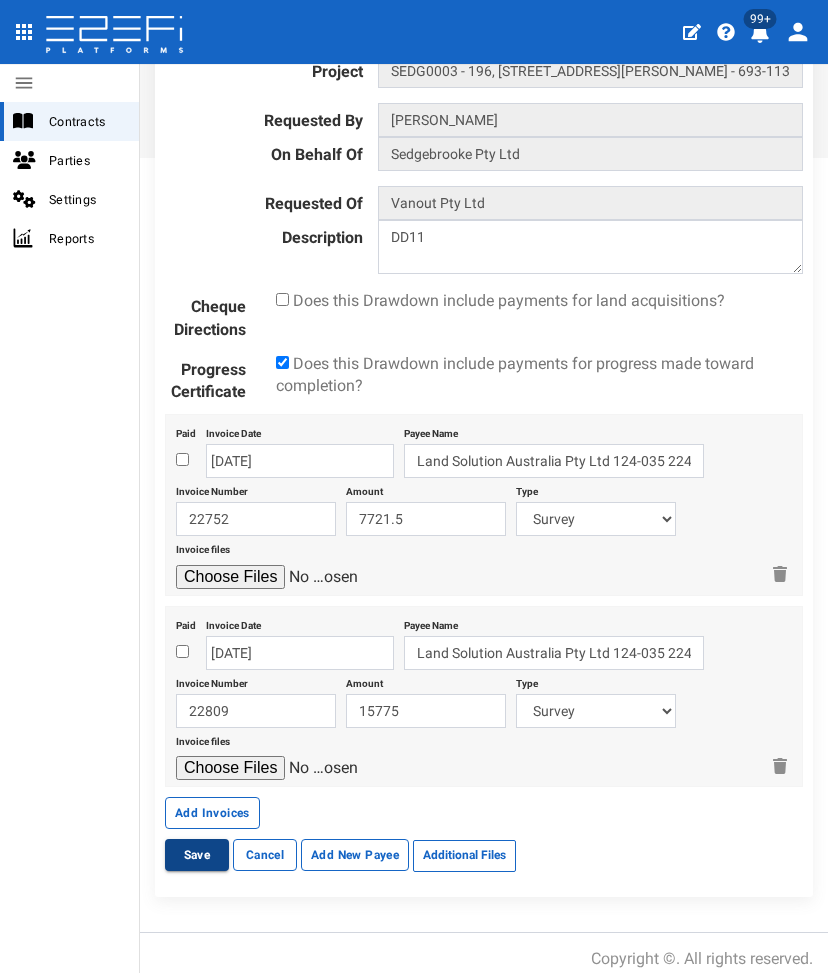 click on "Save" at bounding box center [197, 855] 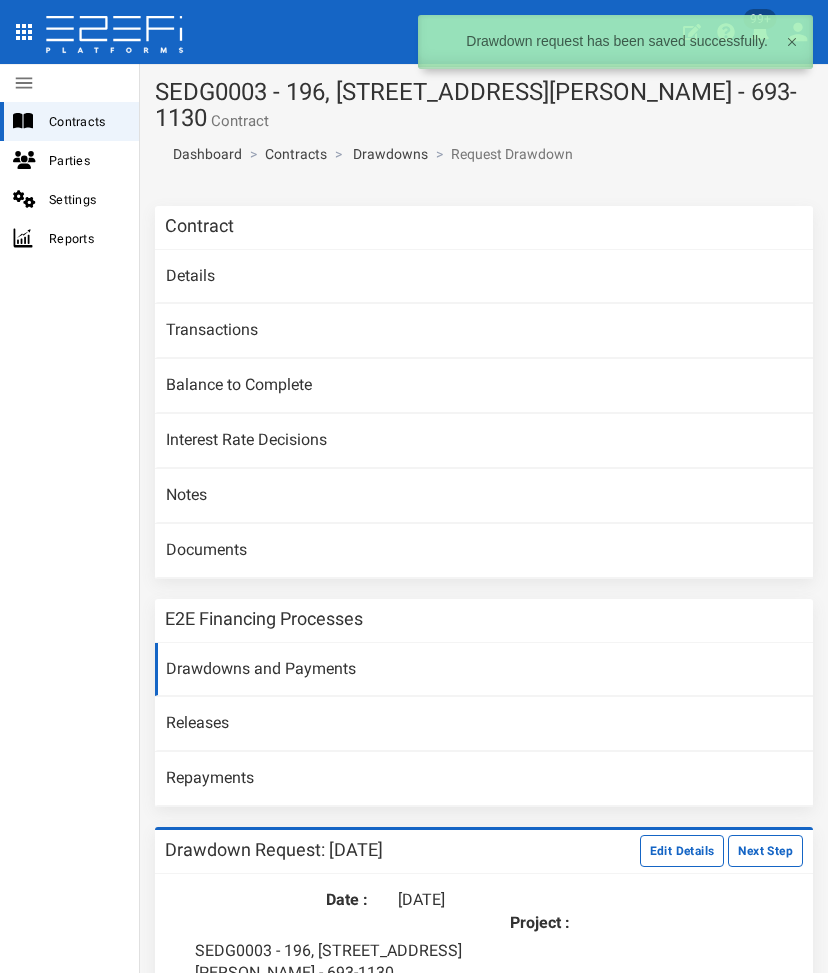 scroll, scrollTop: 0, scrollLeft: 0, axis: both 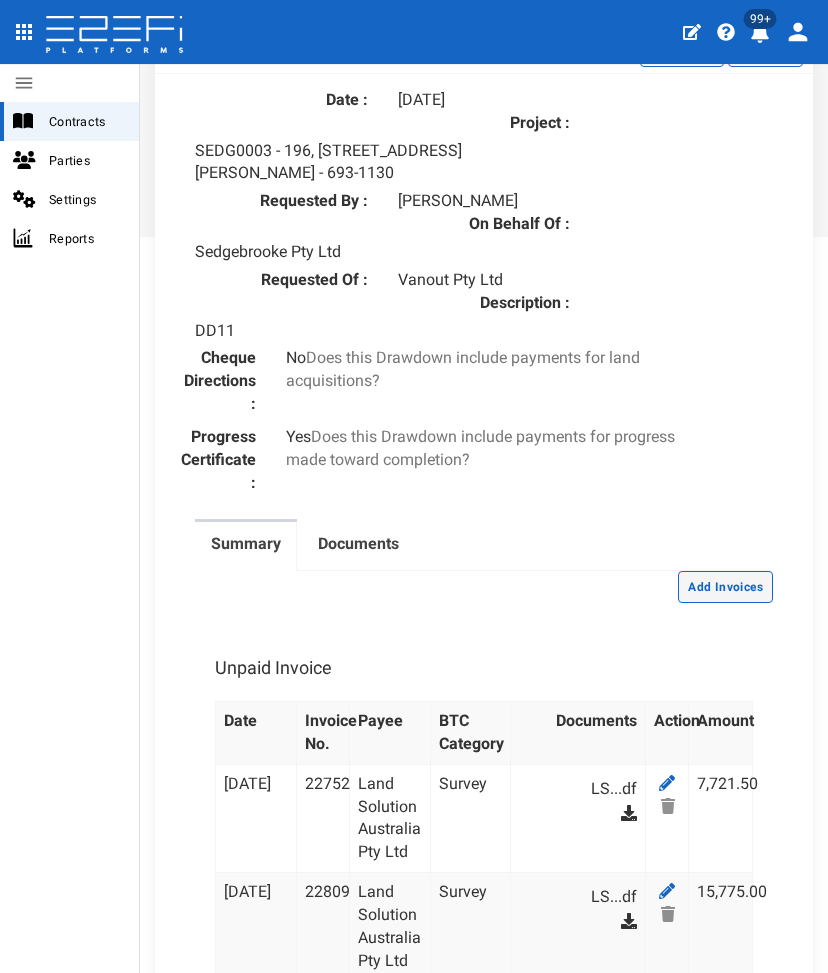 click on "Add Invoices" at bounding box center [725, 587] 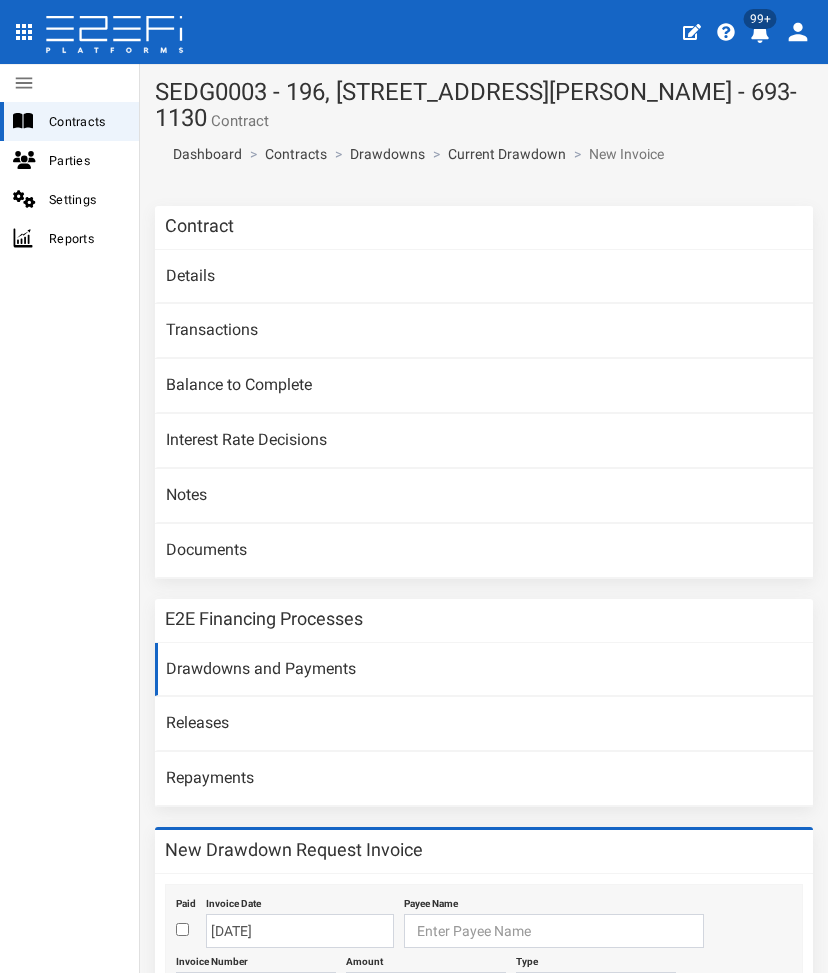 scroll, scrollTop: 0, scrollLeft: 0, axis: both 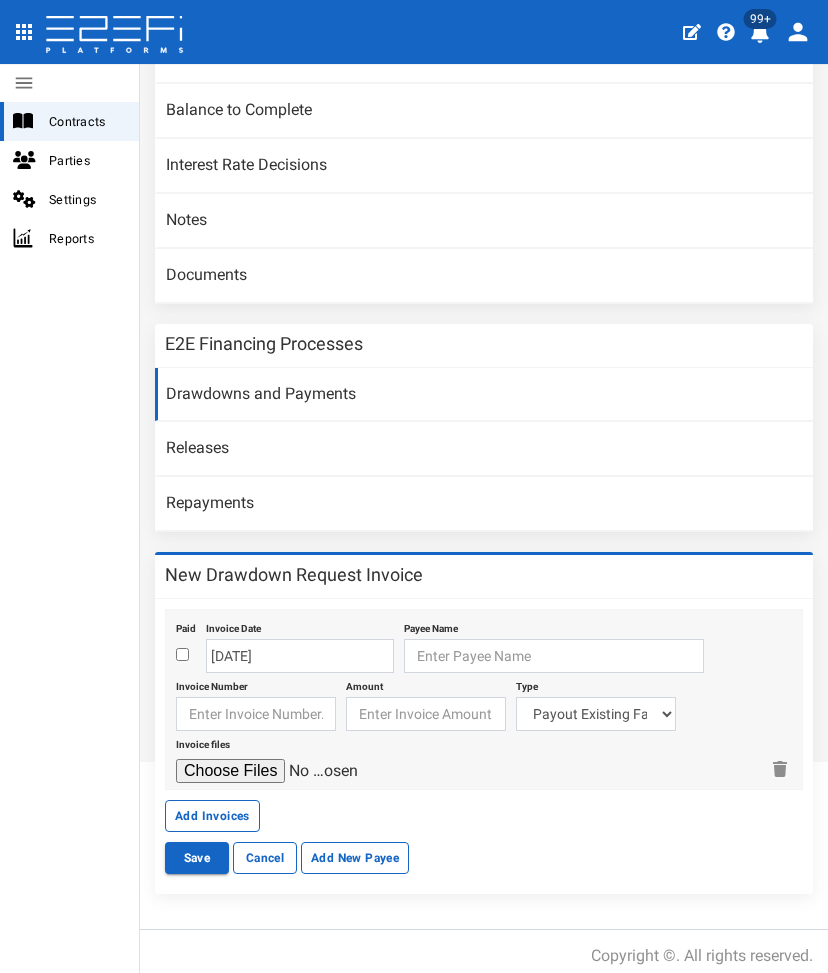 drag, startPoint x: 178, startPoint y: 635, endPoint x: 224, endPoint y: 647, distance: 47.539455 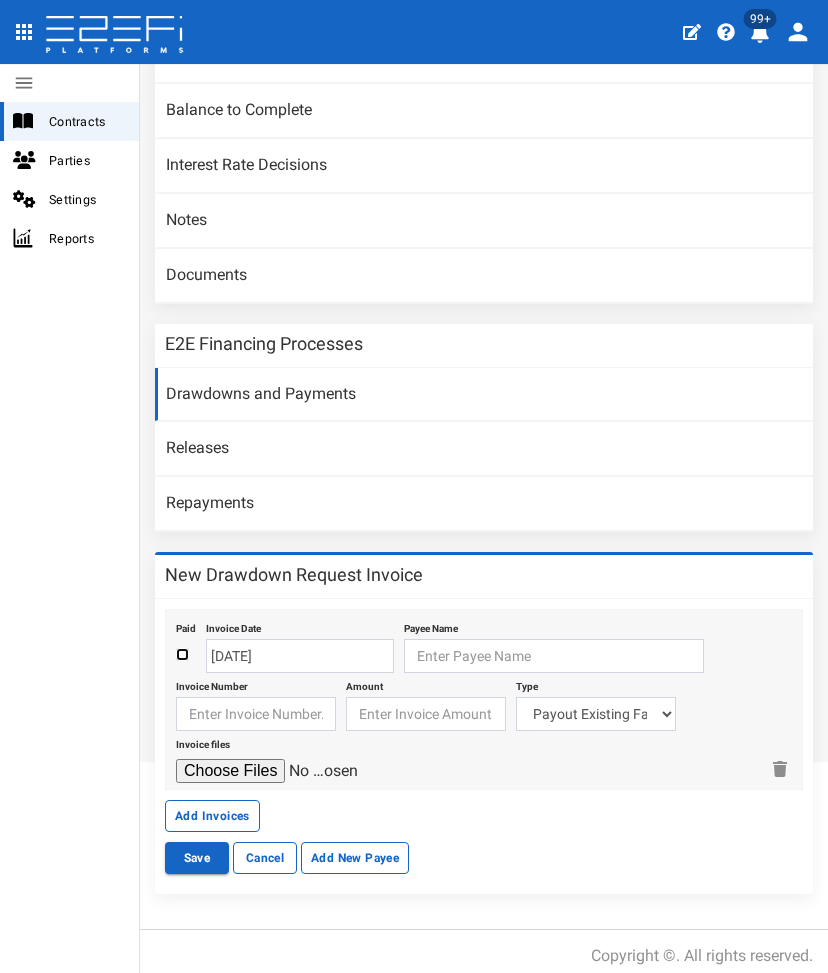 click at bounding box center (182, 654) 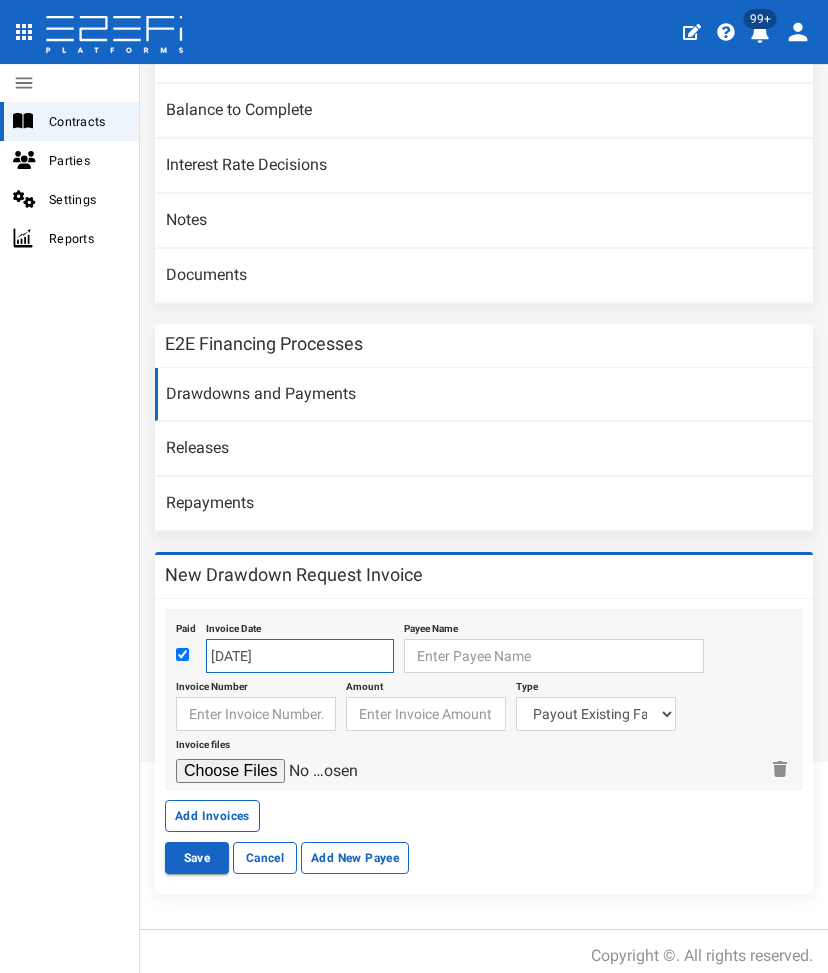 click on "[DATE]" at bounding box center [300, 656] 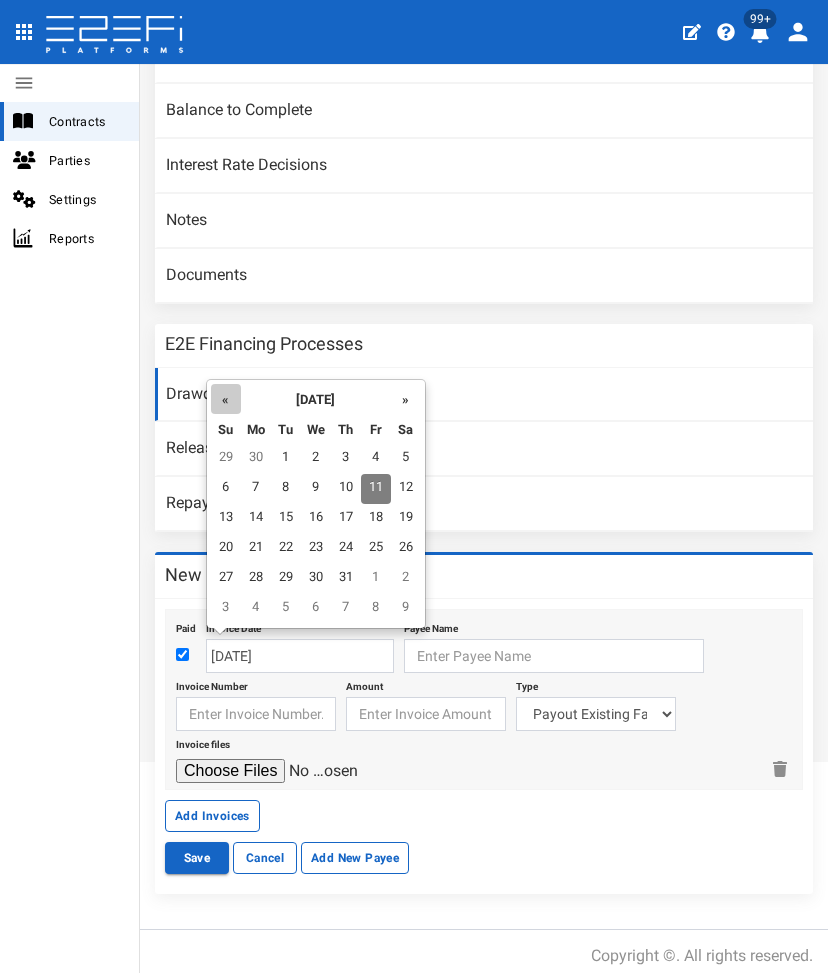 click on "«" at bounding box center (226, 399) 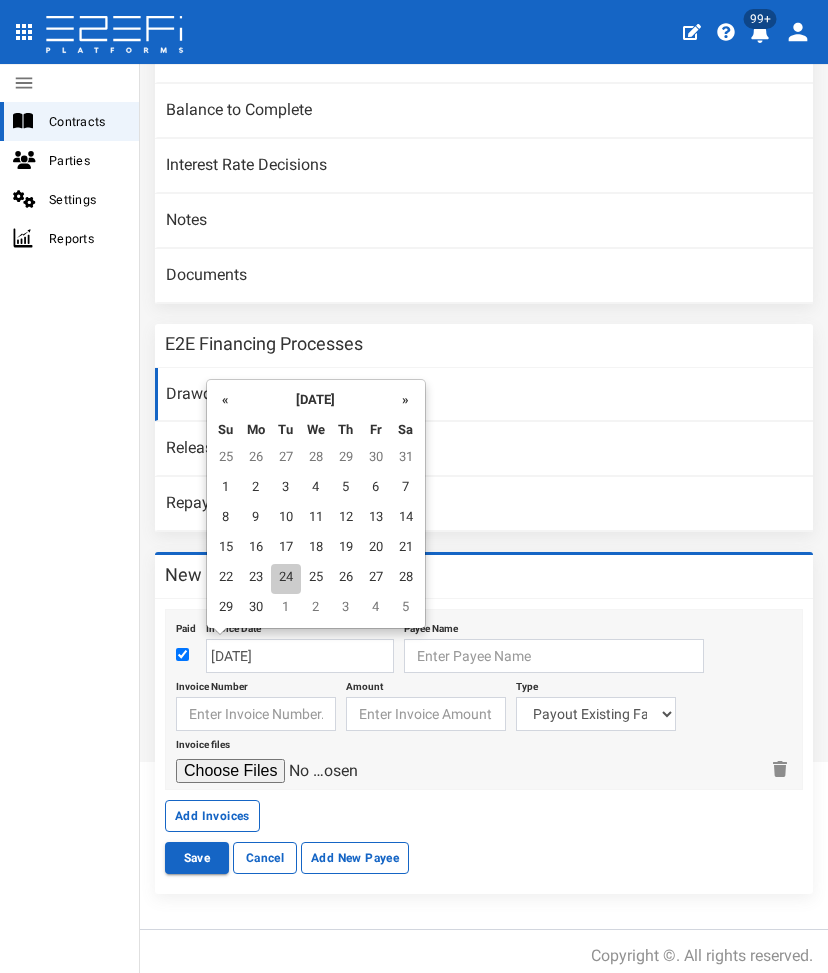 click on "24" at bounding box center (286, 579) 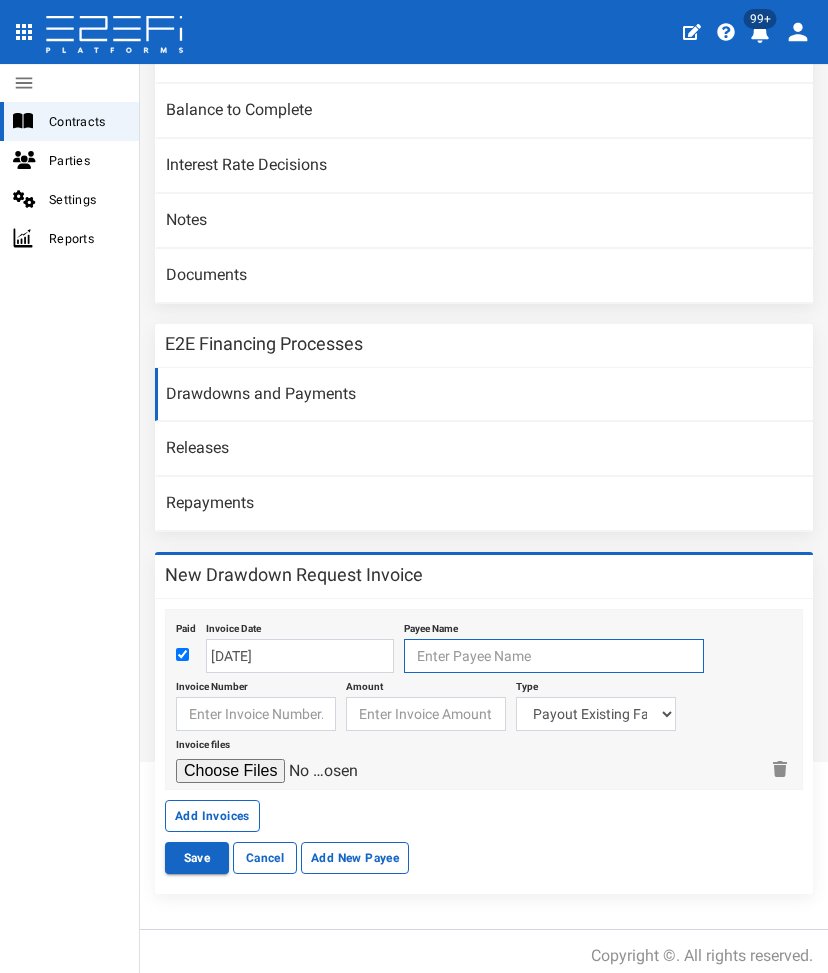 click at bounding box center (554, 656) 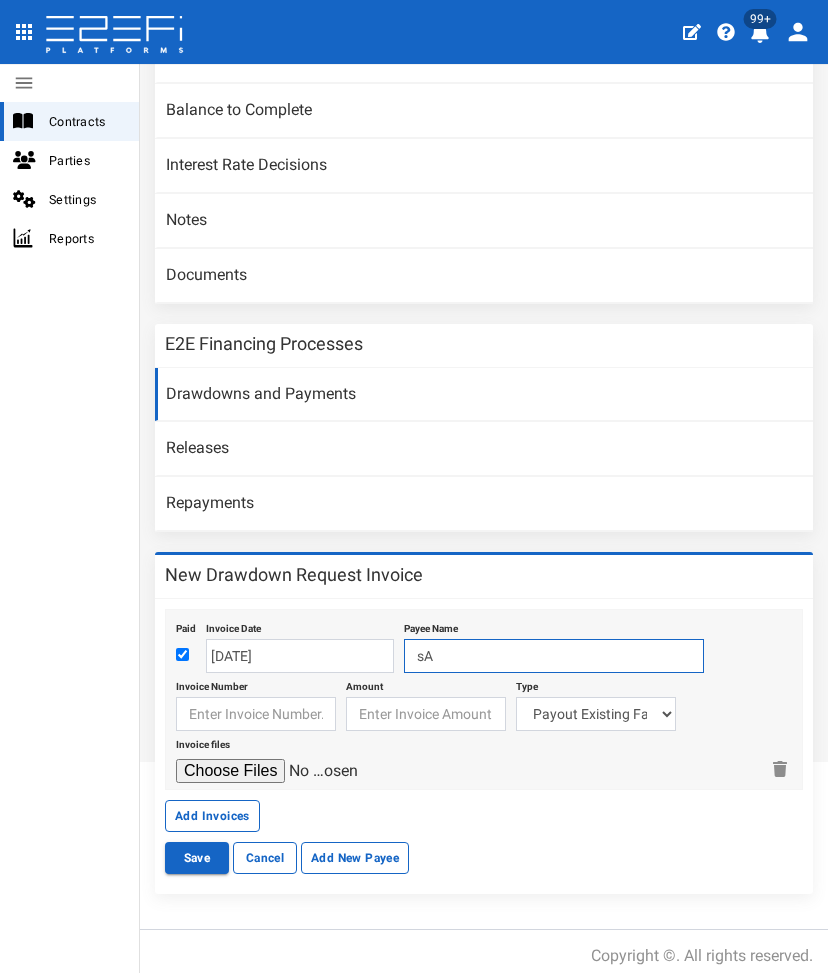 type on "s" 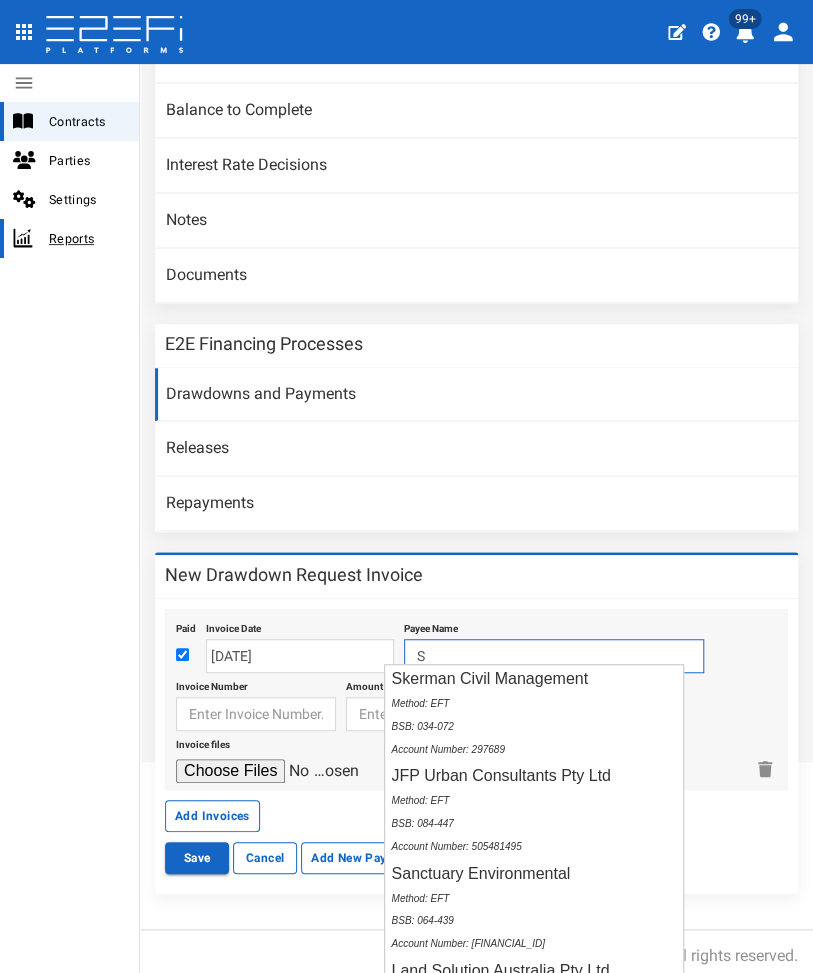 type on "S" 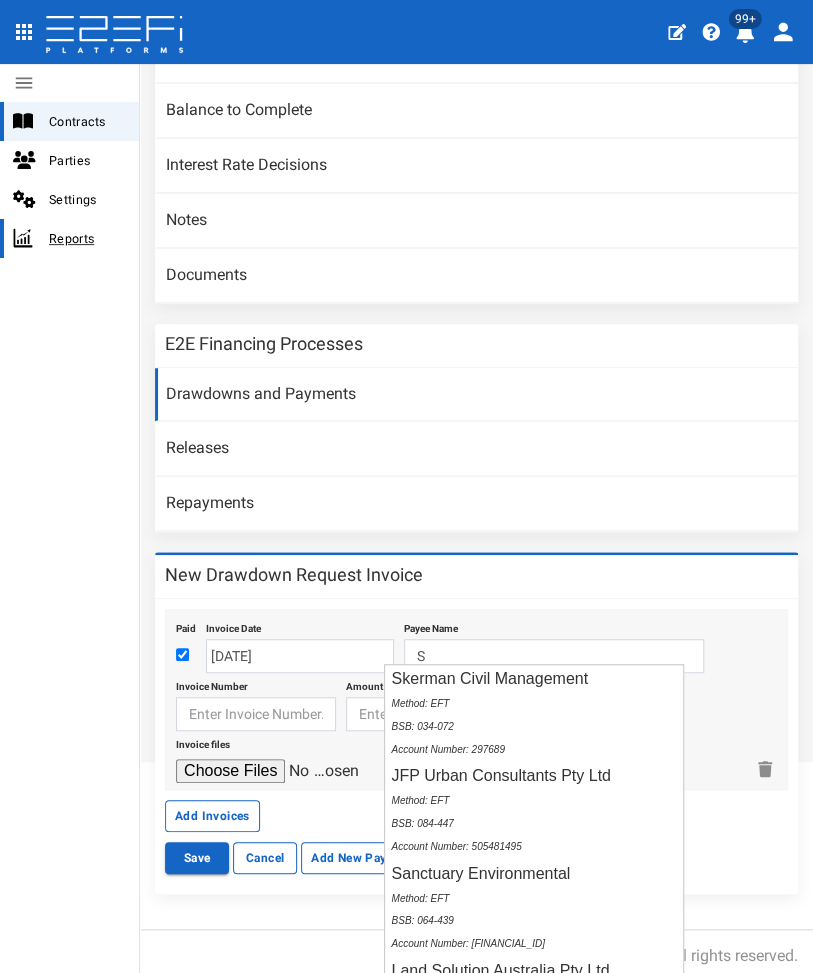type 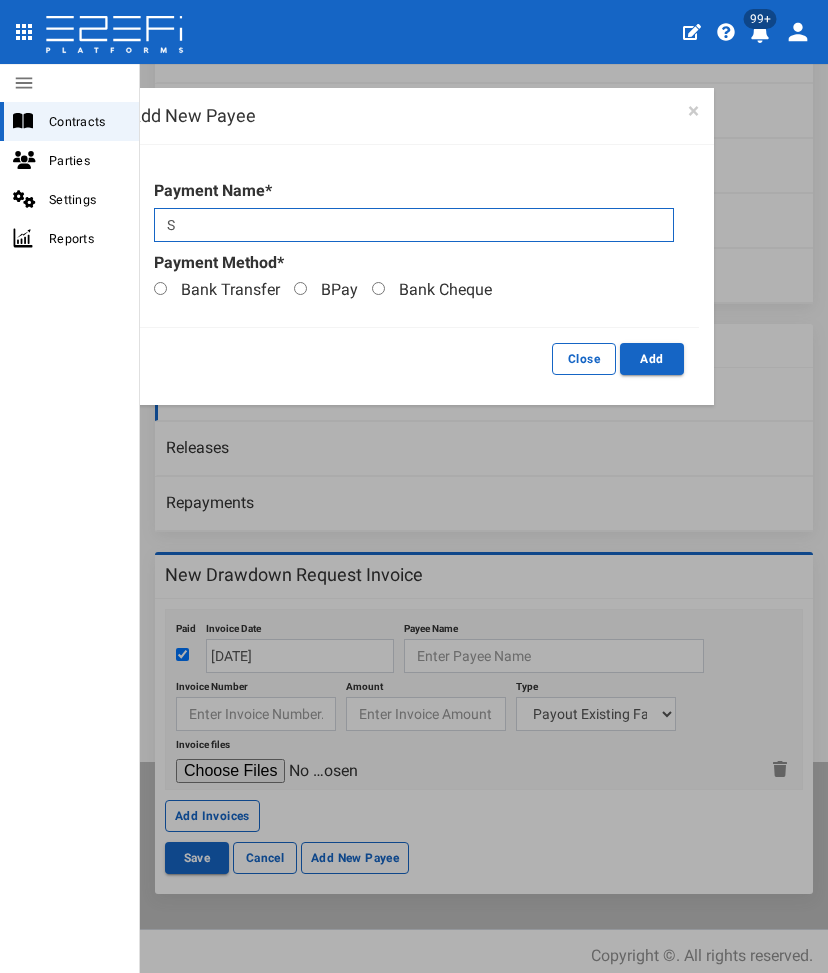 click on "S" at bounding box center (414, 225) 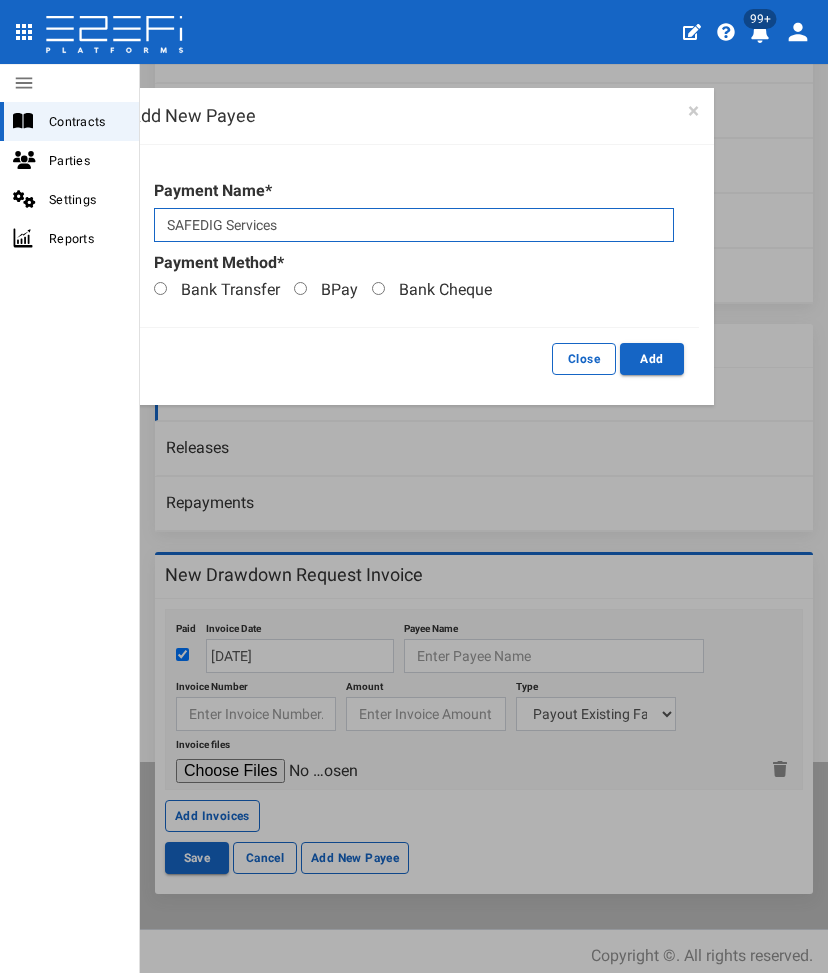 type on "SAFEDIG Services" 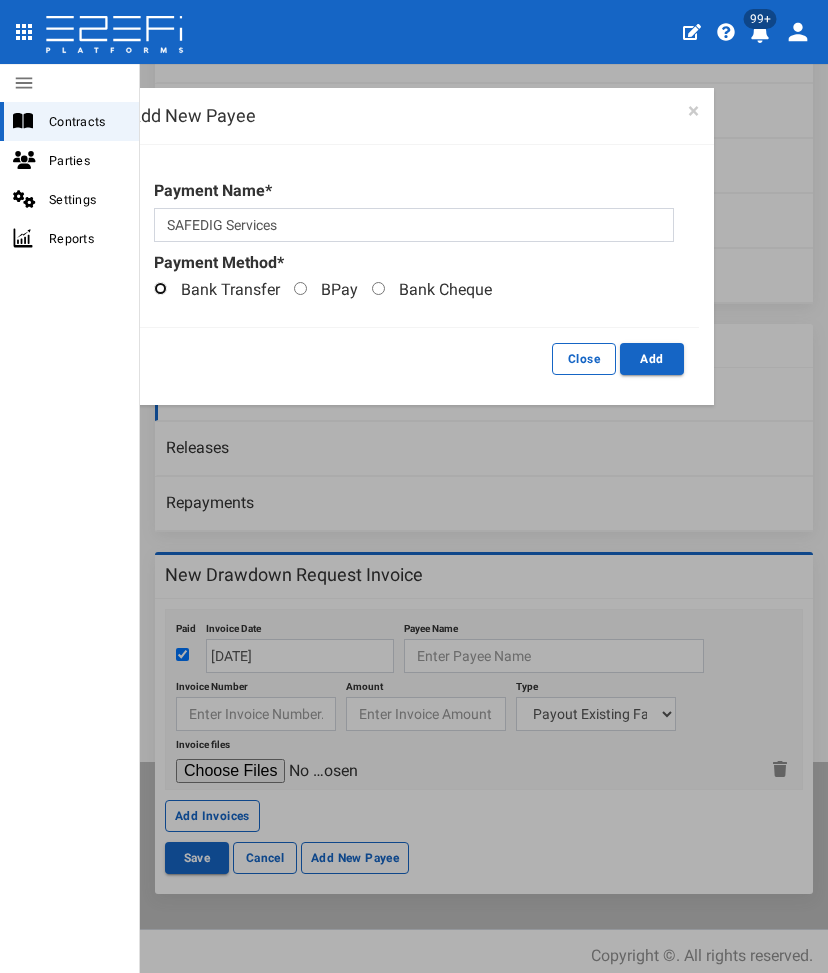 click on "Bank Transfer" at bounding box center (160, 288) 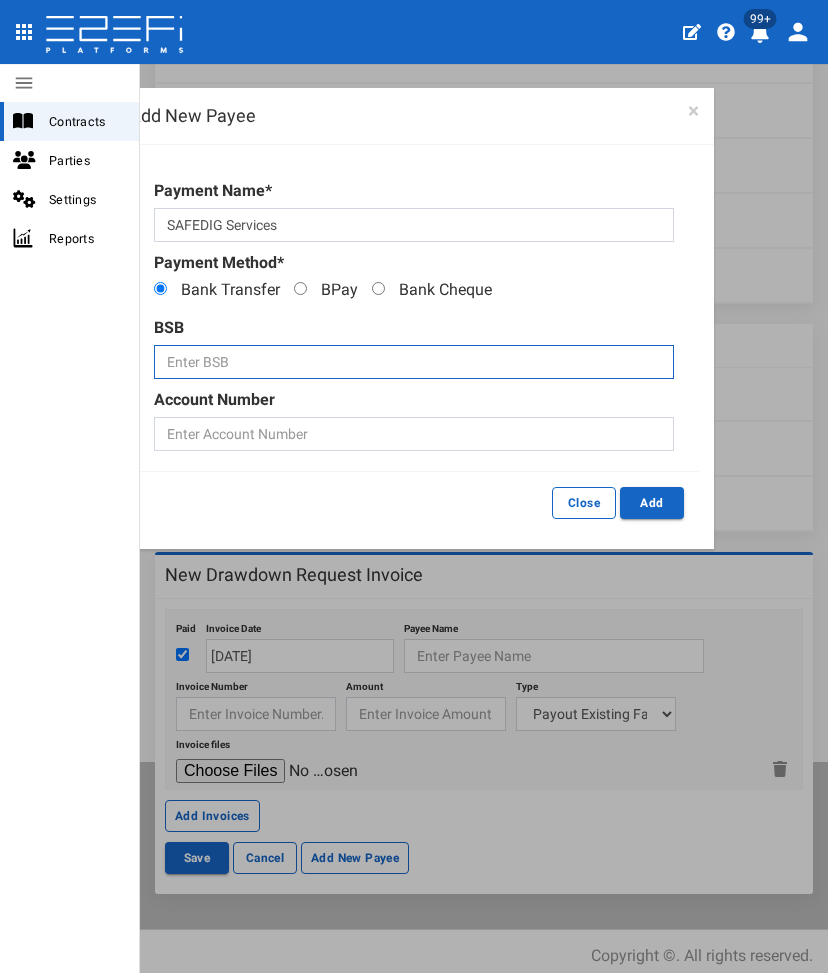 click at bounding box center (414, 362) 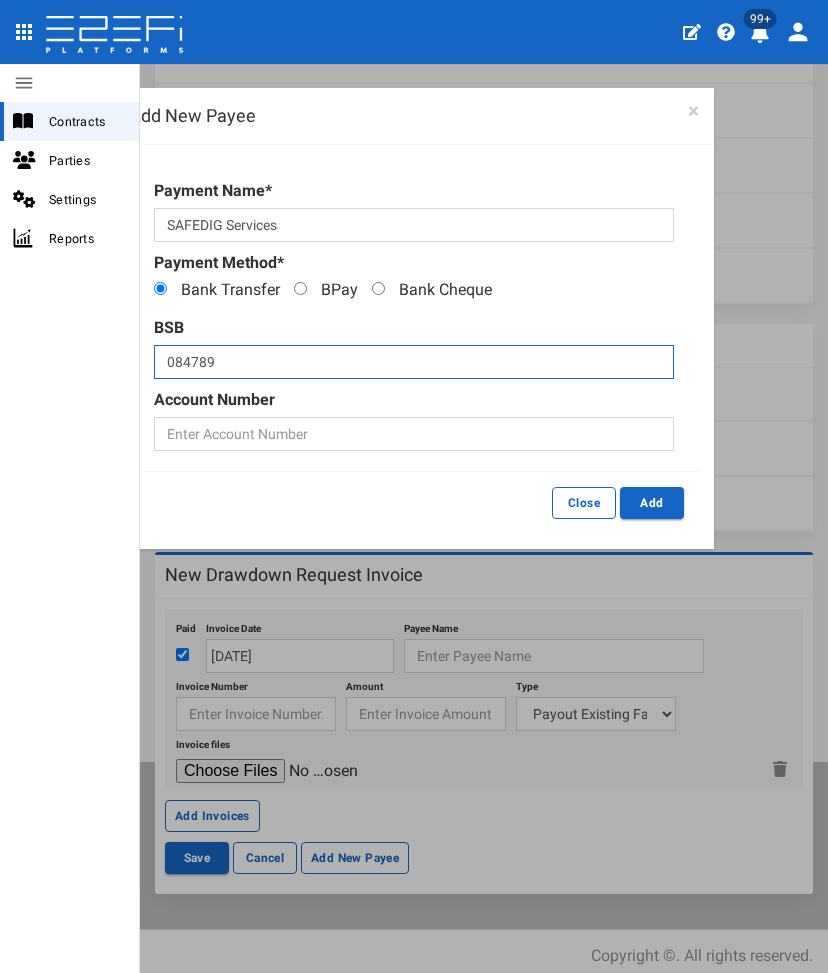 type on "084789" 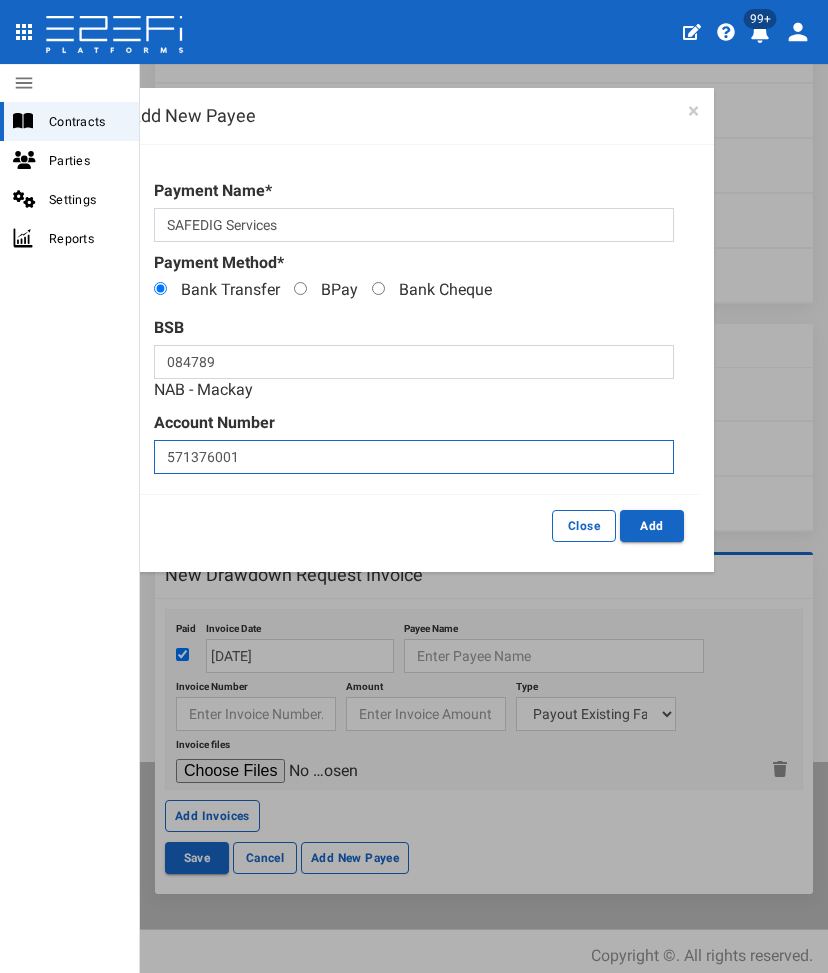 type on "571376001" 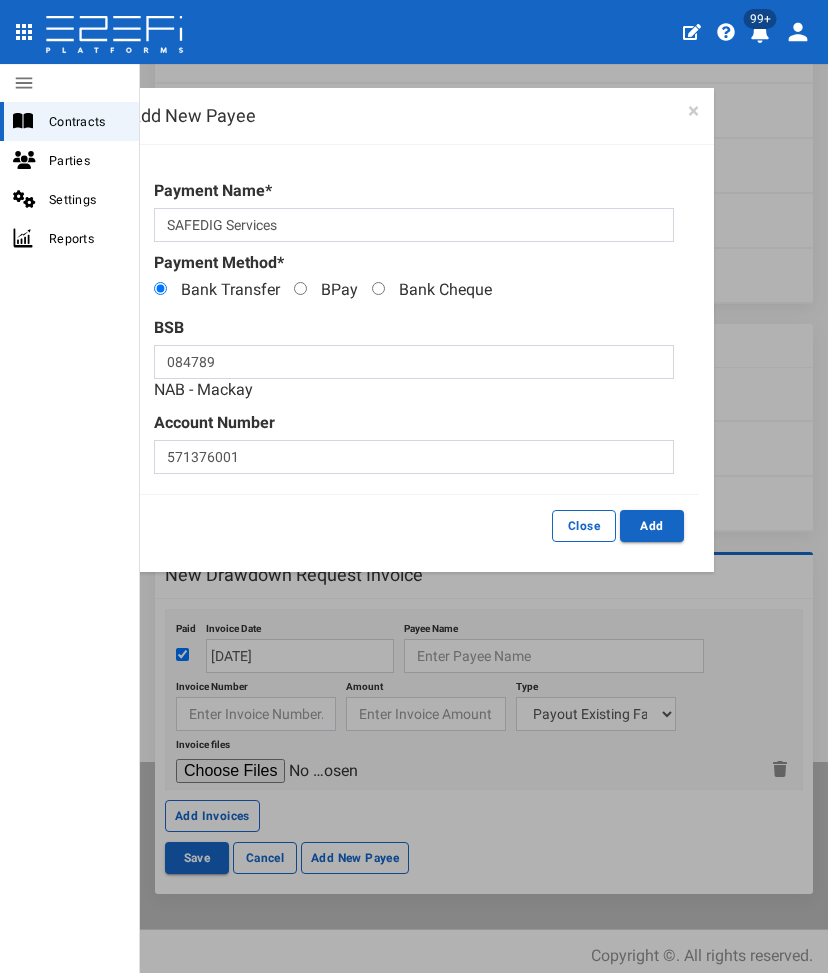 click on "Account Number
571376001" at bounding box center (414, 443) 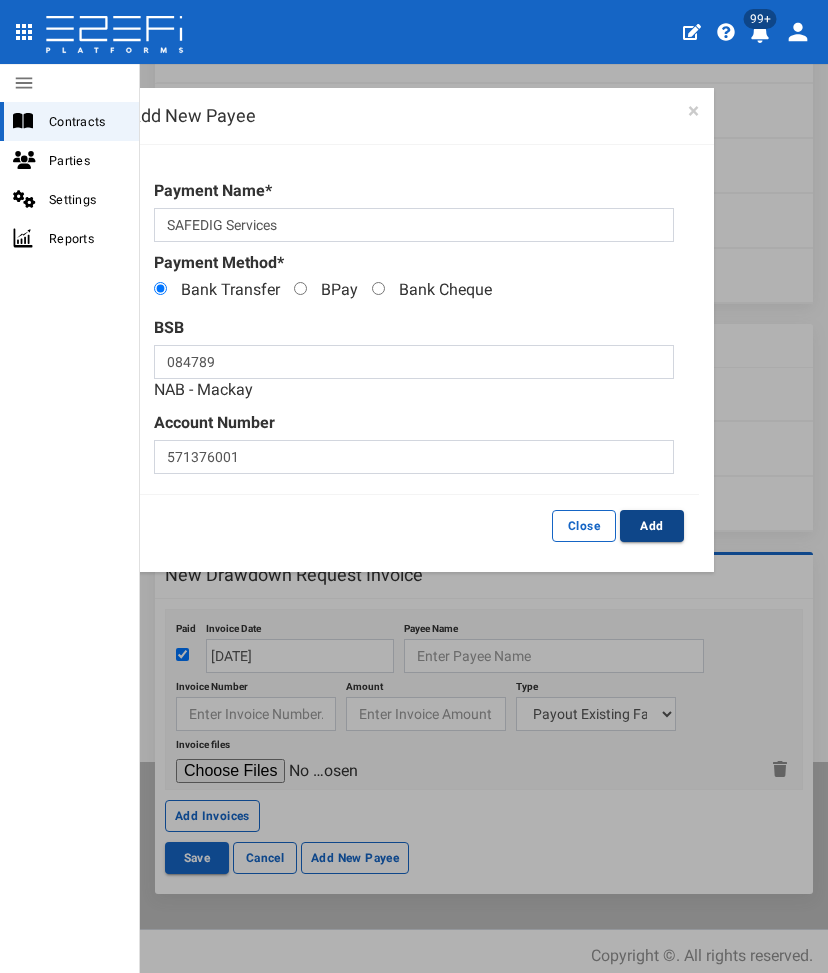 click on "Add" at bounding box center [652, 526] 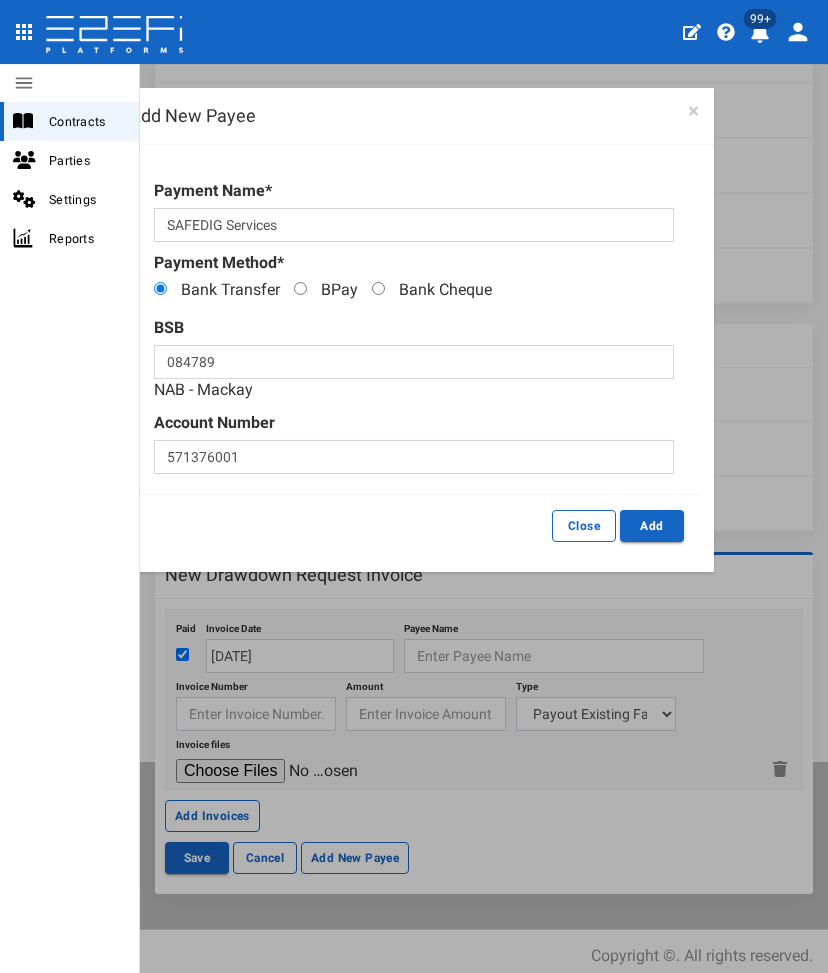 type on "SAFEDIG Services 084-789 571376001" 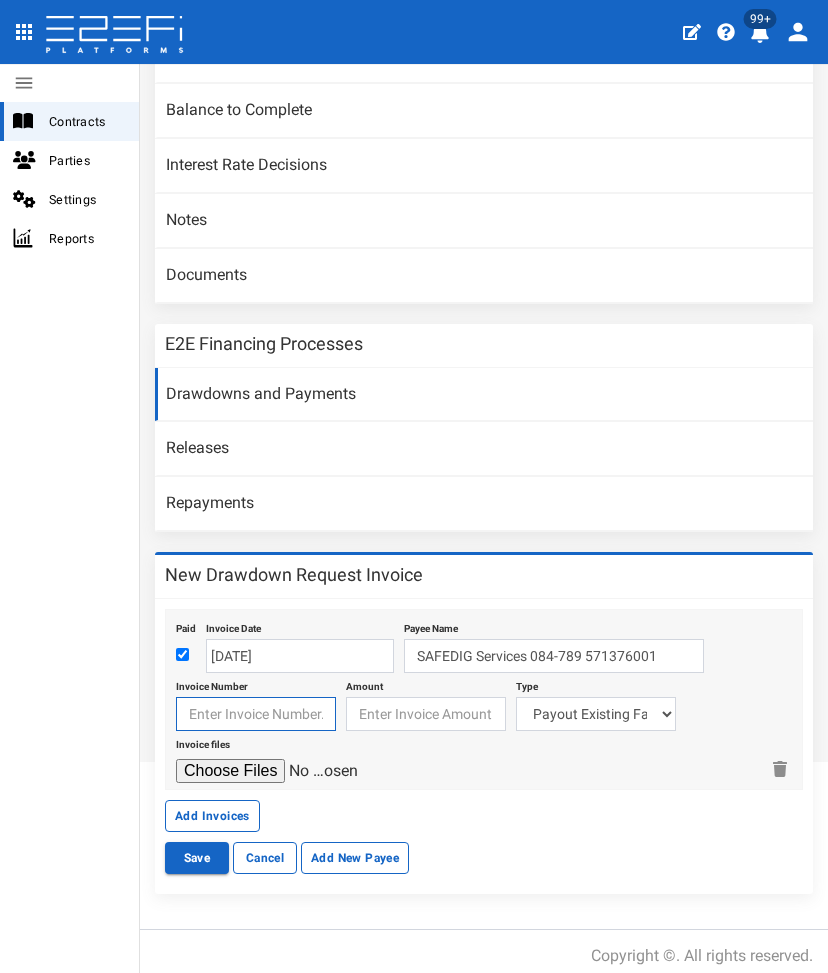 click at bounding box center [256, 714] 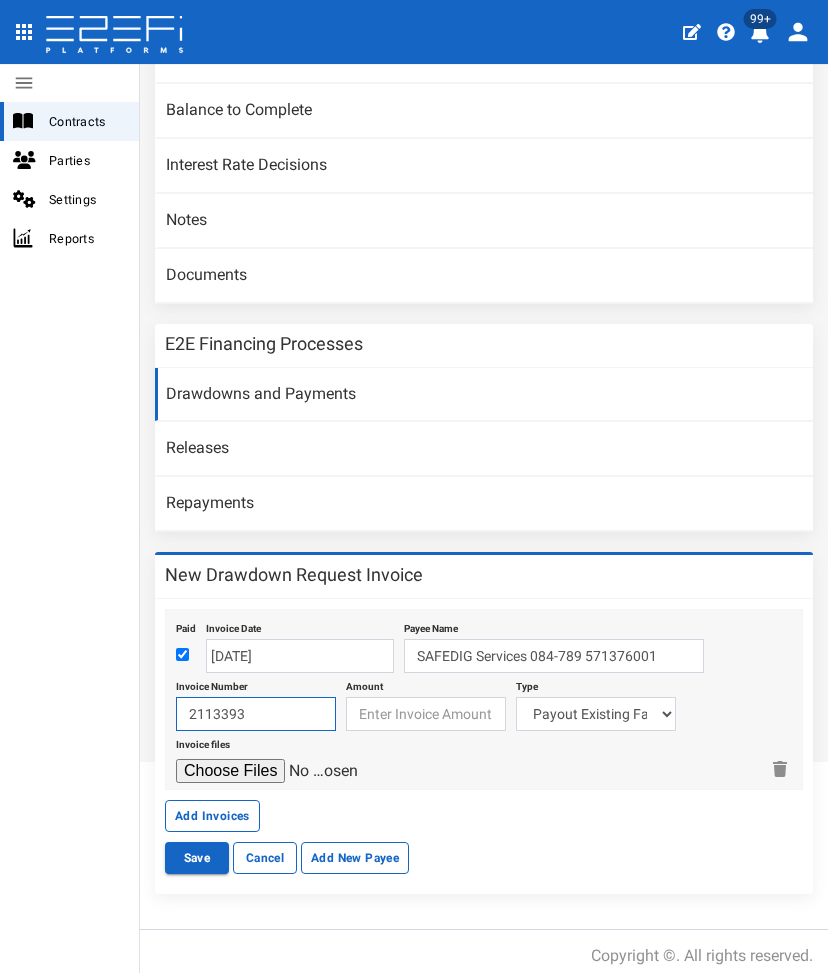type on "2113393" 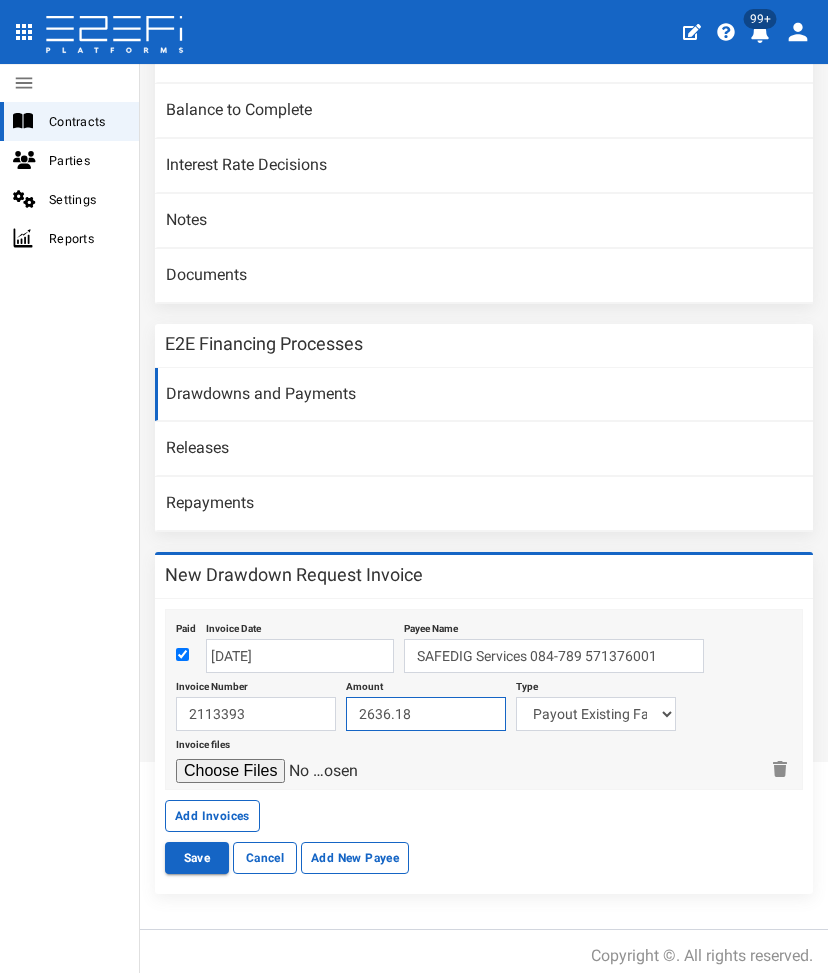 type on "2636.18" 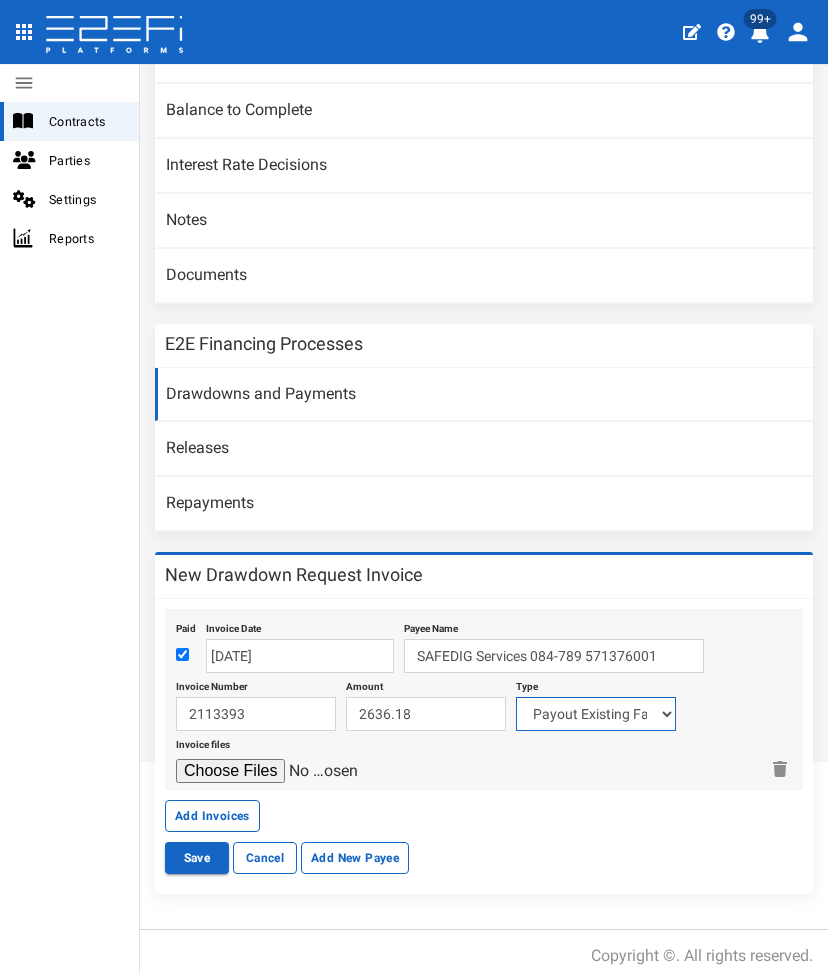 click on "Payout Existing Facility
Bcc Maintenance
Uu Maintenance
Civils
Demolition
Fencing
Streetscape
Rehabilitation Areas
Maintenance
Electricity & Telco
Telco - Telstra/Nbn Fee
Bcc Street Tree Removal
Street Tree Replacement
Allgas High Pressure Pipe
Structural Engineer
Civil Engineering Fees
Survey
Landscape & Ecology
Derm
Arboriculture Fees
Infrastructure Charges QUU
Infrastructure Charges BCC
Fees
Qleave
Council & Water Authority Fees
Infrastructure Offsets/Refunds
761" at bounding box center (596, 714) 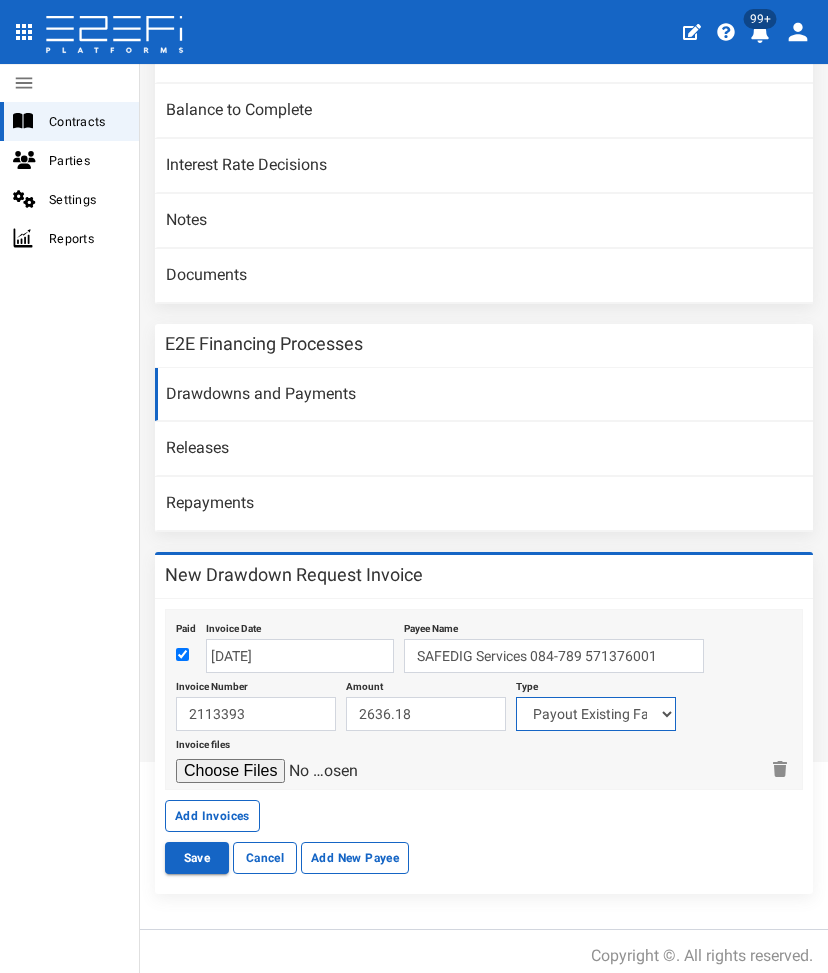 select on "Civils~68~CIVIL WORKS" 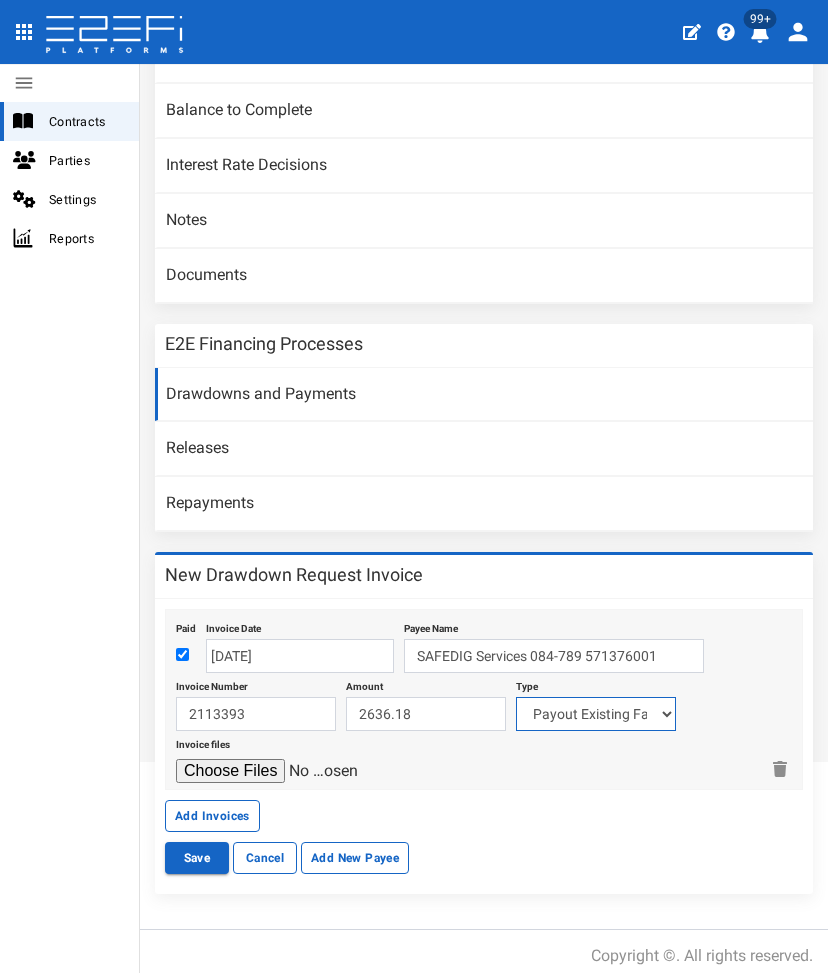 click on "Payout Existing Facility
Bcc Maintenance
Uu Maintenance
Civils
Demolition
Fencing
Streetscape
Rehabilitation Areas
Maintenance
Electricity & Telco
Telco - Telstra/Nbn Fee
Bcc Street Tree Removal
Street Tree Replacement
Allgas High Pressure Pipe
Structural Engineer
Civil Engineering Fees
Survey
Landscape & Ecology
Derm
Arboriculture Fees
Infrastructure Charges QUU
Infrastructure Charges BCC
Fees
Qleave
Council & Water Authority Fees
Infrastructure Offsets/Refunds
761" at bounding box center (596, 714) 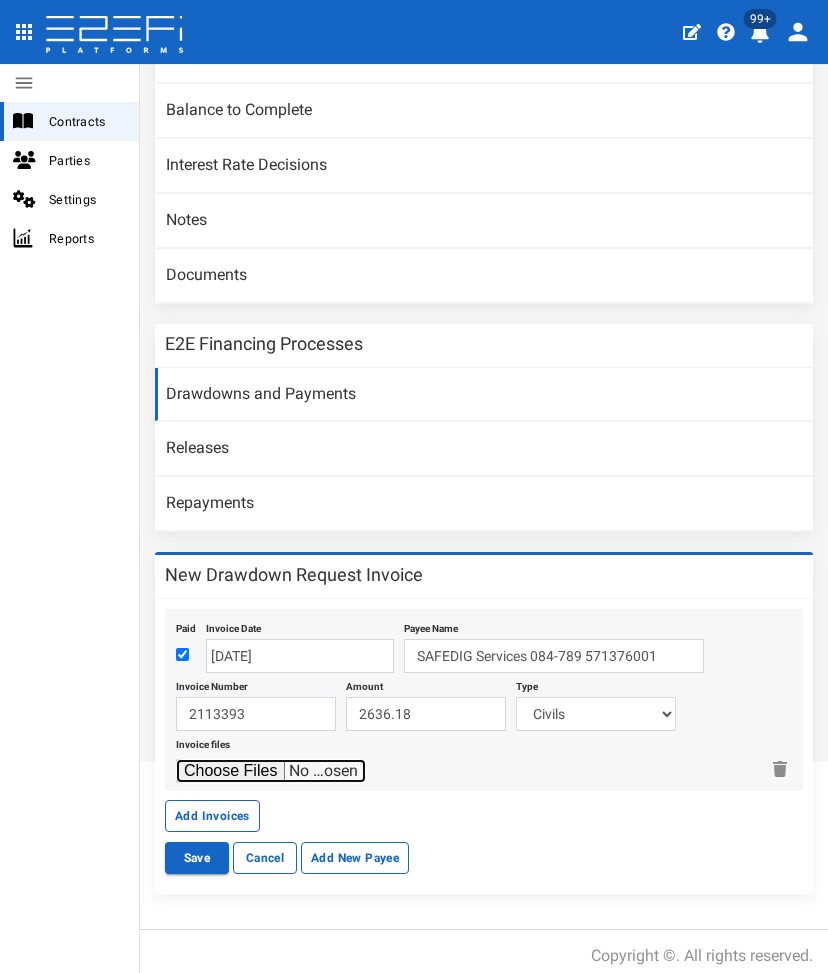 click at bounding box center [271, 771] 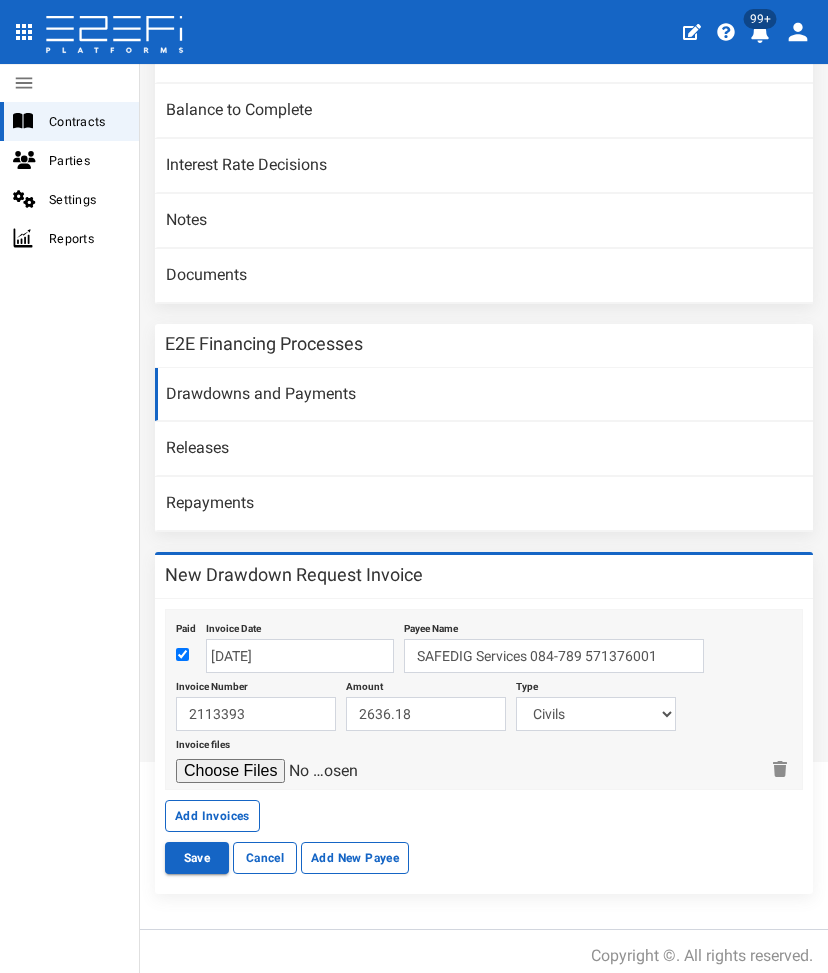 drag, startPoint x: 192, startPoint y: 841, endPoint x: 185, endPoint y: 827, distance: 15.652476 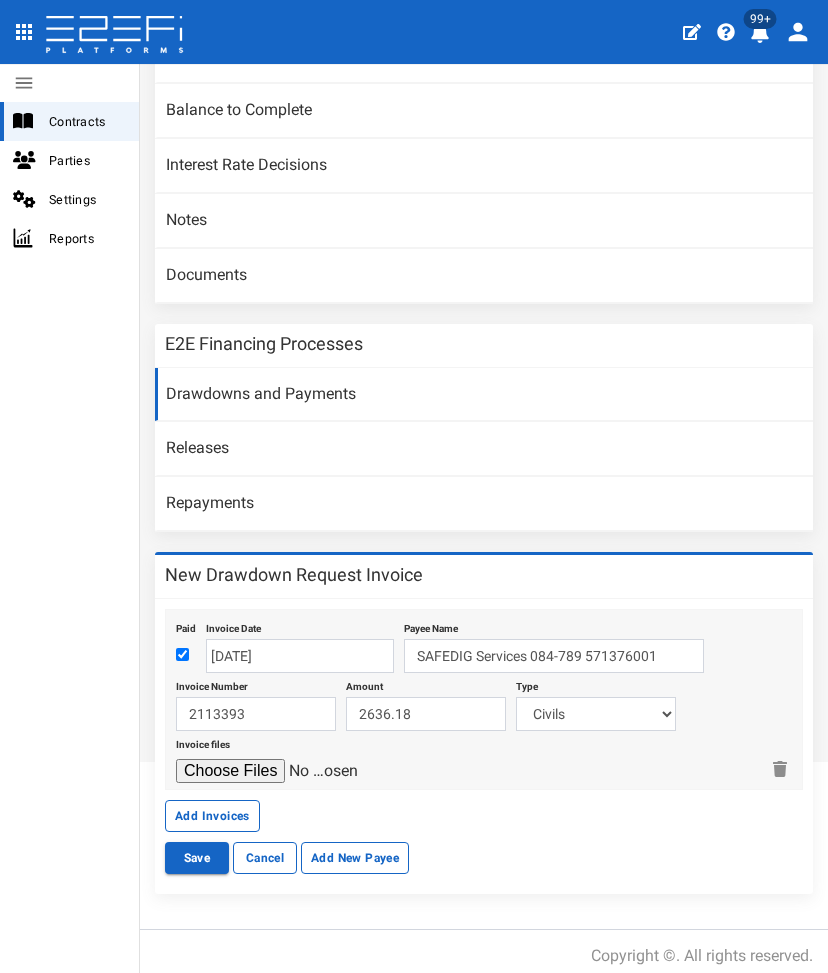 click on "Save" at bounding box center (197, 858) 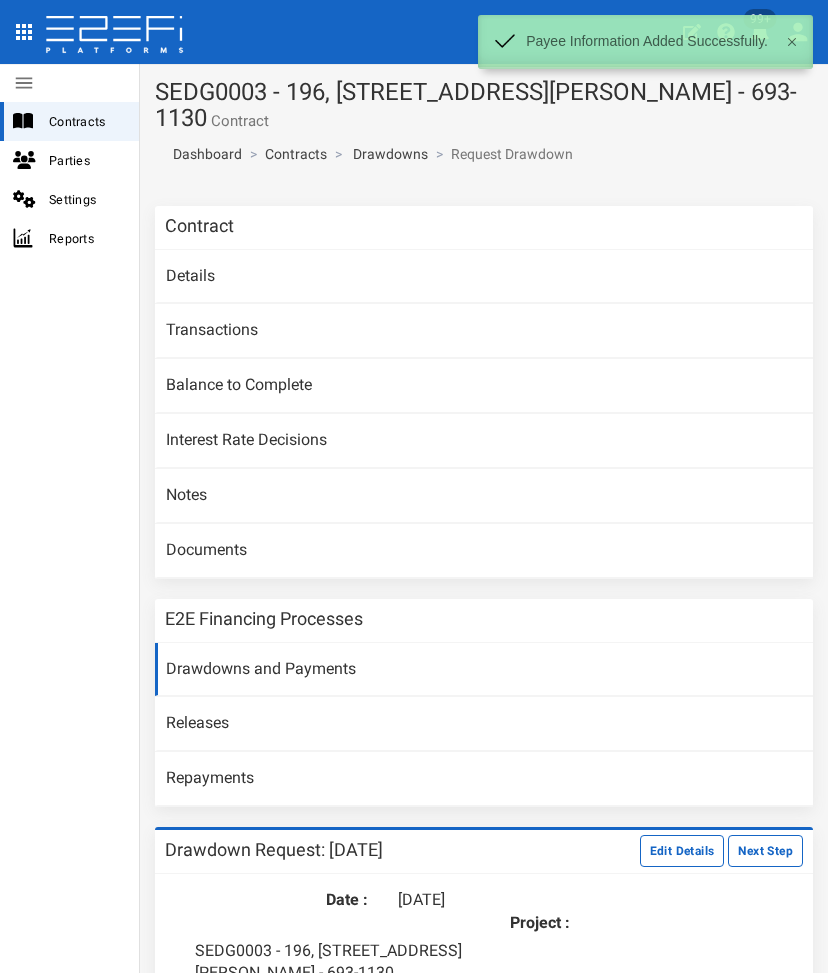 scroll, scrollTop: 0, scrollLeft: 0, axis: both 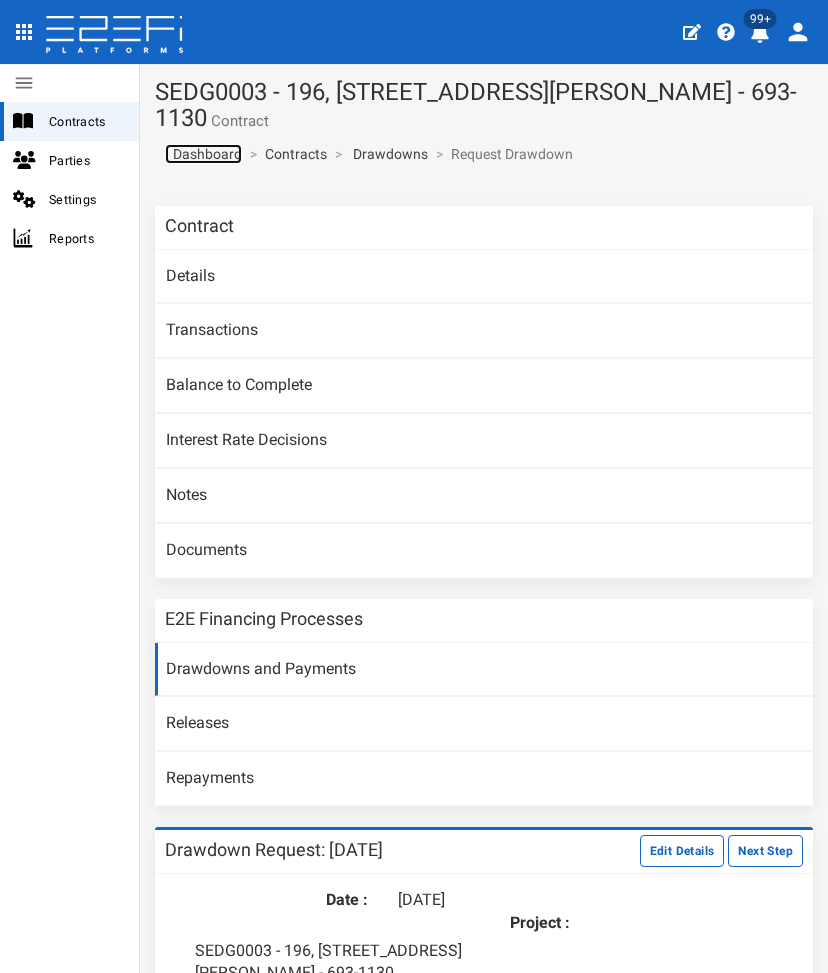 click on "Dashboard" at bounding box center (203, 154) 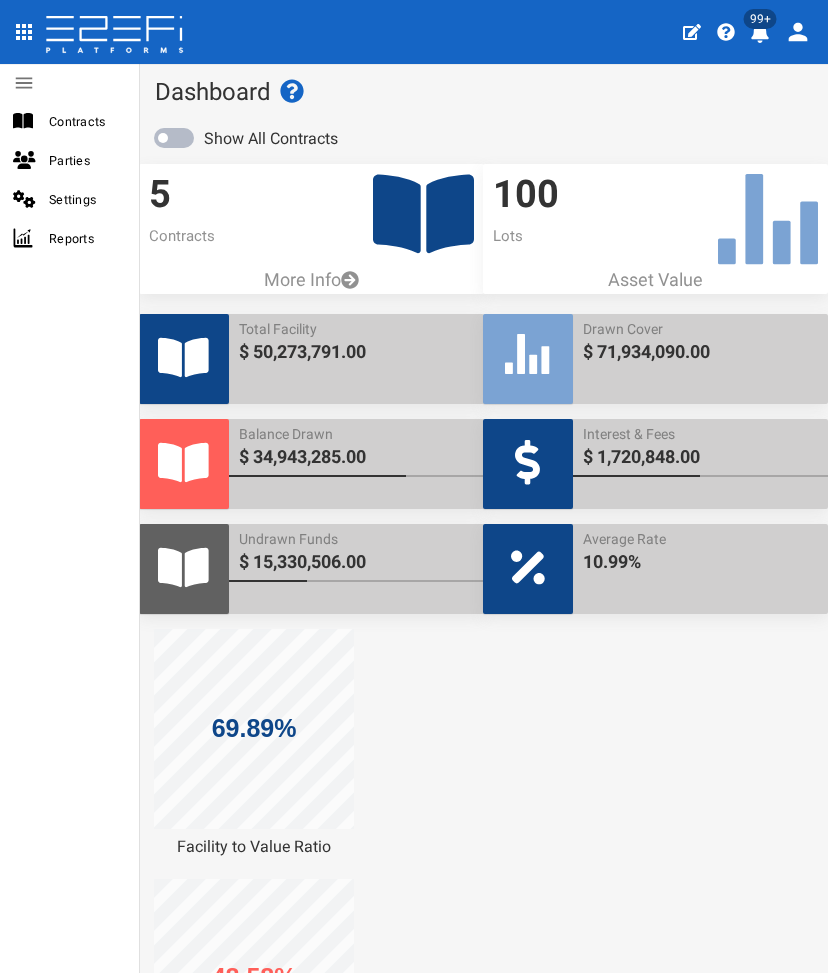 scroll, scrollTop: 0, scrollLeft: 0, axis: both 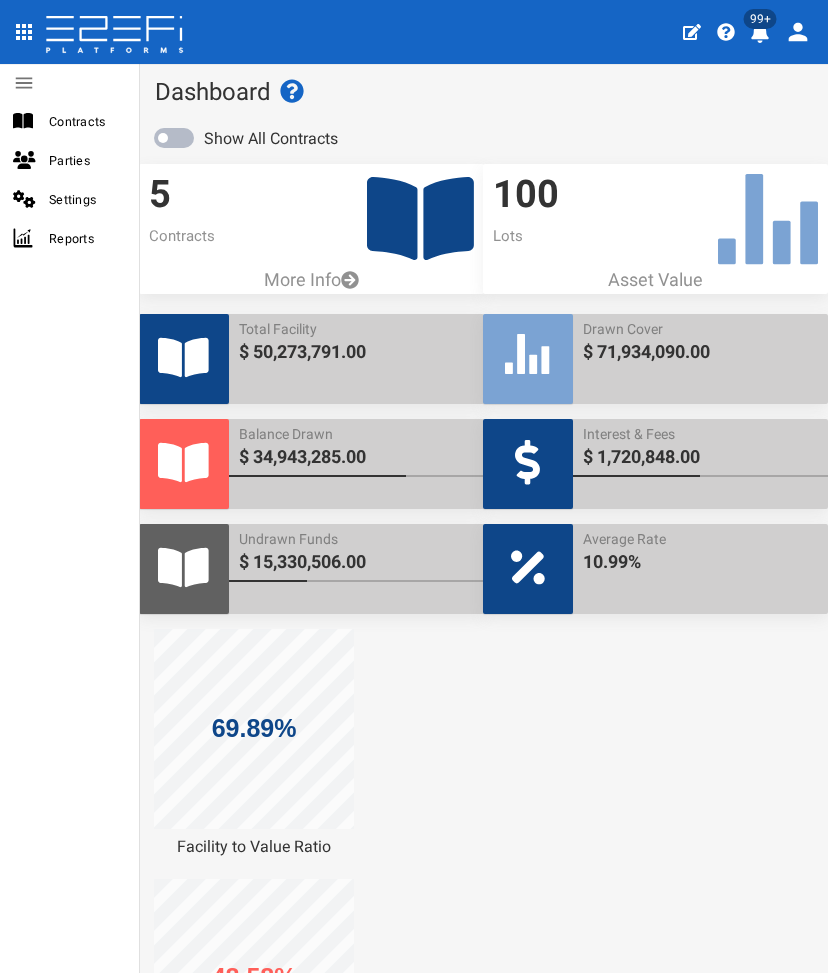 click 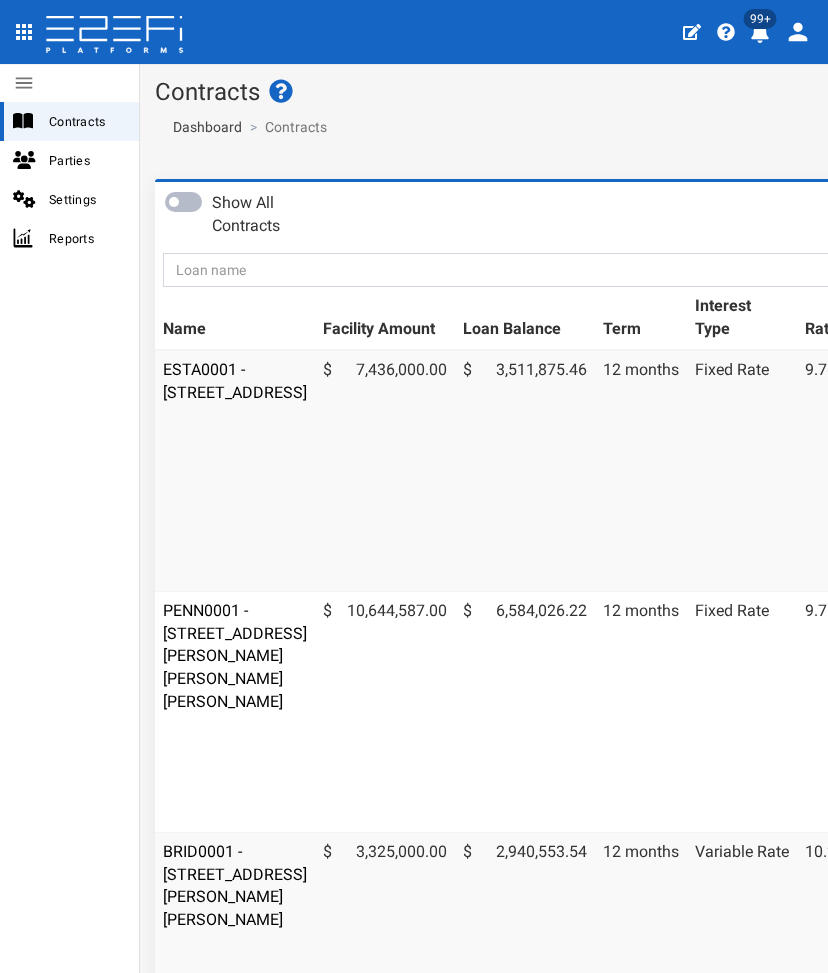 scroll, scrollTop: 0, scrollLeft: 0, axis: both 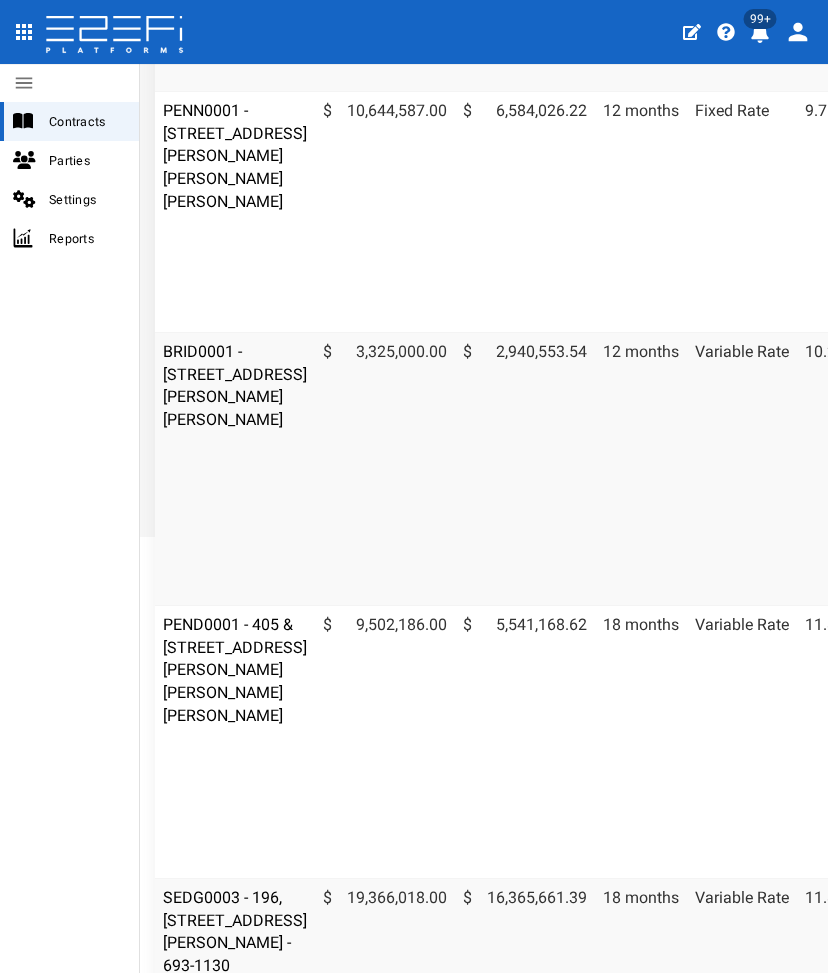 click on "BRID0001 - [STREET_ADDRESS][PERSON_NAME][PERSON_NAME]" at bounding box center (235, 468) 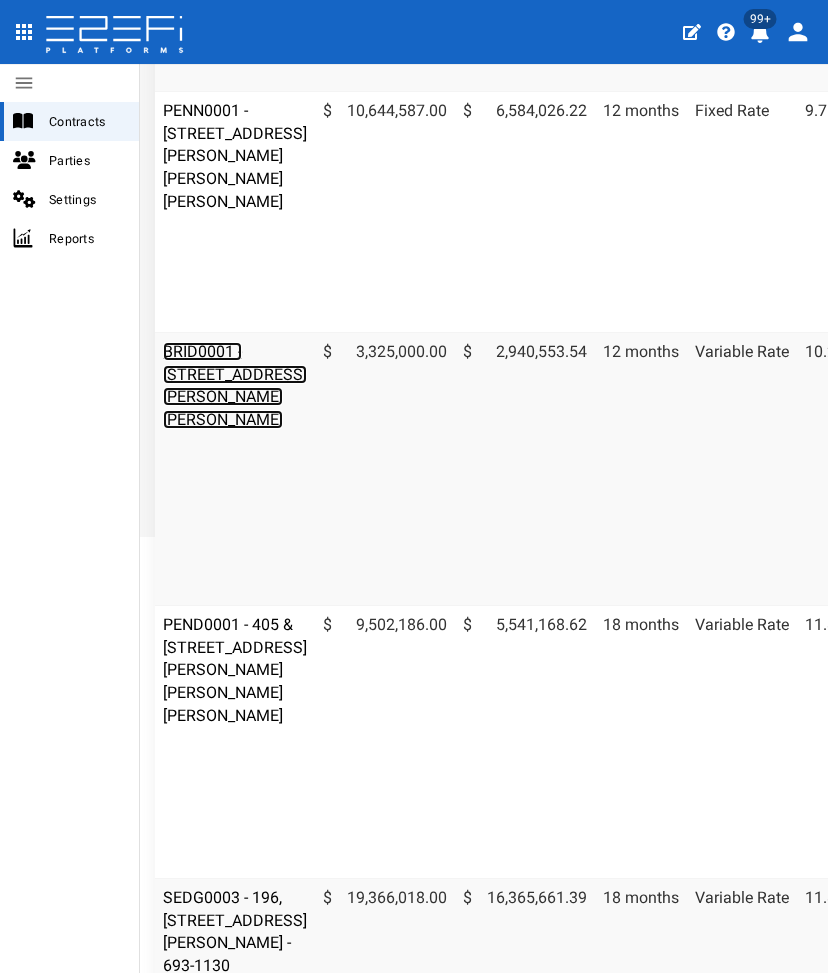 click on "BRID0001 - [STREET_ADDRESS][PERSON_NAME][PERSON_NAME]" at bounding box center (235, 386) 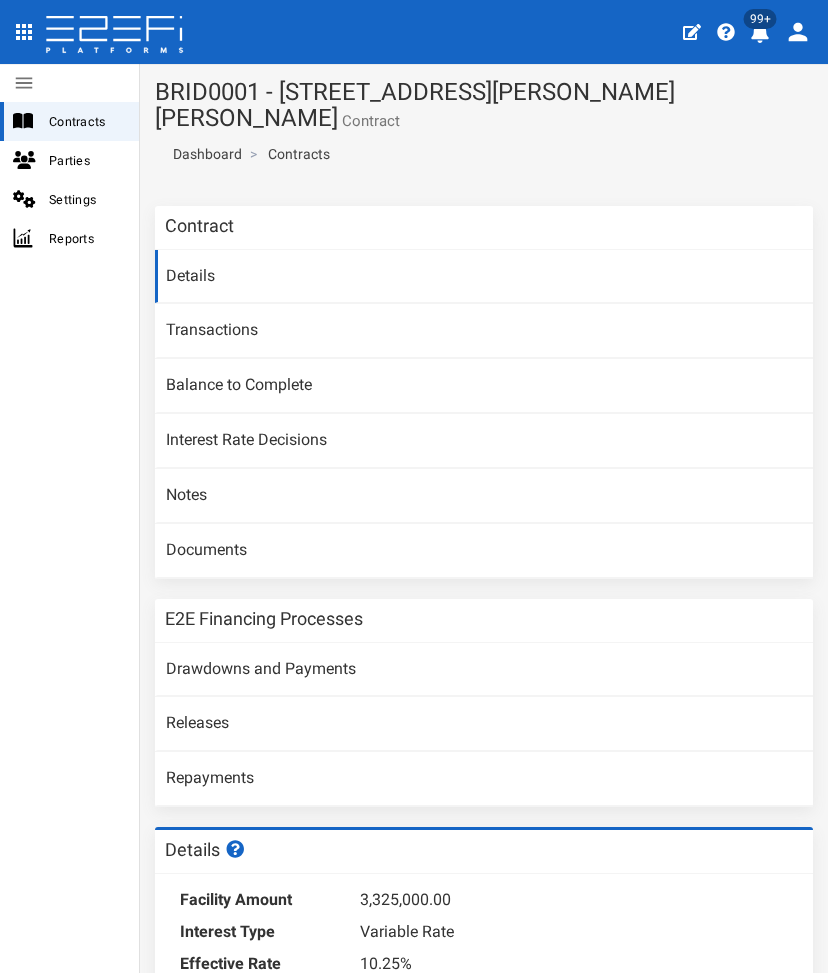 scroll, scrollTop: 0, scrollLeft: 0, axis: both 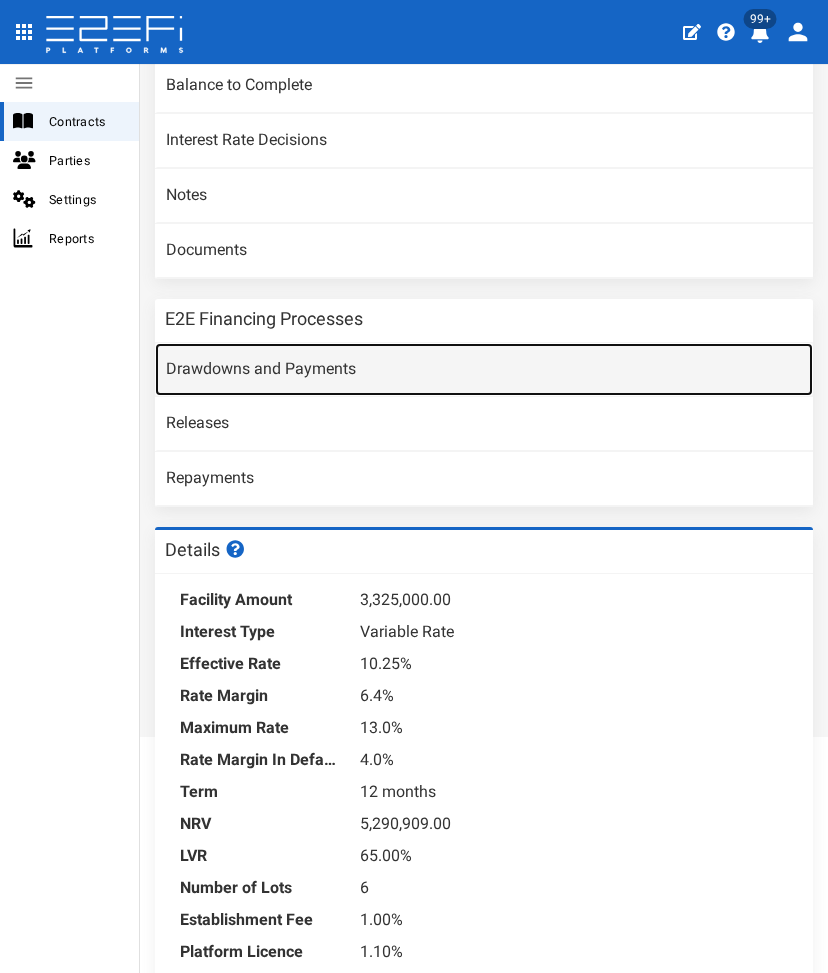click on "Drawdowns and Payments" at bounding box center (484, 370) 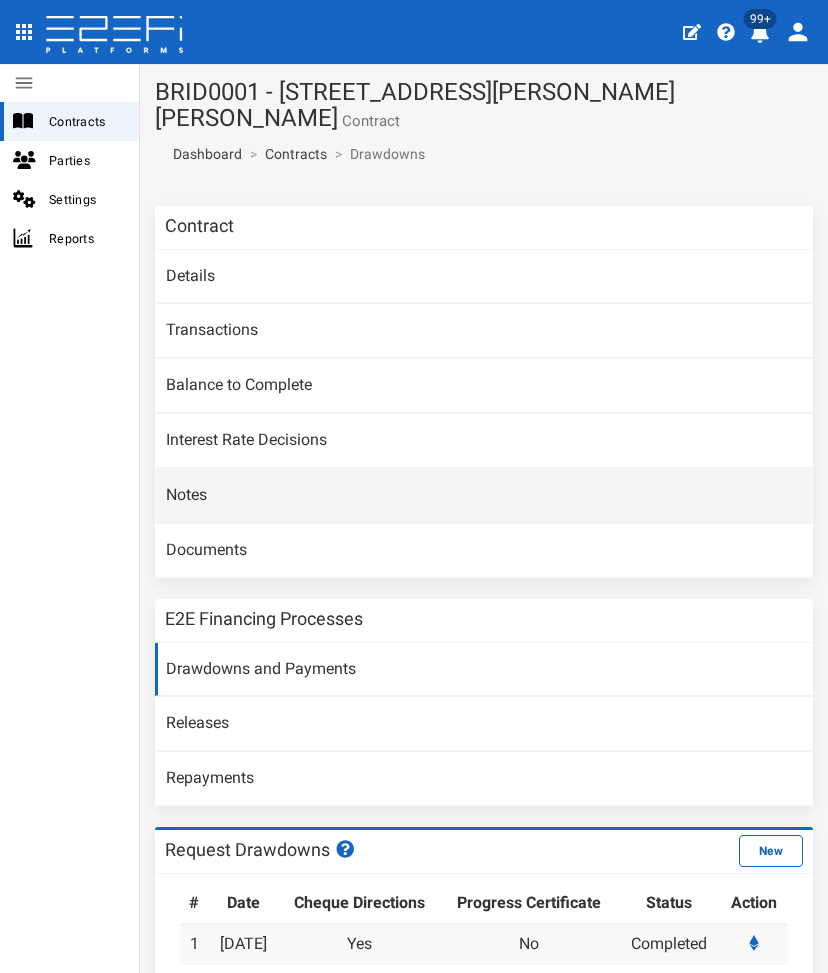 scroll, scrollTop: 0, scrollLeft: 0, axis: both 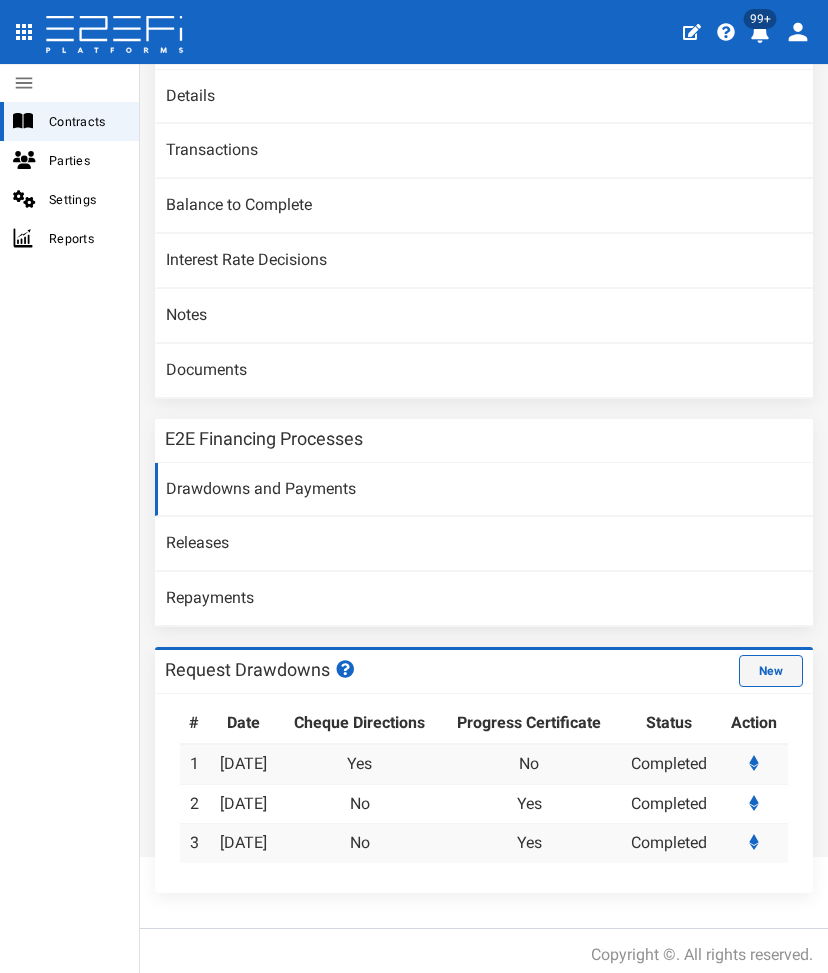 click on "New" at bounding box center (771, 671) 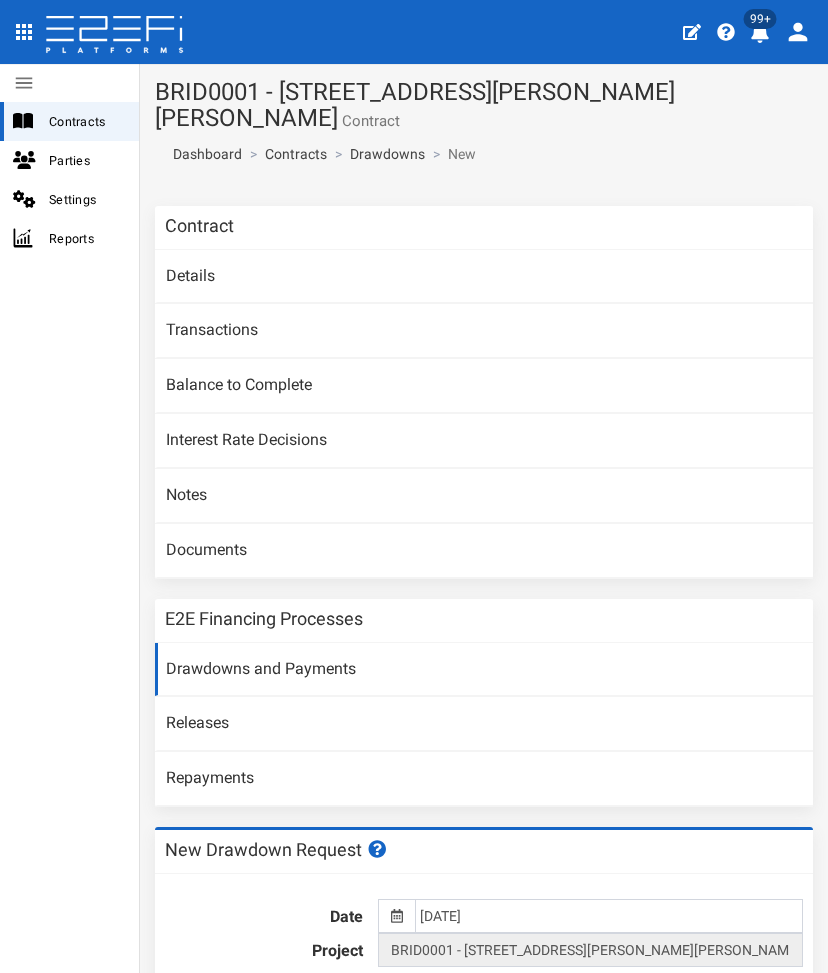 scroll, scrollTop: 0, scrollLeft: 0, axis: both 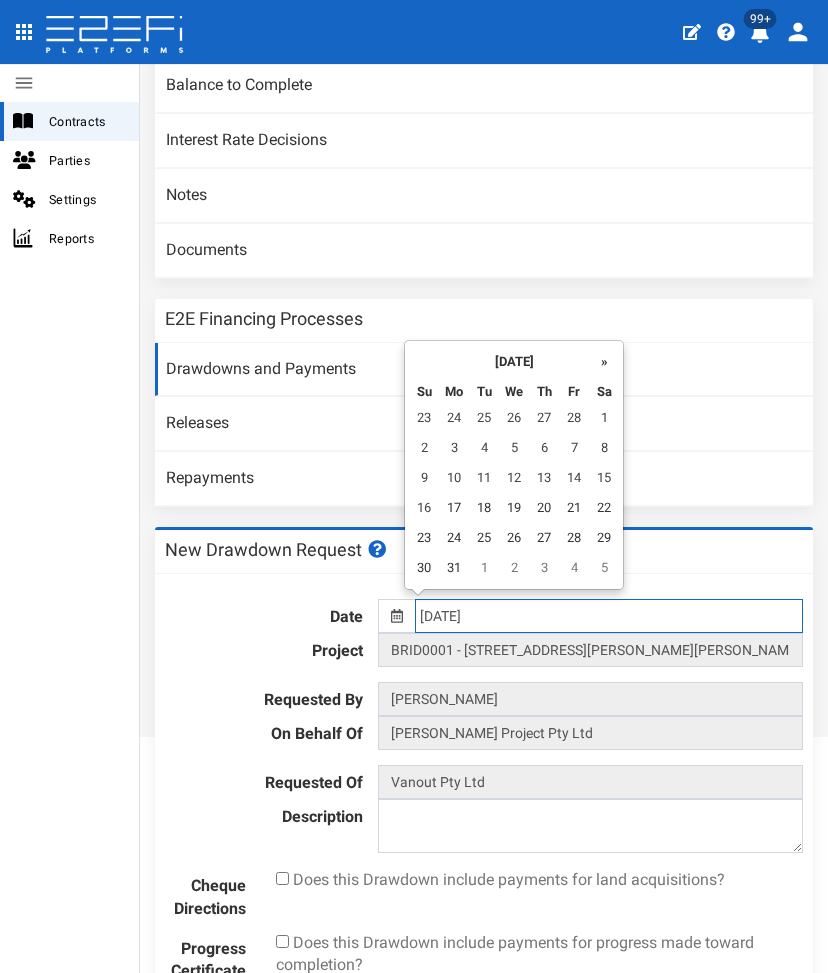 click on "17-03-2025" at bounding box center [609, 616] 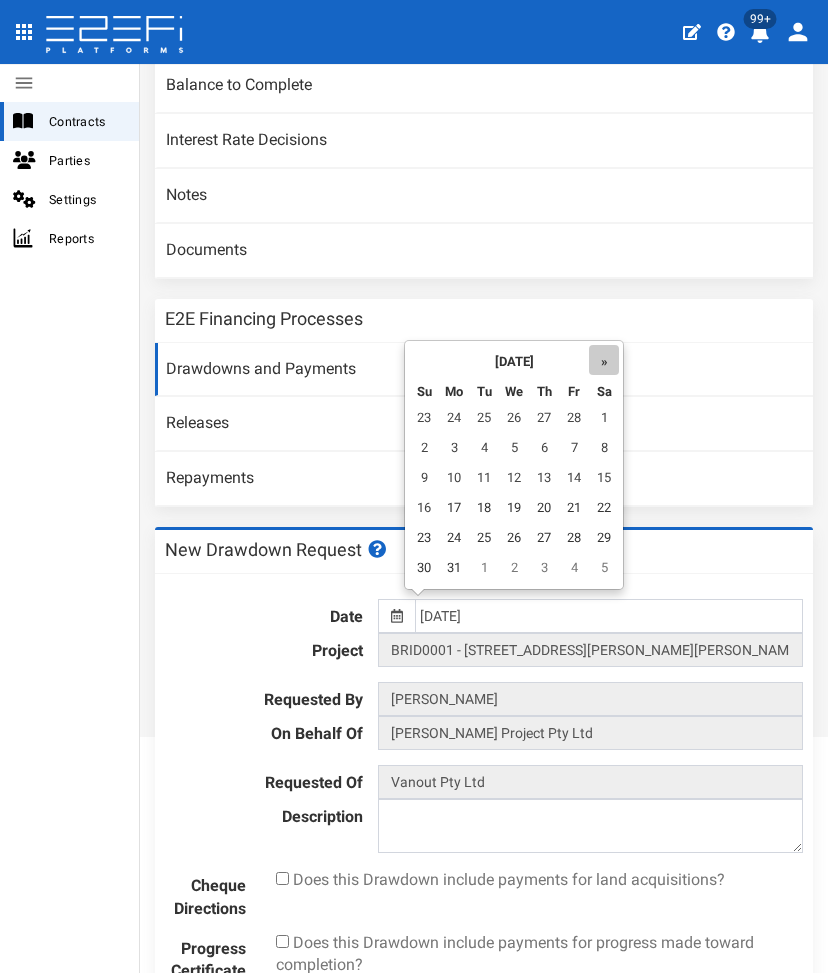 click on "»" at bounding box center (604, 360) 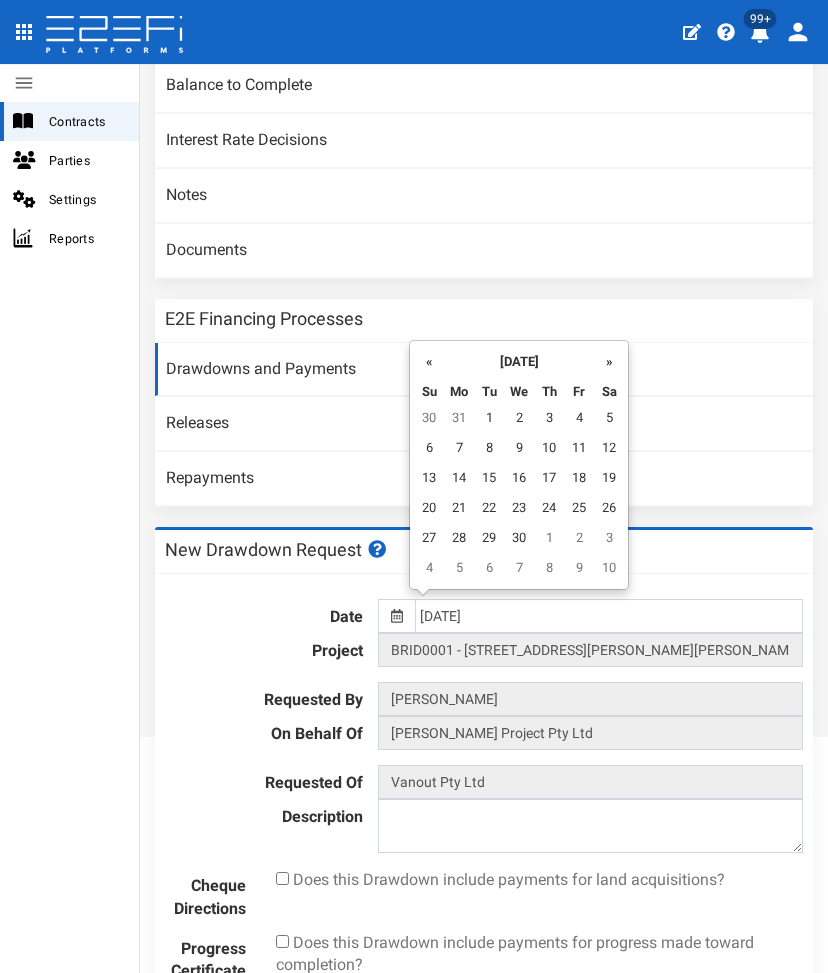click on "»" at bounding box center (609, 360) 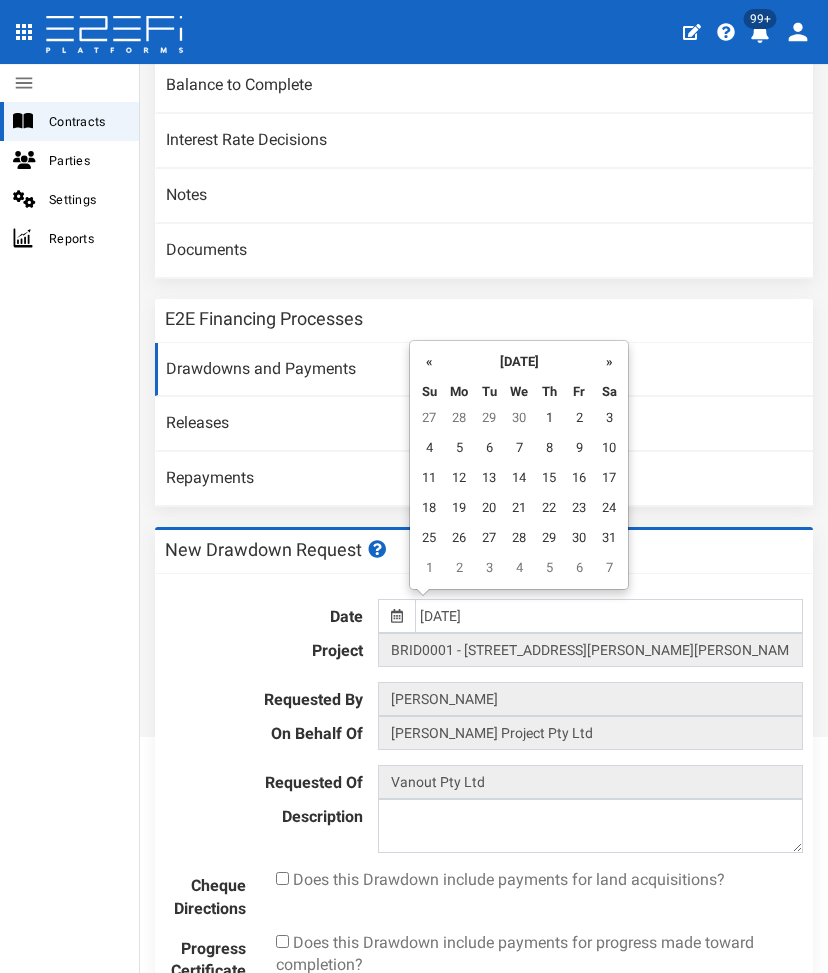 click on "»" at bounding box center [609, 360] 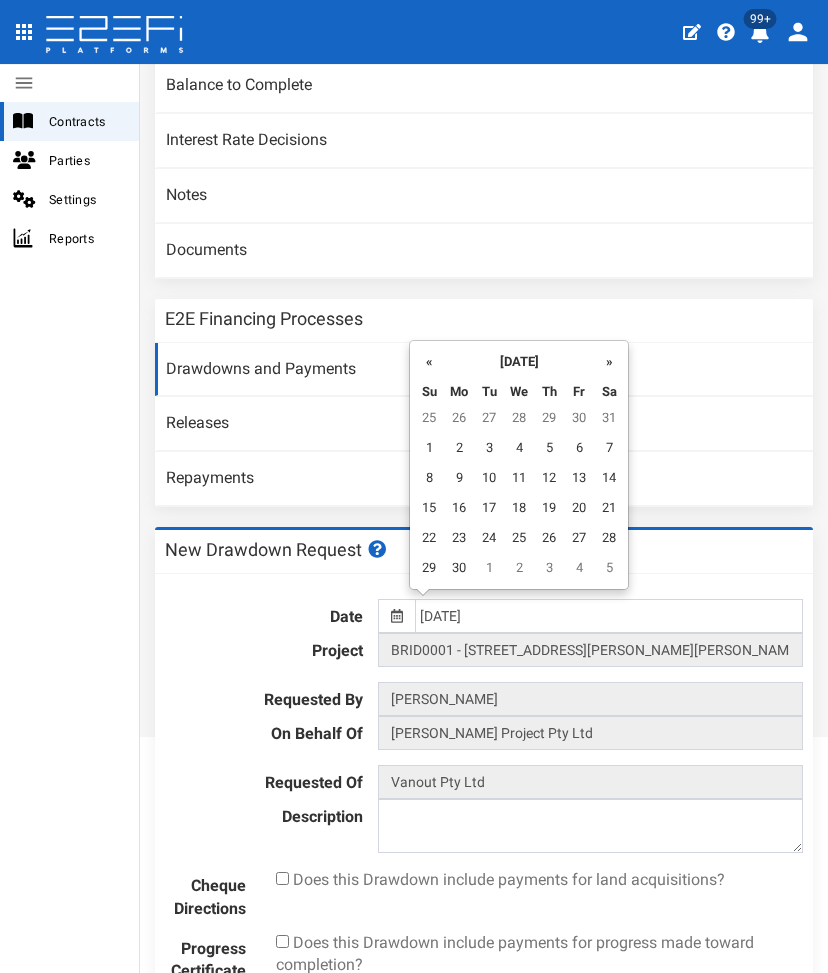 click on "»" at bounding box center [609, 360] 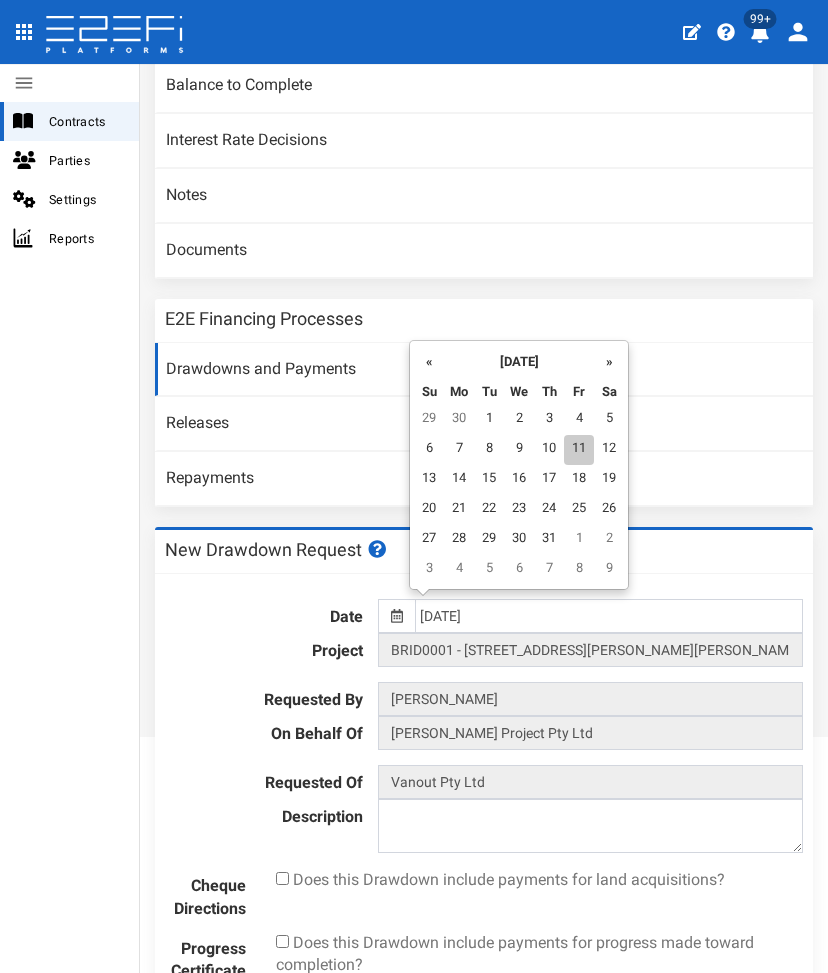 click on "11" at bounding box center (579, 450) 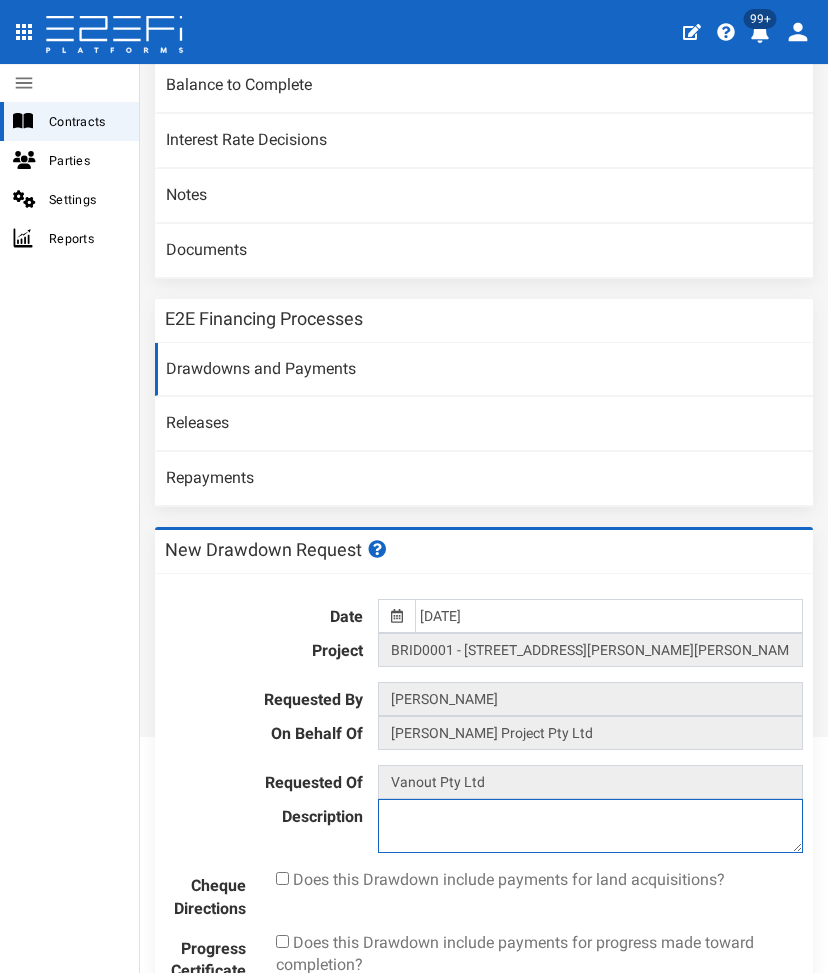 click at bounding box center [590, 826] 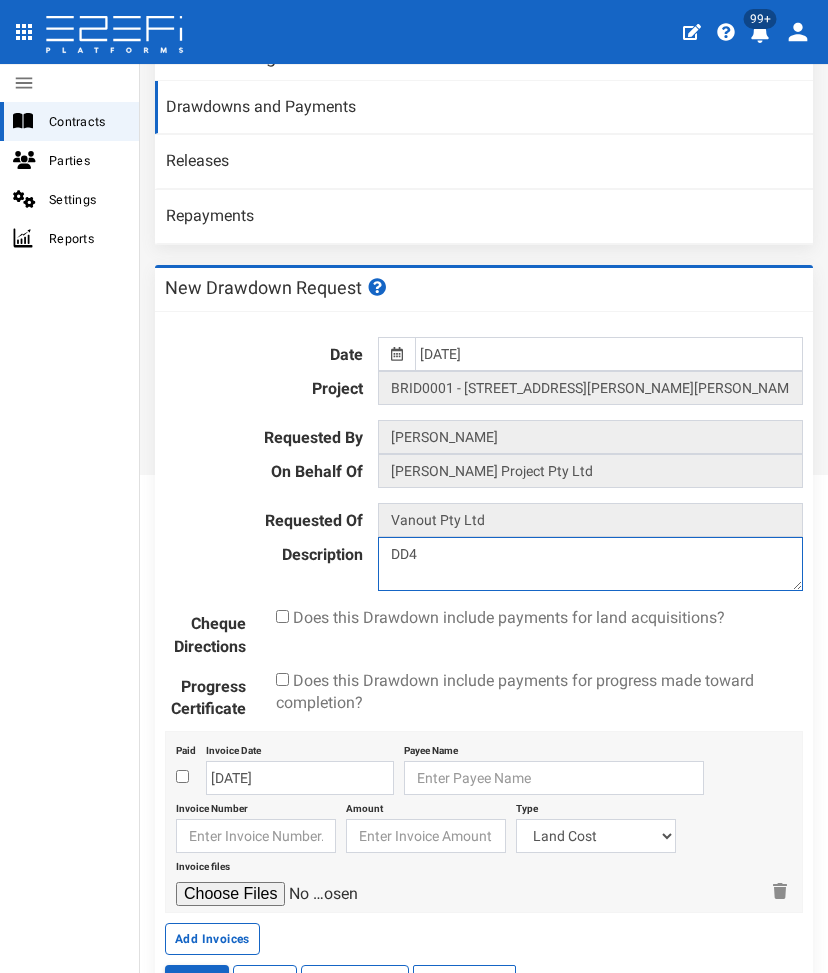 scroll, scrollTop: 600, scrollLeft: 0, axis: vertical 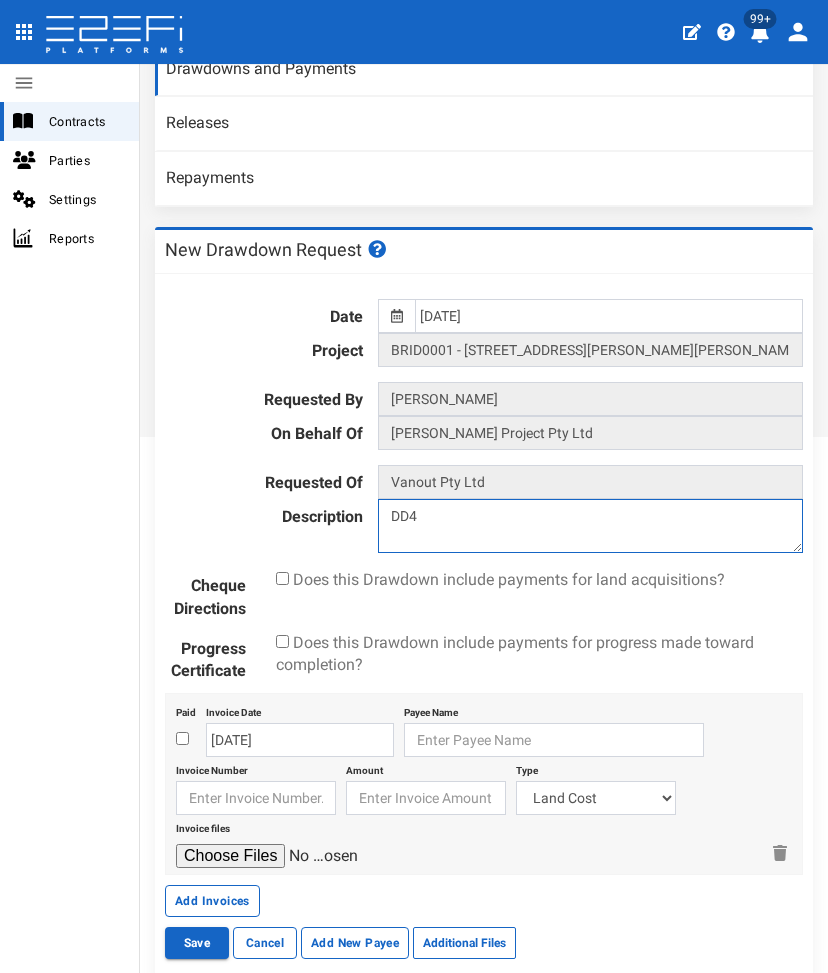 type on "DD4" 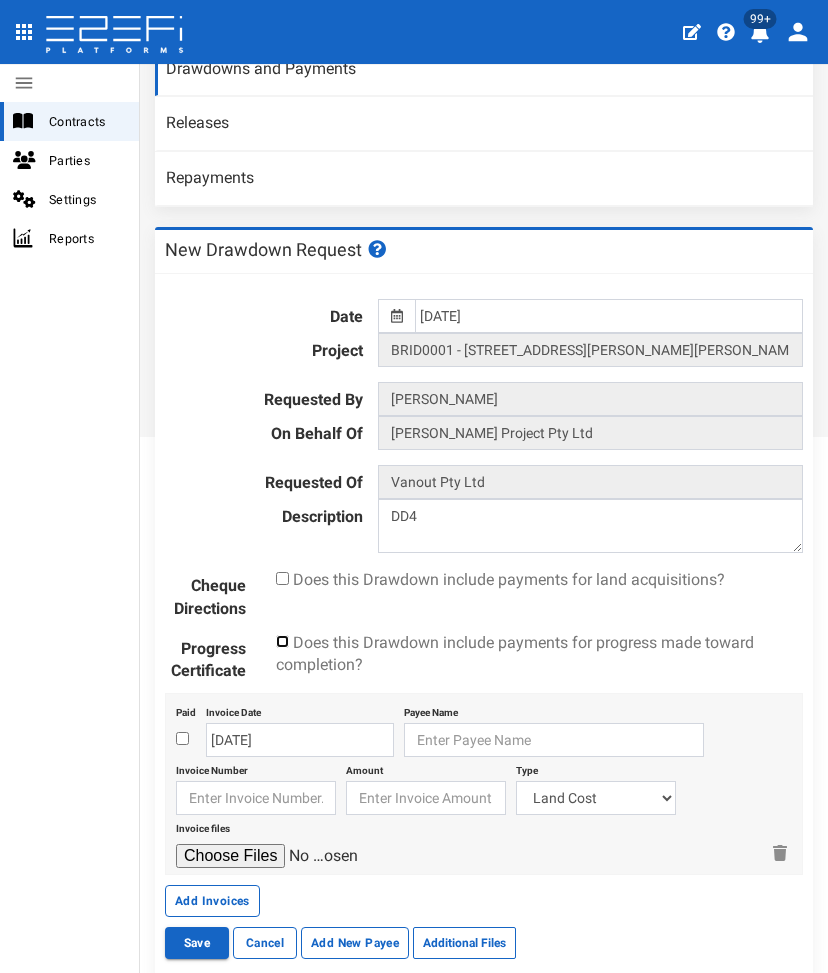 click at bounding box center [282, 641] 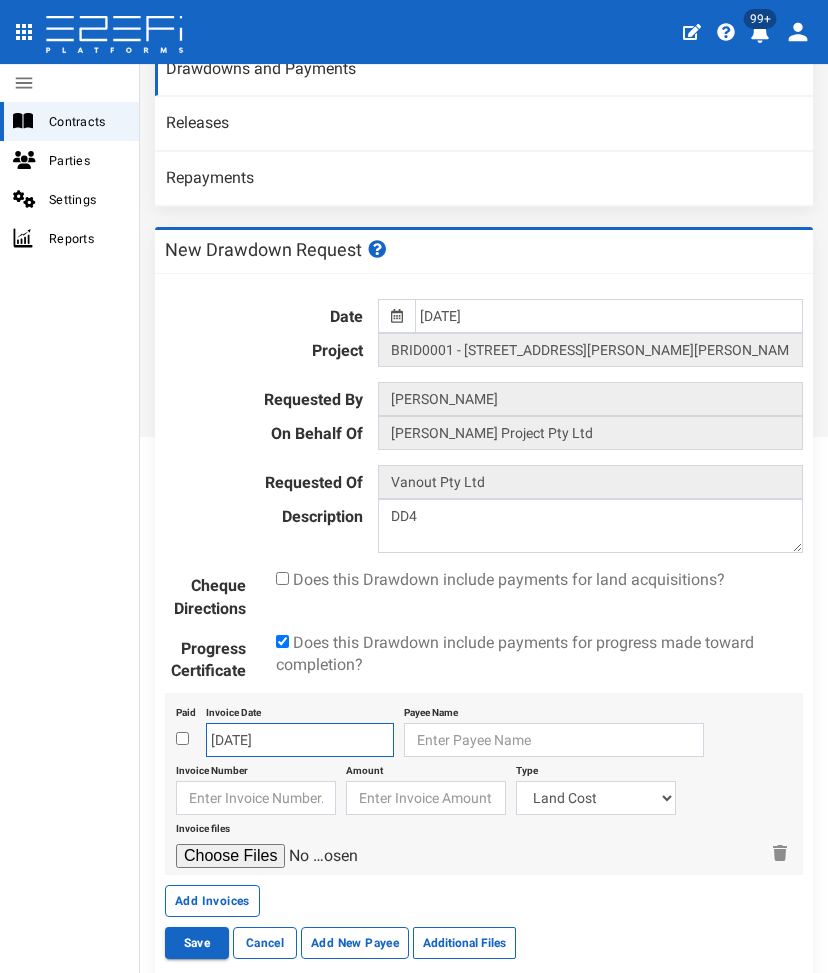 click on "[DATE]" at bounding box center [300, 740] 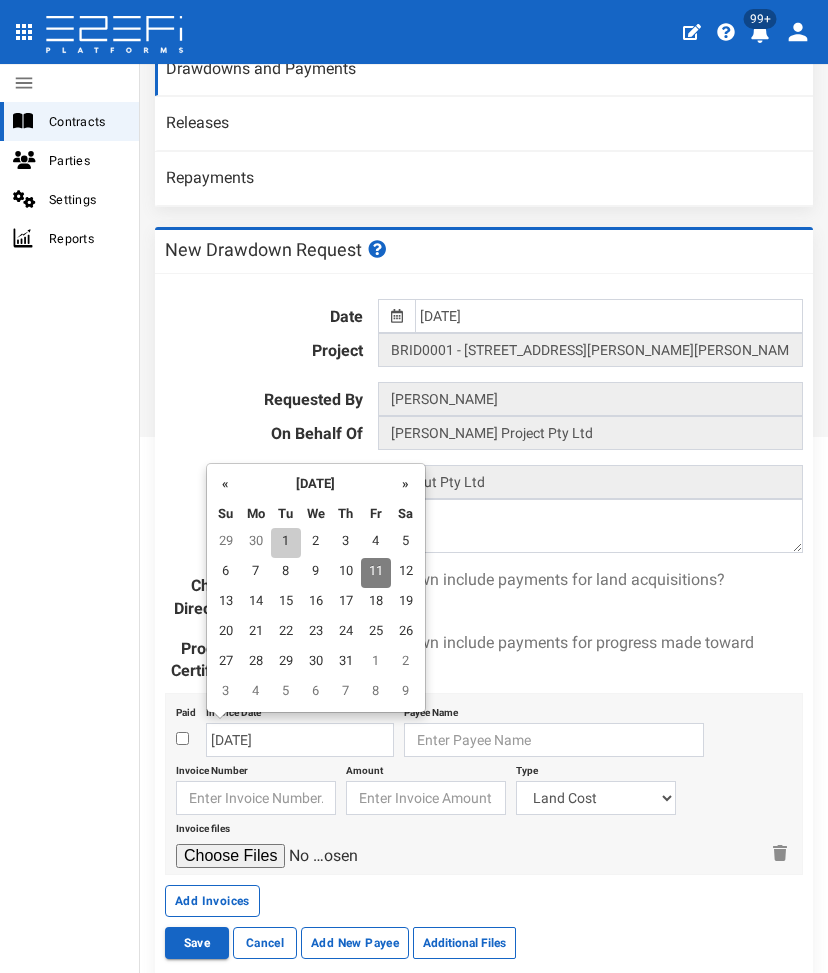 drag, startPoint x: 277, startPoint y: 531, endPoint x: 592, endPoint y: 751, distance: 384.22 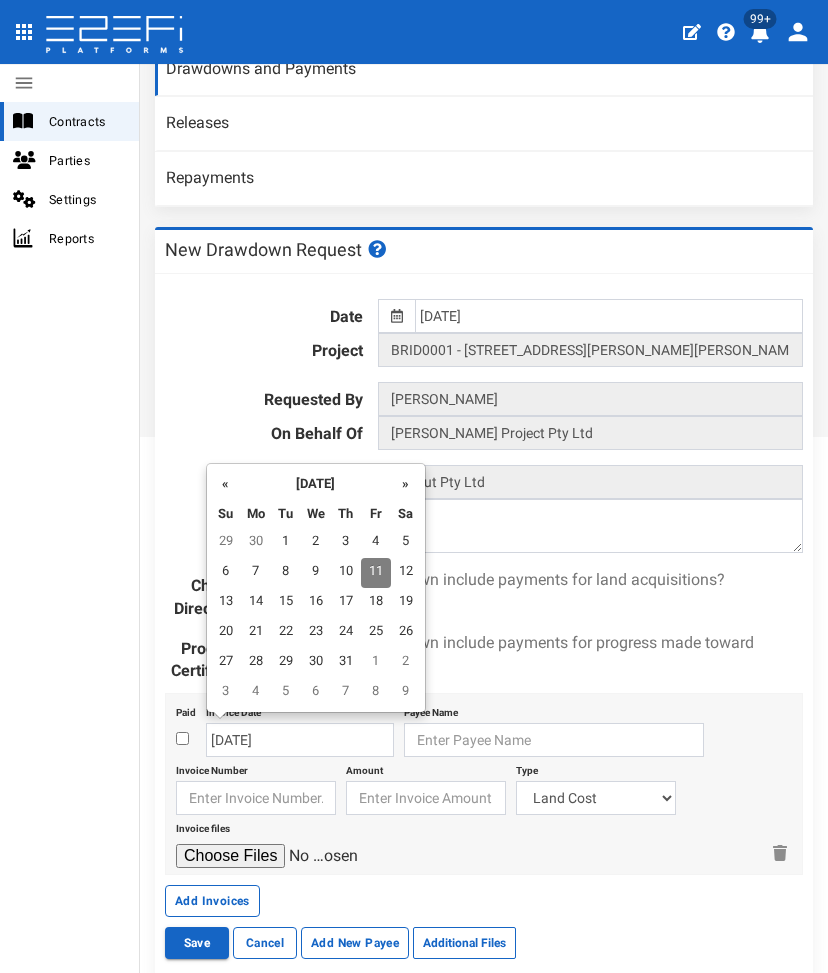 type on "01-07-2025" 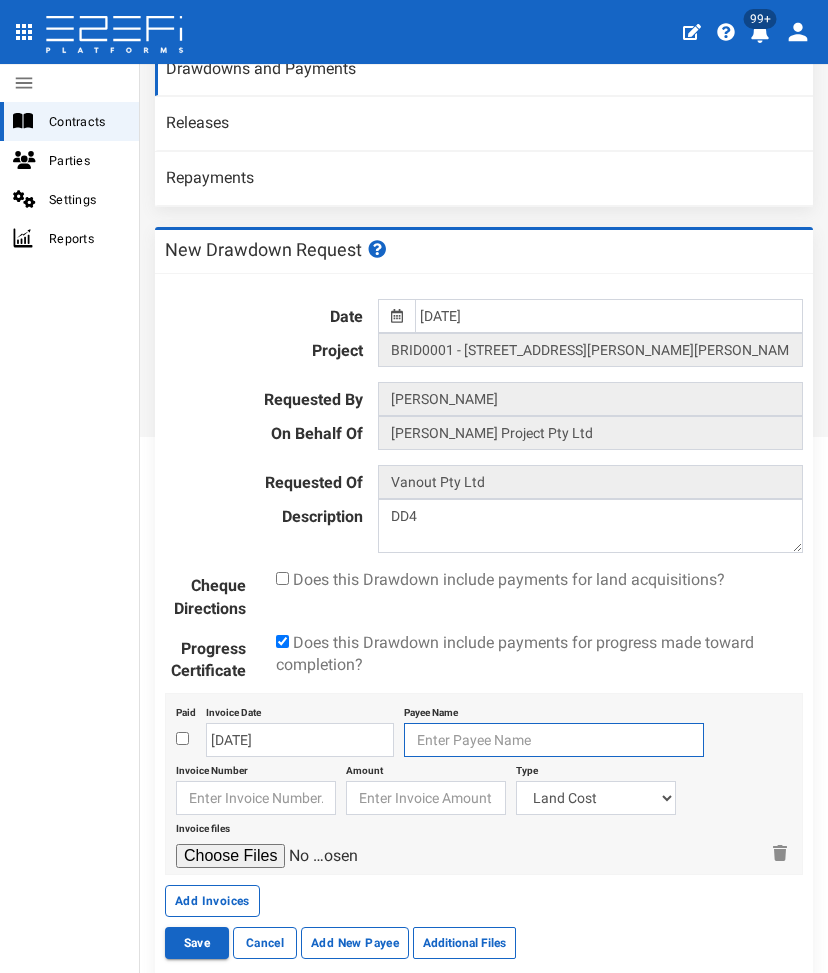 click at bounding box center (554, 740) 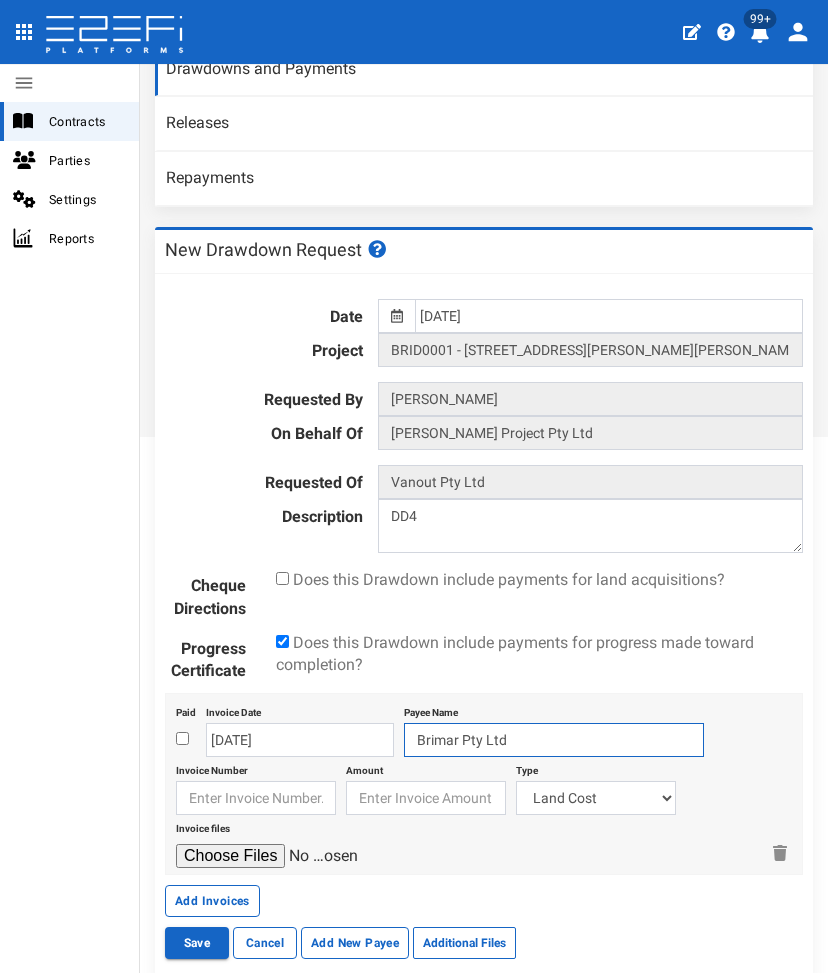 type on "Brimar Pty Ltd" 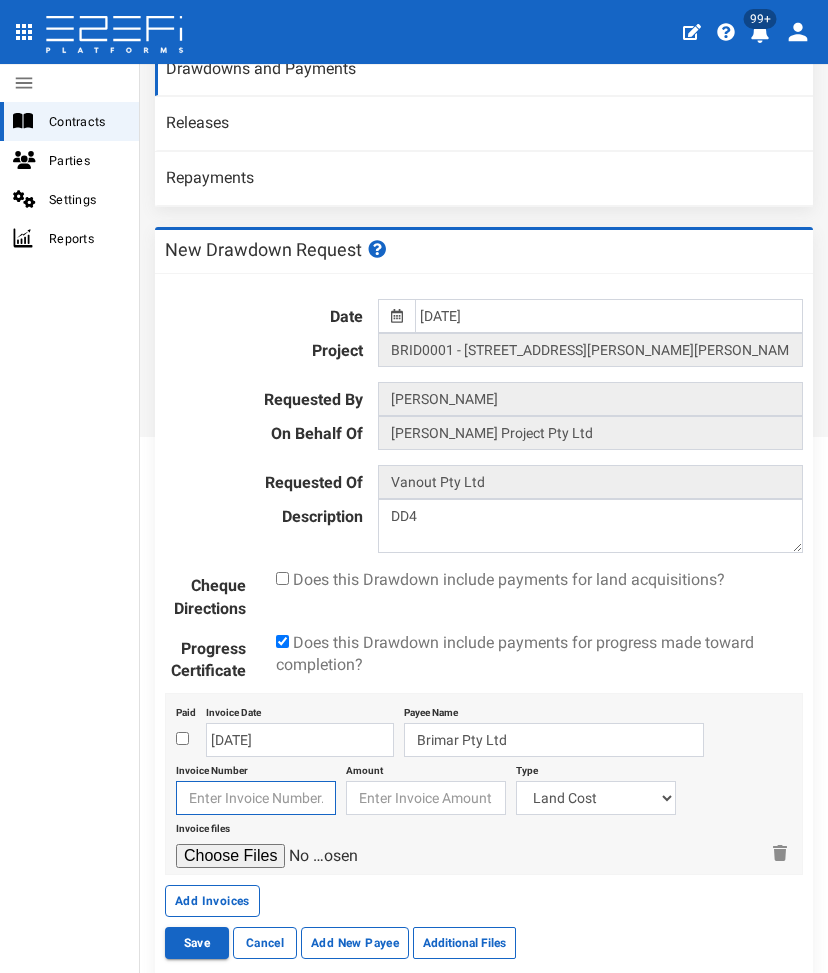 type 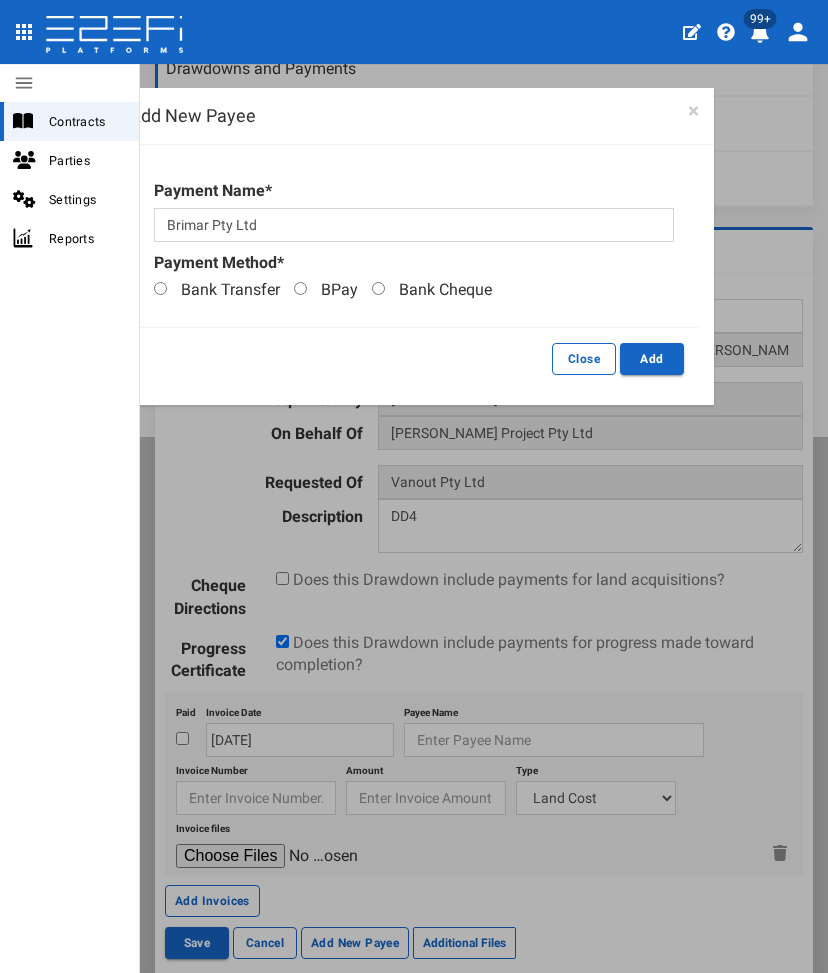 click on "Bank Transfer" at bounding box center [217, 290] 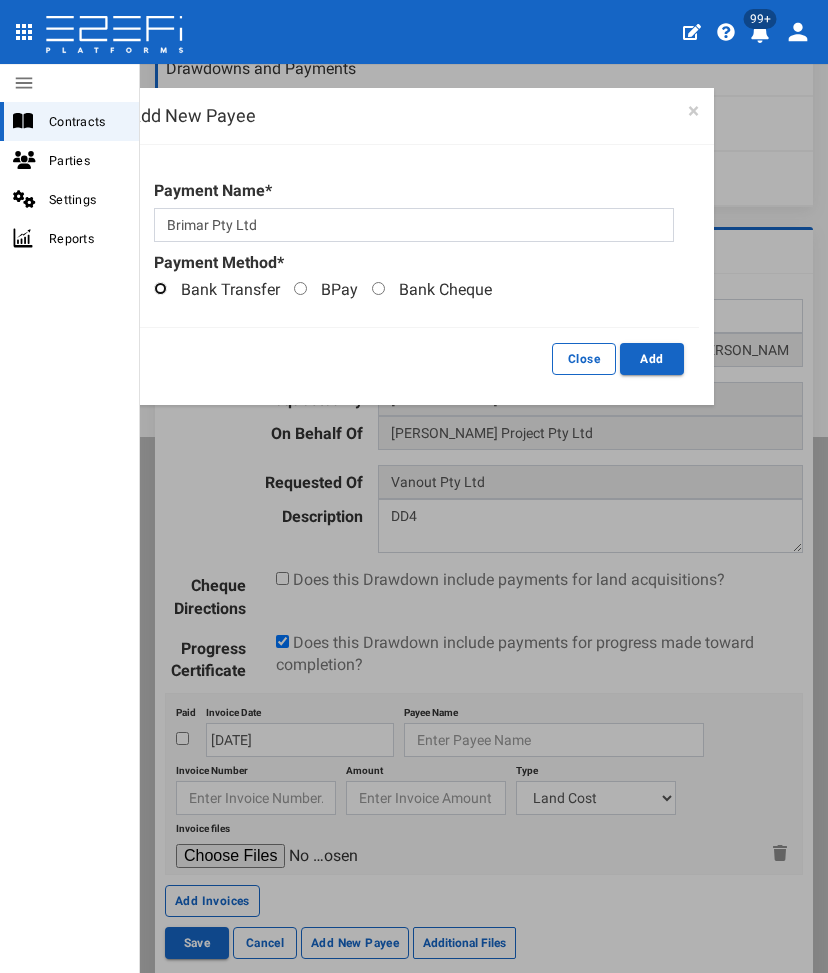 click on "Bank Transfer" at bounding box center (160, 288) 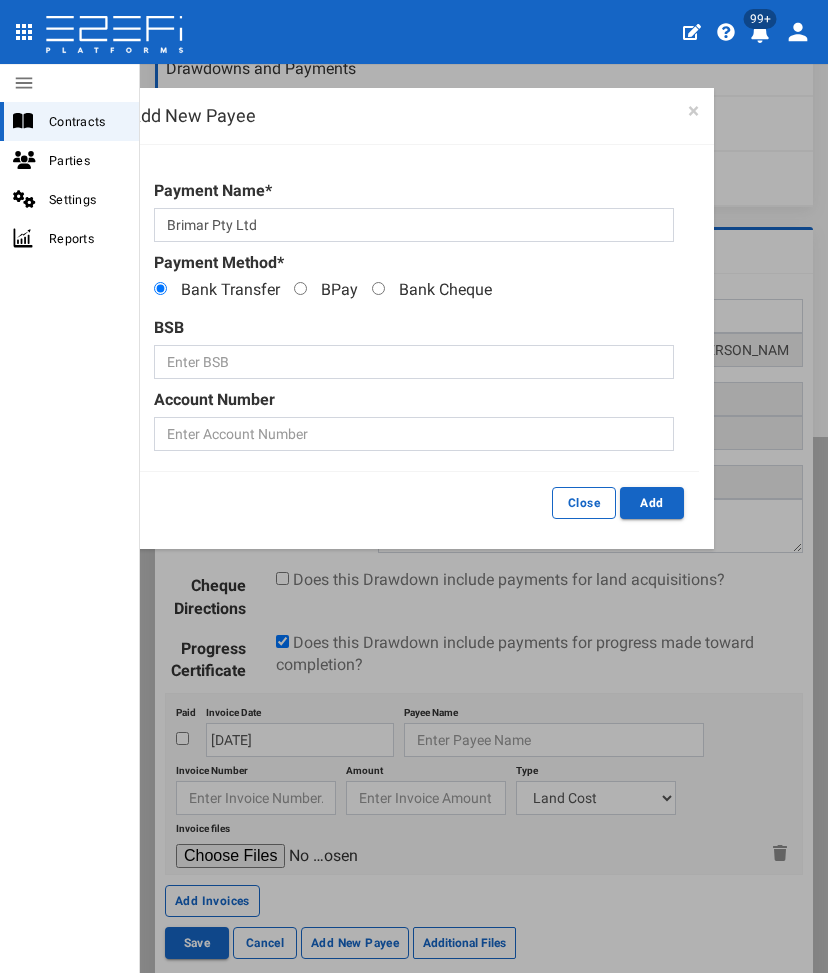click on "BSB
Account Number" at bounding box center (414, 384) 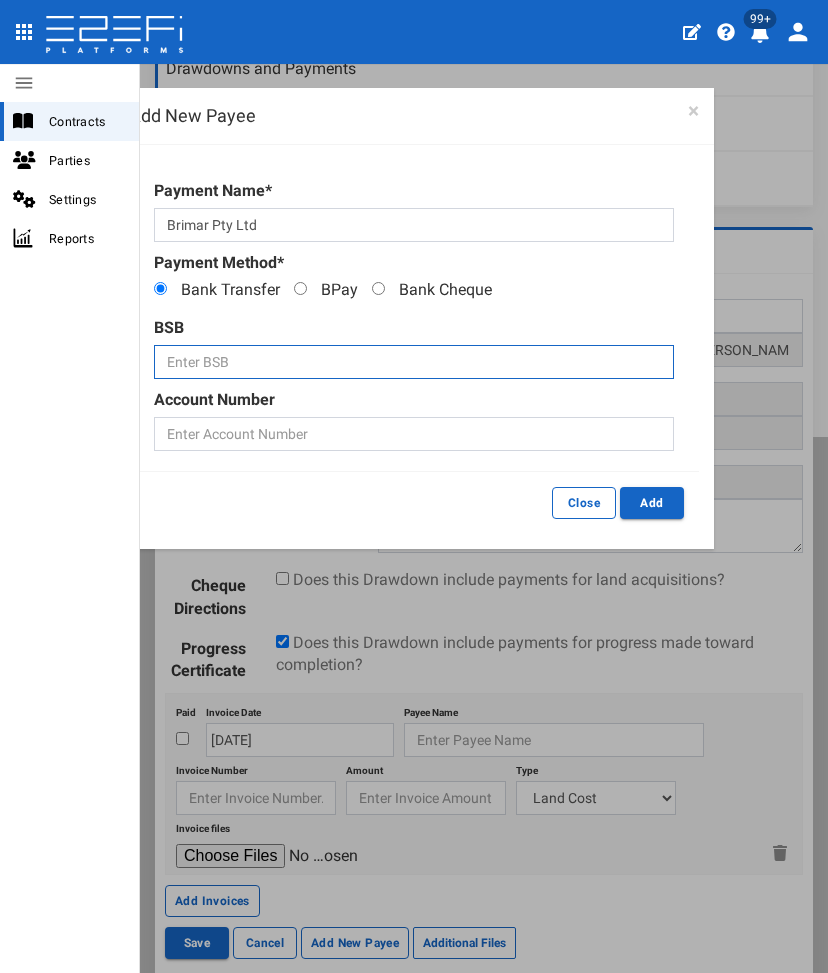 click at bounding box center [414, 362] 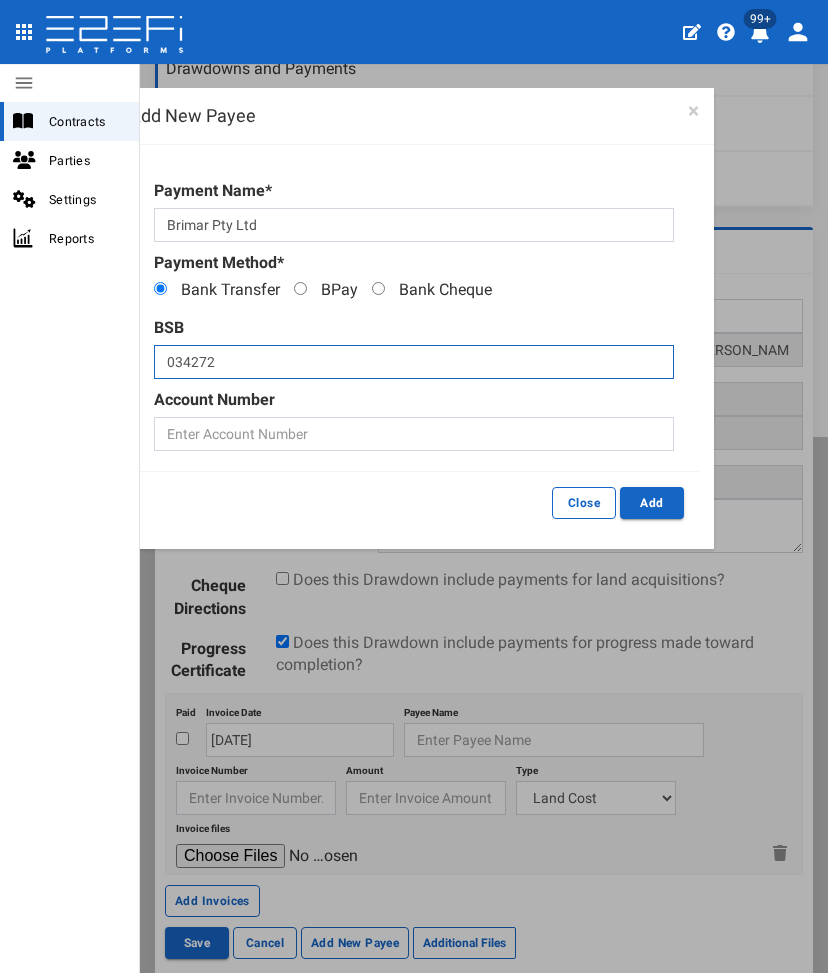 type on "034272" 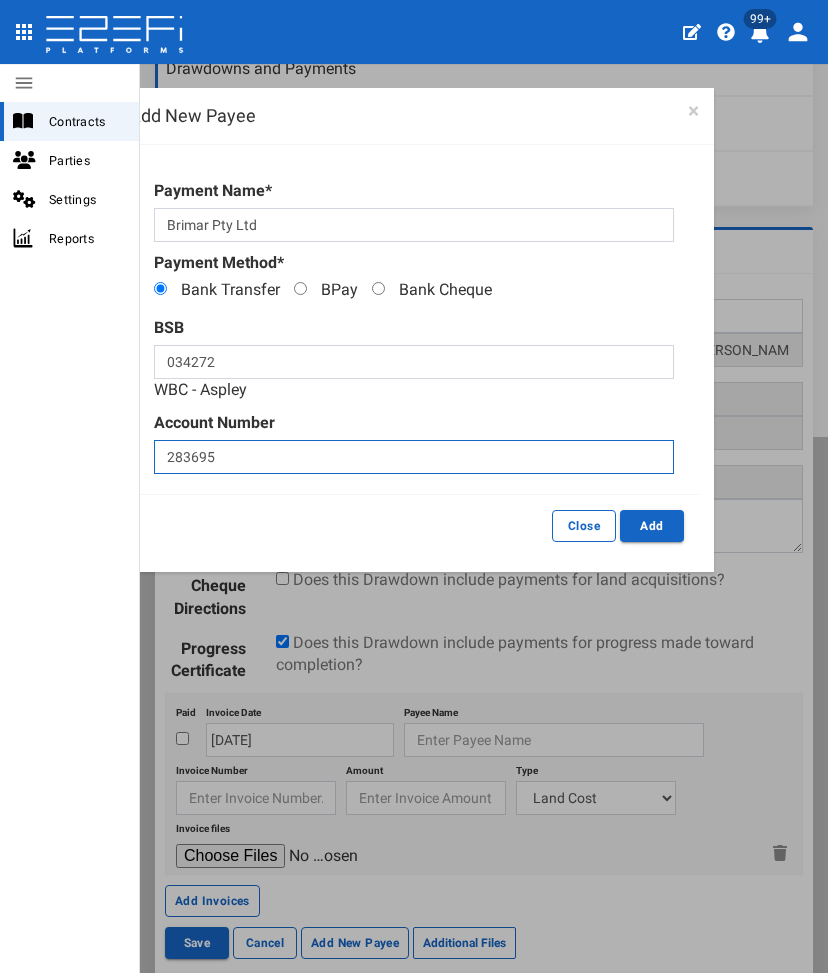 type on "283695" 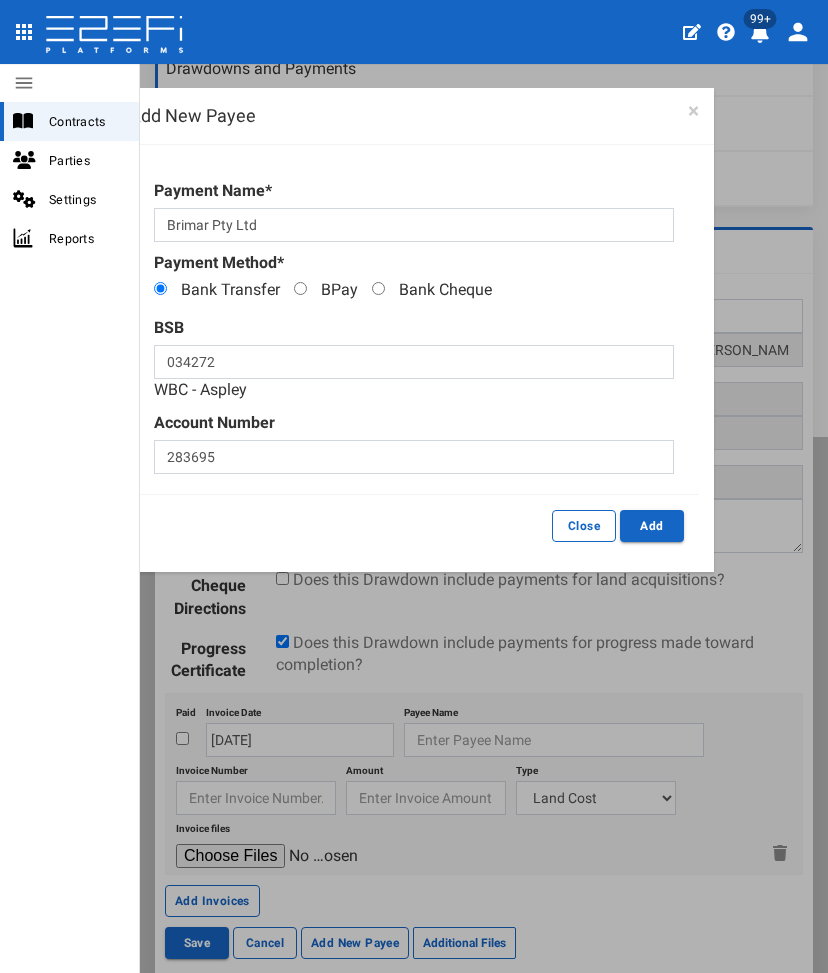 click on "×
Warning!
Payment Name*
Brimar Pty Ltd
Payment Method*
Bank Transfer
BPay
Bank Cheque
BSB
034272
WBC - Aspley
Account Number
283695
Biller Code" at bounding box center (414, 327) 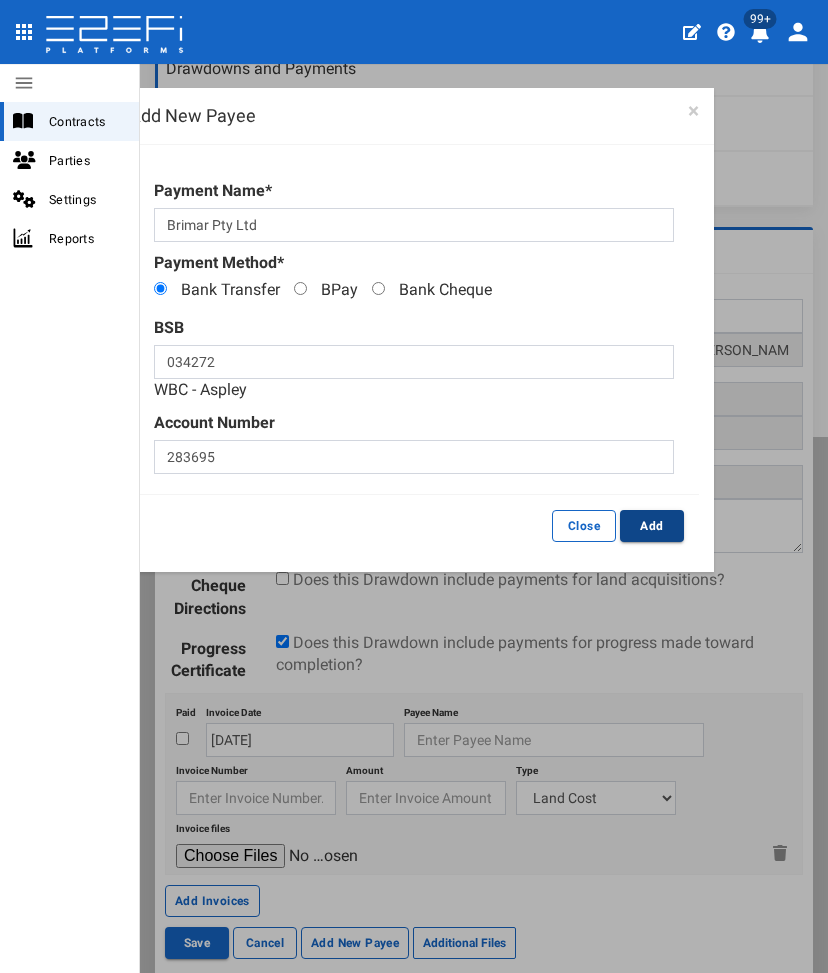 click on "Add" at bounding box center (652, 526) 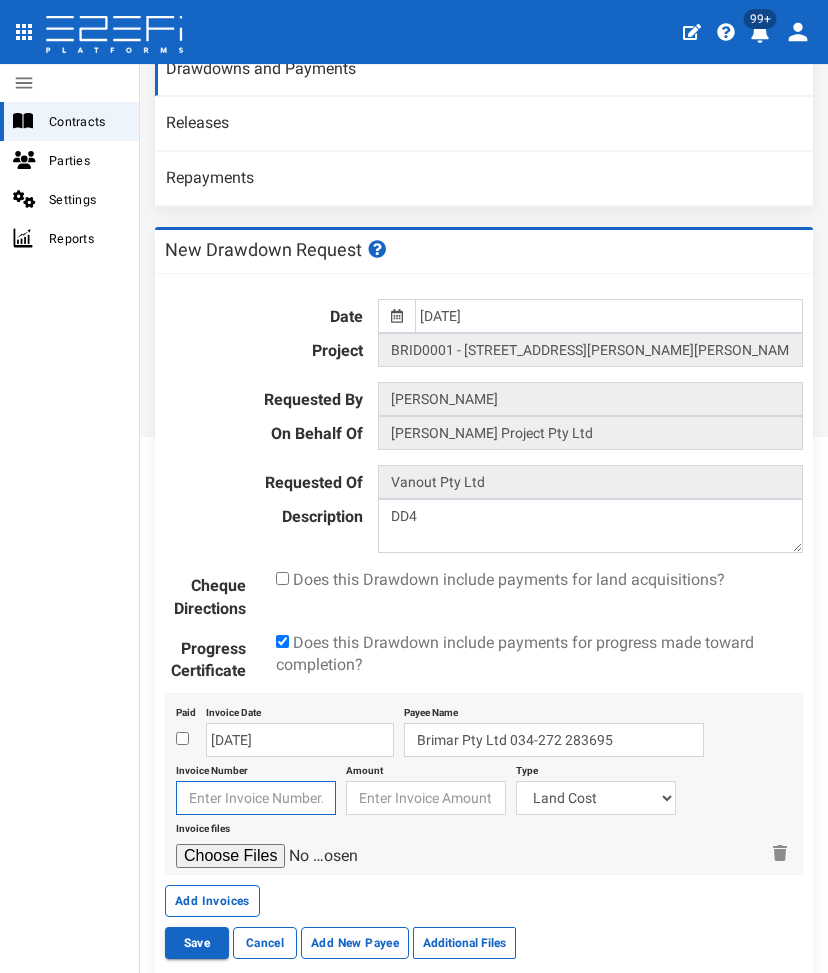 click at bounding box center (256, 798) 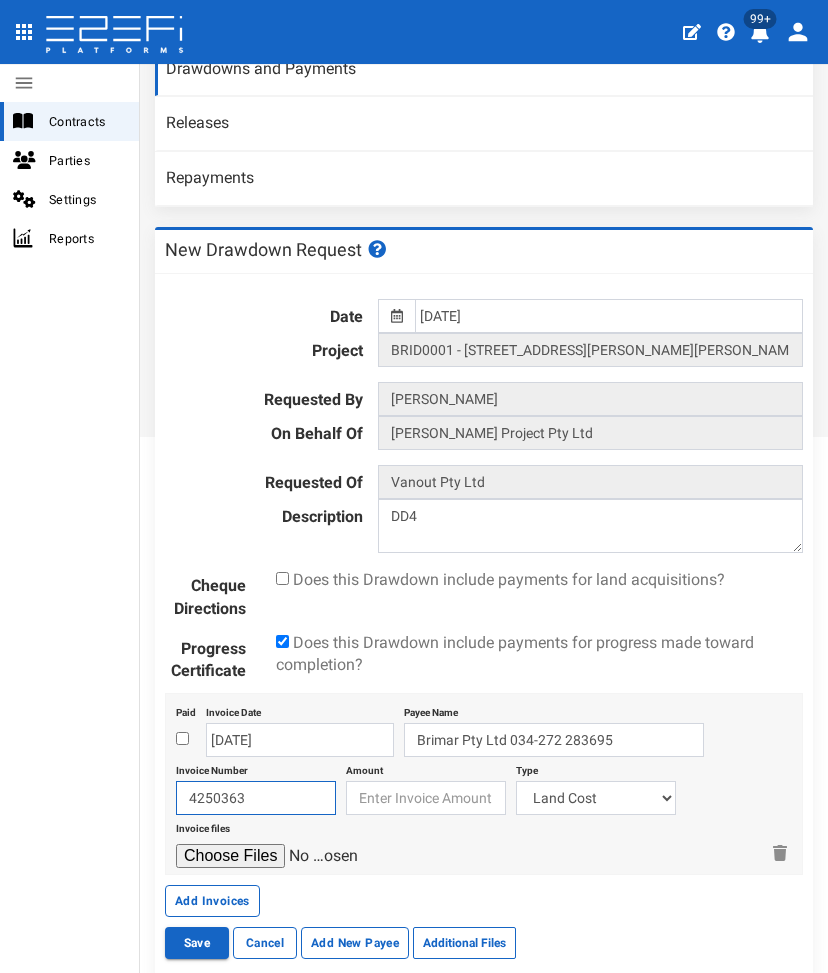 type on "4250363" 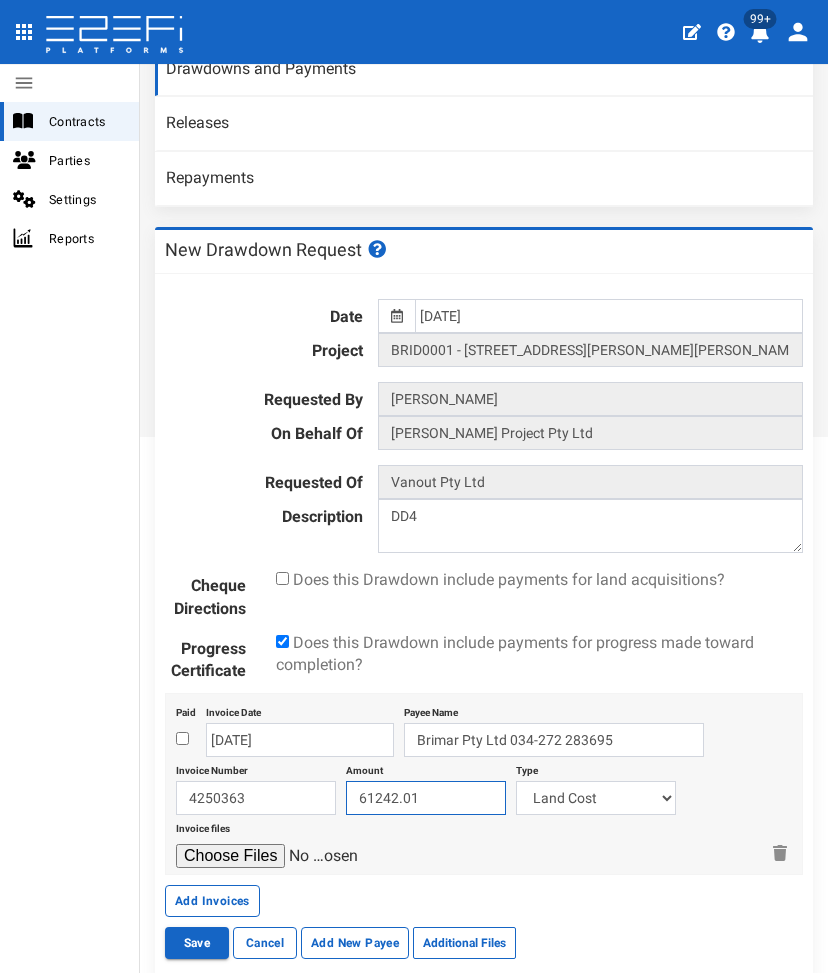 type on "61242.01" 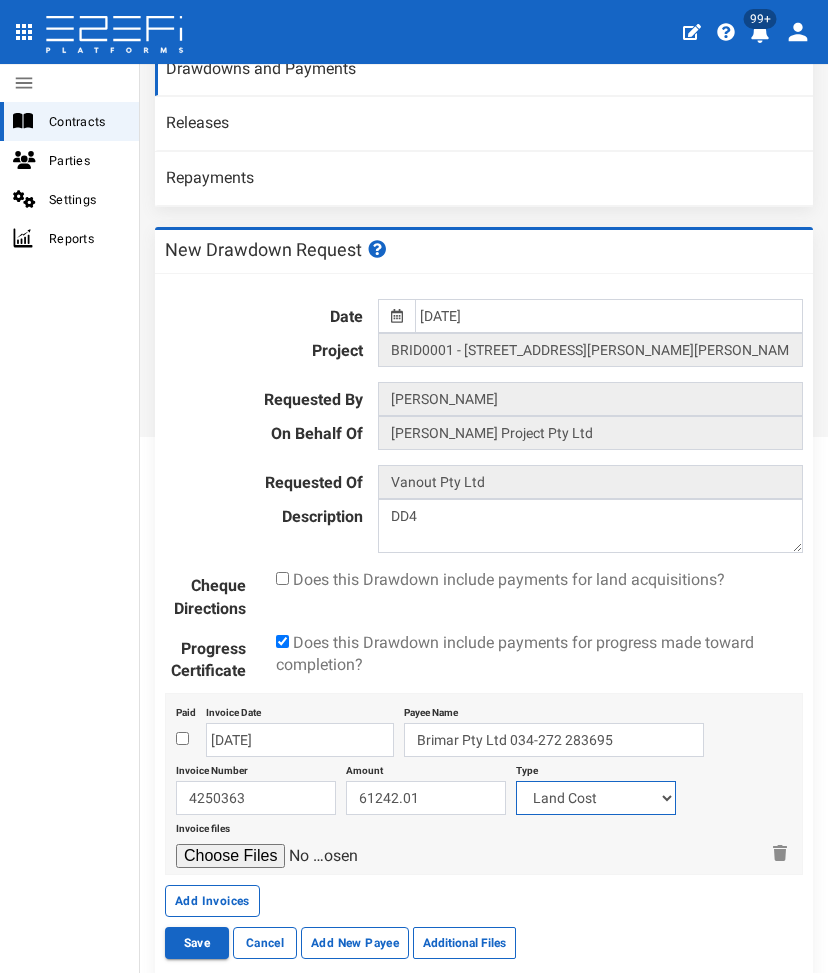click on "Land Cost
PEXA/Legal Fees
State Government Charges
Civils
Demolition
Electricity/Telecommunications
Landscape
Engineer
Survey
Landscape & Ecology
Derm
Infrastructure Charges QUU
Infrastructure Charges BCC
Fees
WIP" at bounding box center [596, 798] 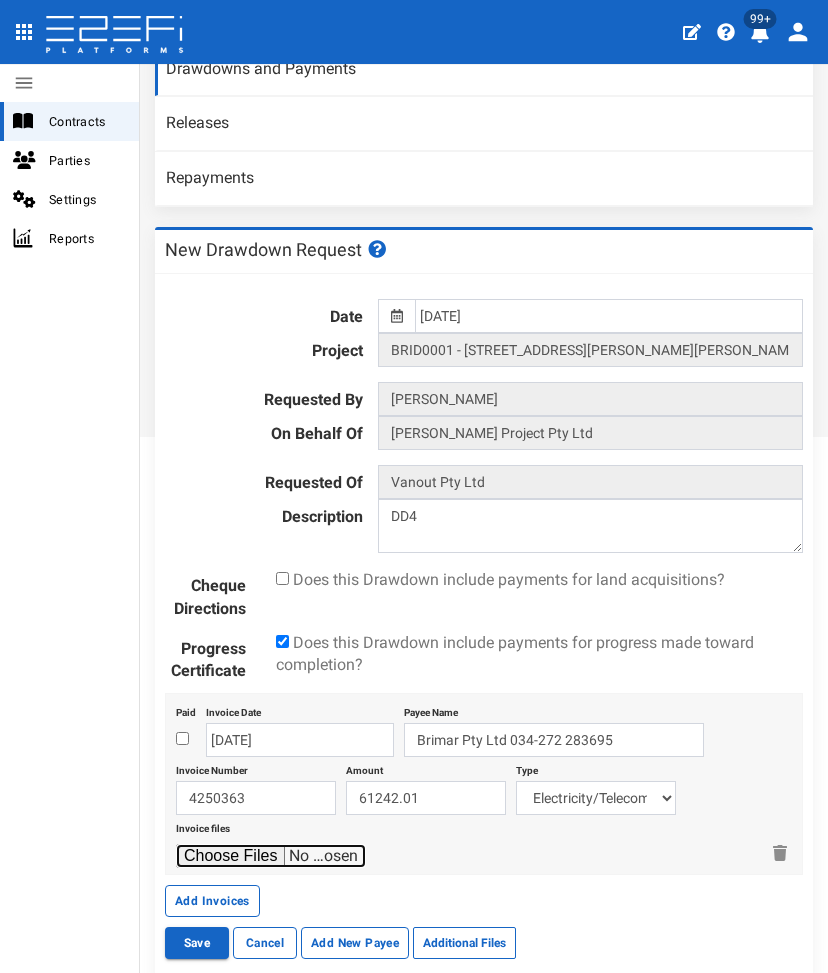 click at bounding box center (271, 856) 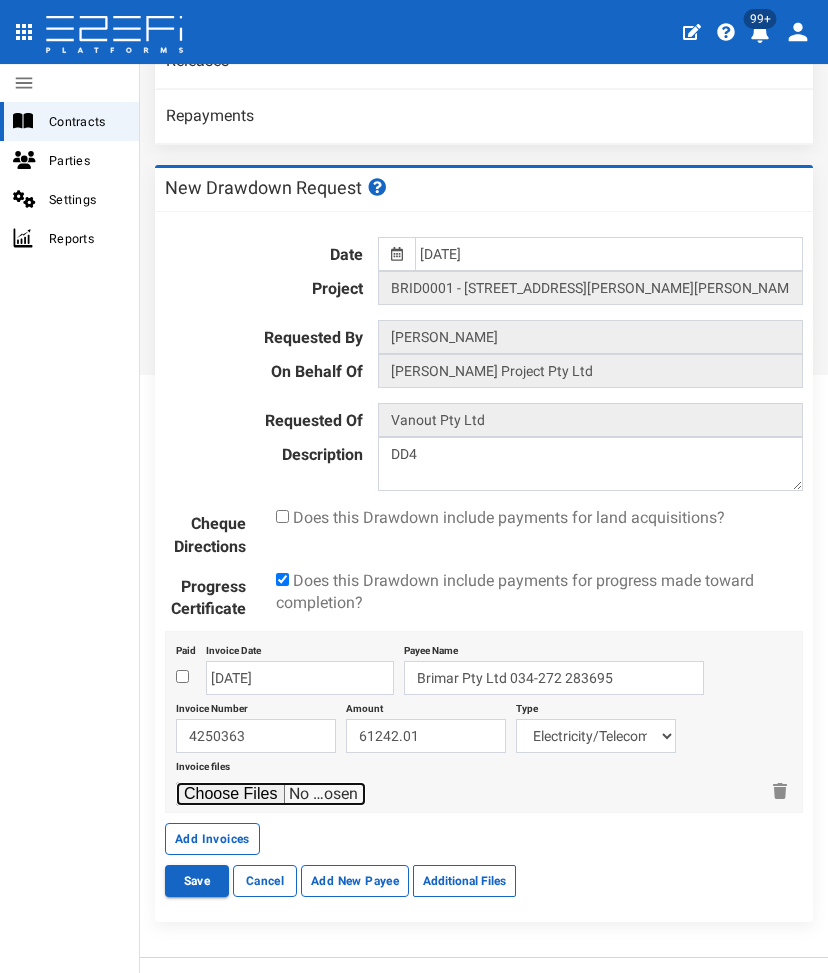 scroll, scrollTop: 690, scrollLeft: 0, axis: vertical 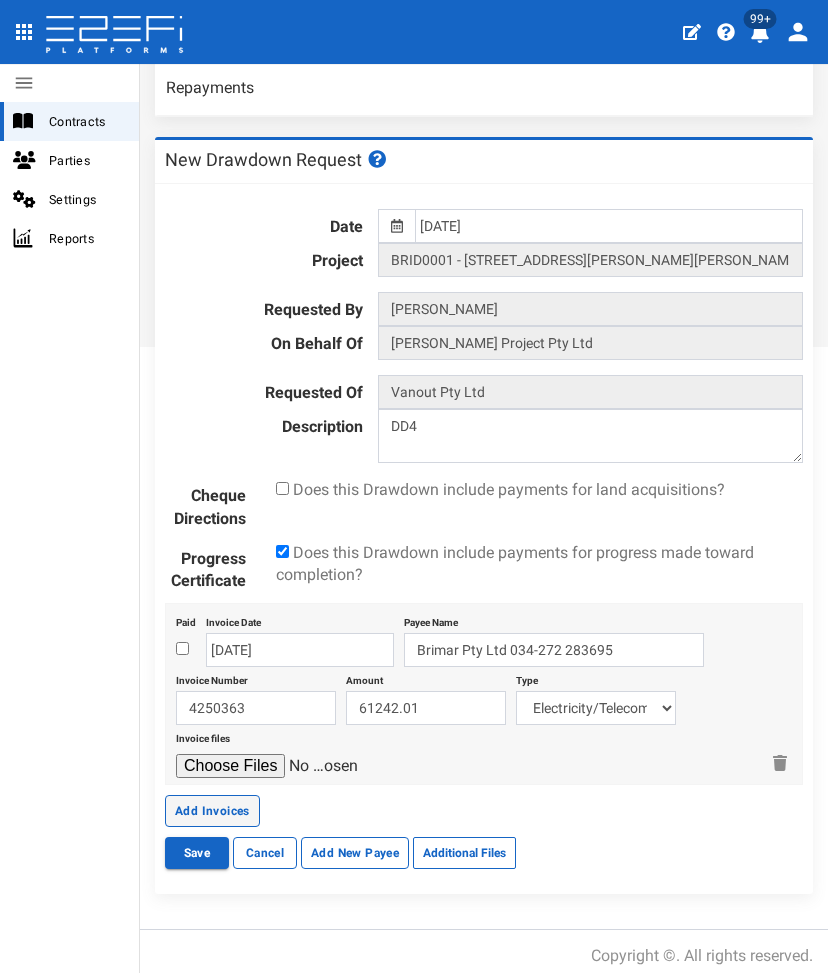click on "Add Invoices" at bounding box center (212, 811) 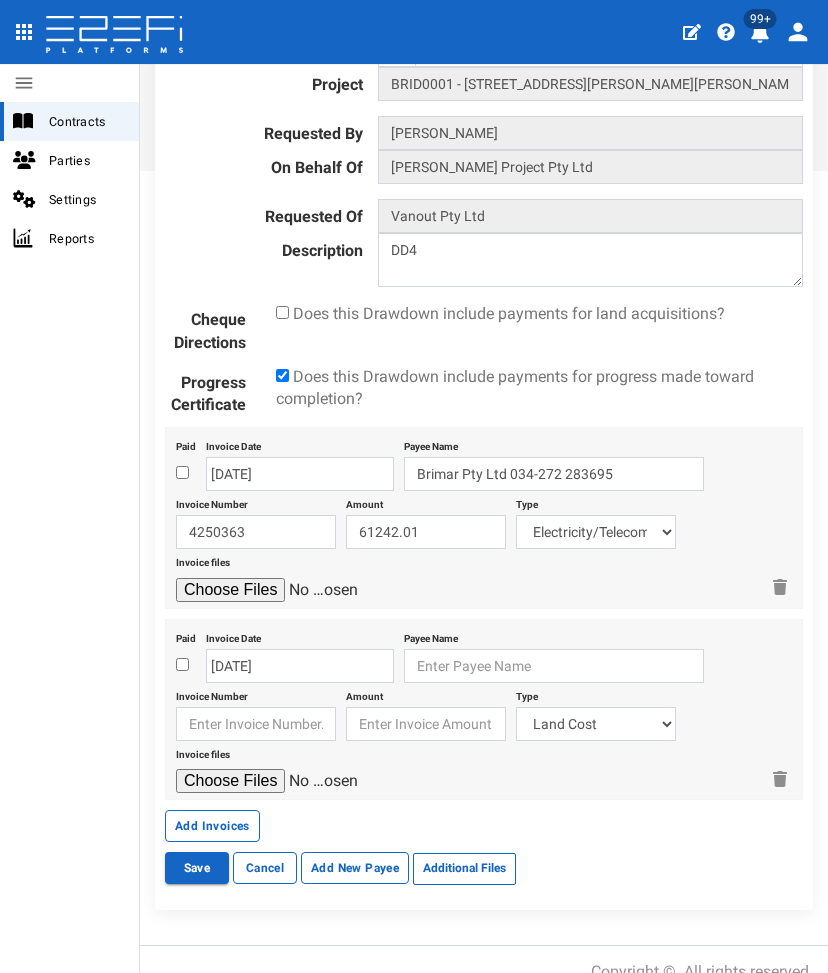 scroll, scrollTop: 879, scrollLeft: 0, axis: vertical 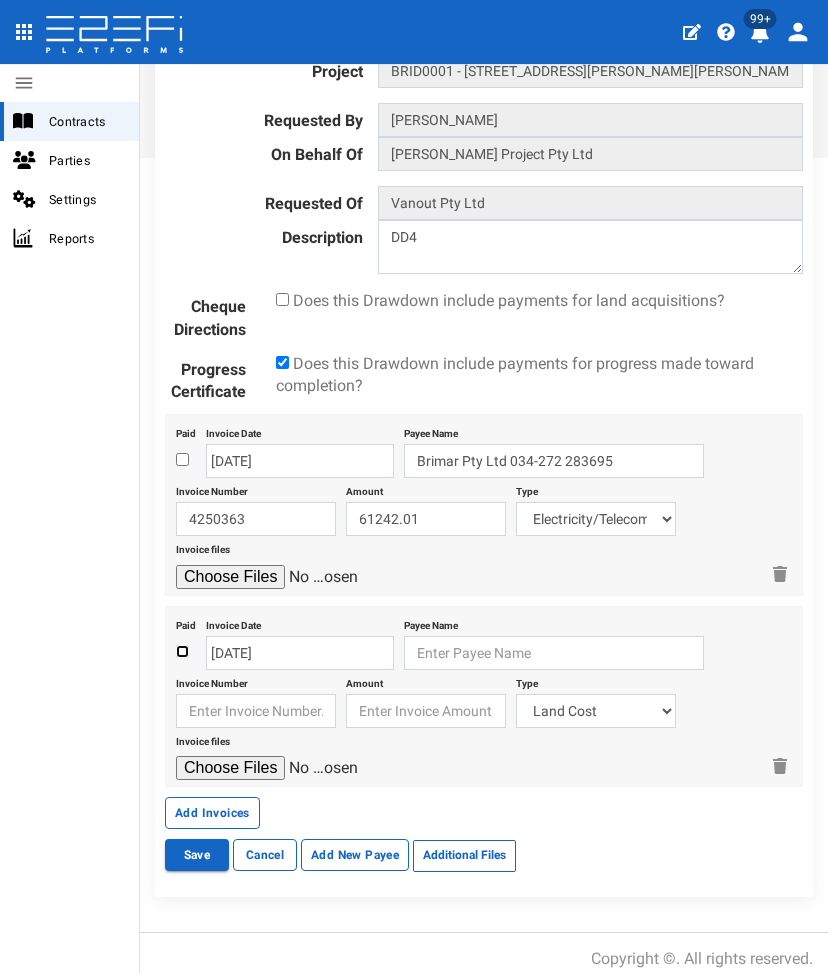 click at bounding box center [182, 651] 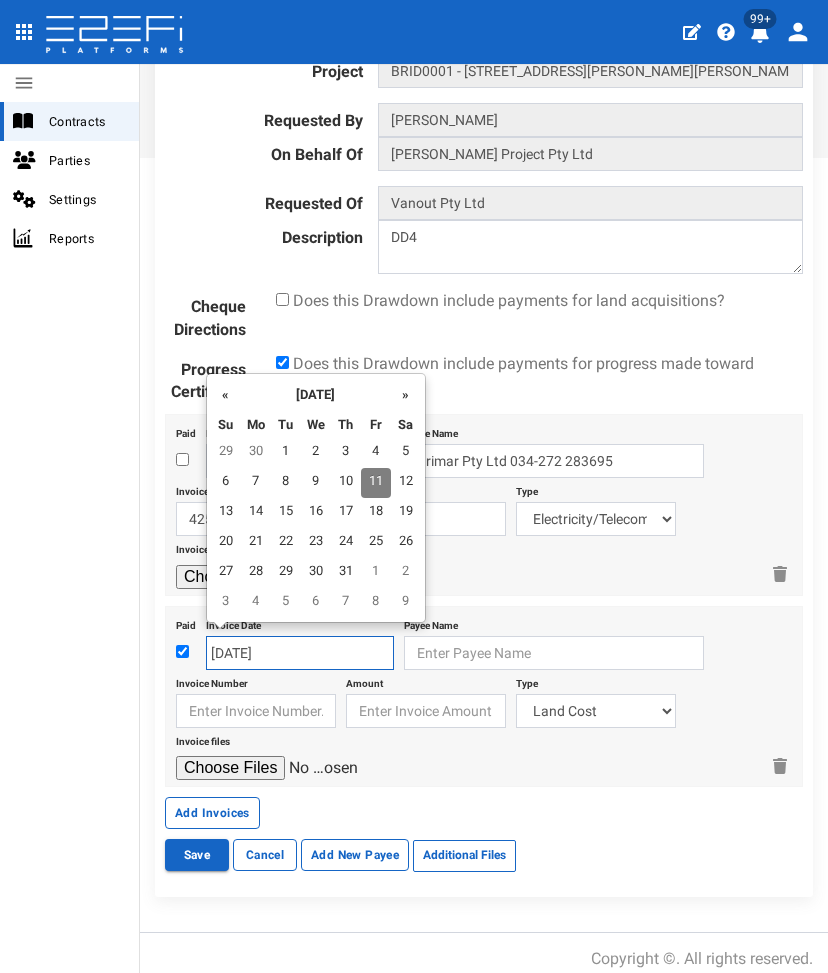 click on "Paid
Invoice Date
11-07-2025
Payee Name
Invoice Number
Amount
Type
Land Cost
PEXA/Legal Fees
State Government Charges
Civils
Demolition
Electricity/Telecommunications
Landscape
Engineer
Survey
Landscape & Ecology
Derm
Infrastructure Charges QUU
Infrastructure Charges BCC
Fees
WIP
Invoice files" at bounding box center (484, 697) 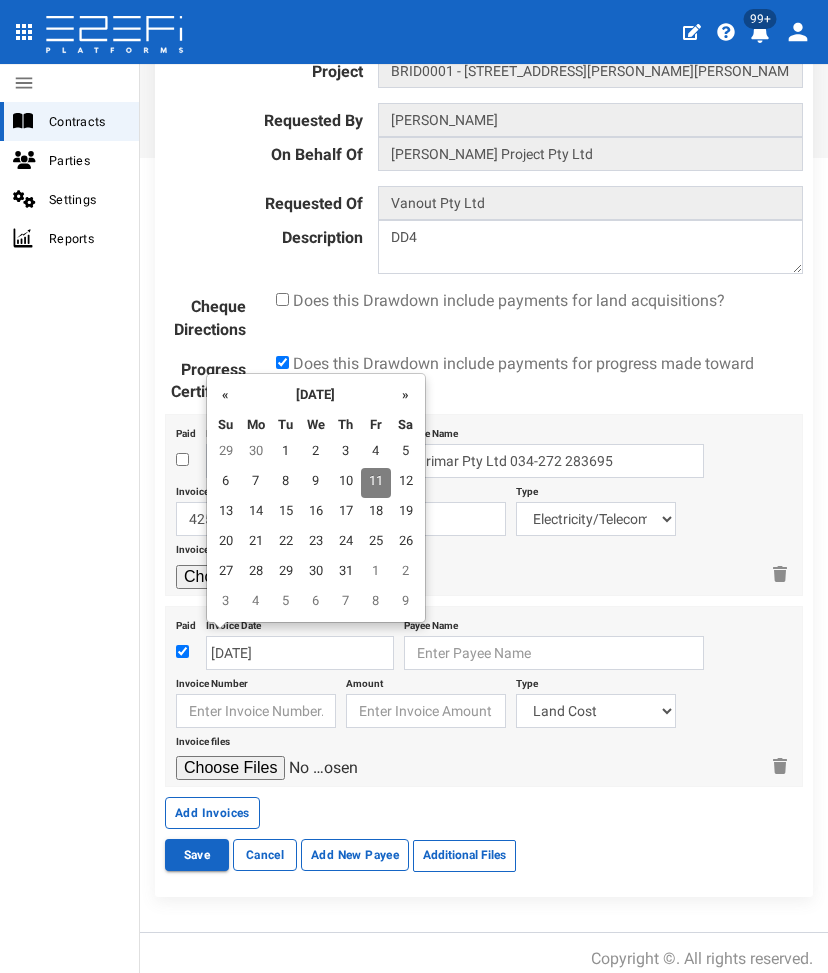 click on "« July 2025 » Su Mo Tu We Th Fr Sa 29 30 1 2 3 4 5 6 7 8 9 10 11 12 13 14 15 16 17 18 19 20 21 22 23 24 25 26 27 28 29 30 31 1 2 3 4 5 6 7 8 9 Today Clear « 2025 » Jan Feb Mar Apr May Jun Jul Aug Sep Oct Nov Dec Today Clear « 2020-2029 » 2019 2020 2021 2022 2023 2024 2025 2026 2027 2028 2029 2030 Today Clear" at bounding box center [316, 498] 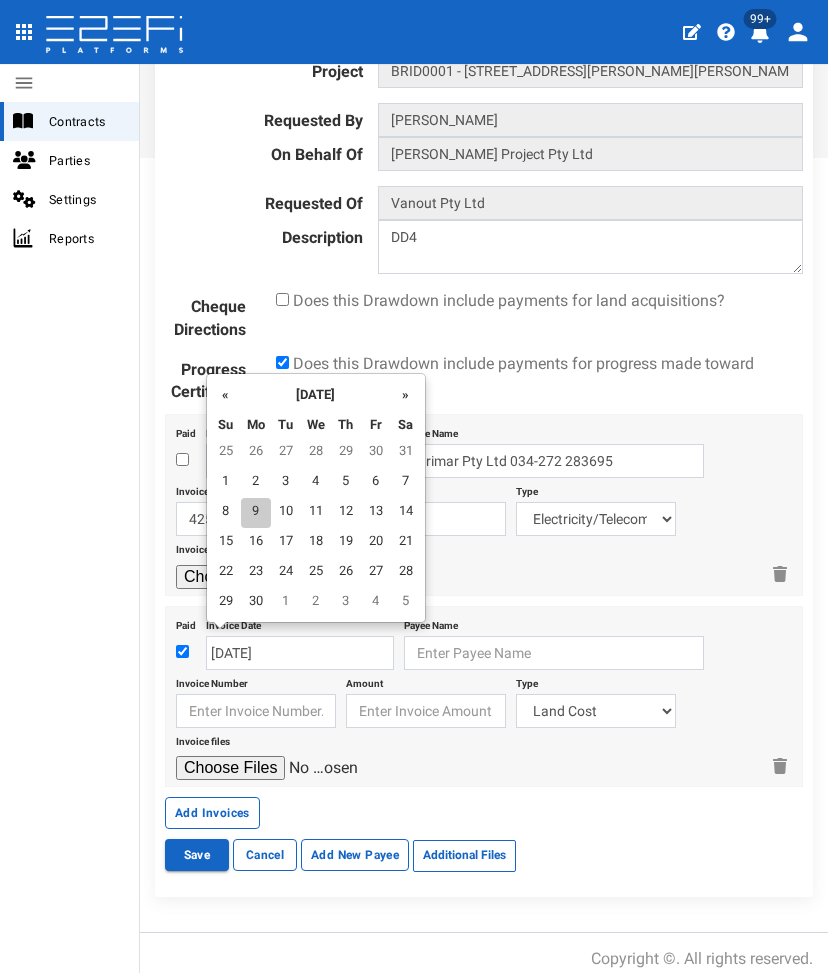 click on "9" at bounding box center [256, 513] 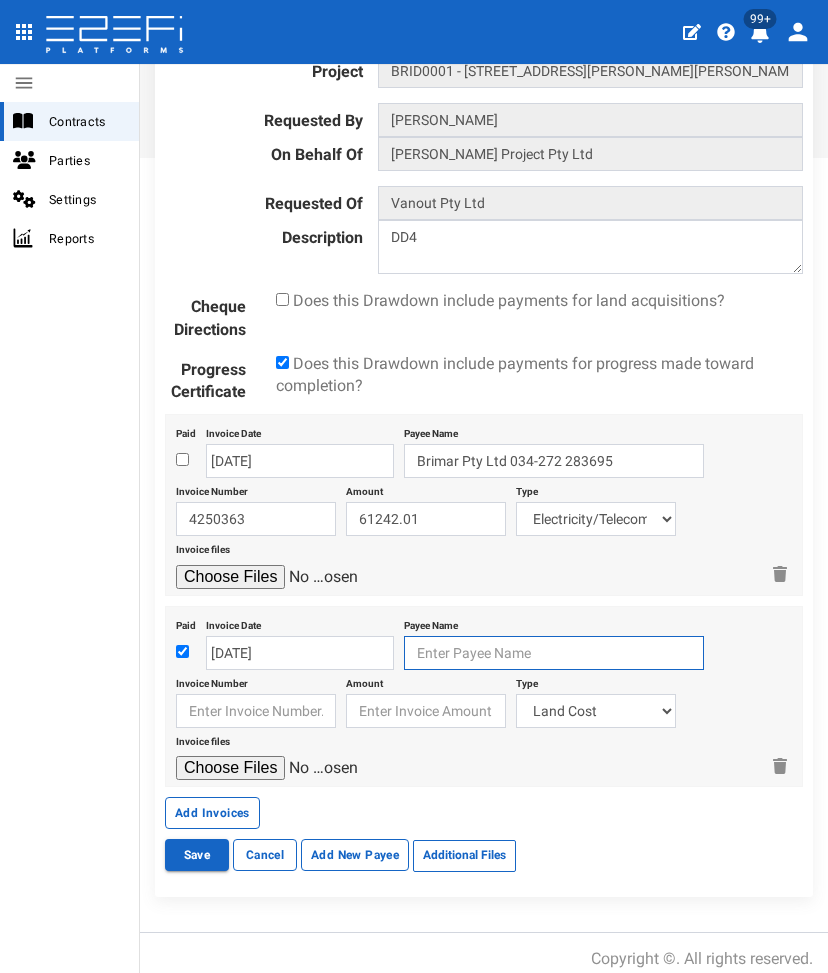 click at bounding box center (554, 653) 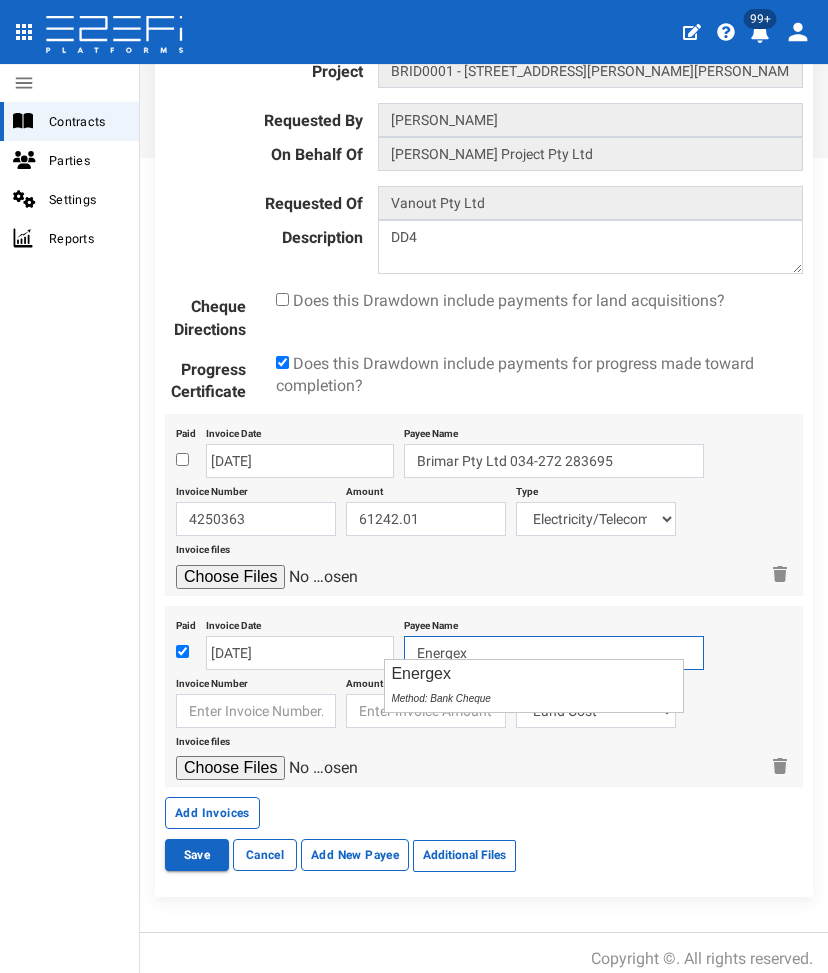type on "Energex" 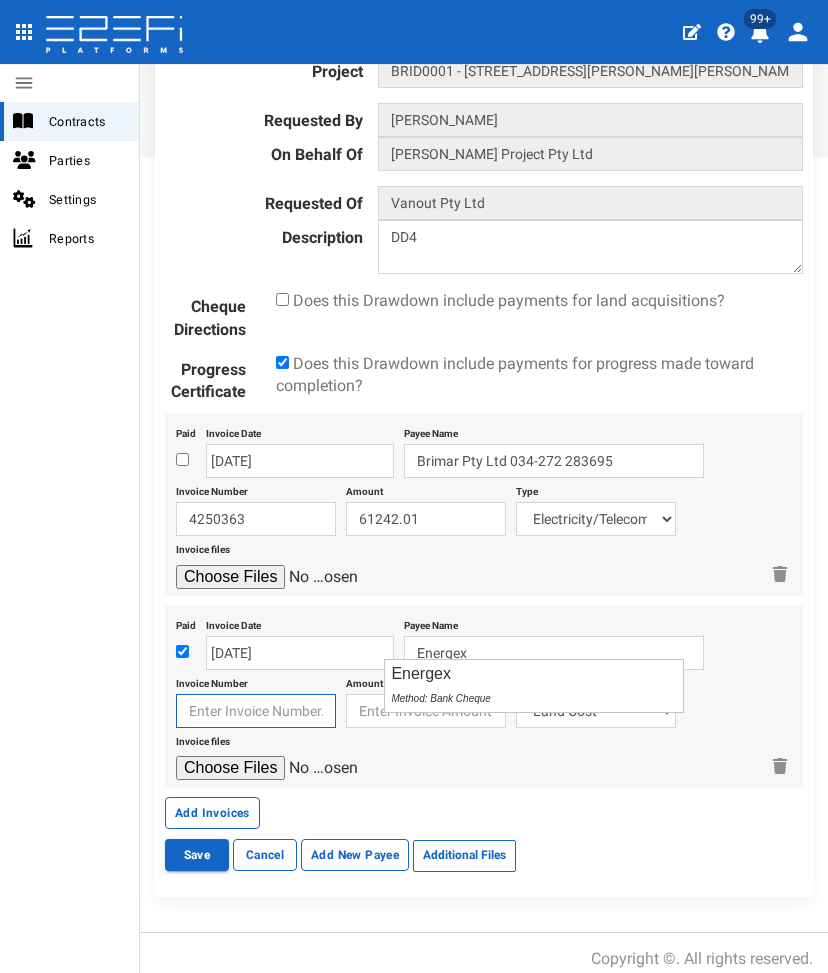 type on "Energex" 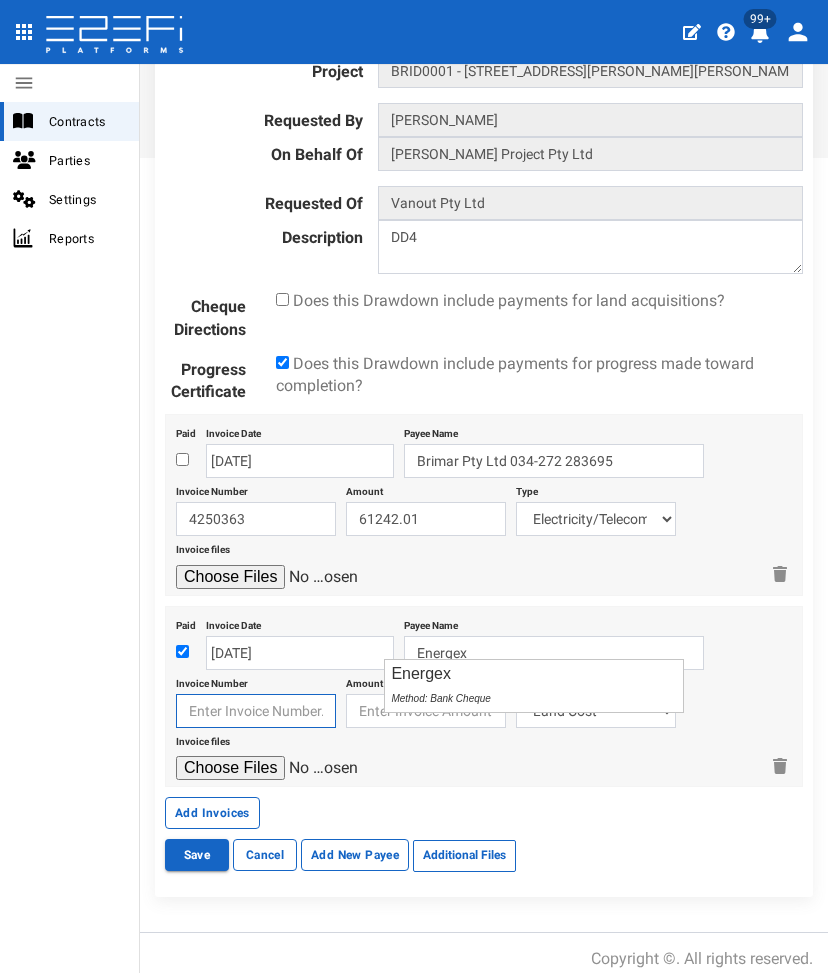 type 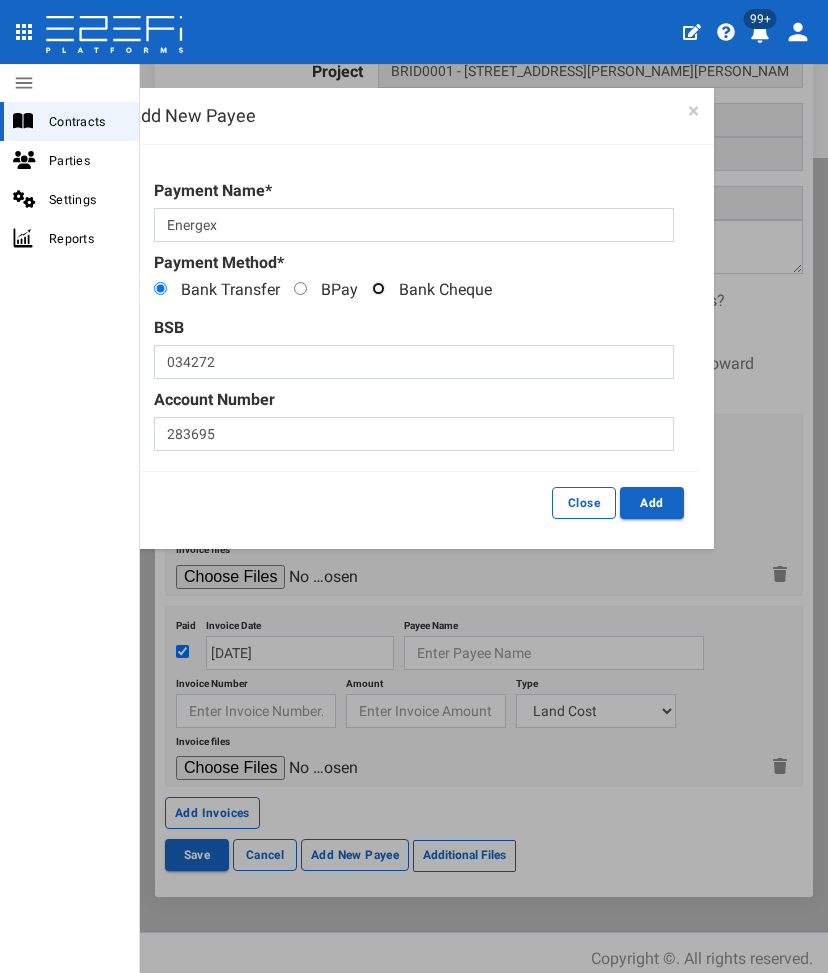click on "Bank Cheque" at bounding box center (378, 288) 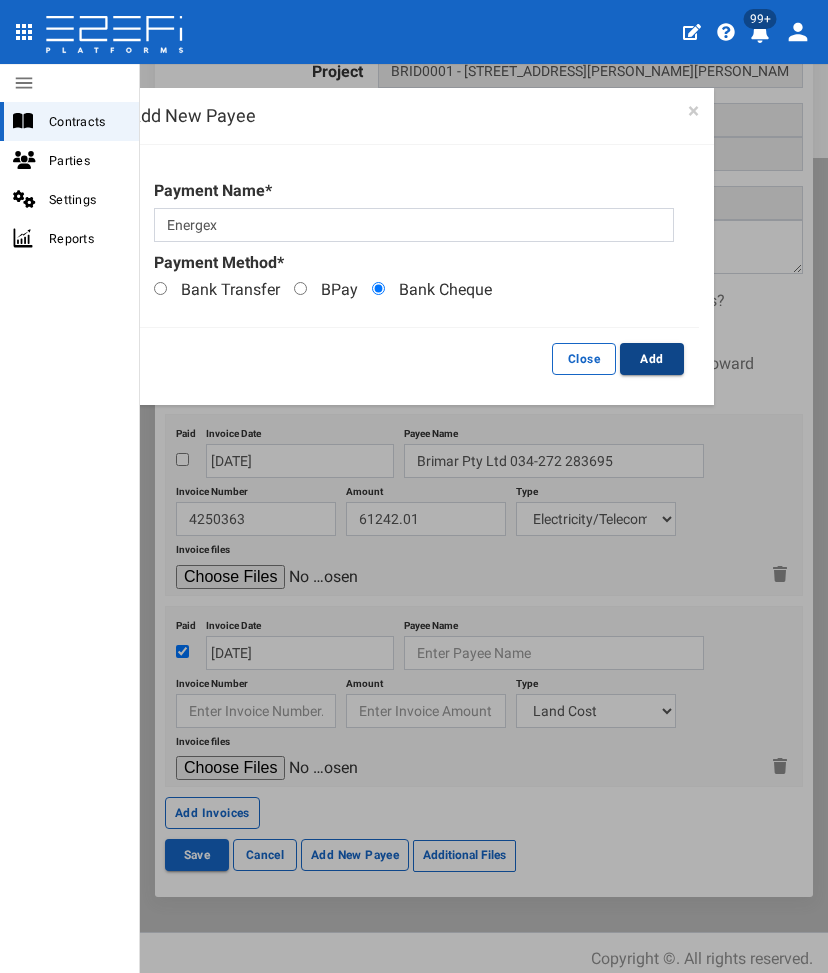 click on "Add" at bounding box center (652, 359) 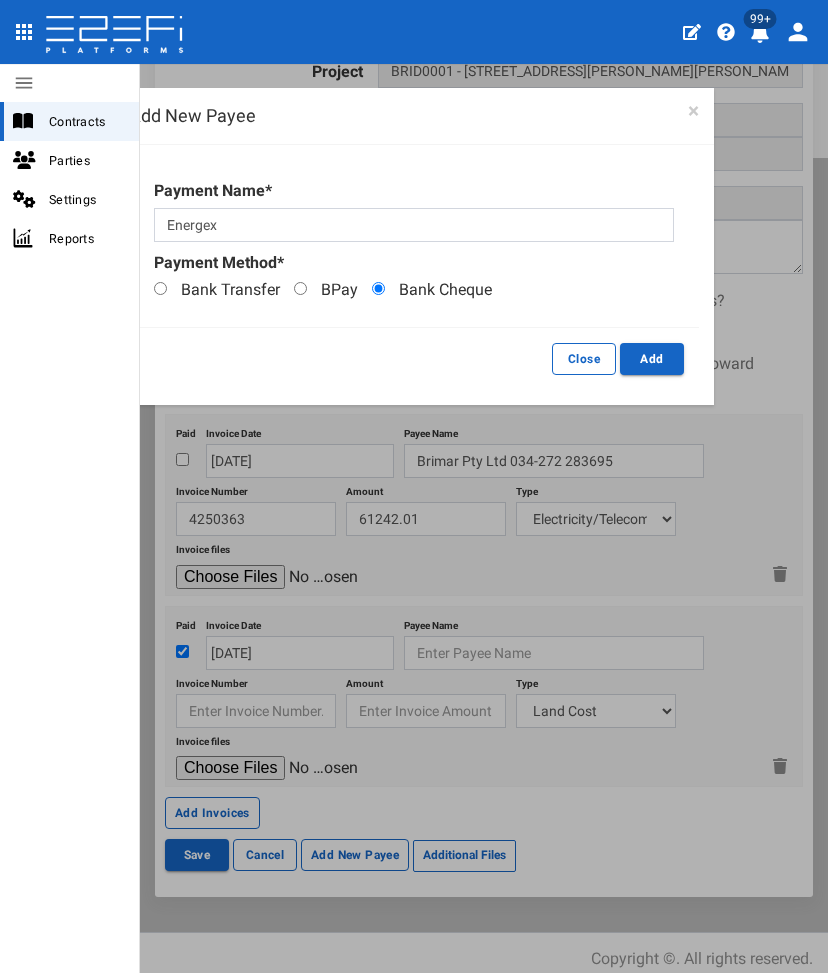 type on "Energex" 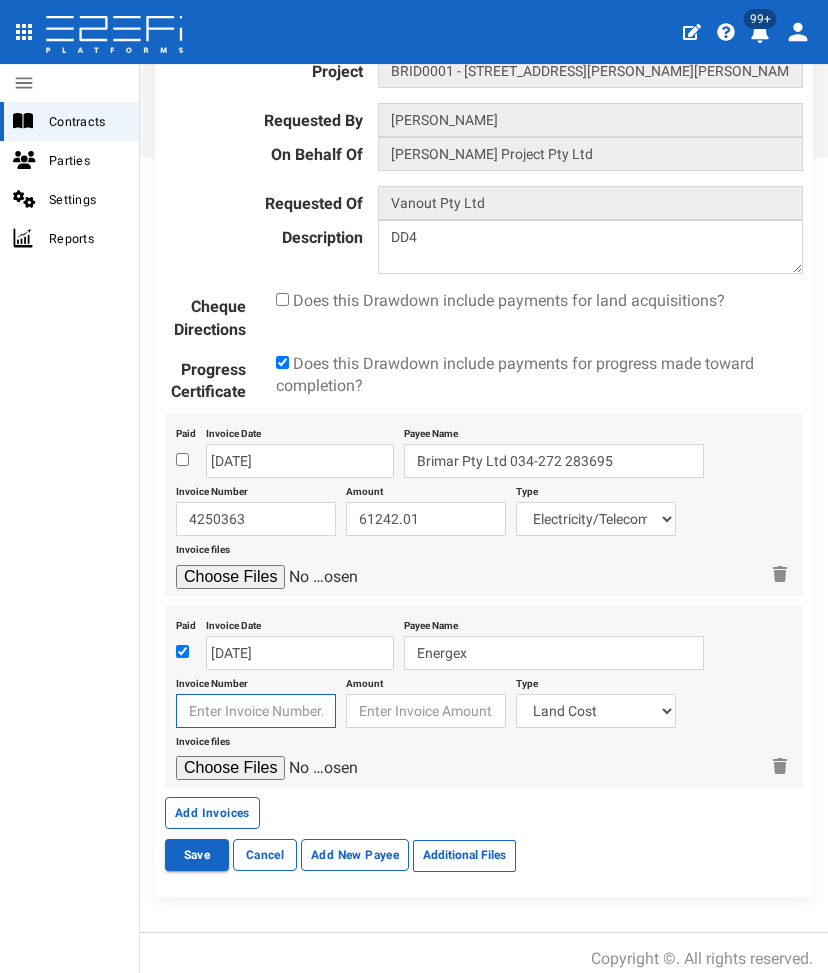 click at bounding box center (256, 711) 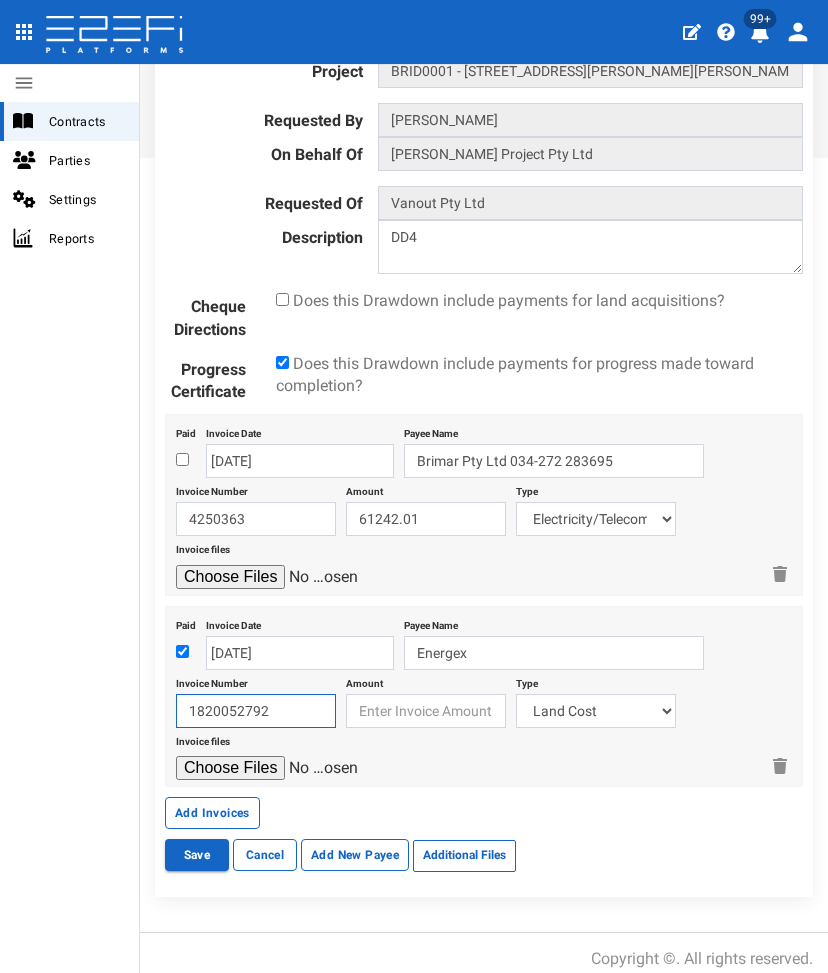 type on "1820052792" 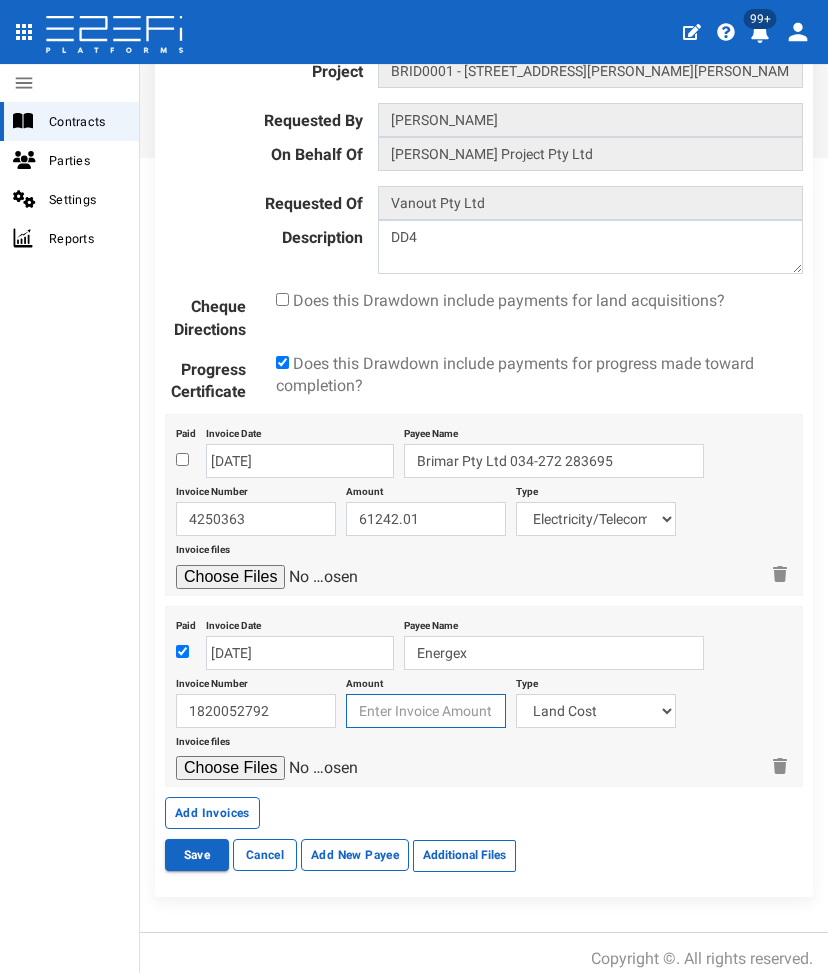 click at bounding box center (426, 711) 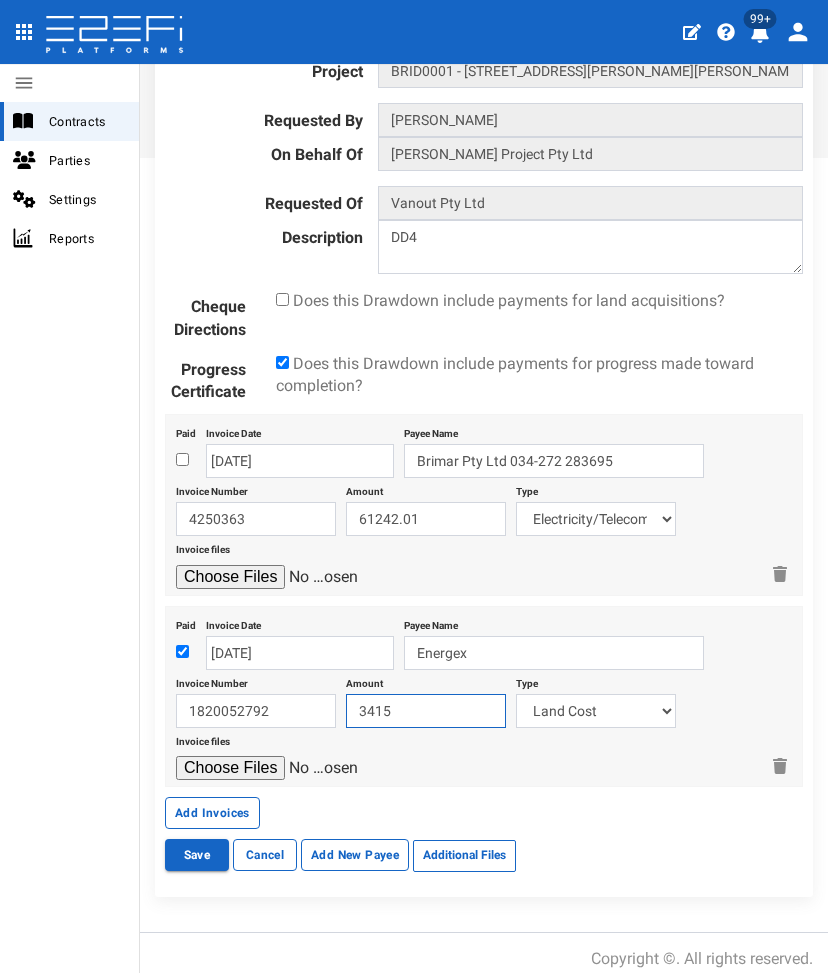 type on "3415" 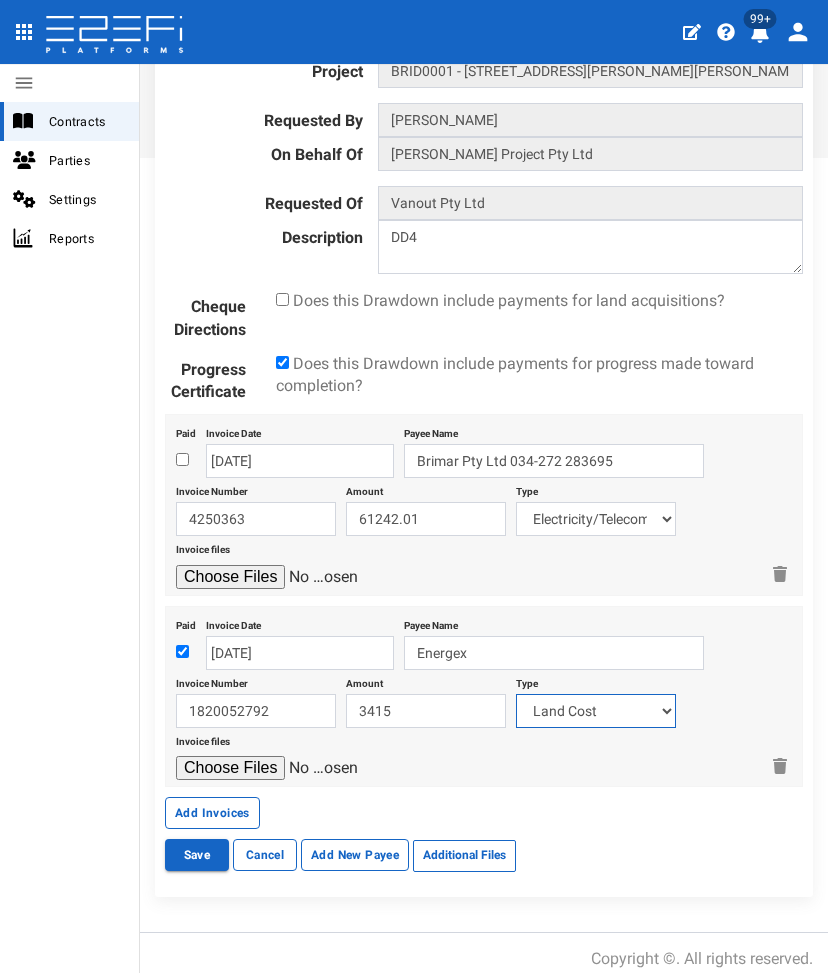 click on "Land Cost
PEXA/Legal Fees
State Government Charges
Civils
Demolition
Electricity/Telecommunications
Landscape
Engineer
Survey
Landscape & Ecology
Derm
Infrastructure Charges QUU
Infrastructure Charges BCC
Fees
WIP" at bounding box center [596, 711] 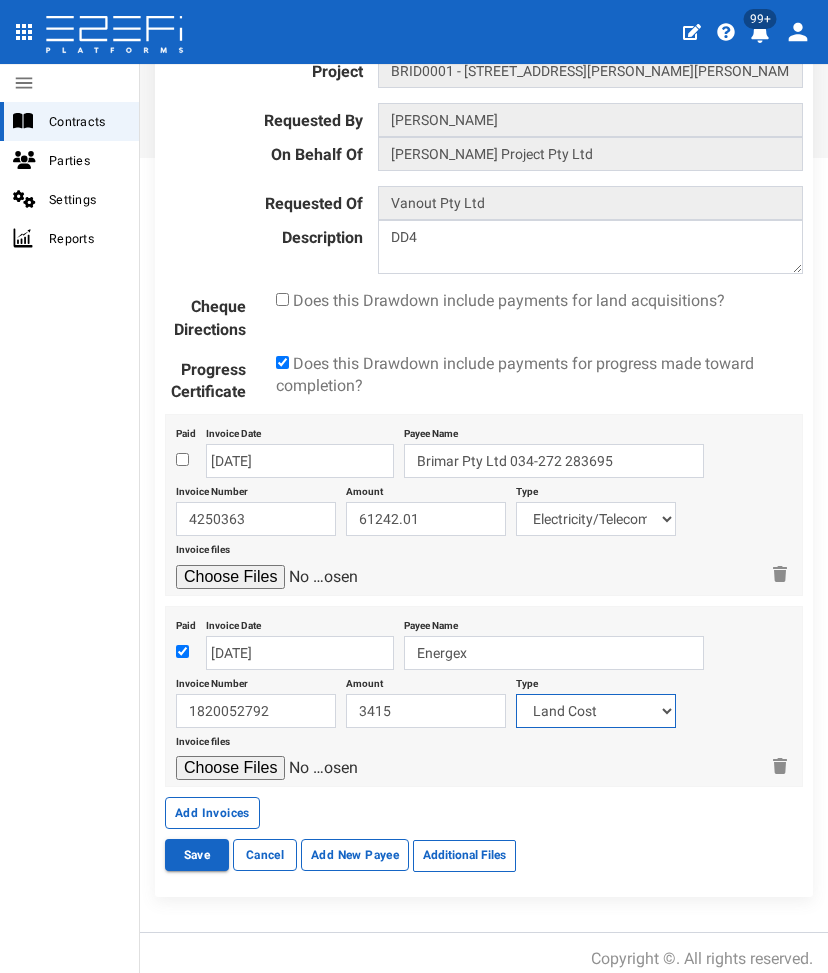 select on "Electricity/Telecommunications~100~MISCELLANEOUS WORKS" 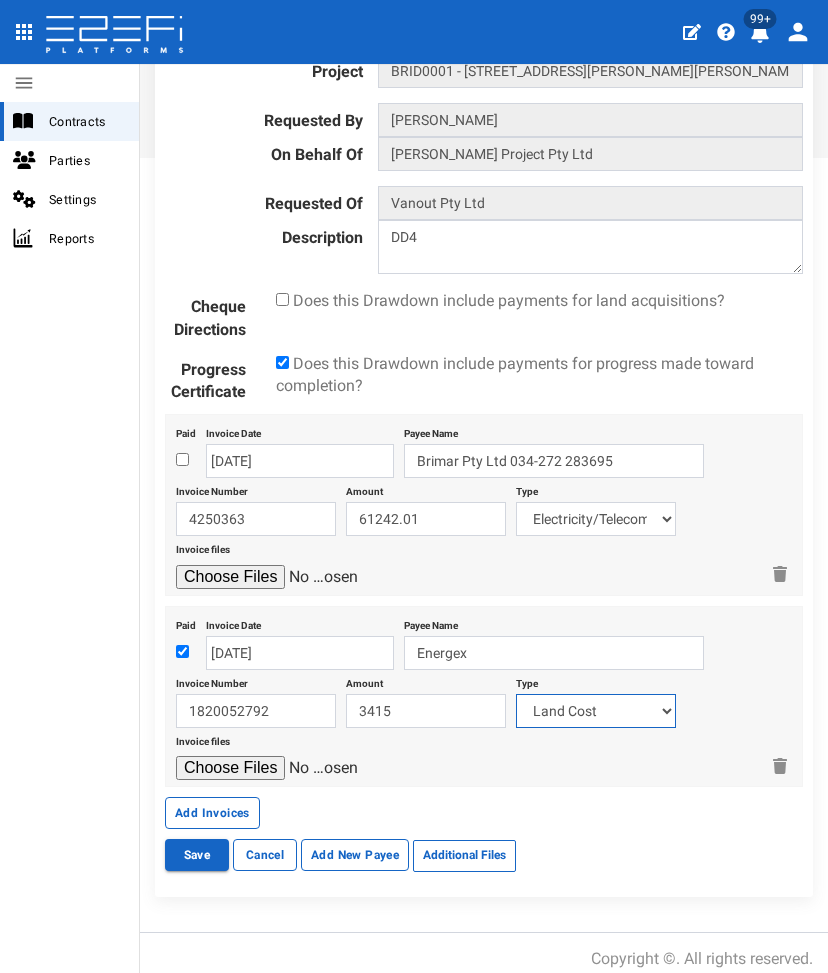 click on "Land Cost
PEXA/Legal Fees
State Government Charges
Civils
Demolition
Electricity/Telecommunications
Landscape
Engineer
Survey
Landscape & Ecology
Derm
Infrastructure Charges QUU
Infrastructure Charges BCC
Fees
WIP" at bounding box center (596, 711) 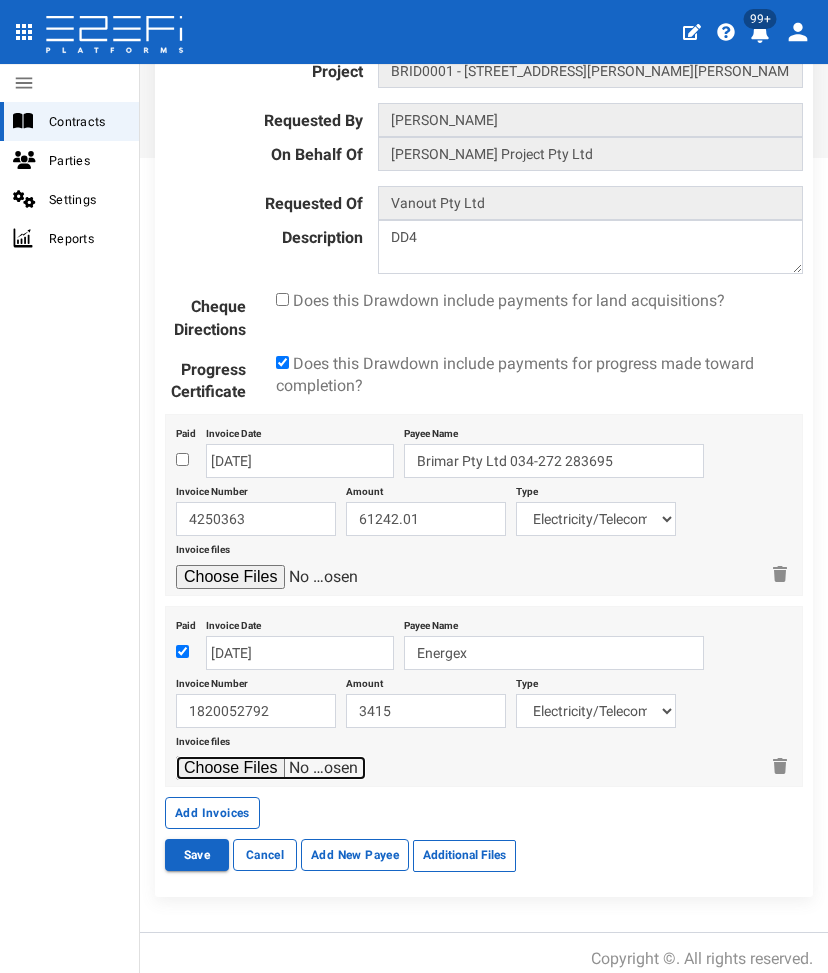 click at bounding box center [271, 768] 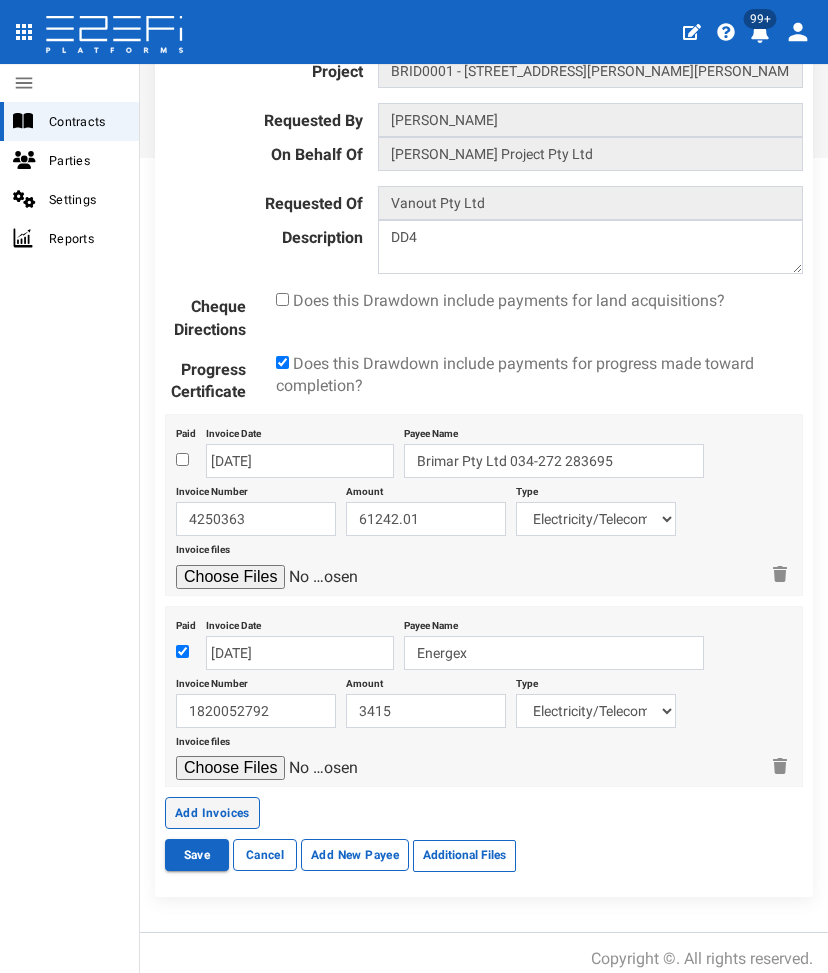 click on "Add Invoices" at bounding box center [212, 813] 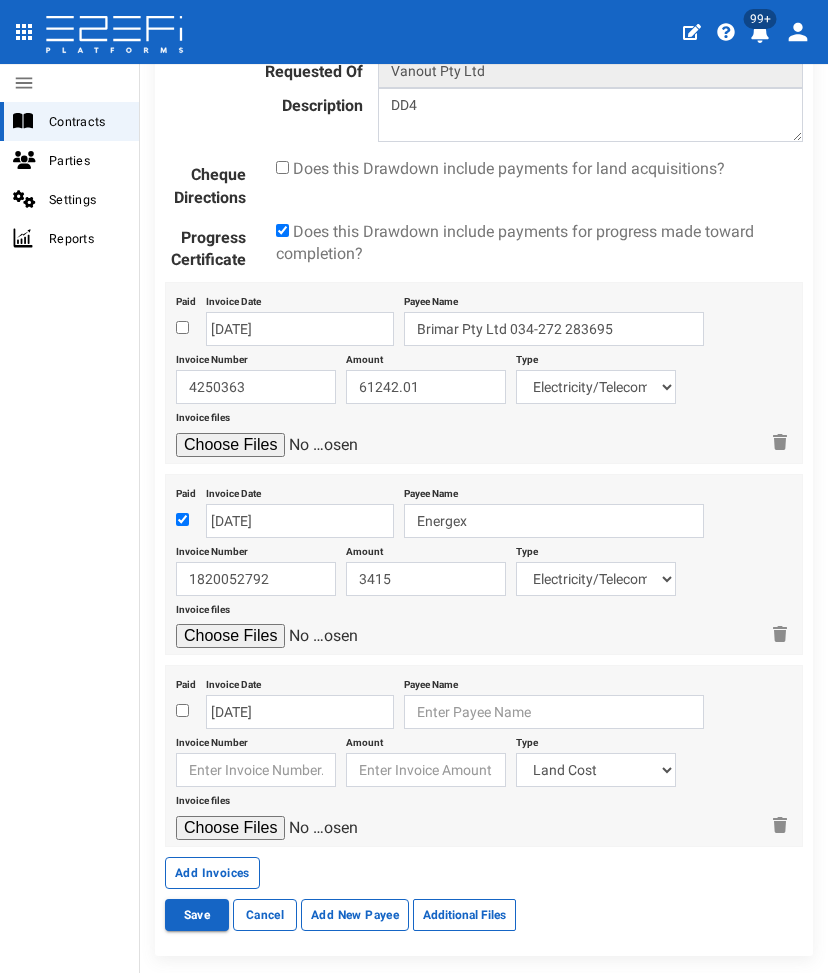 scroll, scrollTop: 1068, scrollLeft: 0, axis: vertical 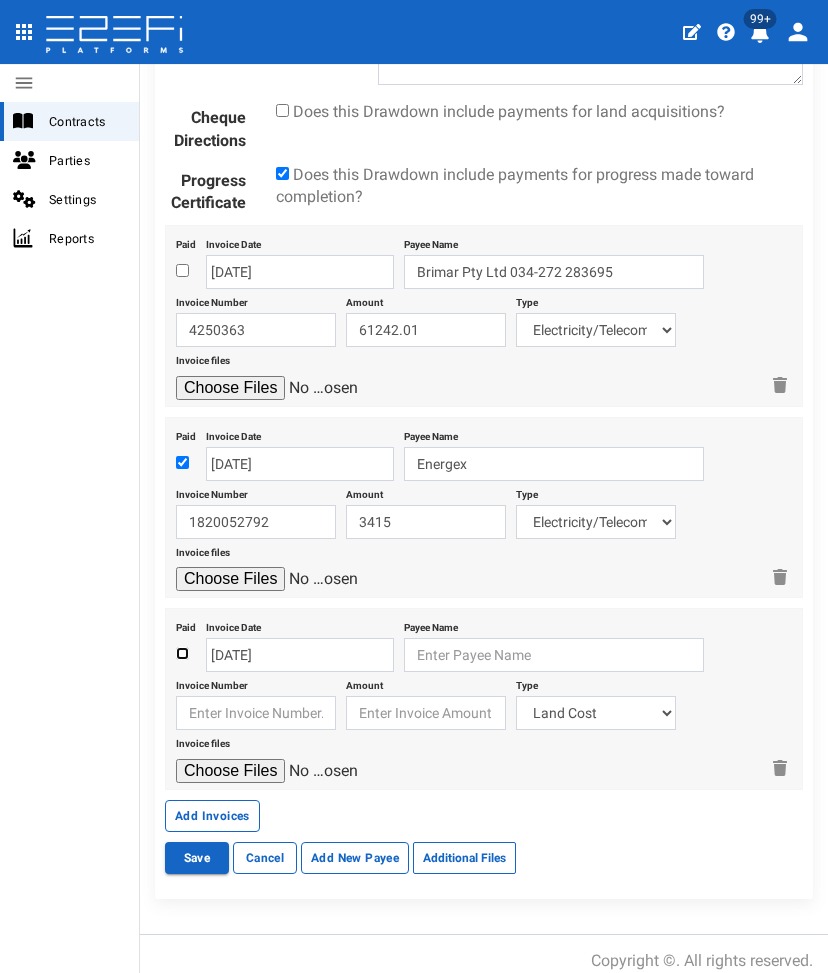 click at bounding box center [182, 653] 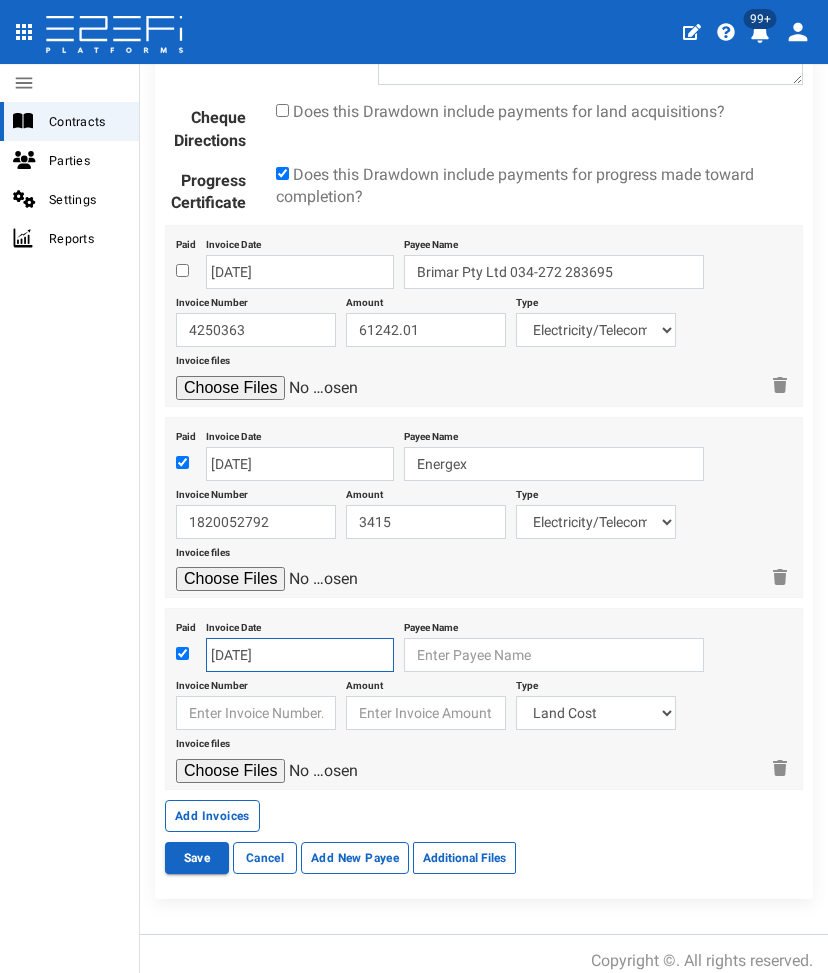 click on "11-07-2025" at bounding box center (300, 655) 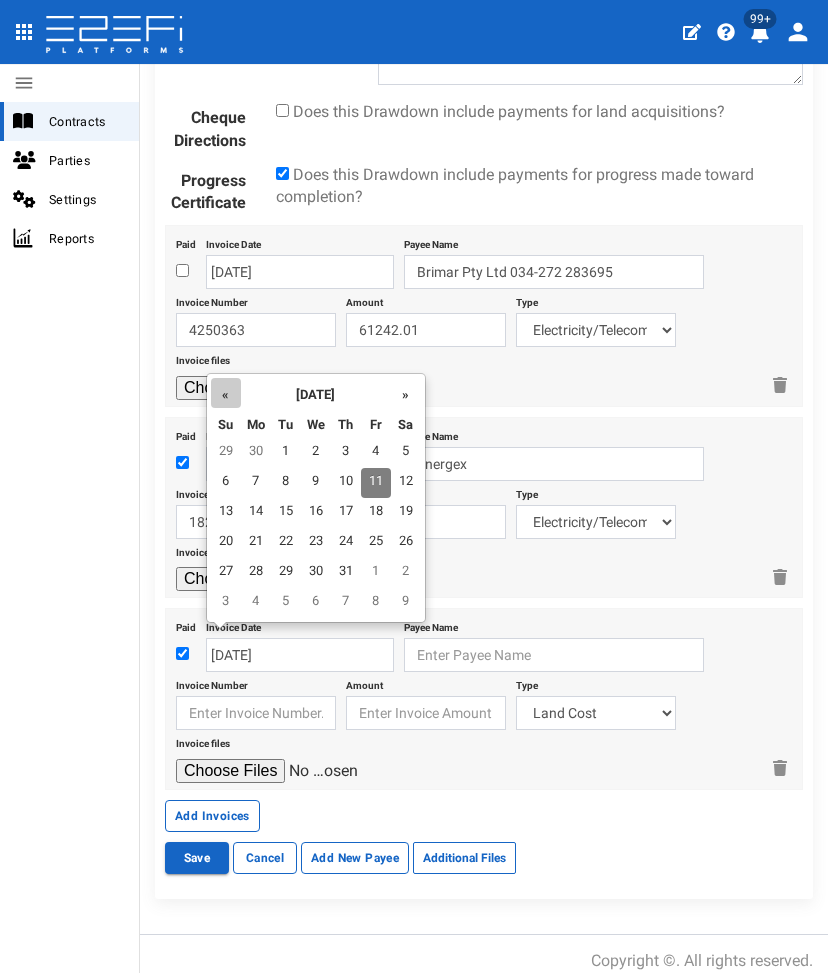 click on "«" at bounding box center (226, 393) 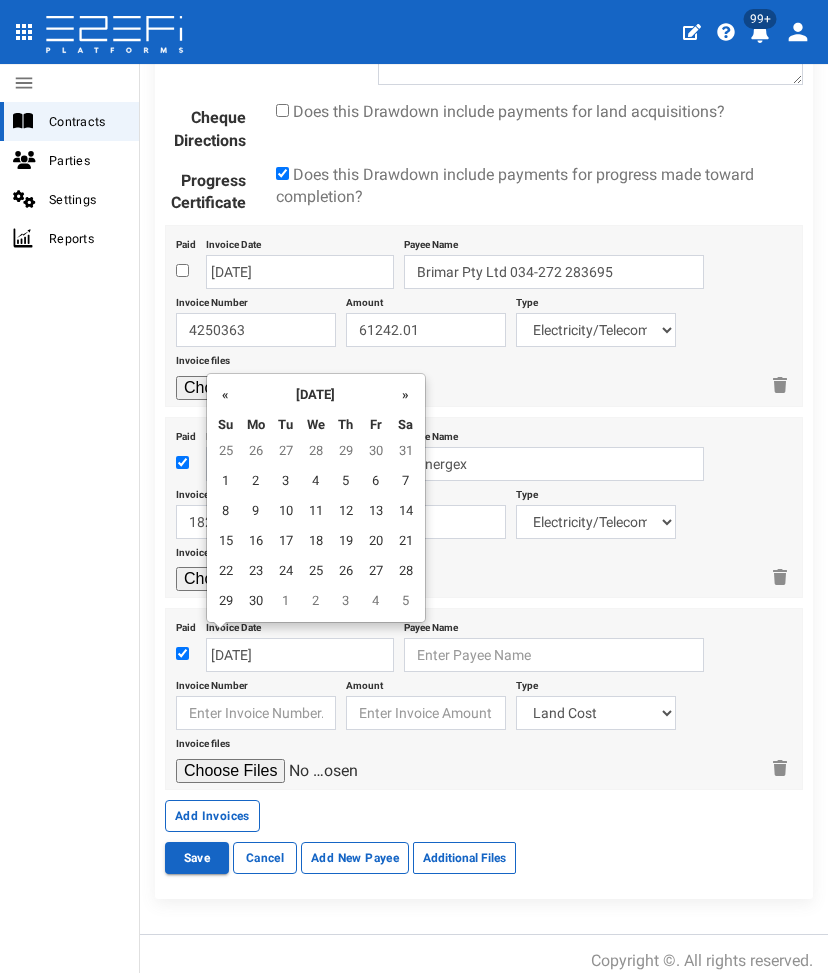 drag, startPoint x: 346, startPoint y: 467, endPoint x: 397, endPoint y: 545, distance: 93.193344 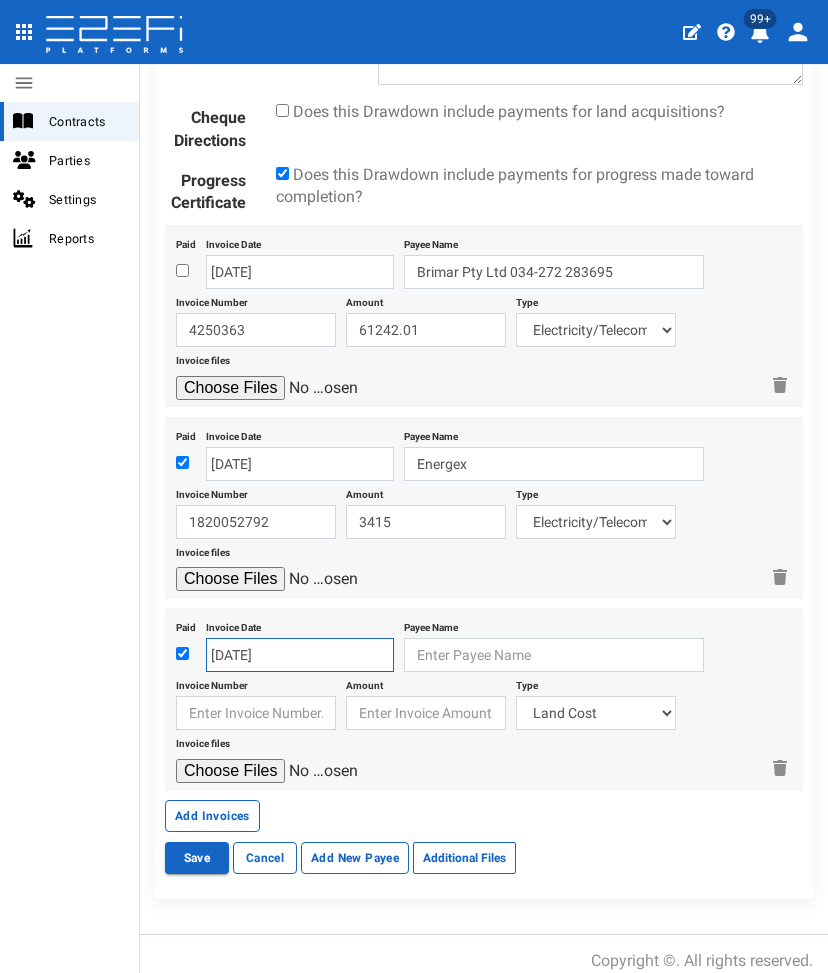 click on "29-05-2025" at bounding box center (300, 655) 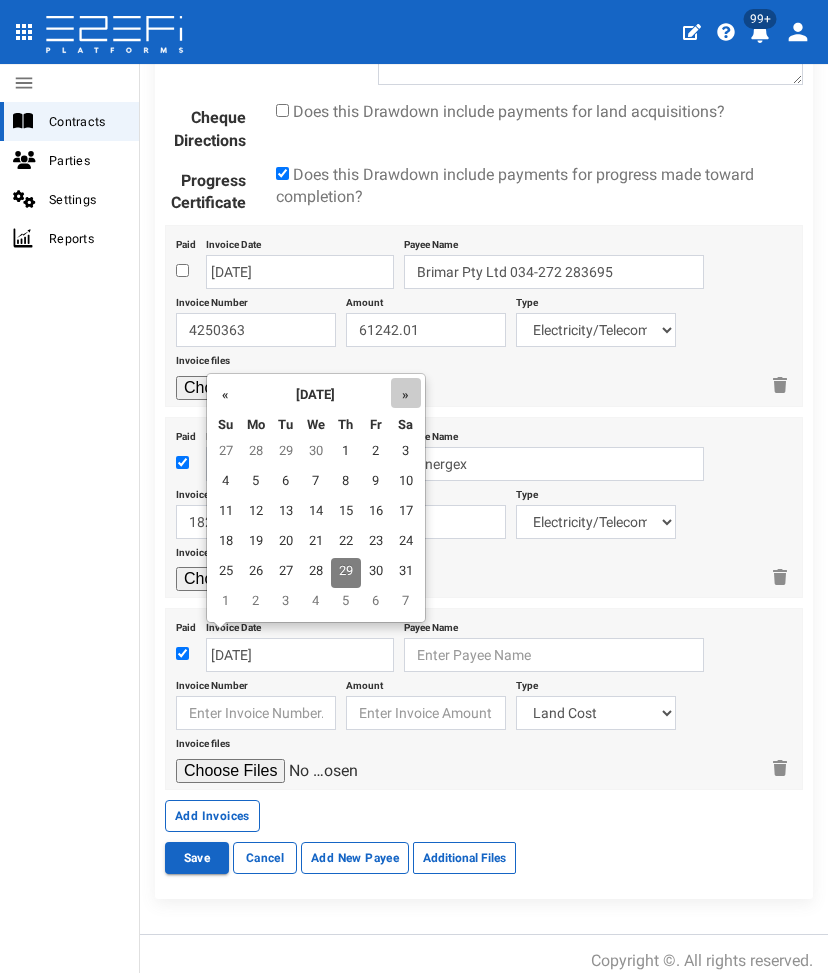 click on "»" at bounding box center [406, 393] 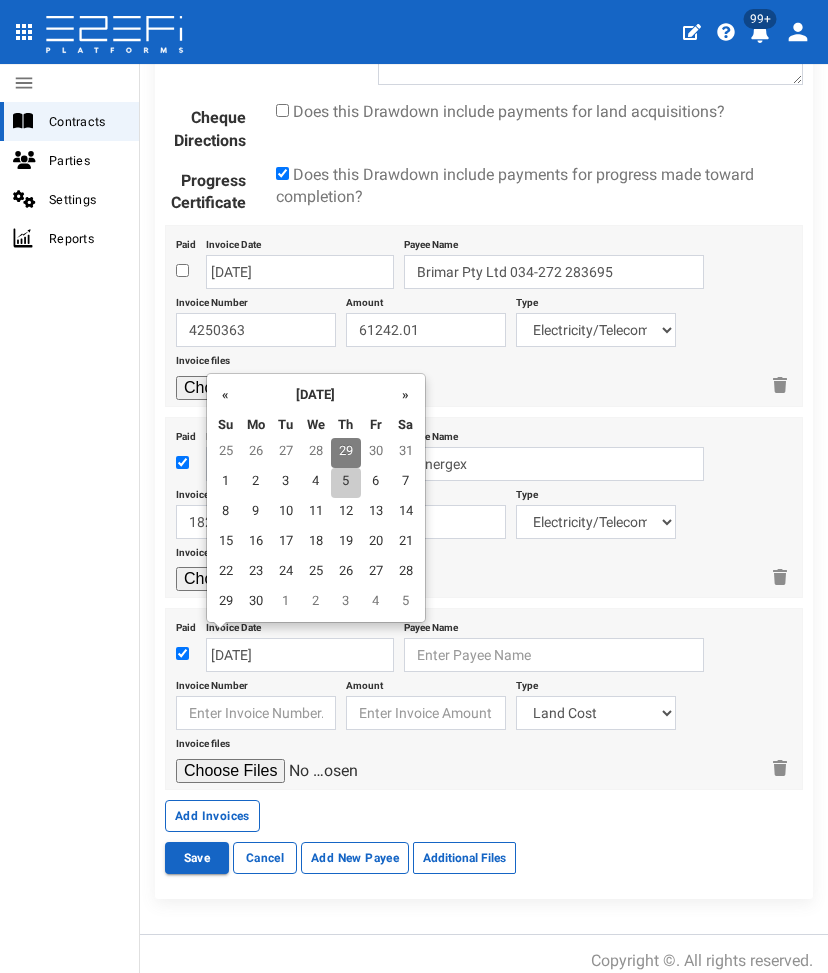 click on "5" at bounding box center [346, 483] 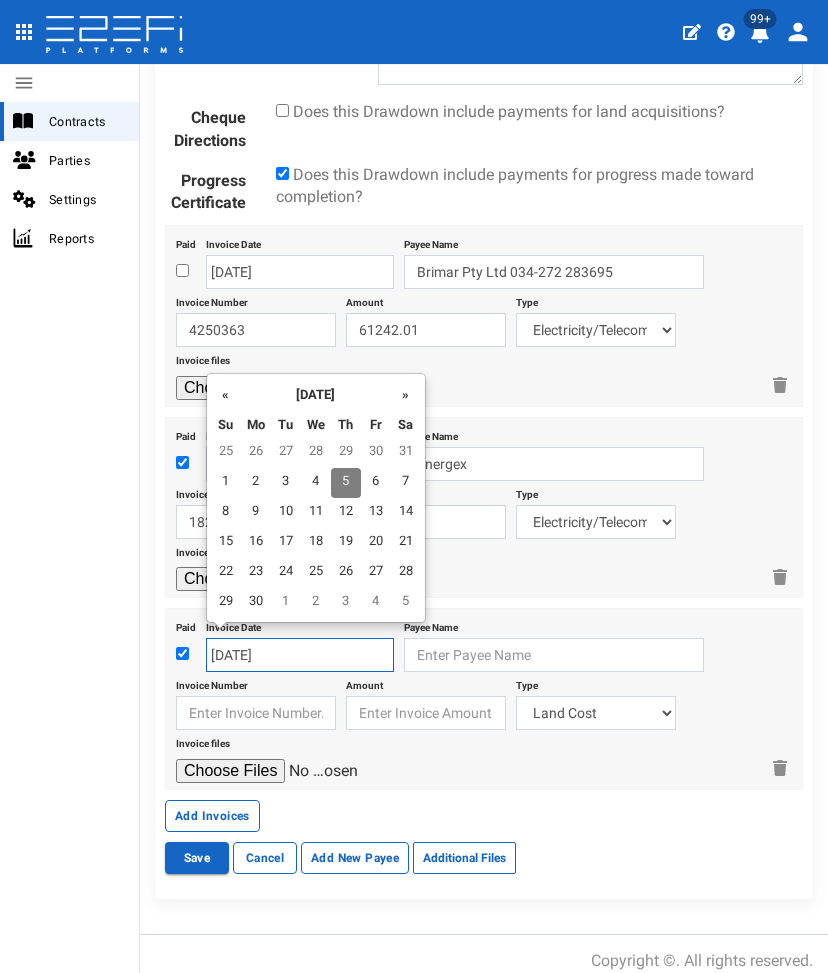 click on "05-06-2025" at bounding box center [300, 655] 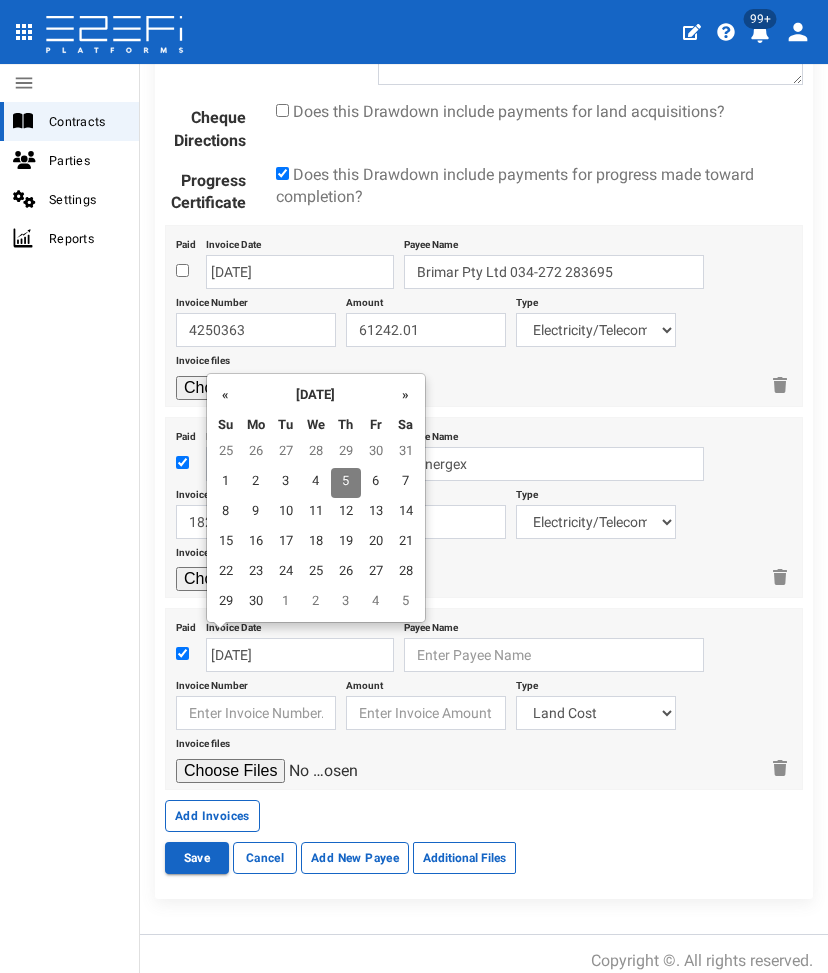 drag, startPoint x: 335, startPoint y: 515, endPoint x: 443, endPoint y: 605, distance: 140.58449 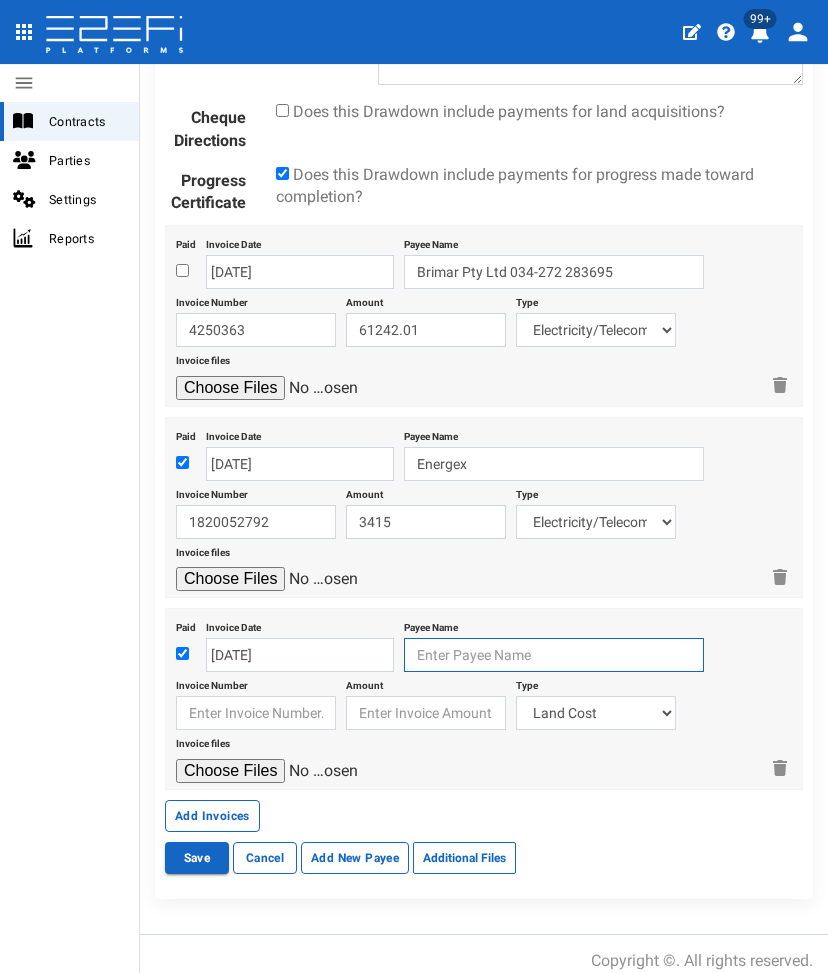 click at bounding box center (554, 655) 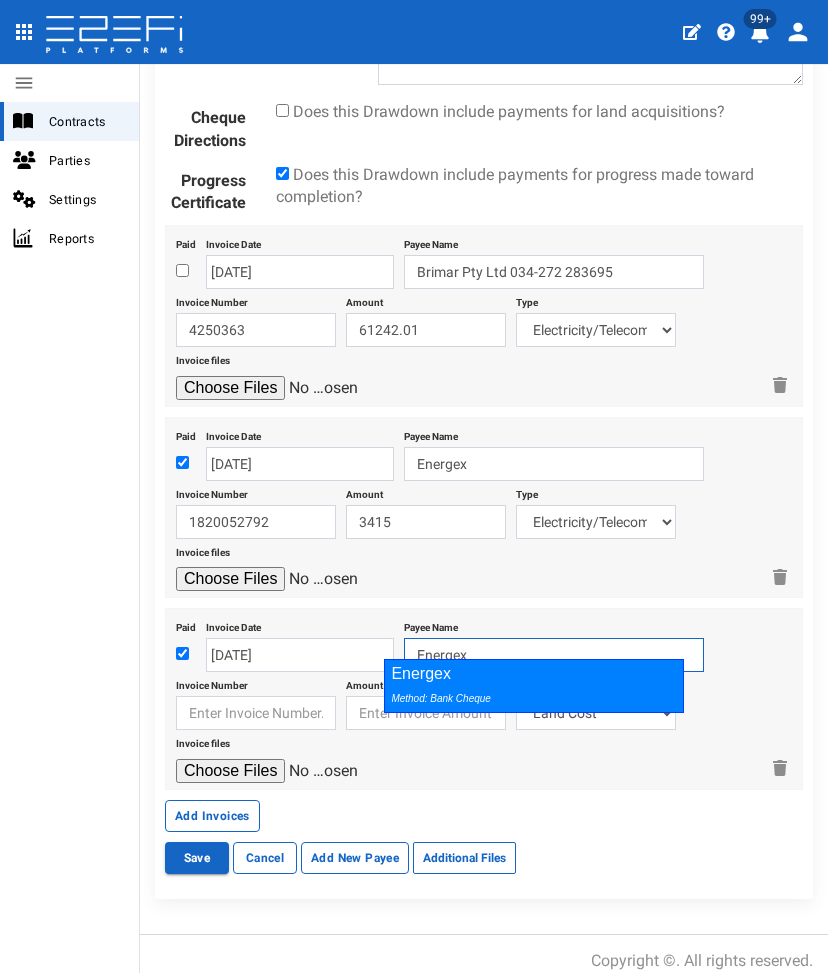 click on "Energex  Method: Bank Cheque" at bounding box center [534, 686] 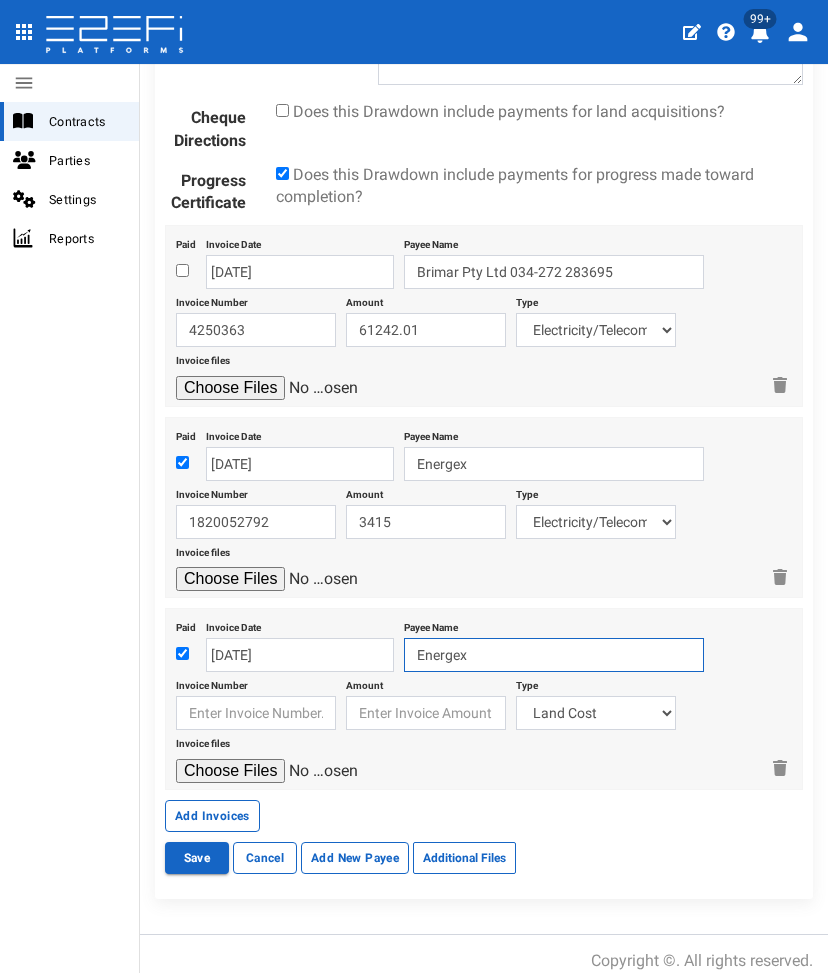 type on "Energex" 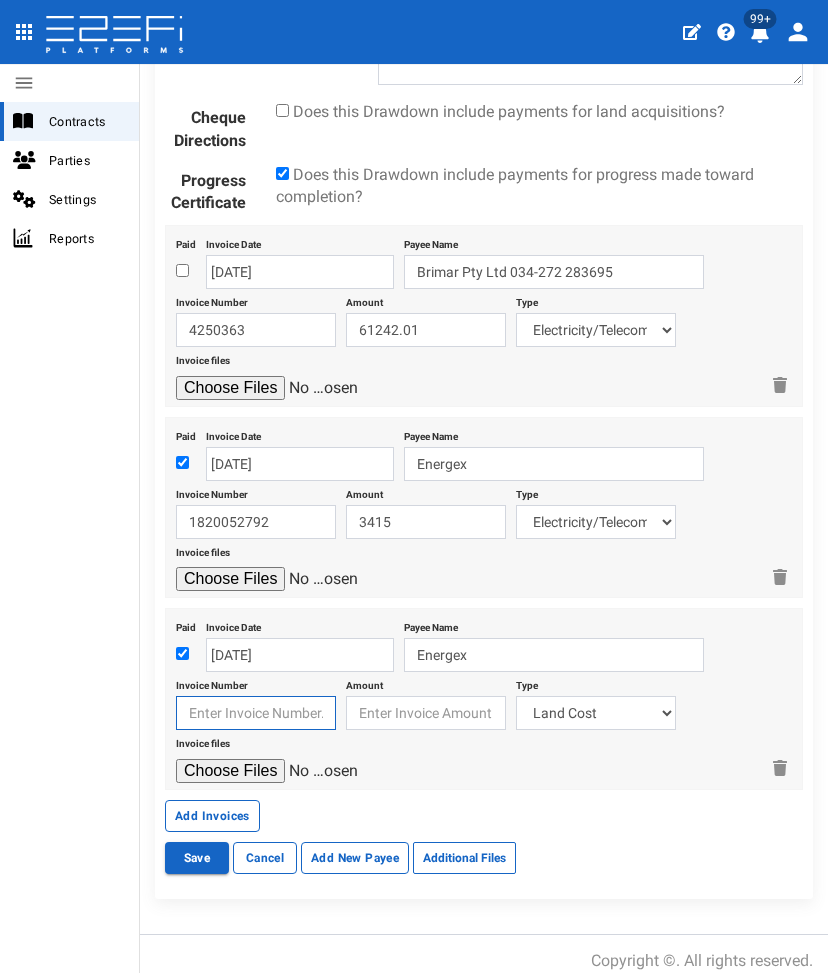 click at bounding box center [256, 713] 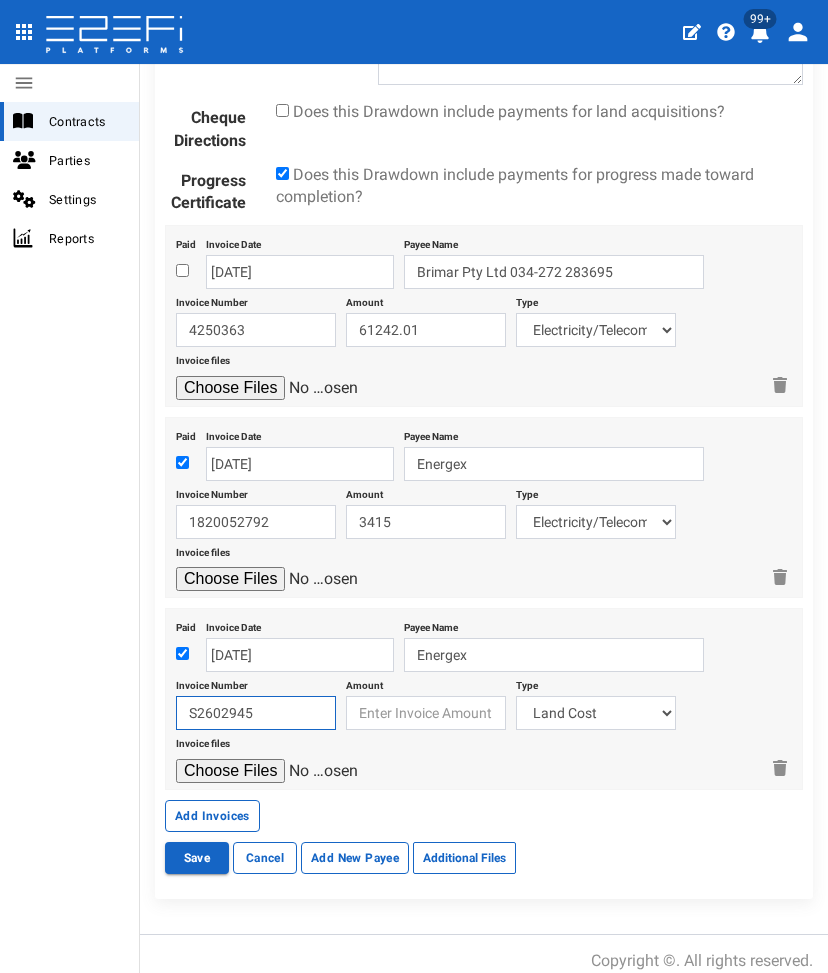 type on "S2602945" 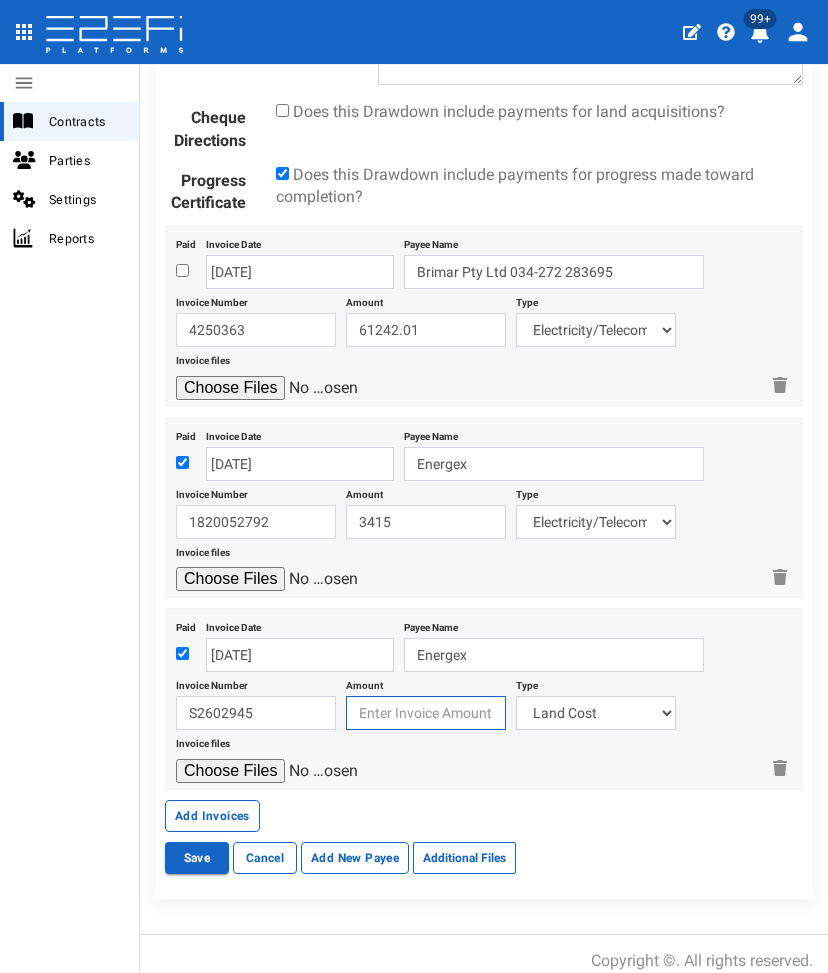 click at bounding box center [426, 713] 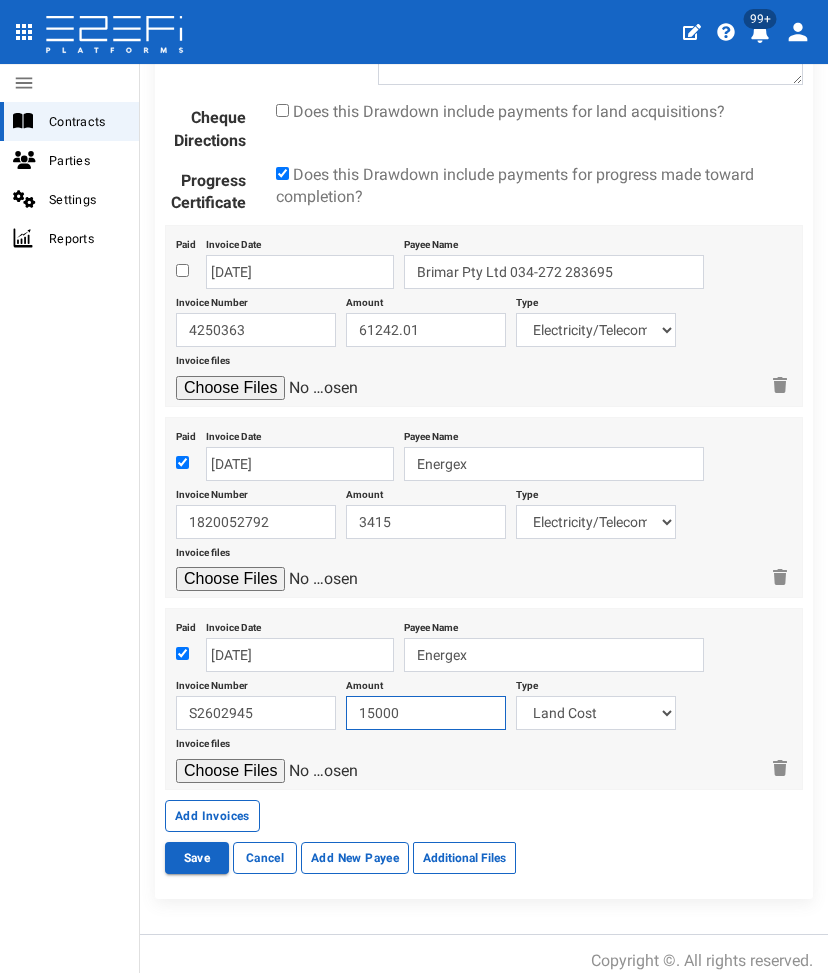 type on "15000" 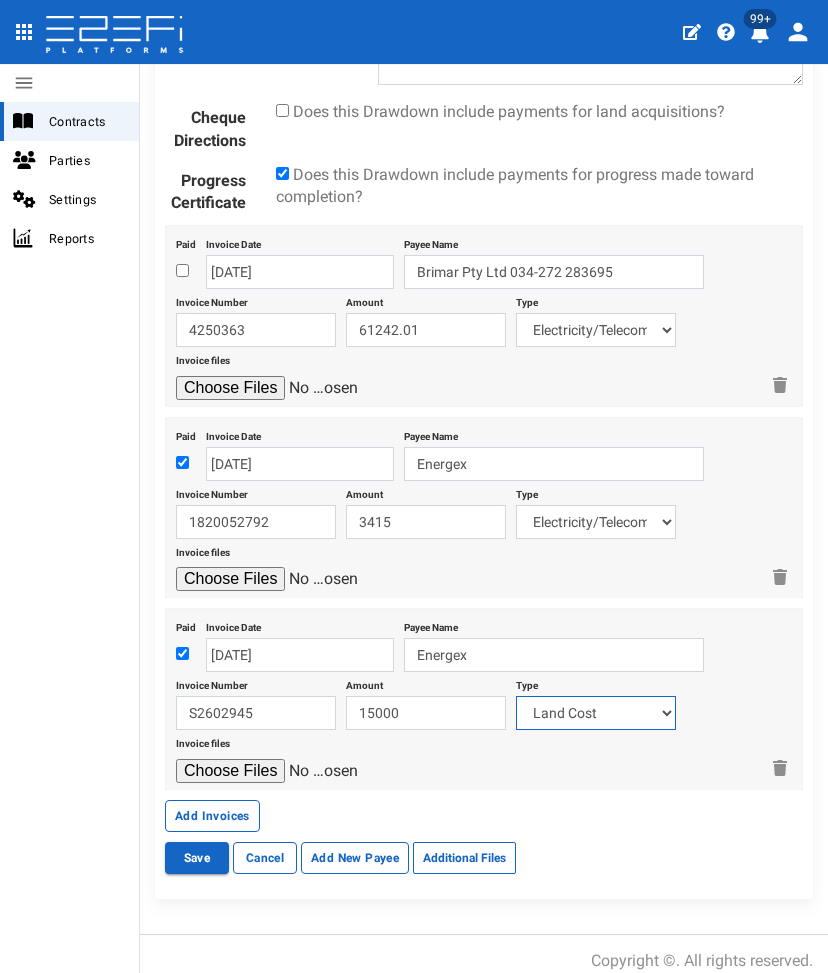 click on "Land Cost
PEXA/Legal Fees
State Government Charges
Civils
Demolition
Electricity/Telecommunications
Landscape
Engineer
Survey
Landscape & Ecology
Derm
Infrastructure Charges QUU
Infrastructure Charges BCC
Fees
WIP" at bounding box center (596, 713) 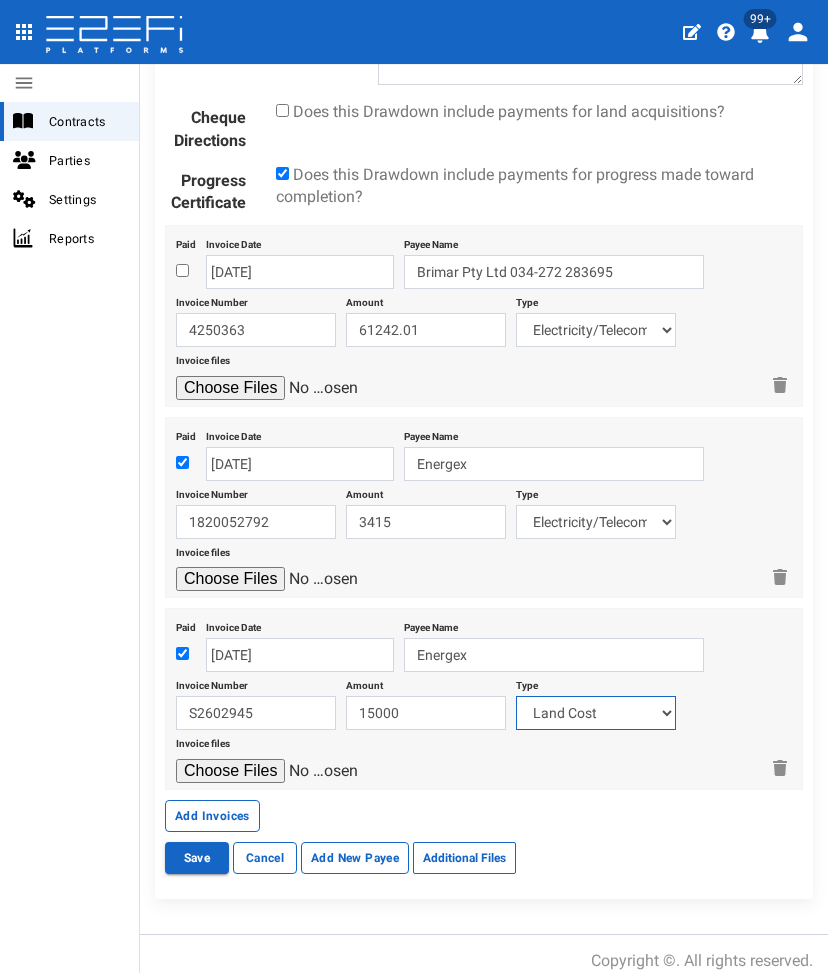select on "Electricity/Telecommunications~100~MISCELLANEOUS WORKS" 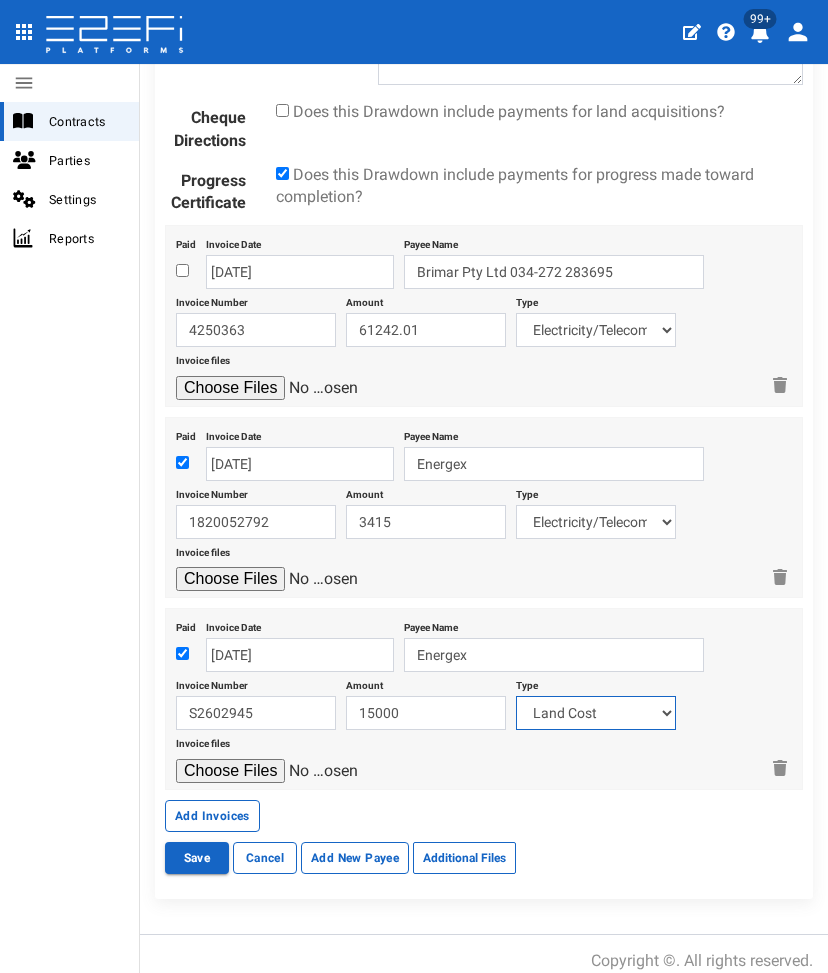 click on "Land Cost
PEXA/Legal Fees
State Government Charges
Civils
Demolition
Electricity/Telecommunications
Landscape
Engineer
Survey
Landscape & Ecology
Derm
Infrastructure Charges QUU
Infrastructure Charges BCC
Fees
WIP" at bounding box center (596, 713) 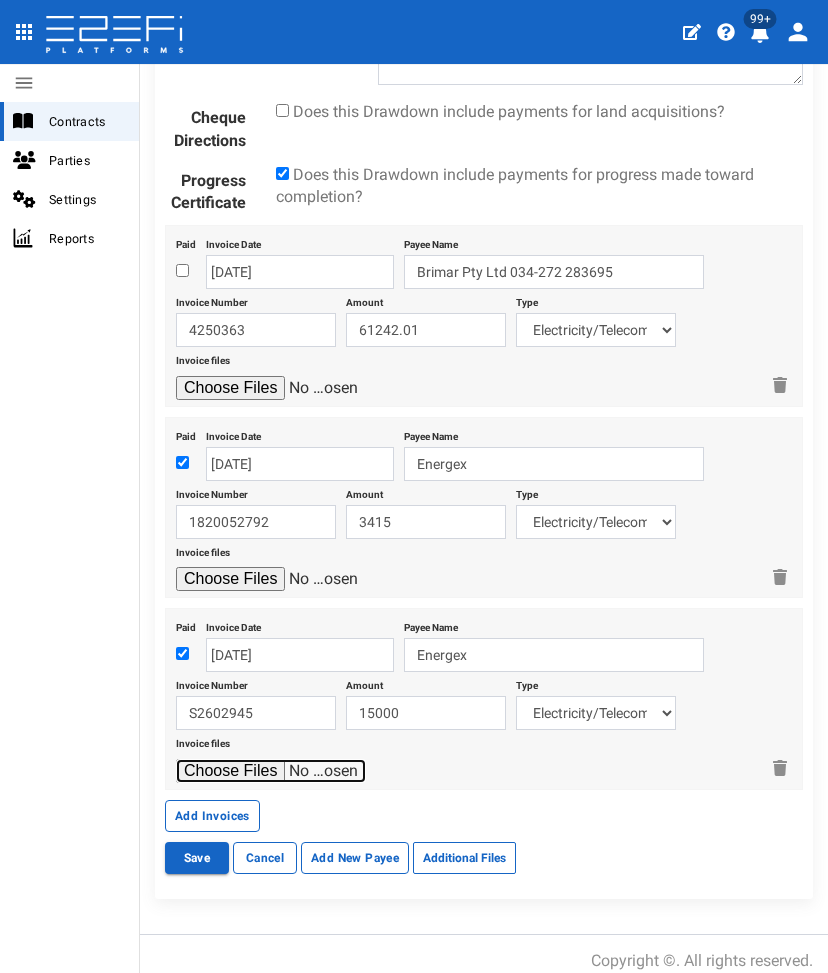 click at bounding box center [271, 771] 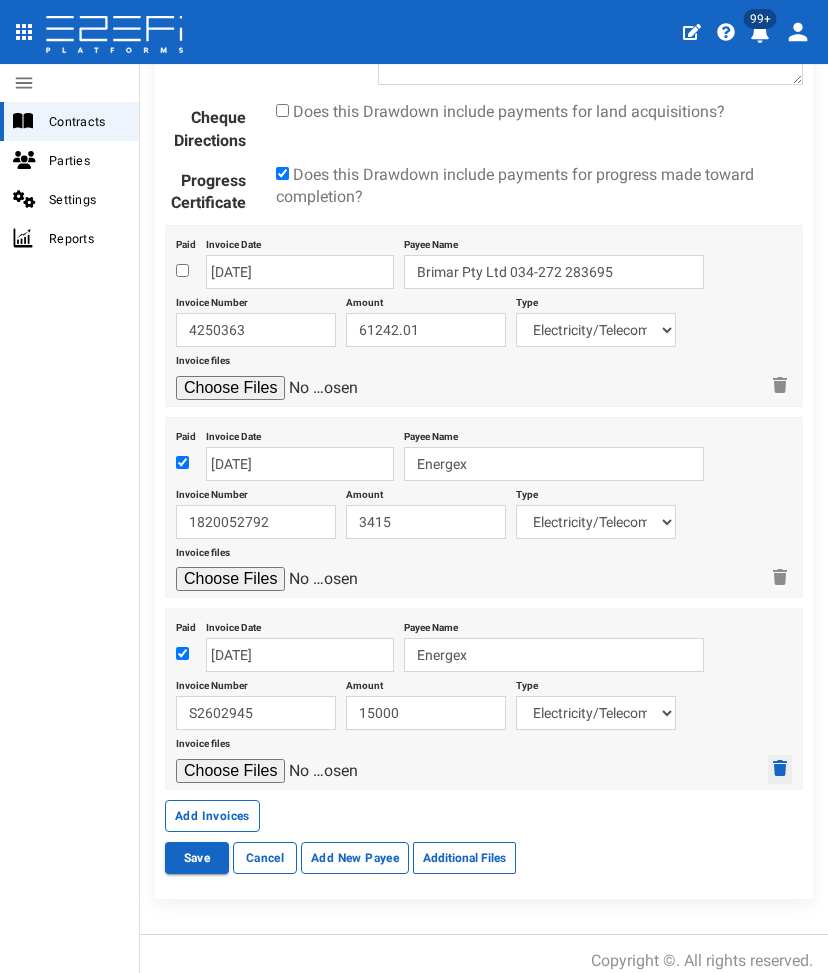 click 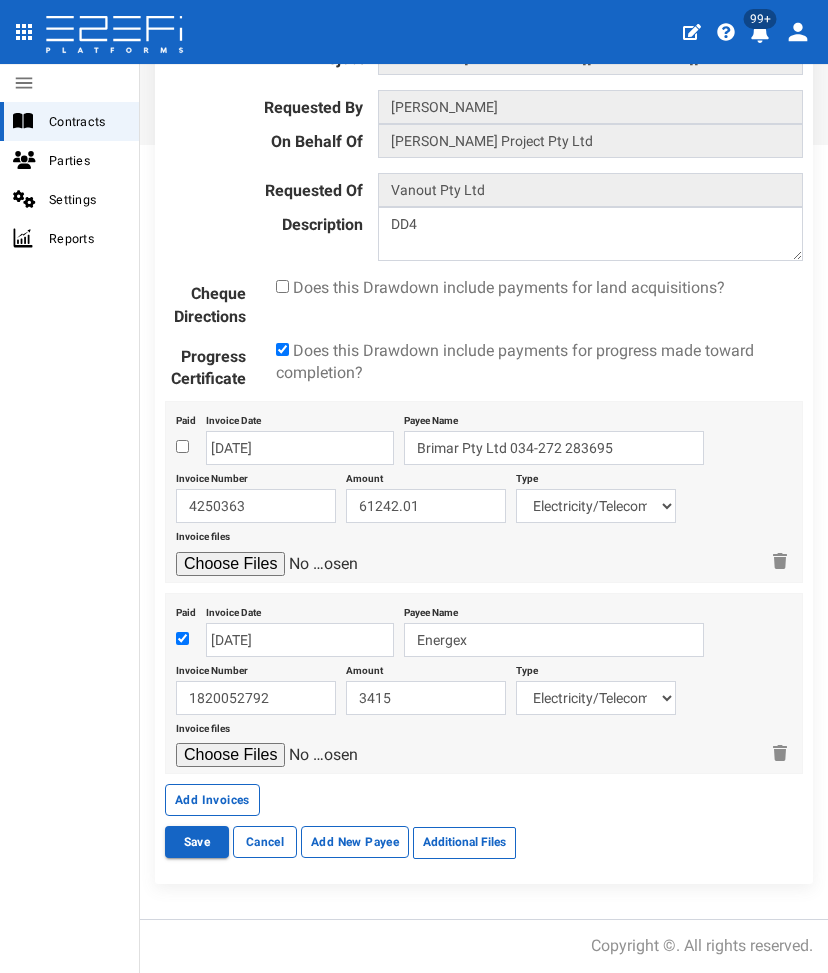 scroll, scrollTop: 879, scrollLeft: 0, axis: vertical 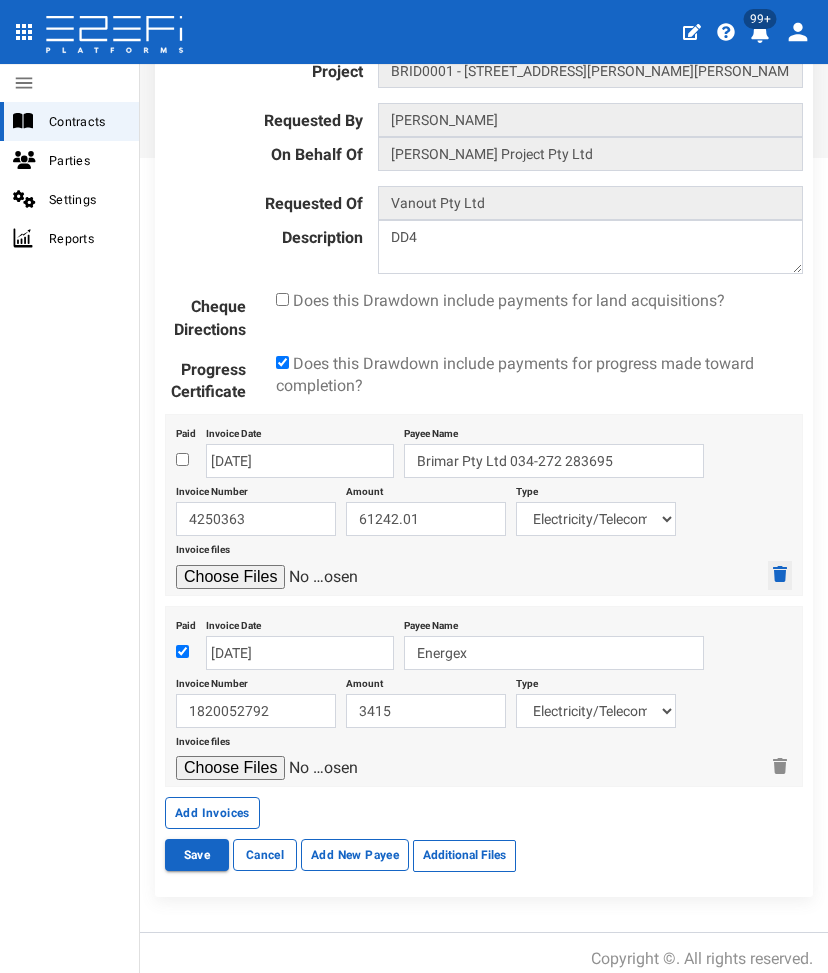click 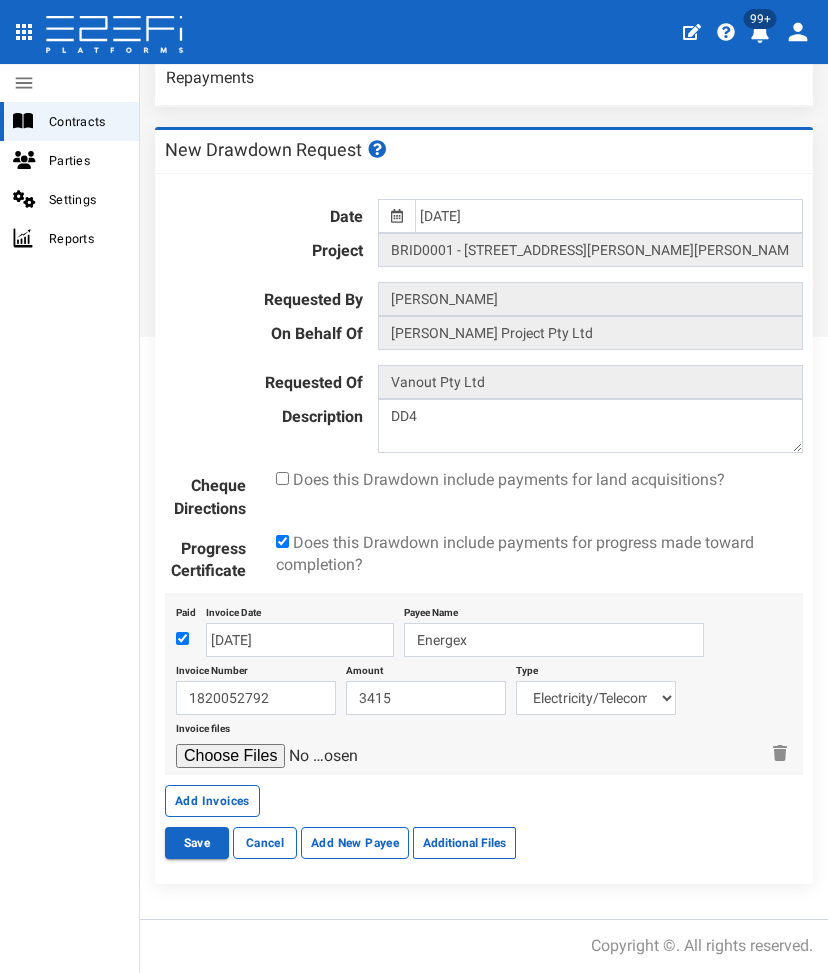 scroll, scrollTop: 690, scrollLeft: 0, axis: vertical 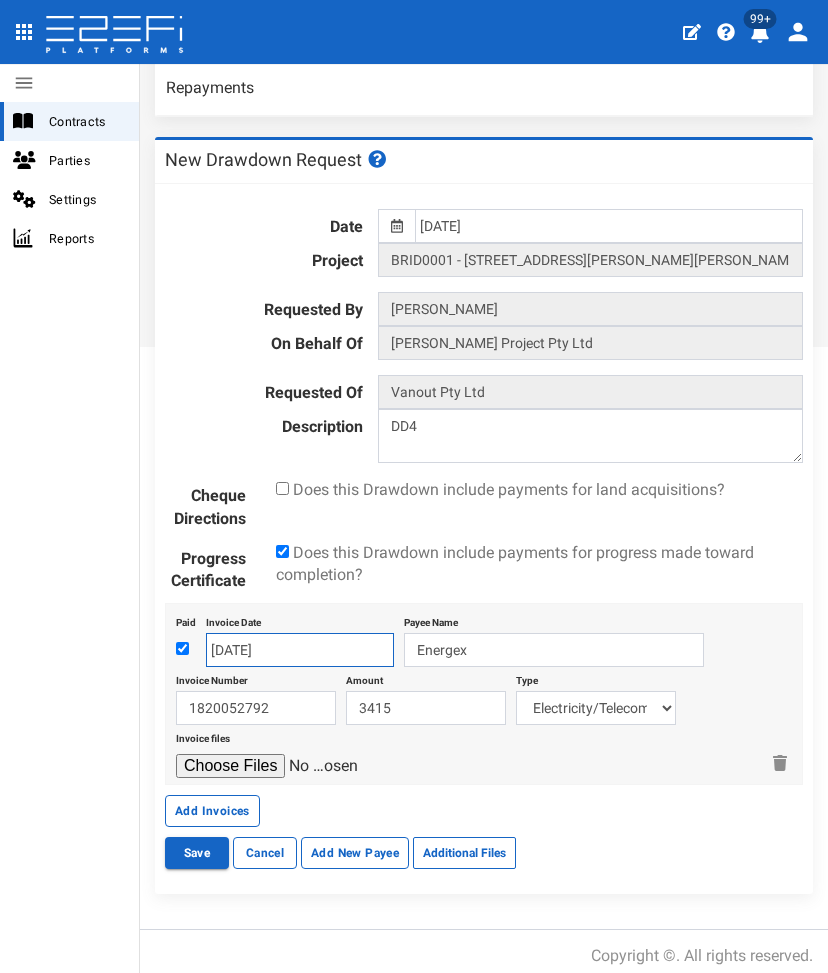 drag, startPoint x: 213, startPoint y: 638, endPoint x: 226, endPoint y: 633, distance: 13.928389 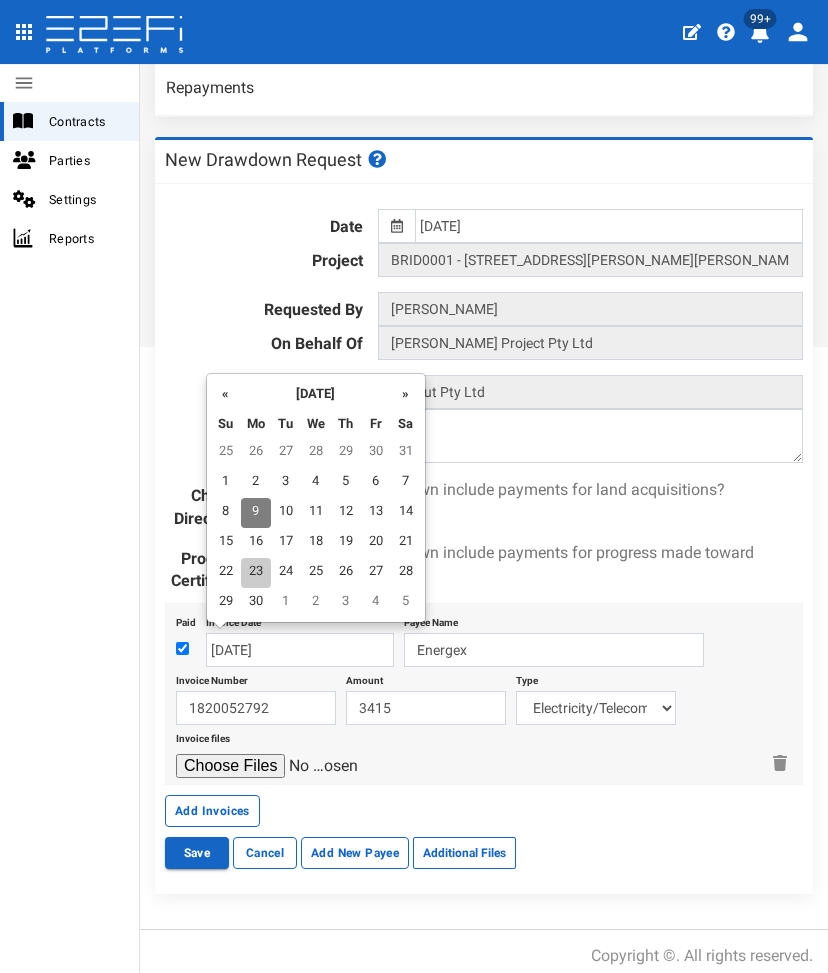 click on "23" at bounding box center (256, 573) 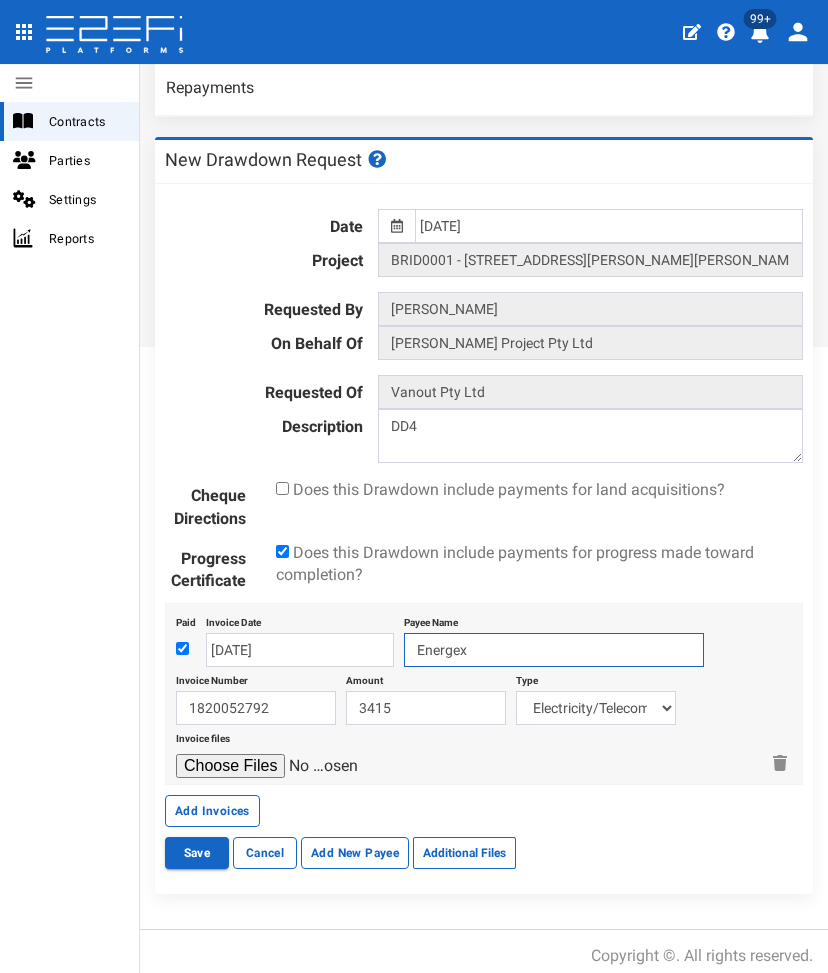 drag, startPoint x: 452, startPoint y: 648, endPoint x: 305, endPoint y: 640, distance: 147.21753 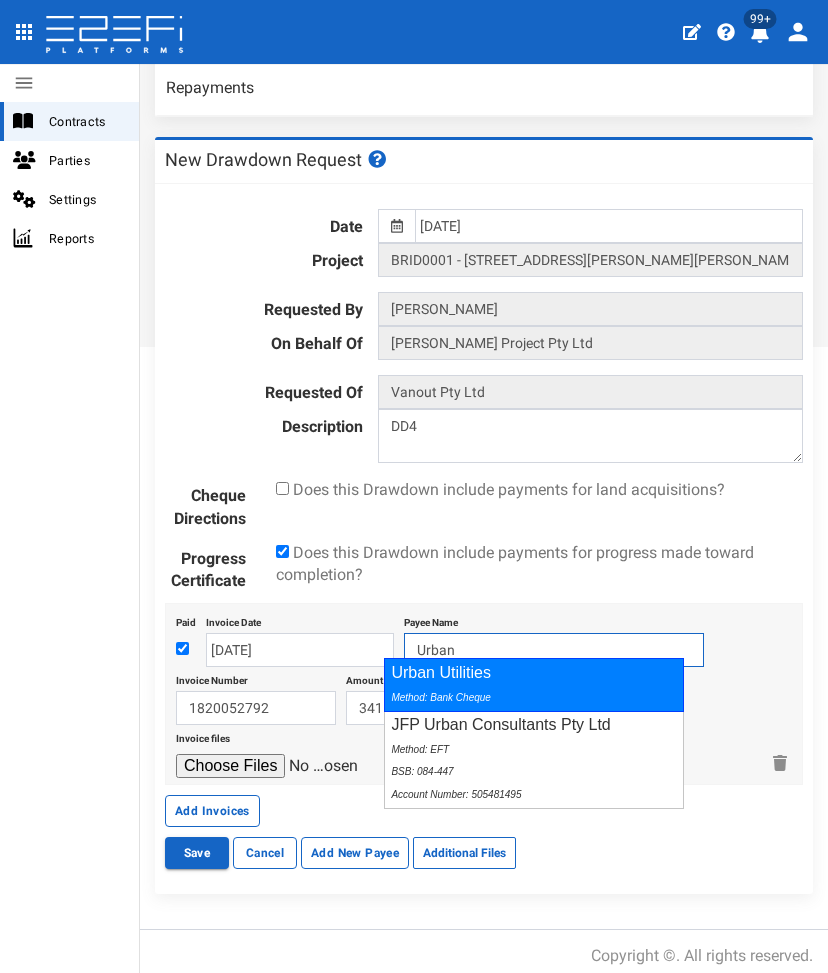 click on "Urban Utilities  Method: Bank Cheque" at bounding box center (534, 685) 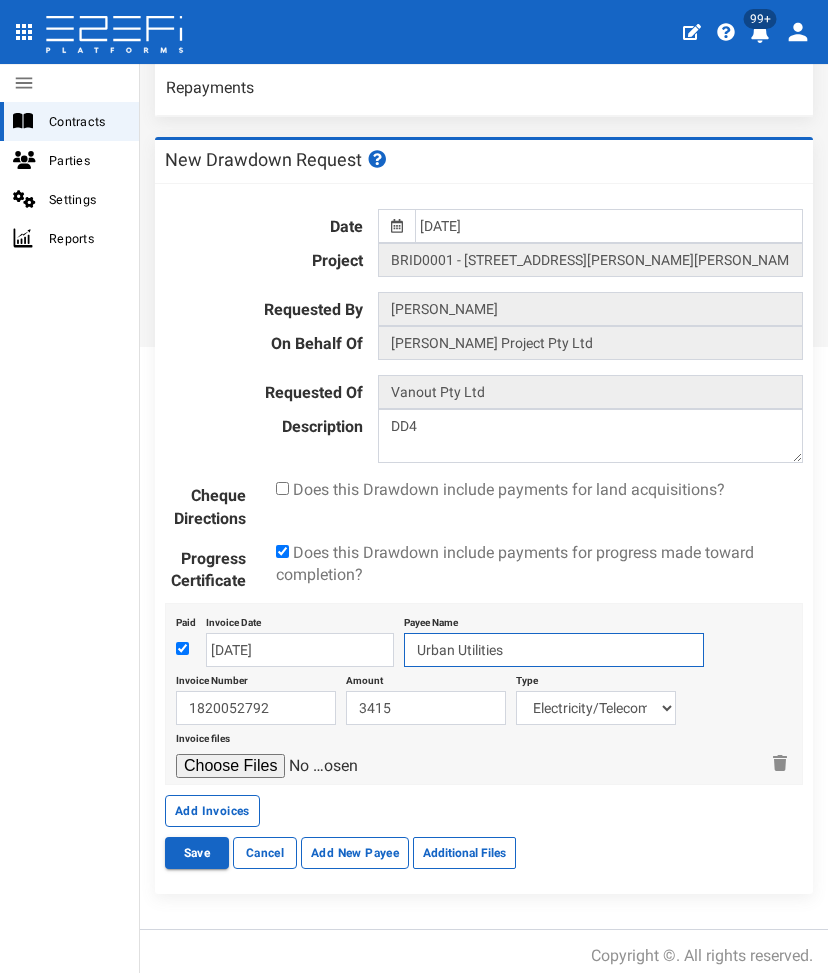 type on "Urban Utilities" 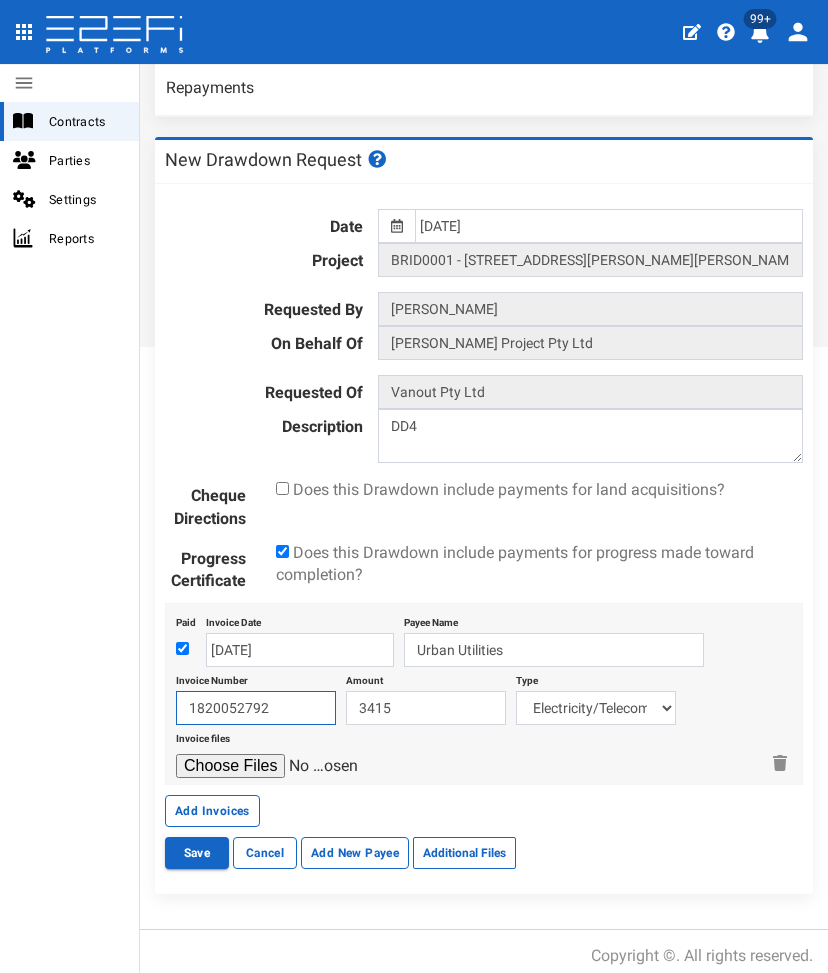 click on "1820052792" at bounding box center (256, 708) 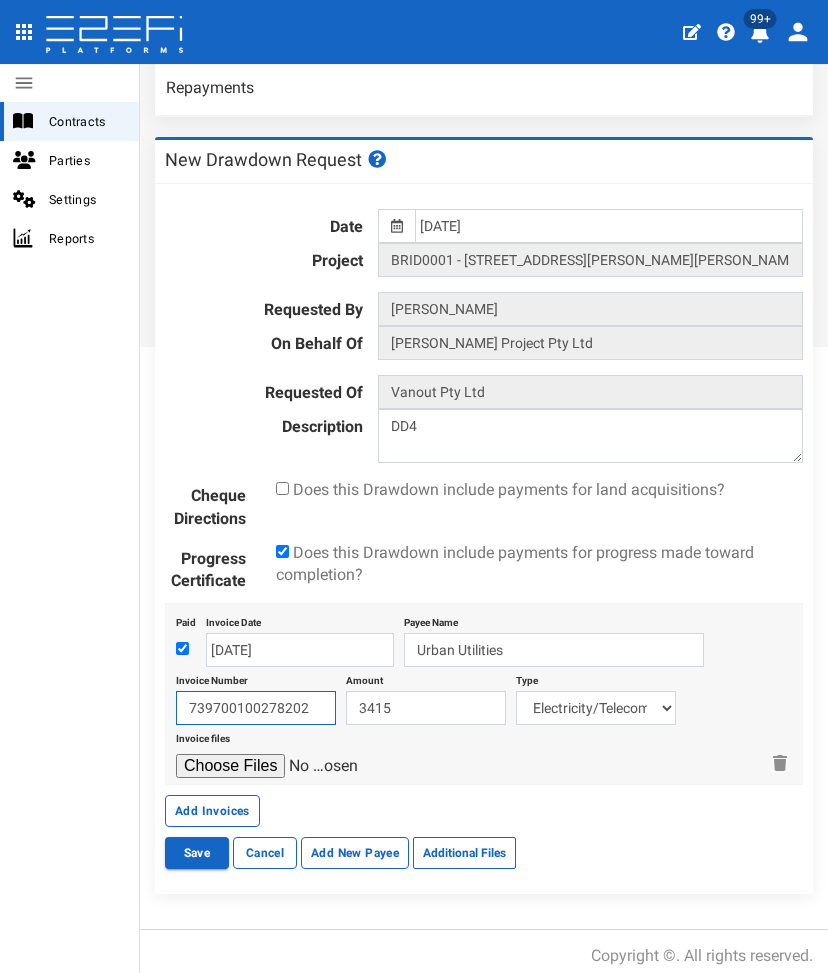 type on "739700100278202" 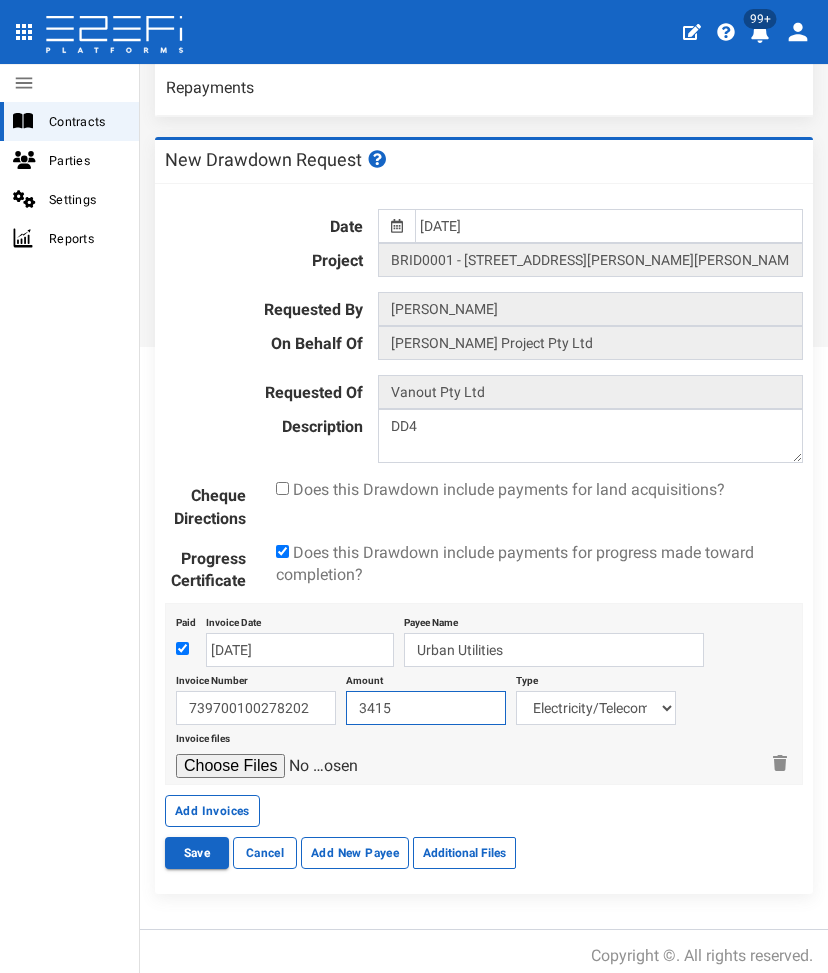 drag, startPoint x: 380, startPoint y: 694, endPoint x: 208, endPoint y: 667, distance: 174.1063 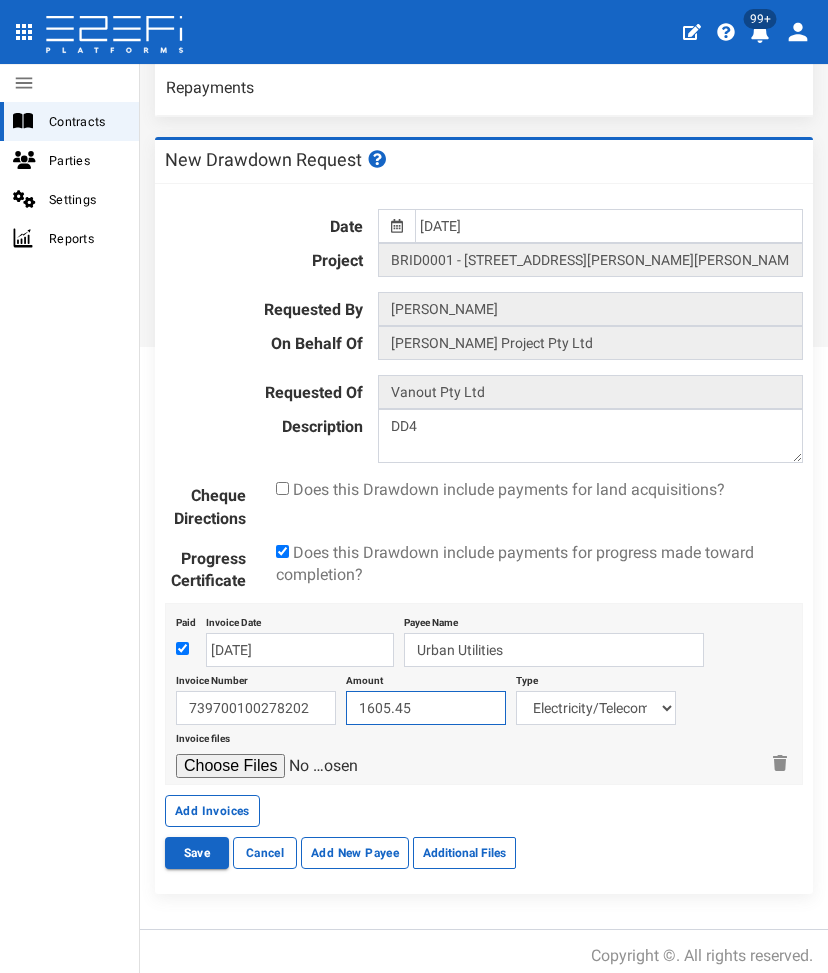 type on "1605.45" 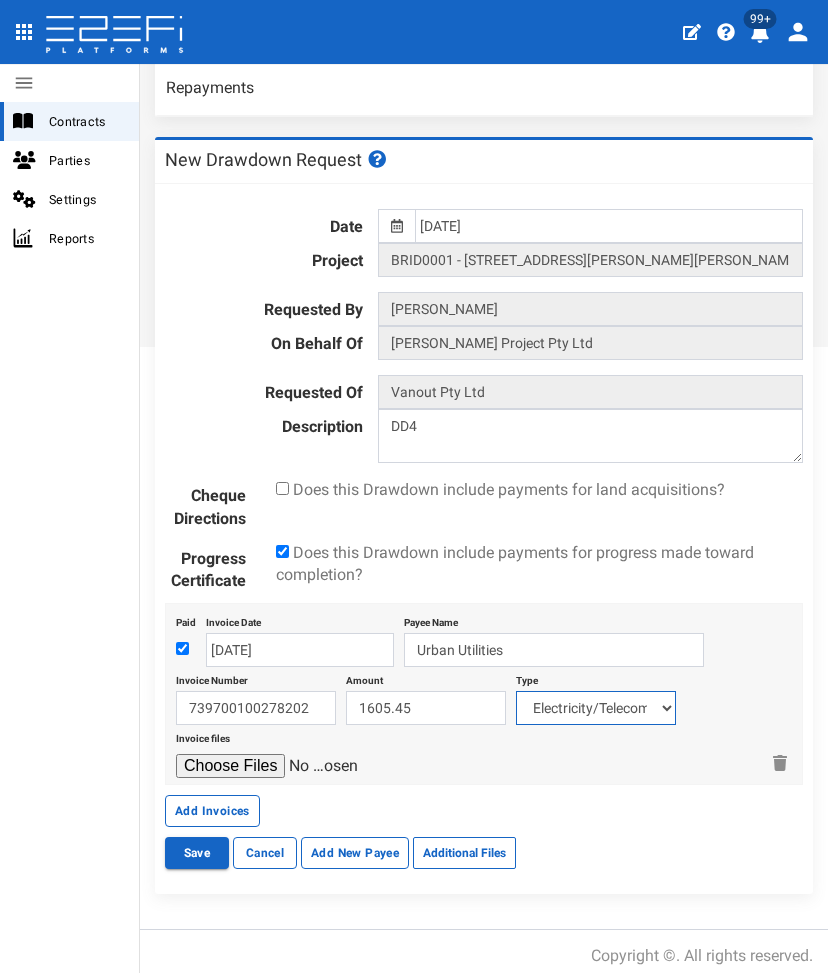 click on "Land Cost
PEXA/Legal Fees
State Government Charges
Civils
Demolition
Electricity/Telecommunications
Landscape
Engineer
Survey
Landscape & Ecology
Derm
Infrastructure Charges QUU
Infrastructure Charges BCC
Fees
WIP" at bounding box center (596, 708) 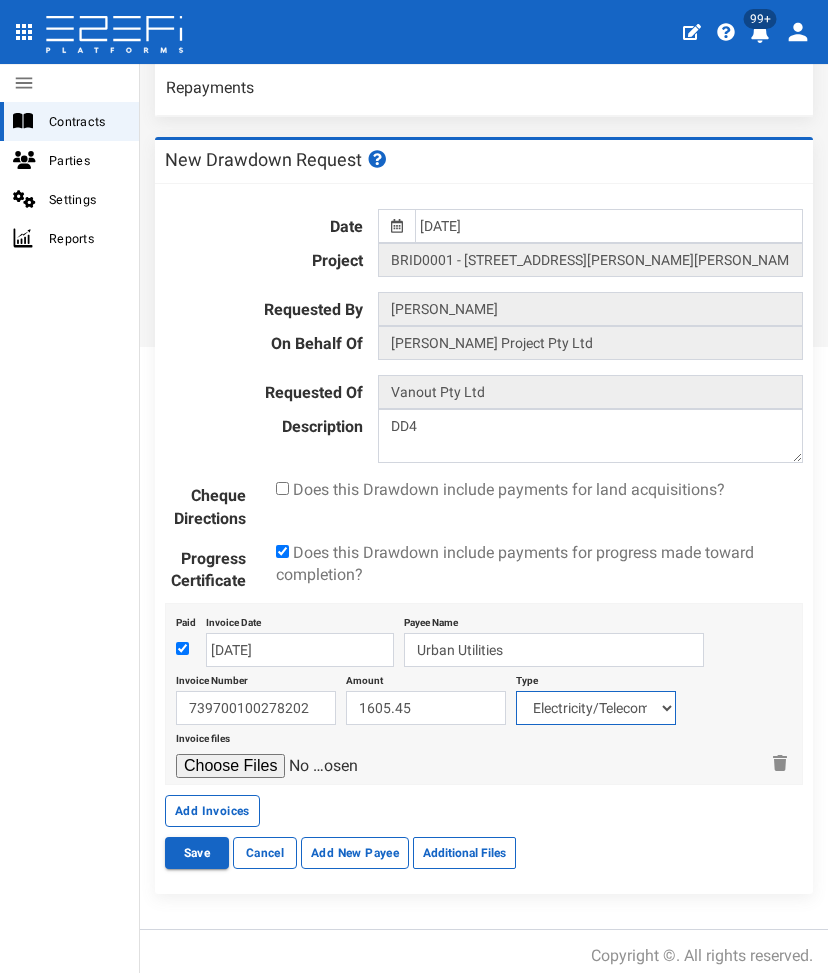 select on "Fees~134~AUTHORITY FEES" 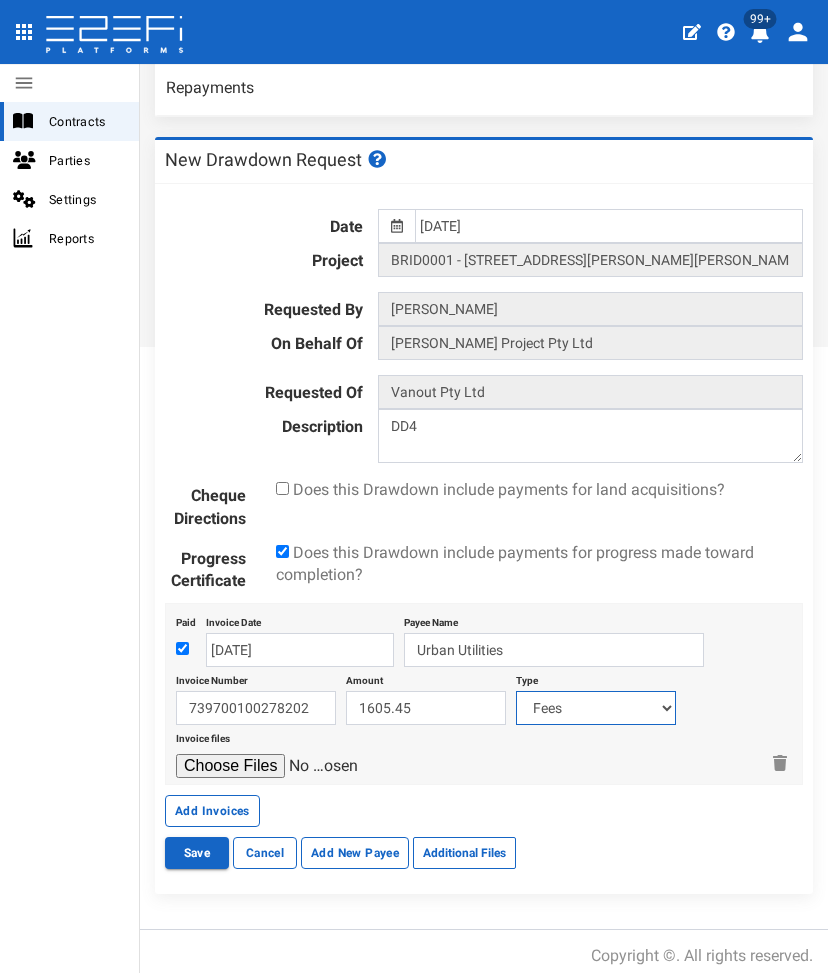 click on "Land Cost
PEXA/Legal Fees
State Government Charges
Civils
Demolition
Electricity/Telecommunications
Landscape
Engineer
Survey
Landscape & Ecology
Derm
Infrastructure Charges QUU
Infrastructure Charges BCC
Fees
WIP" at bounding box center (596, 708) 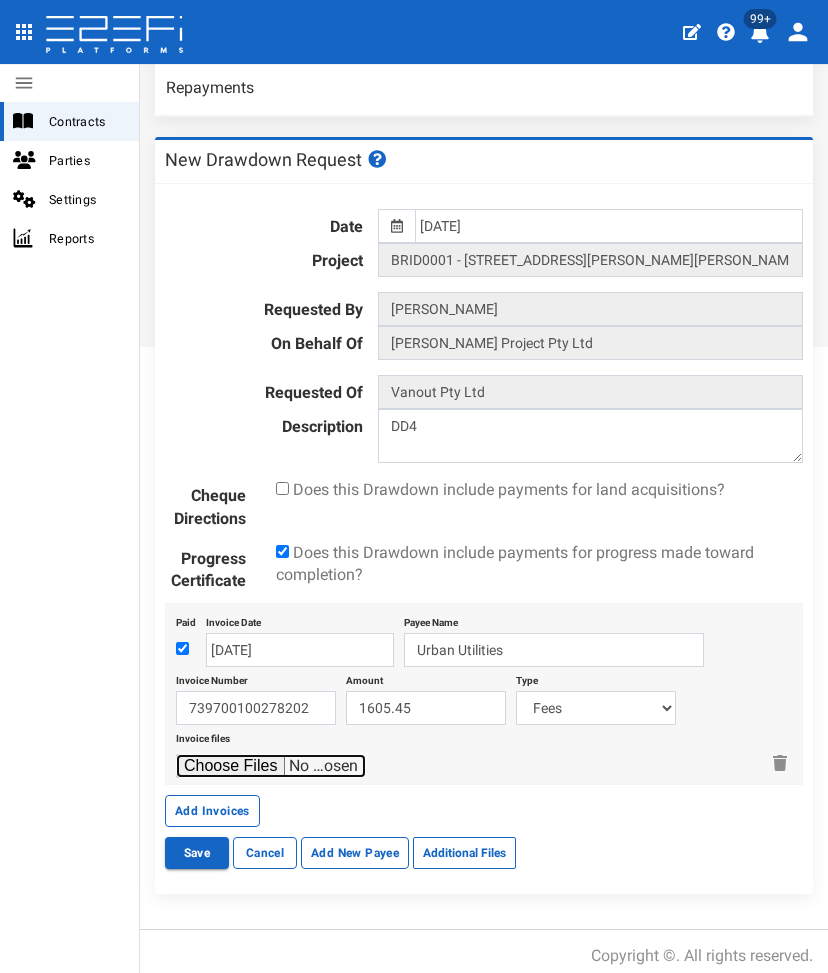 click at bounding box center [271, 766] 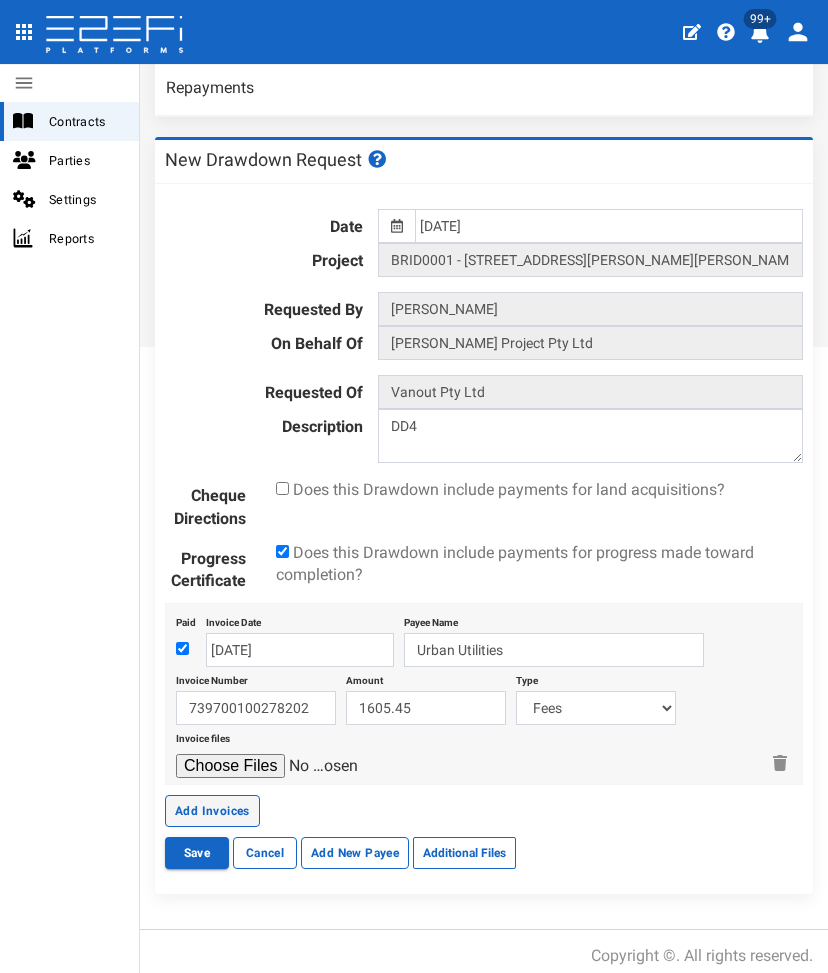 click on "Add Invoices" at bounding box center [212, 811] 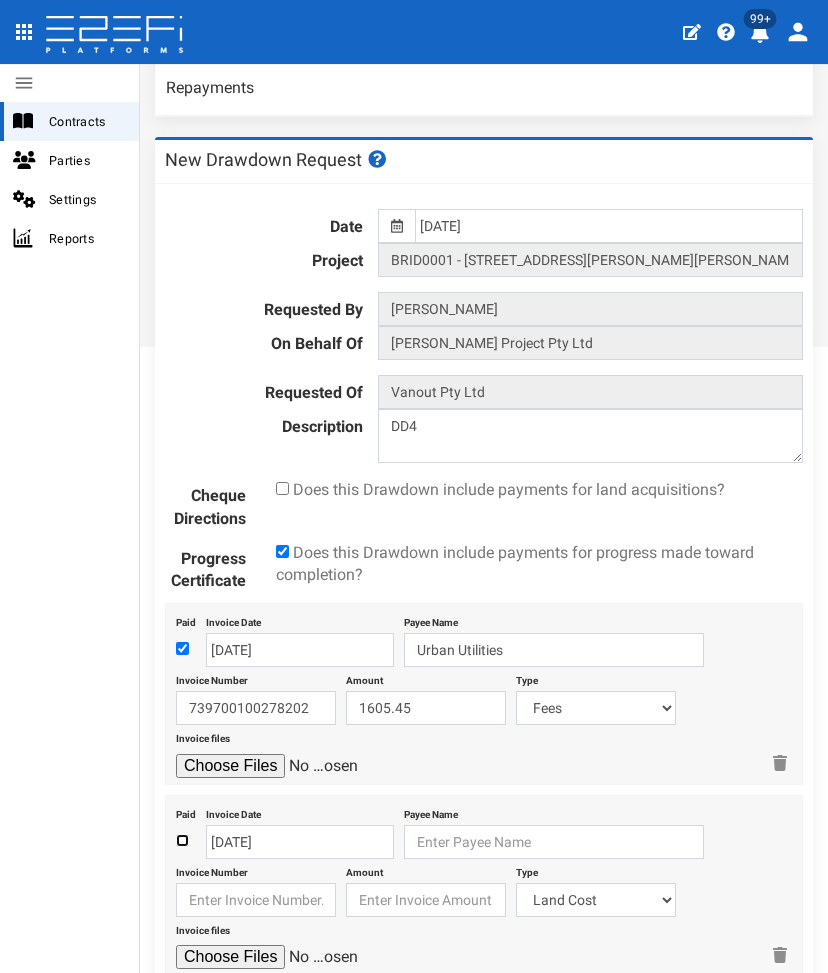 drag, startPoint x: 179, startPoint y: 830, endPoint x: 216, endPoint y: 825, distance: 37.336308 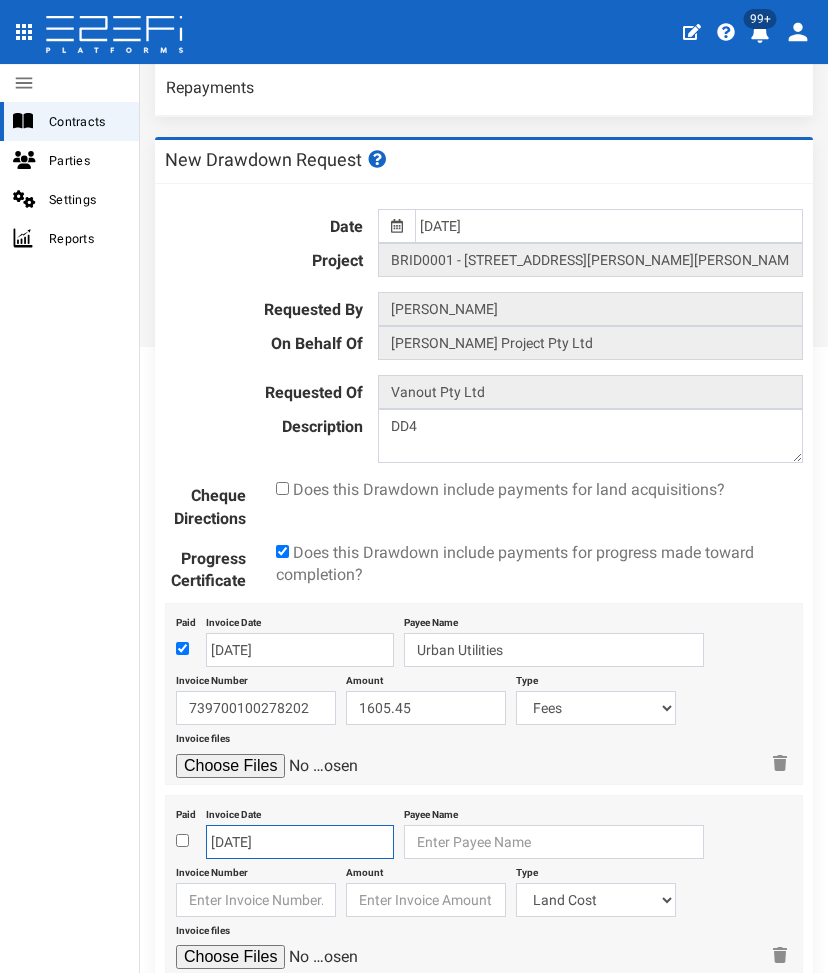 click on "11-07-2025" at bounding box center (300, 842) 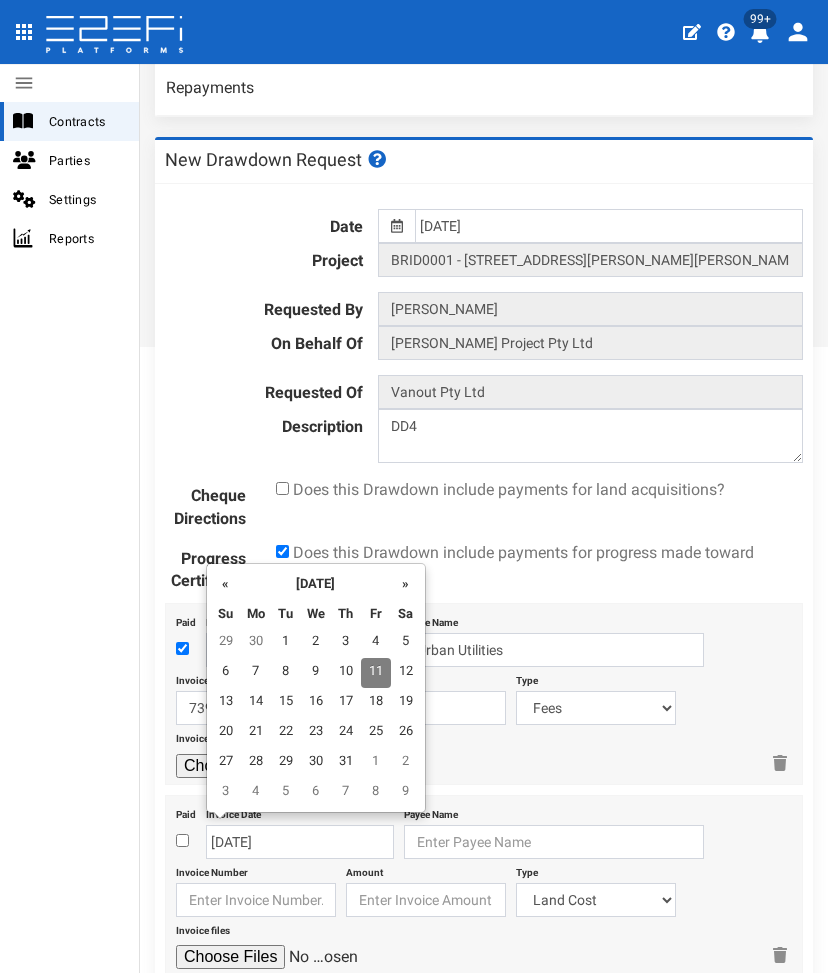 click on "Paid
Invoice Date
11-07-2025
Payee Name
Invoice Number
Amount
Type
Land Cost
PEXA/Legal Fees
State Government Charges
Civils
Demolition
Electricity/Telecommunications
Landscape
Engineer
Survey
Landscape & Ecology
Derm
Infrastructure Charges QUU
Infrastructure Charges BCC
Fees
WIP
Invoice files" at bounding box center [484, 886] 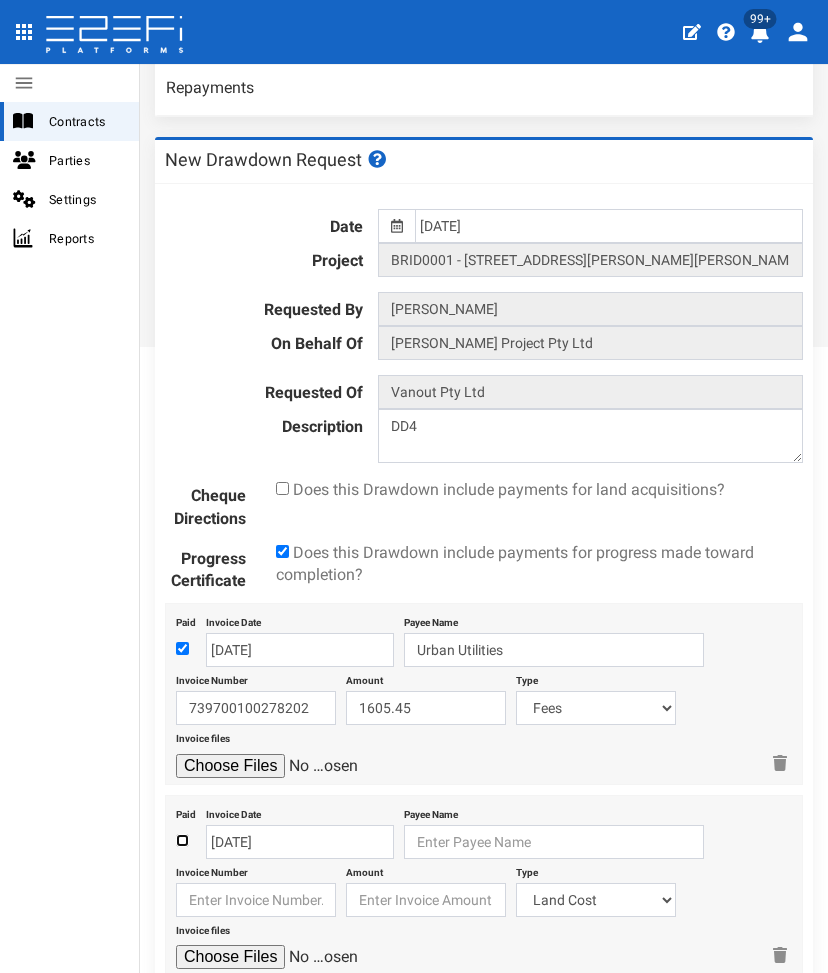 click at bounding box center (182, 840) 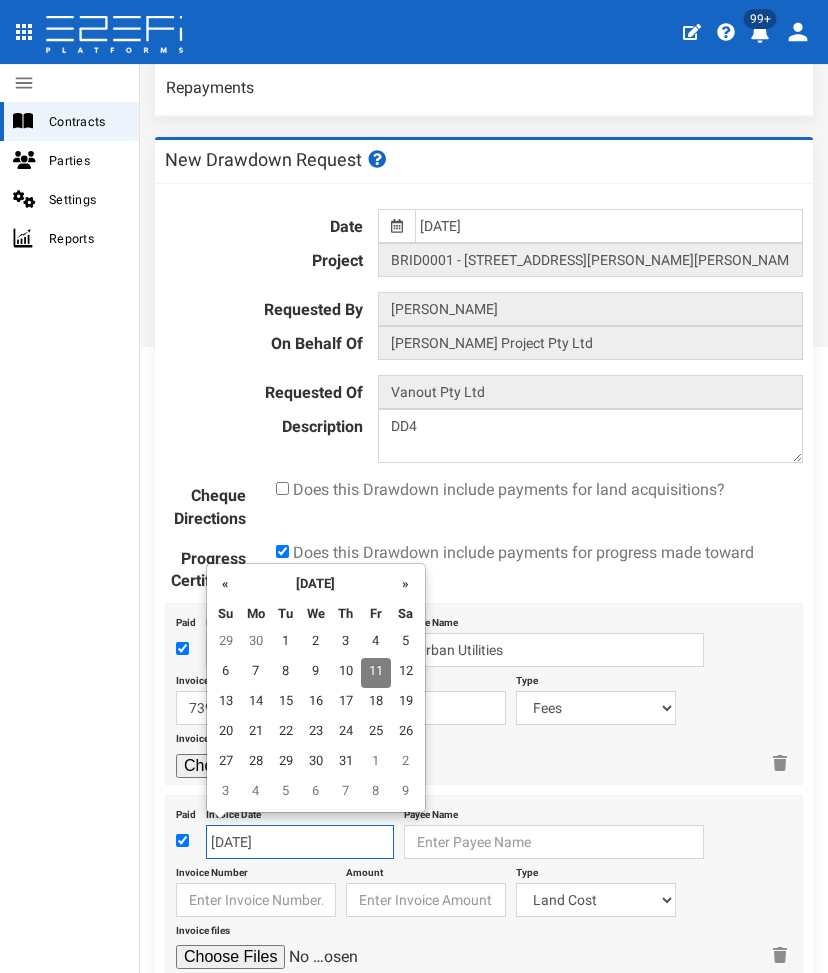 click on "11-07-2025" at bounding box center (300, 842) 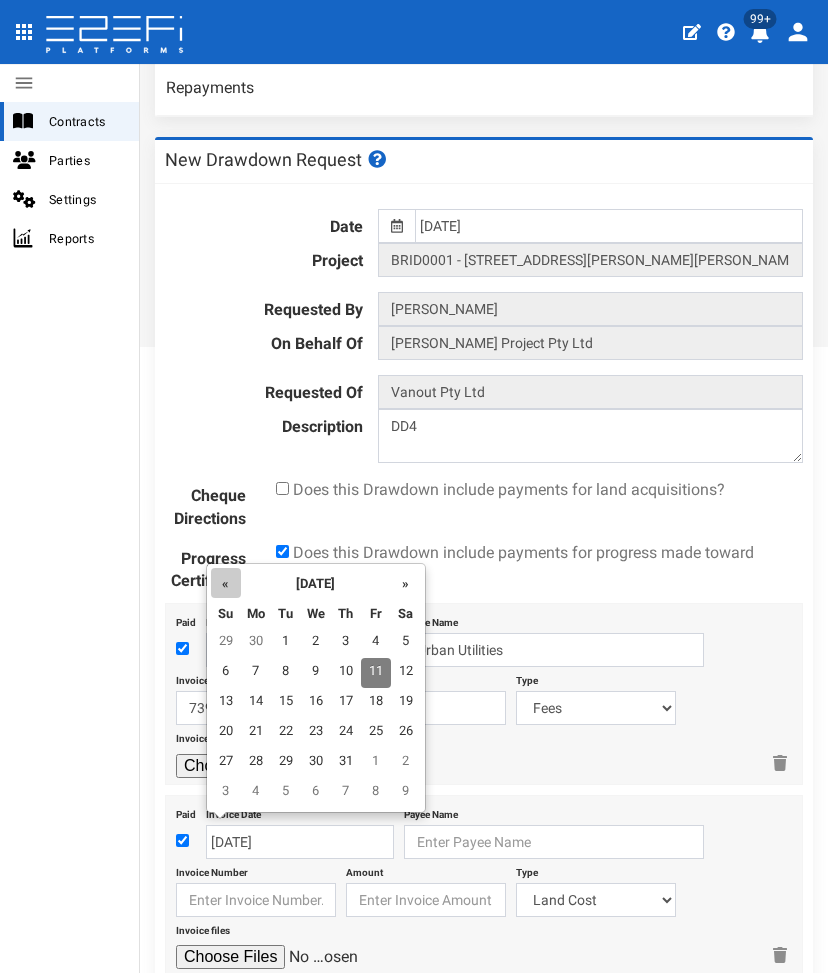 click on "«" at bounding box center [226, 583] 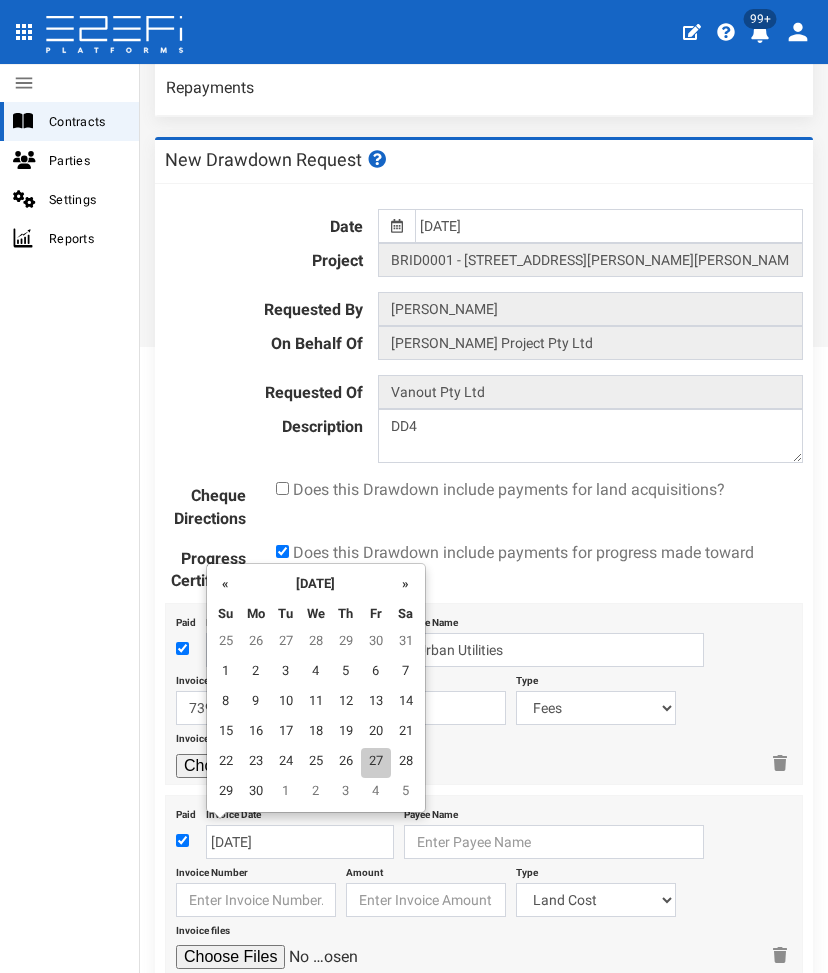 click on "27" at bounding box center (376, 763) 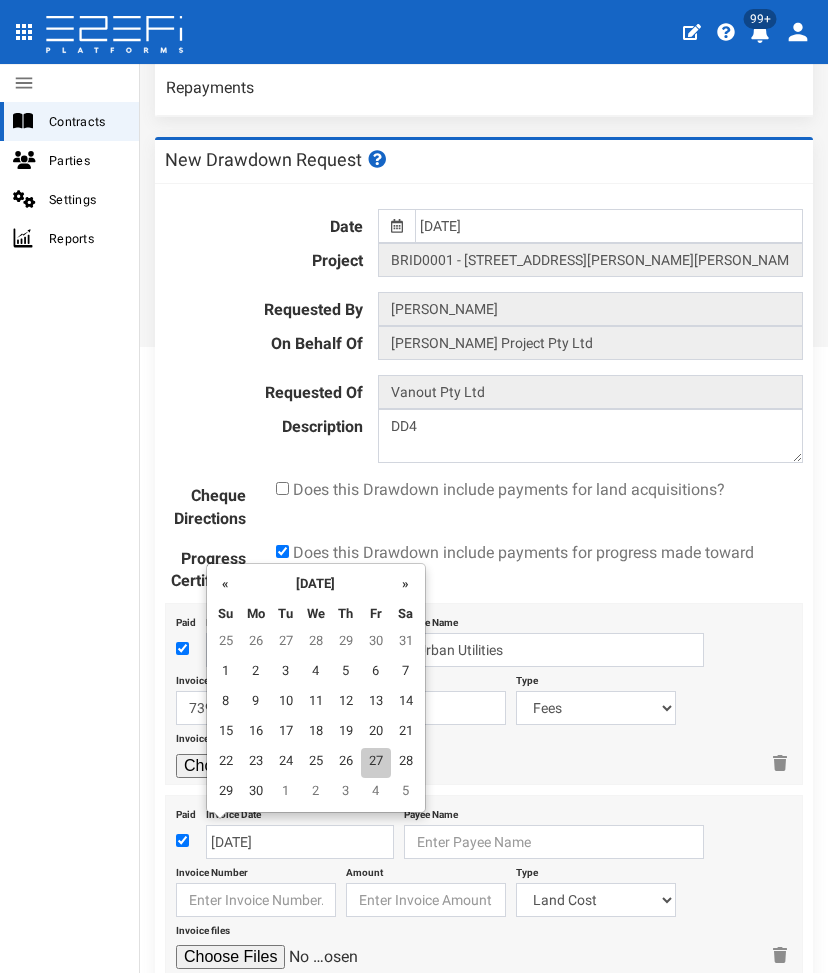 type on "27-06-2025" 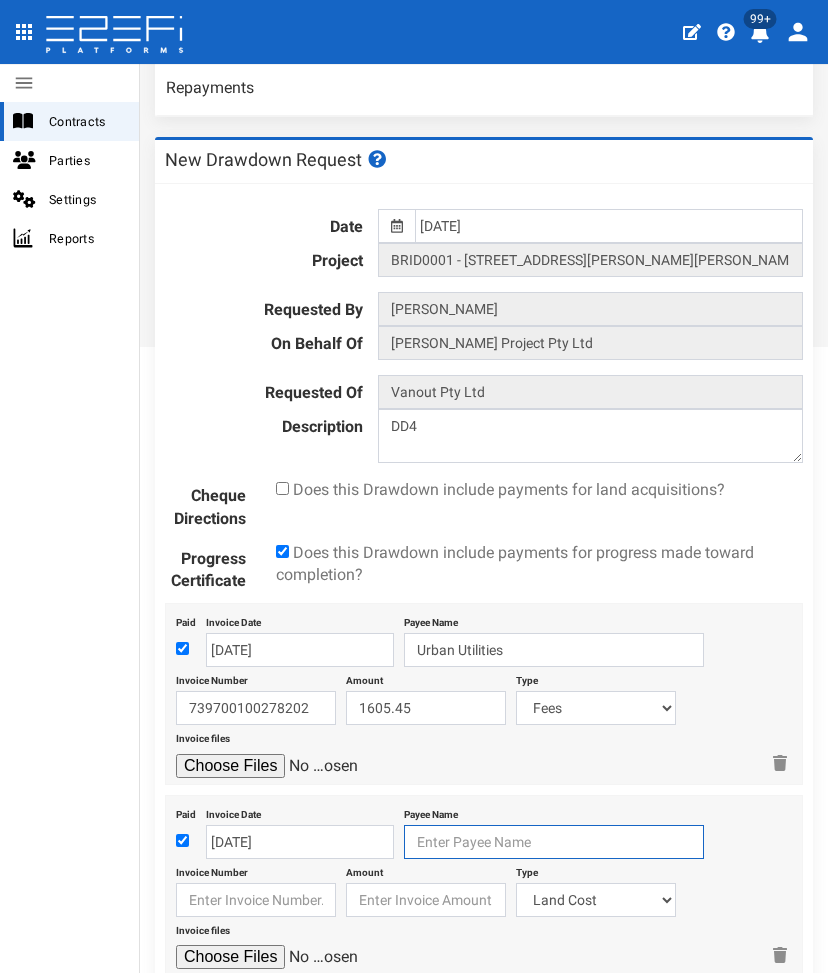click at bounding box center [554, 842] 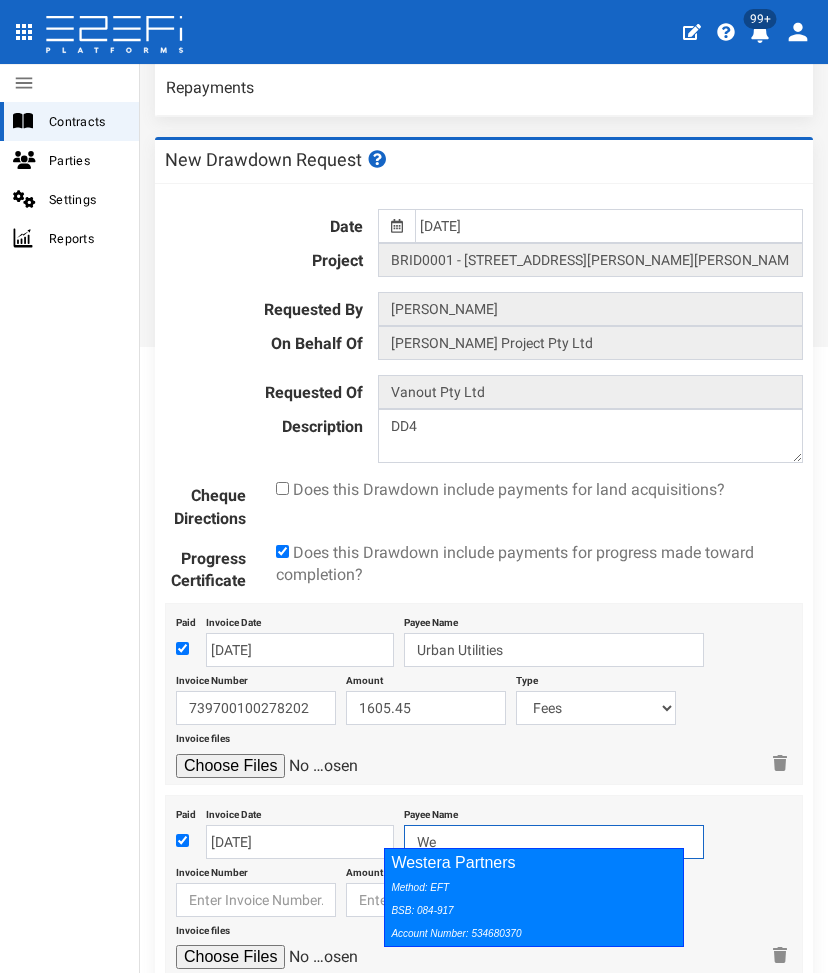 drag, startPoint x: 425, startPoint y: 910, endPoint x: 240, endPoint y: 874, distance: 188.47015 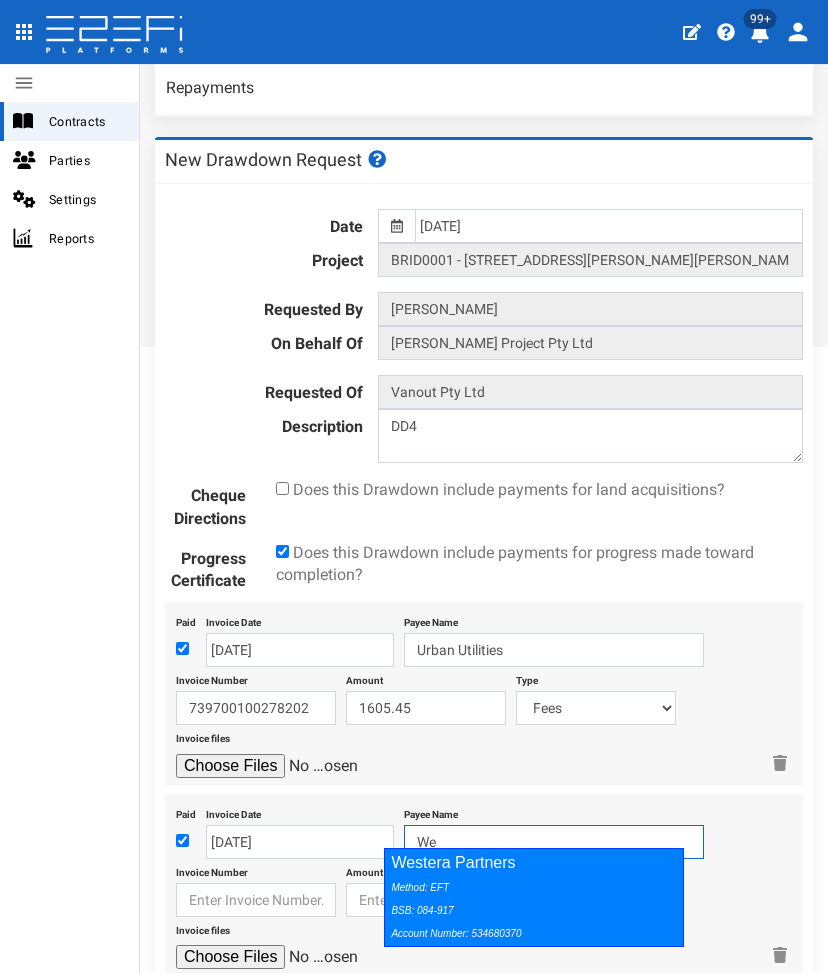 click on "Method: EFT   BSB: 084-917   Account Number: 534680370" at bounding box center (456, 910) 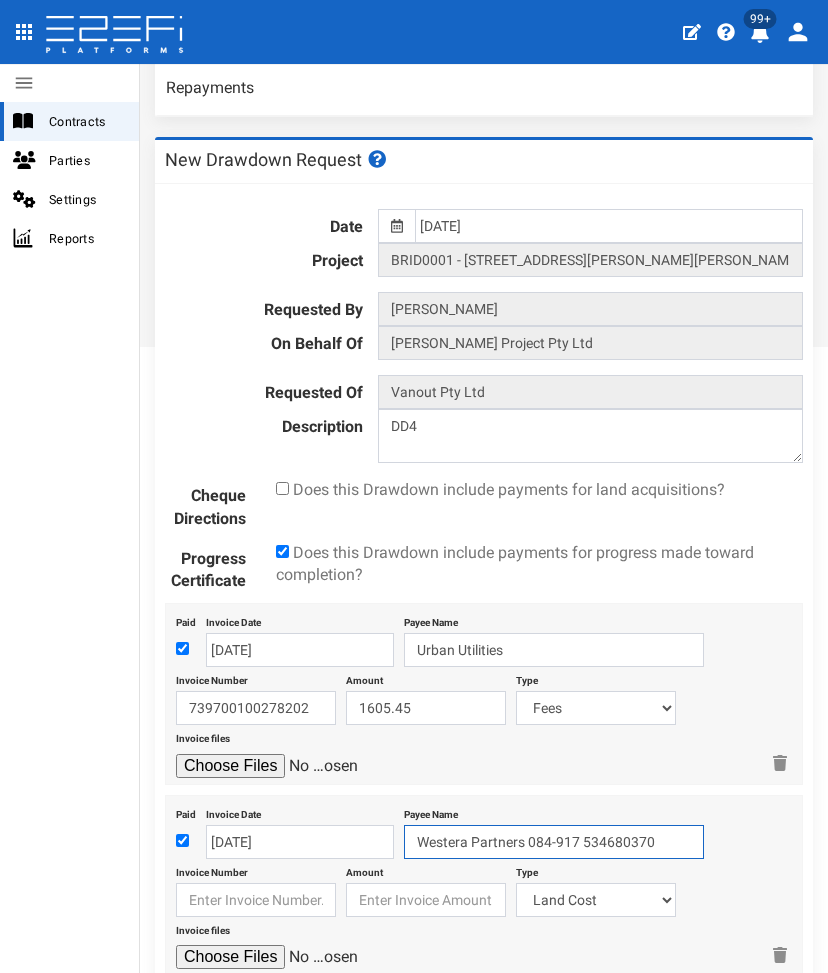 type on "Westera Partners 084-917 534680370" 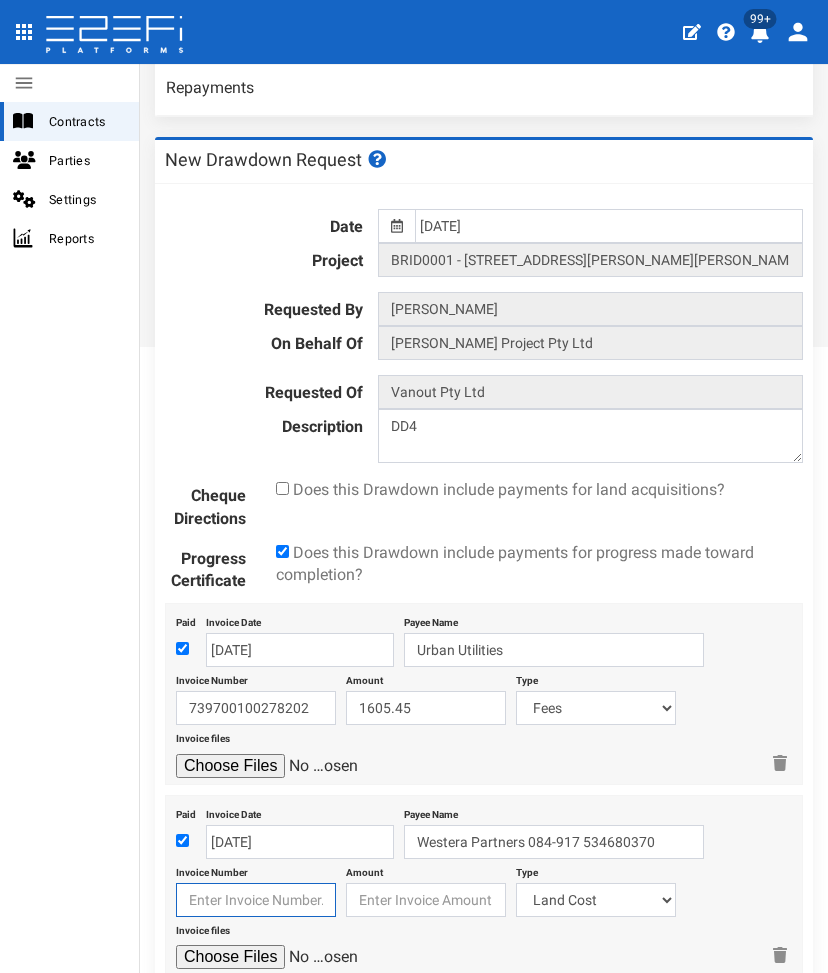 click at bounding box center [256, 900] 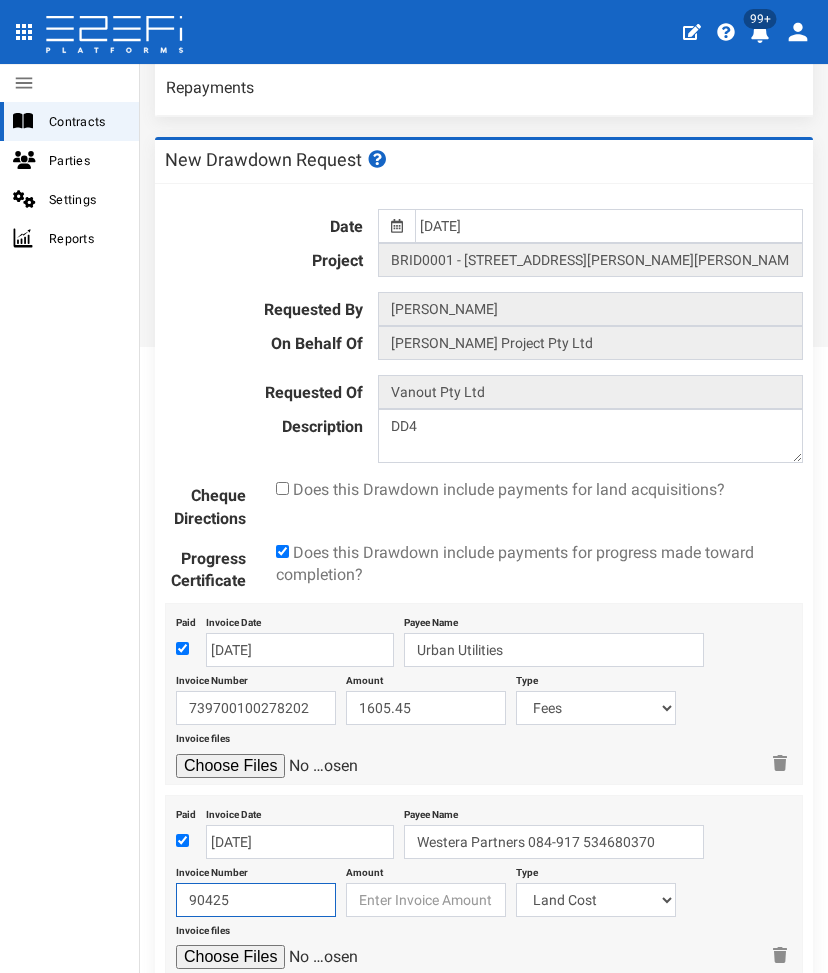 type on "90425" 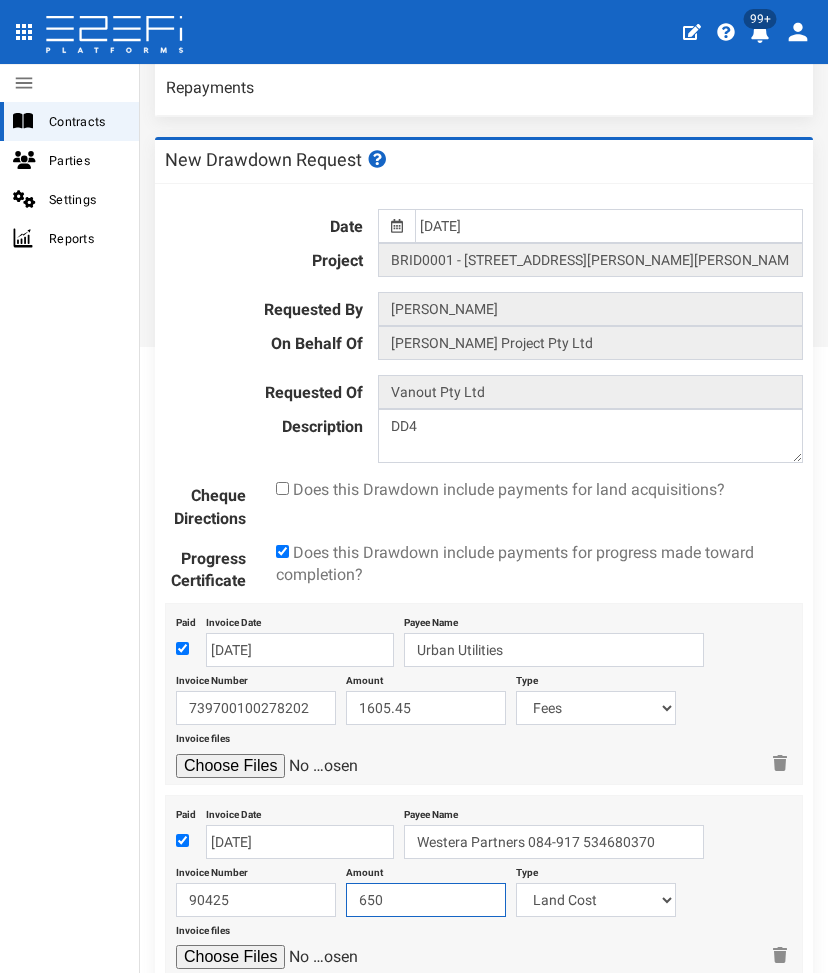 type on "650" 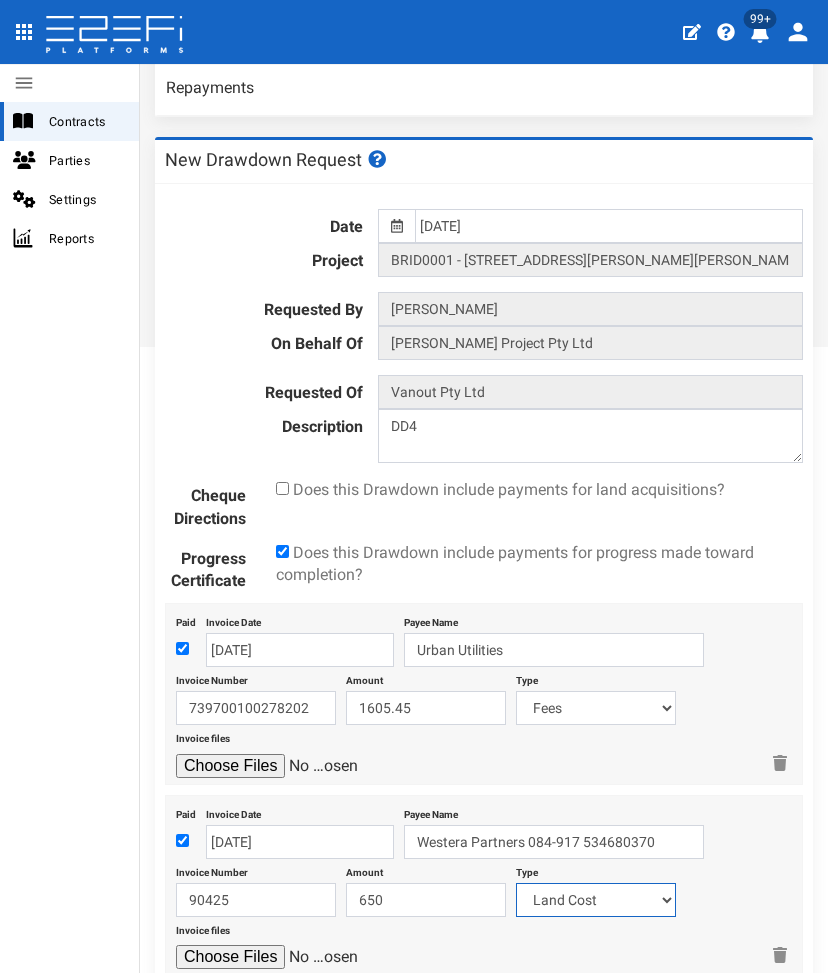 click on "Land Cost
PEXA/Legal Fees
State Government Charges
Civils
Demolition
Electricity/Telecommunications
Landscape
Engineer
Survey
Landscape & Ecology
Derm
Infrastructure Charges QUU
Infrastructure Charges BCC
Fees
WIP" at bounding box center (596, 900) 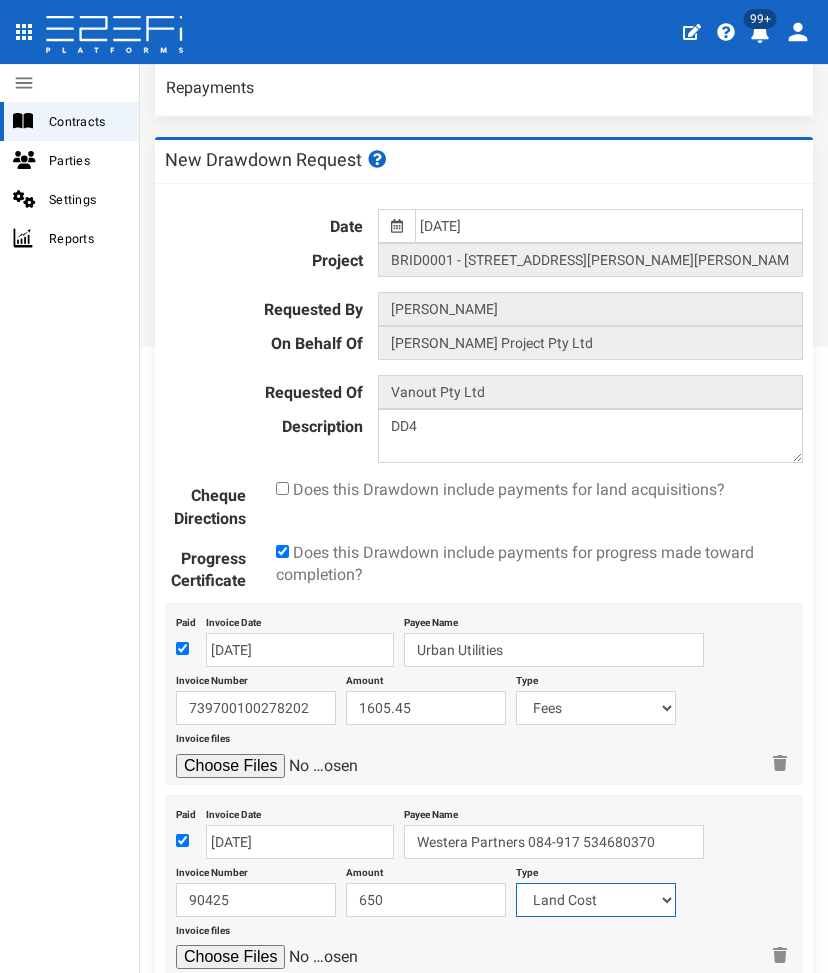 select on "Survey~117~CONSULTANT/PROFESSIONAL FEES" 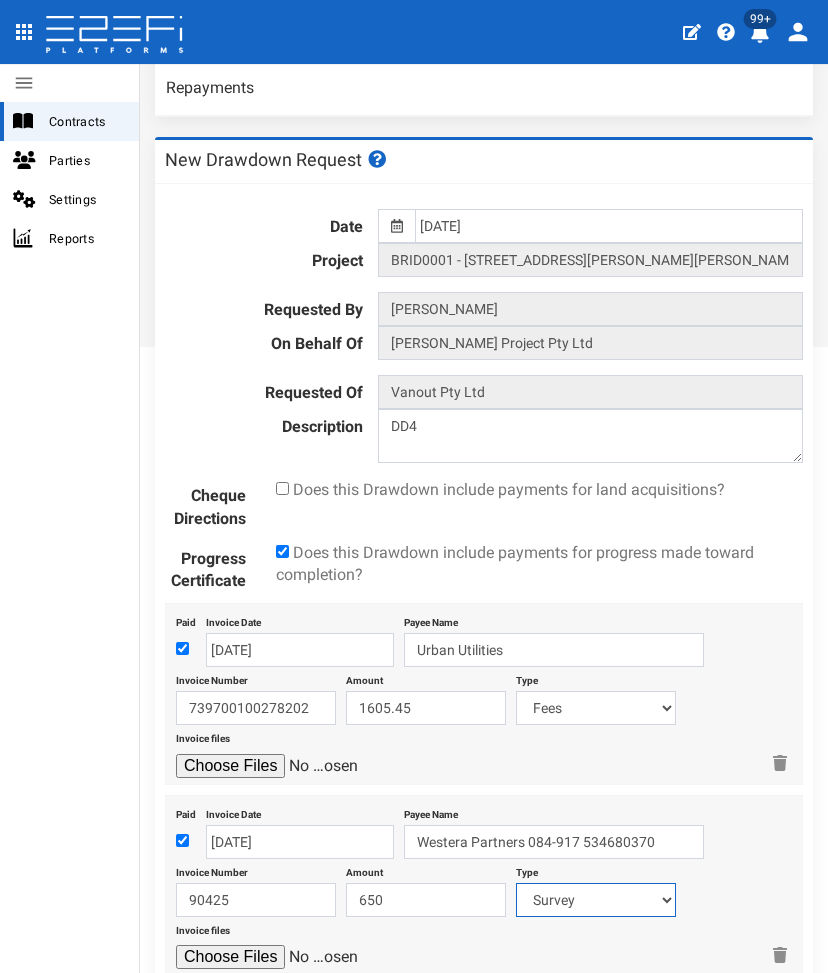 click on "Land Cost
PEXA/Legal Fees
State Government Charges
Civils
Demolition
Electricity/Telecommunications
Landscape
Engineer
Survey
Landscape & Ecology
Derm
Infrastructure Charges QUU
Infrastructure Charges BCC
Fees
WIP" at bounding box center (596, 900) 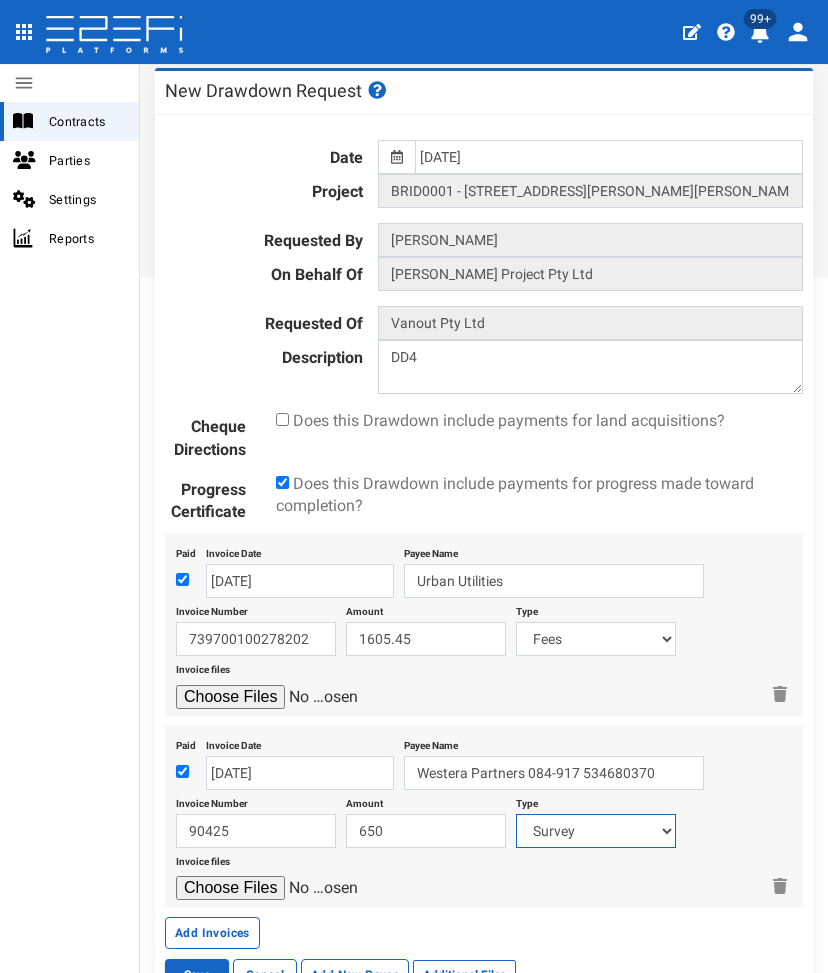 scroll, scrollTop: 790, scrollLeft: 0, axis: vertical 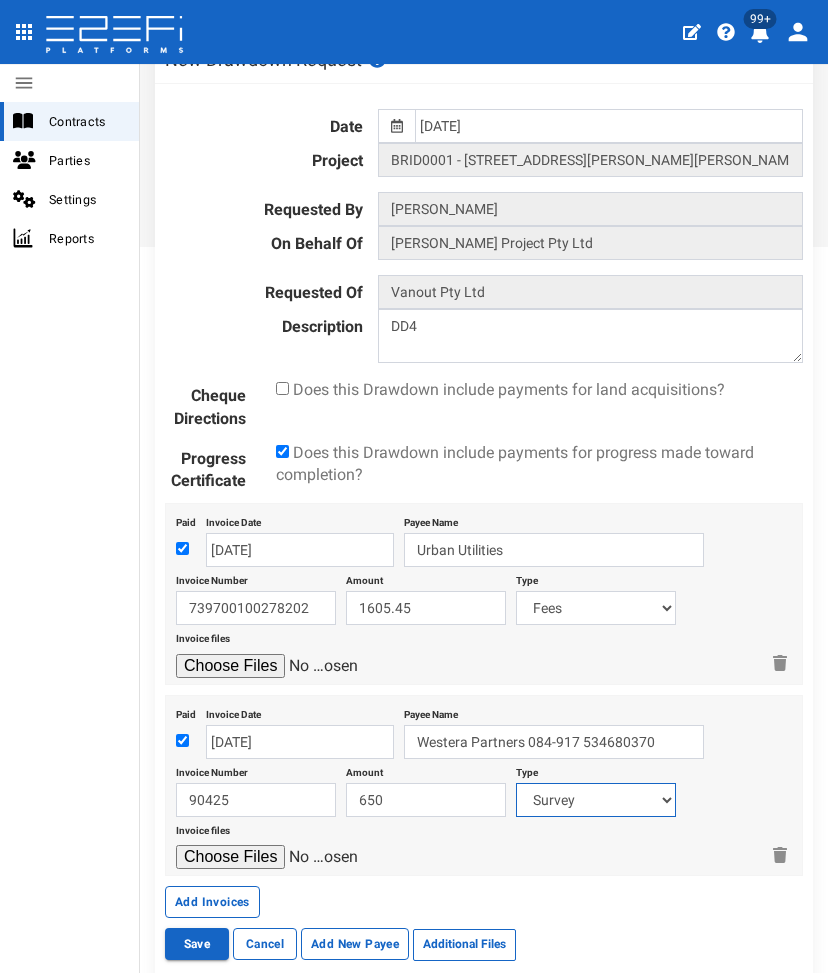 click on "Land Cost
PEXA/Legal Fees
State Government Charges
Civils
Demolition
Electricity/Telecommunications
Landscape
Engineer
Survey
Landscape & Ecology
Derm
Infrastructure Charges QUU
Infrastructure Charges BCC
Fees
WIP" at bounding box center (596, 800) 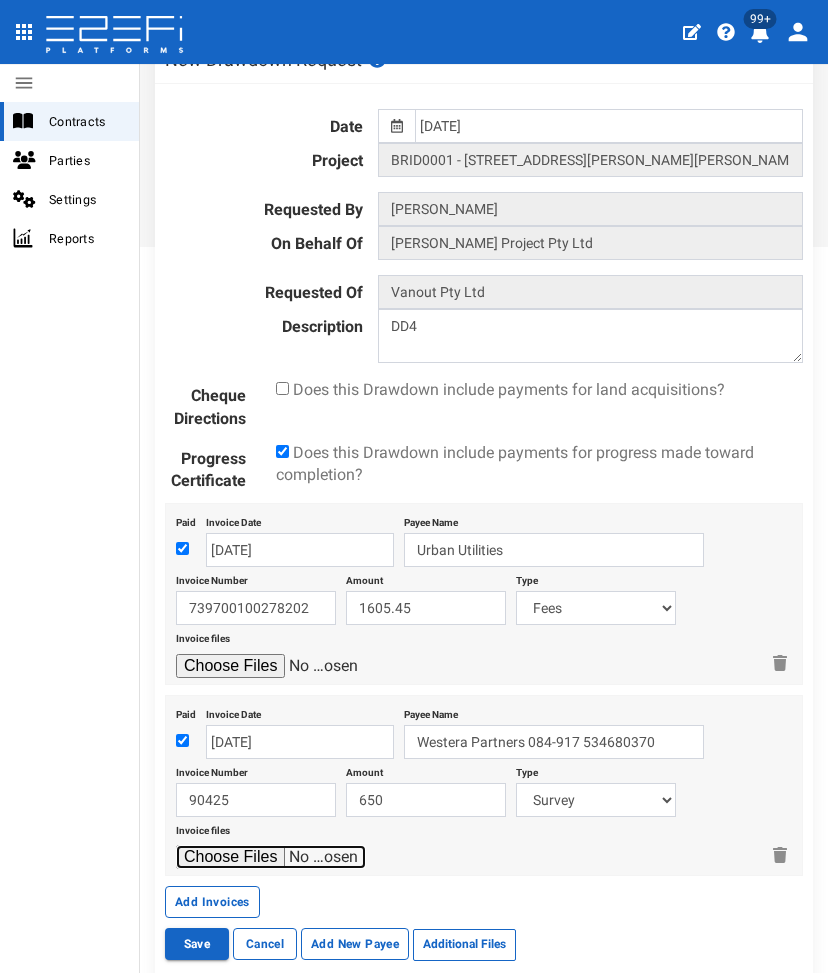 click at bounding box center (271, 857) 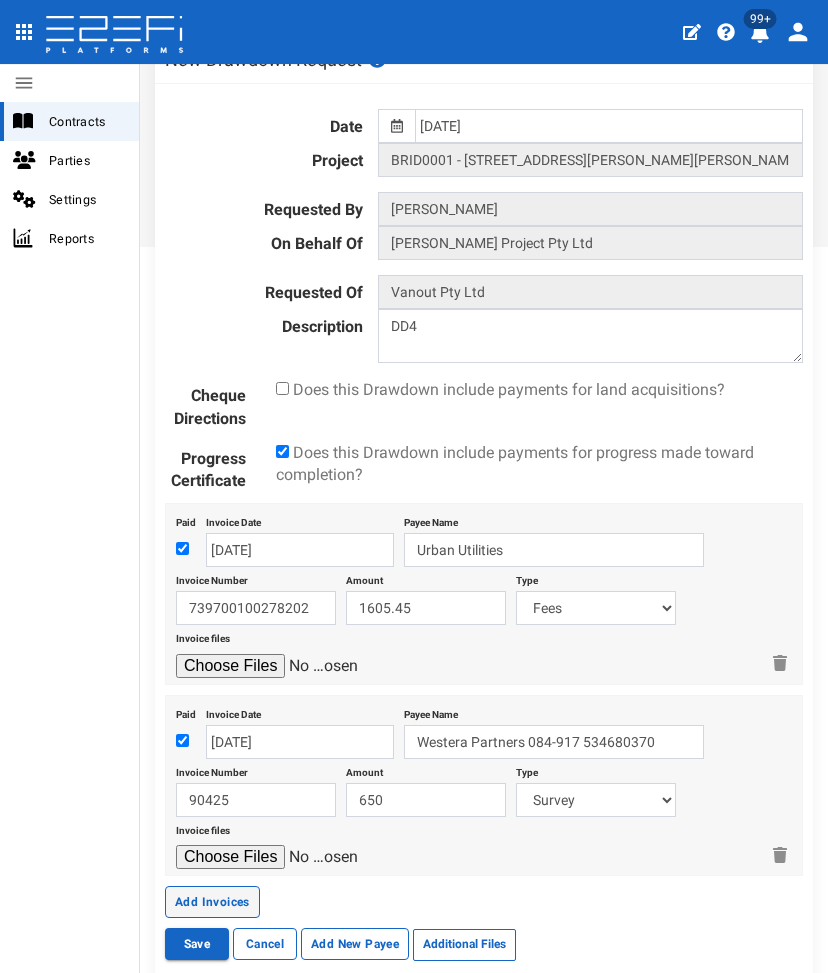 click on "Add Invoices" at bounding box center (212, 902) 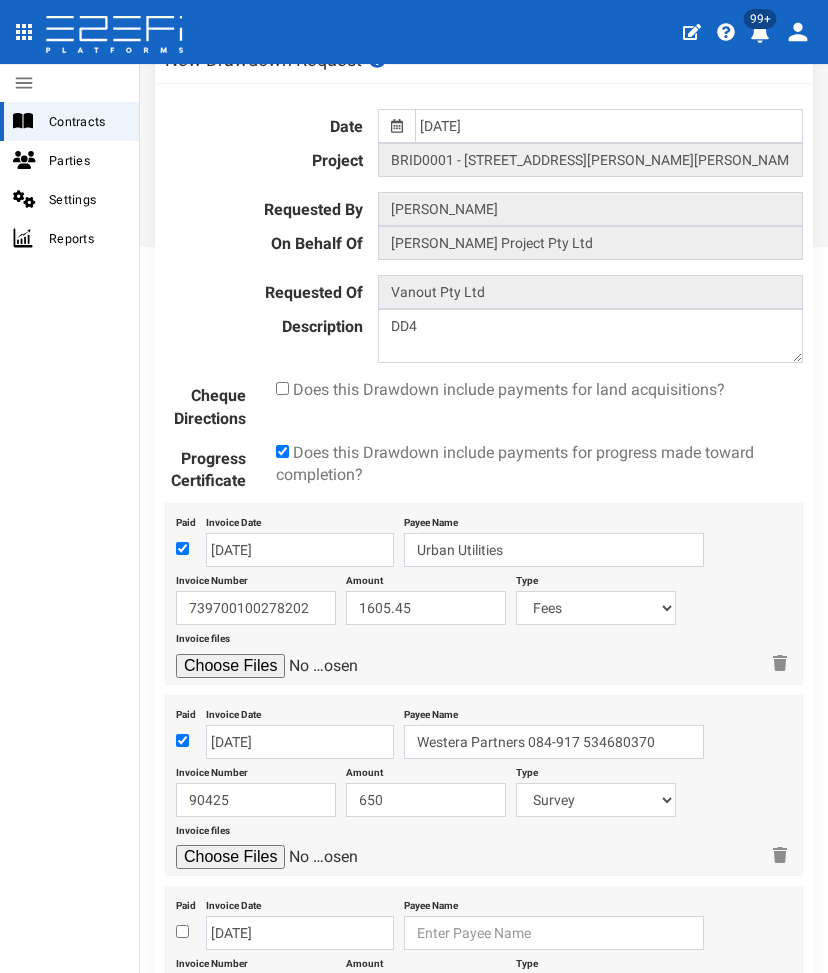 scroll, scrollTop: 1068, scrollLeft: 0, axis: vertical 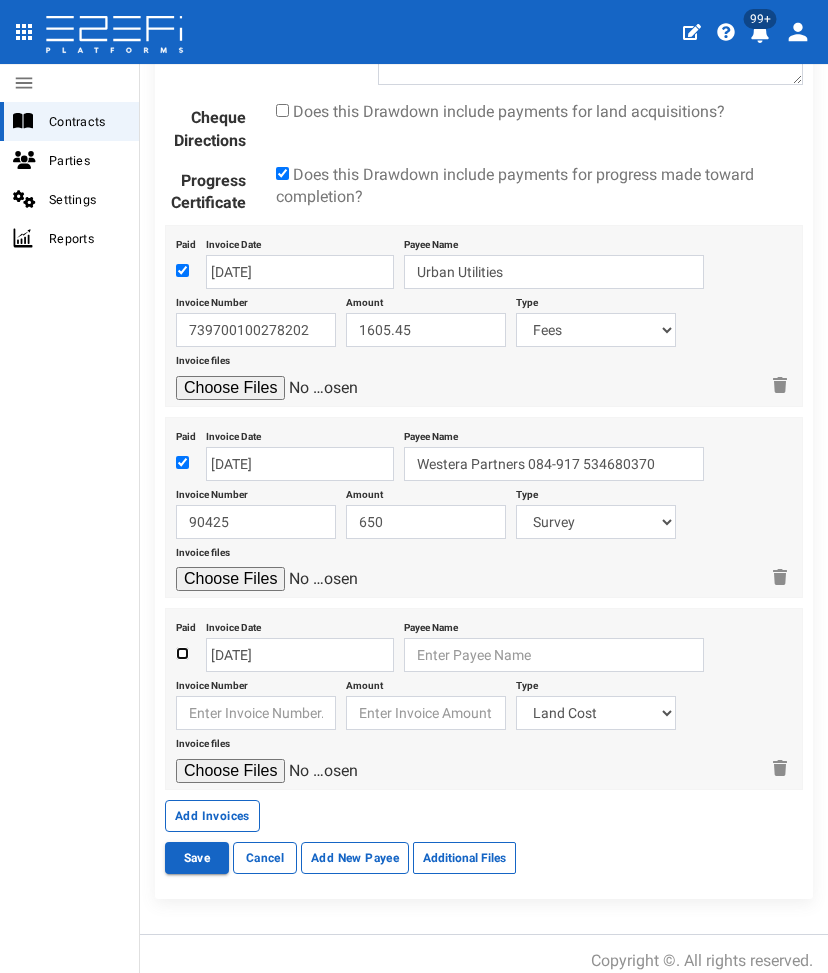 click at bounding box center (182, 653) 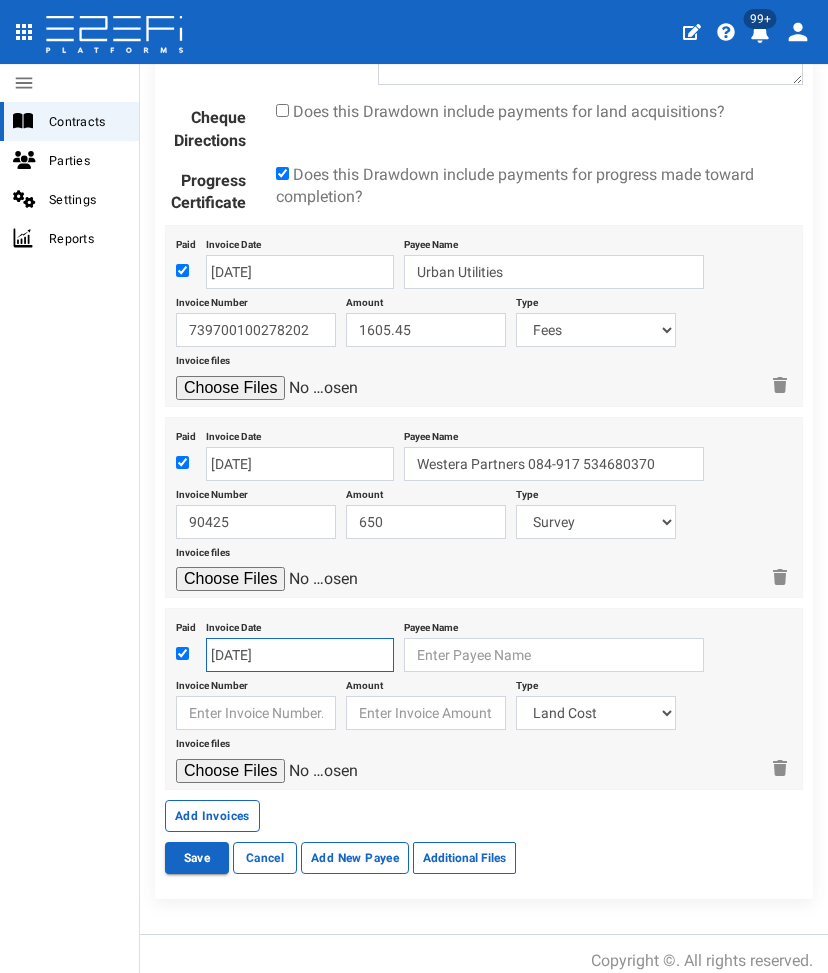 drag, startPoint x: 262, startPoint y: 637, endPoint x: 247, endPoint y: 641, distance: 15.524175 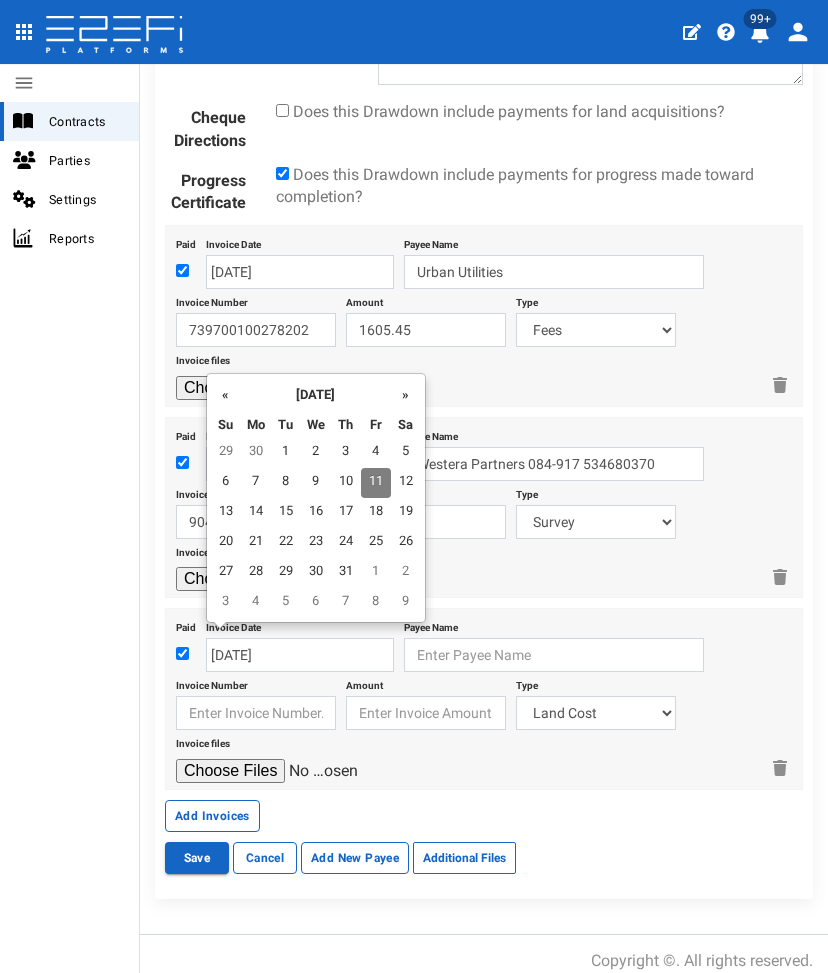 click on "7" at bounding box center (256, 483) 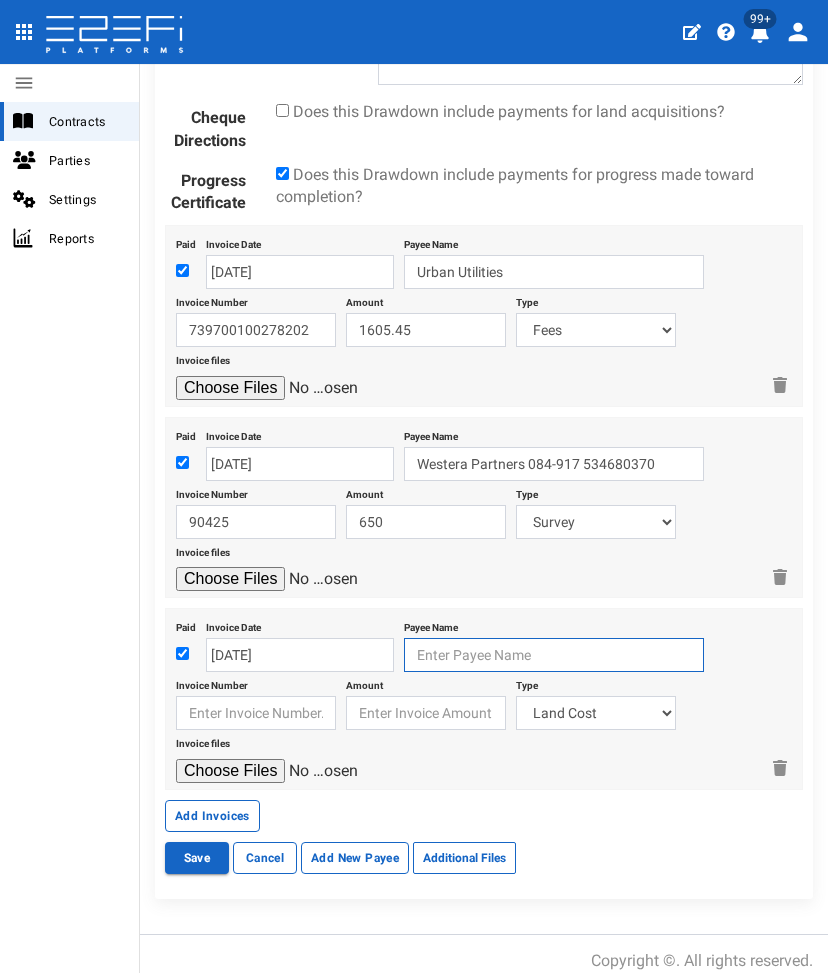click at bounding box center [554, 655] 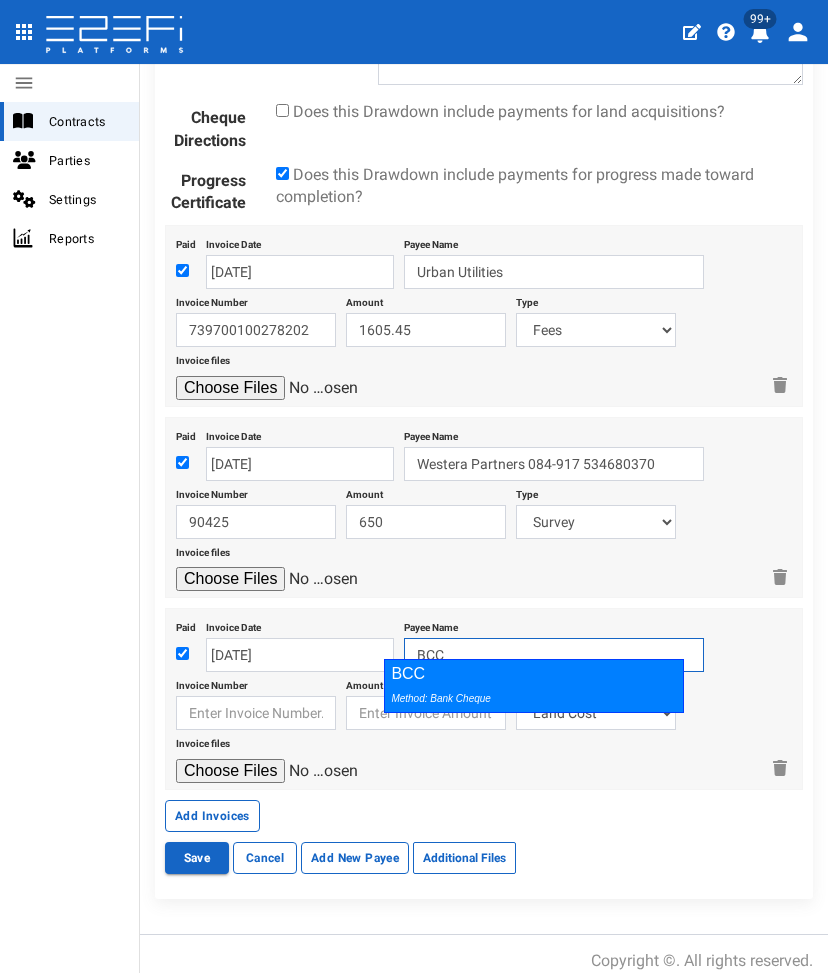 drag, startPoint x: 406, startPoint y: 686, endPoint x: 286, endPoint y: 679, distance: 120.203995 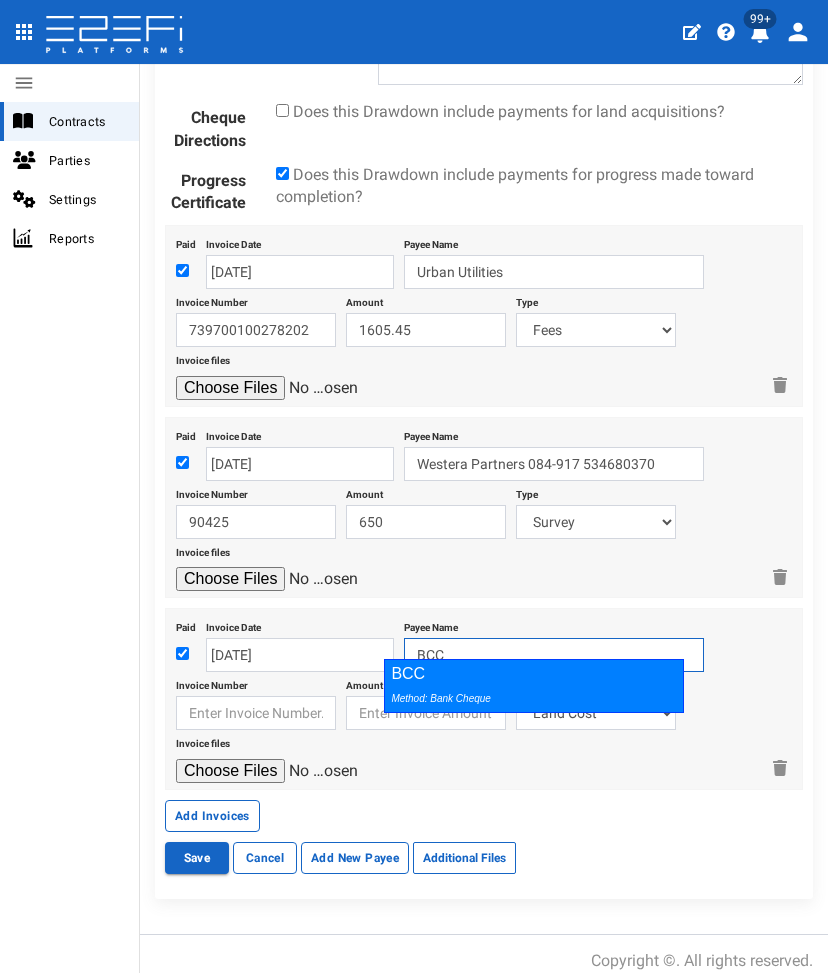 click on "Method: Bank Cheque" at bounding box center [529, 697] 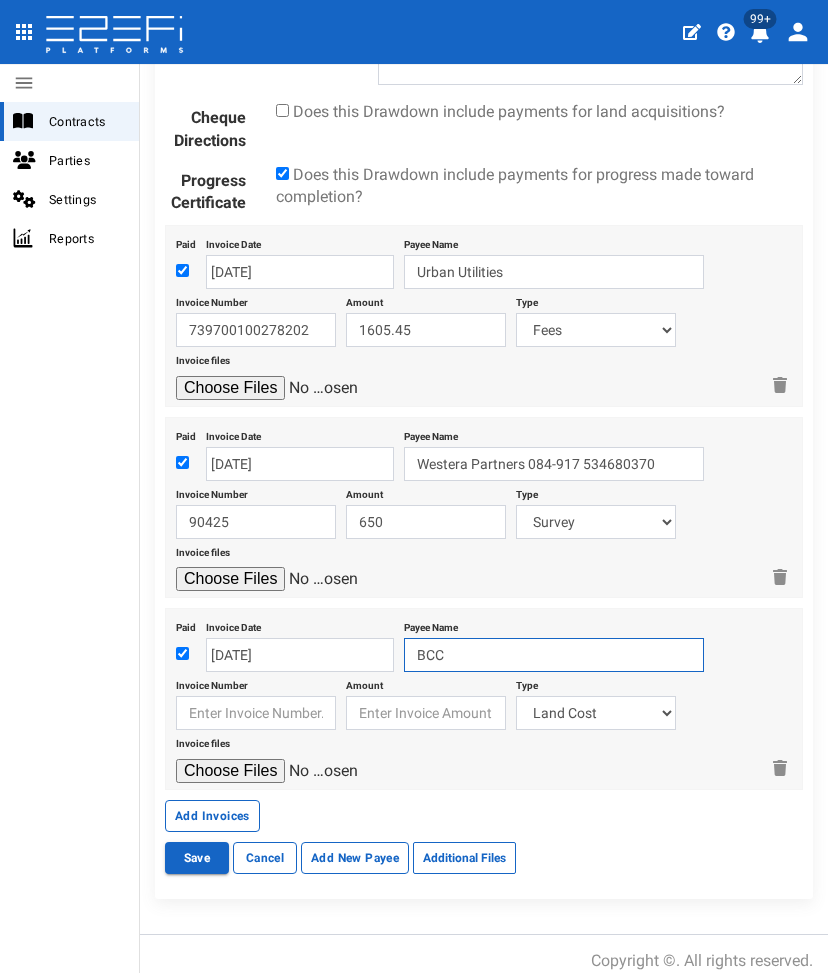type on "BCC" 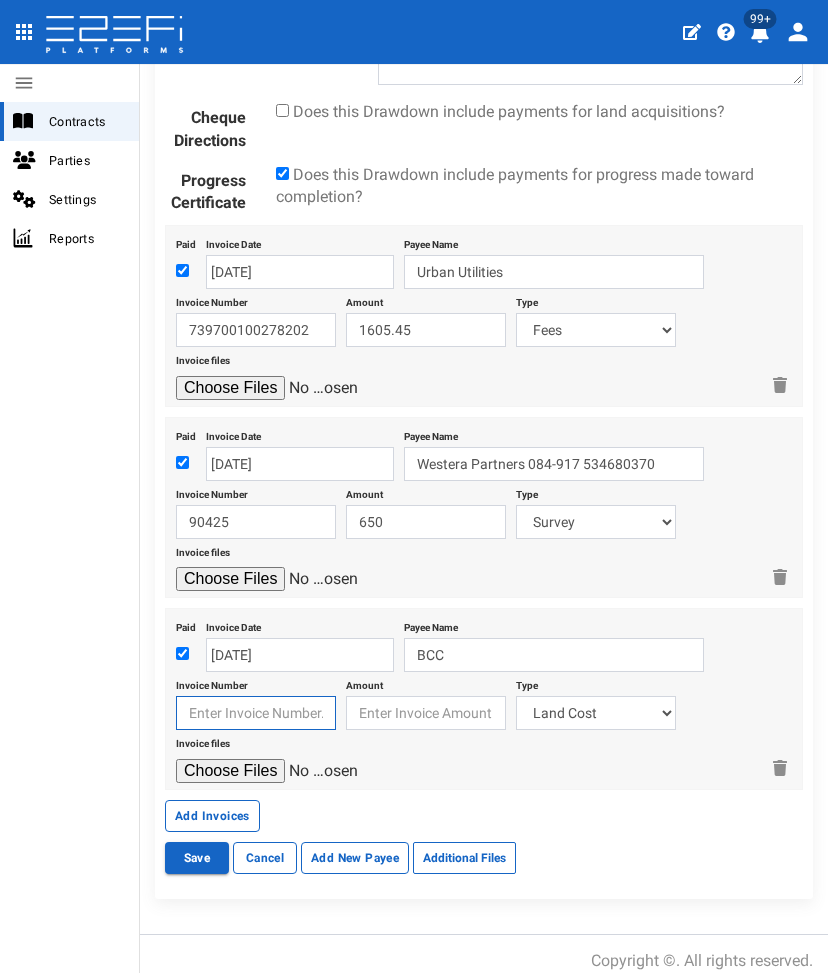 click at bounding box center [256, 713] 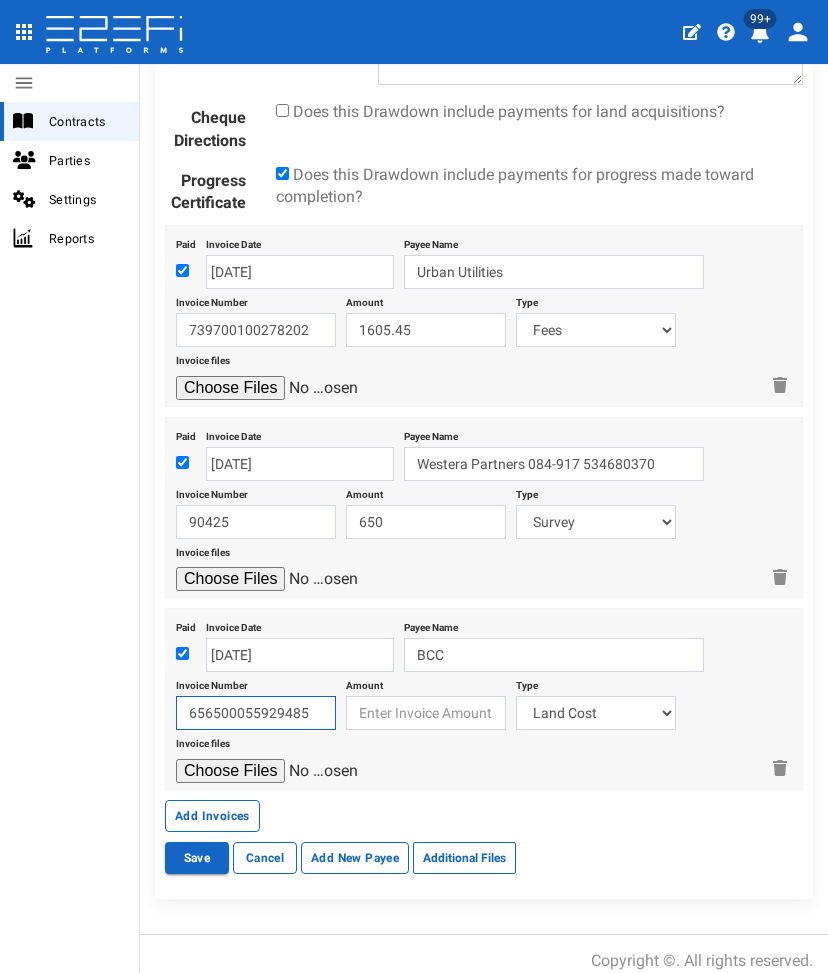 type on "656500055929485" 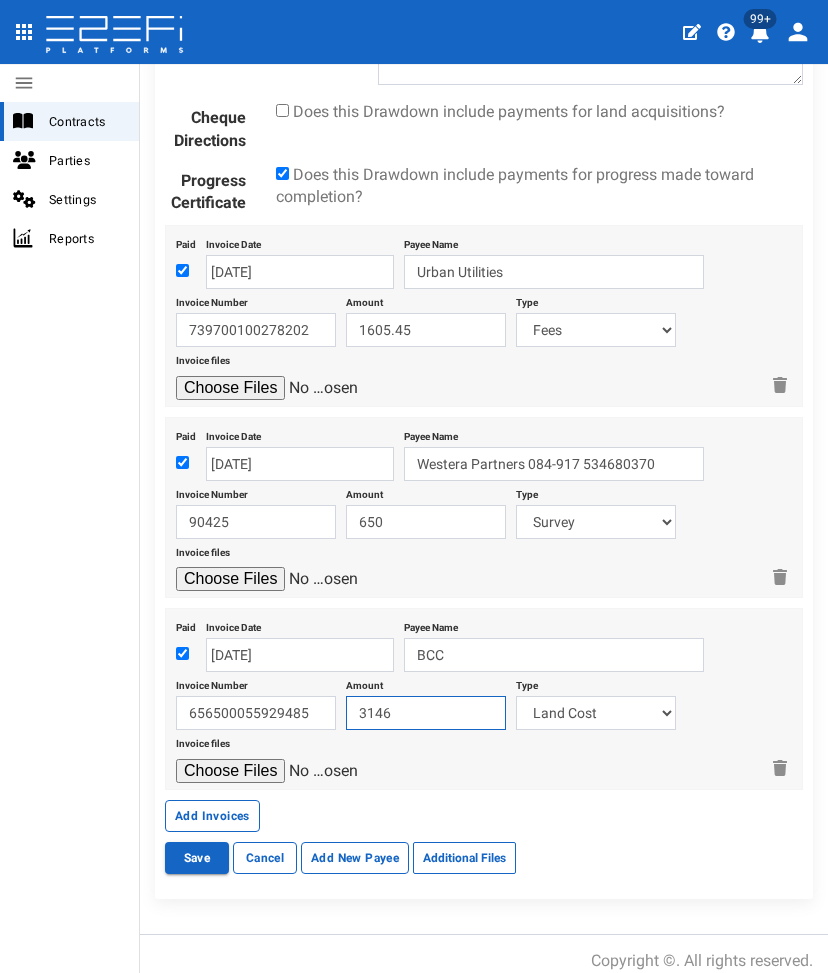type on "3146" 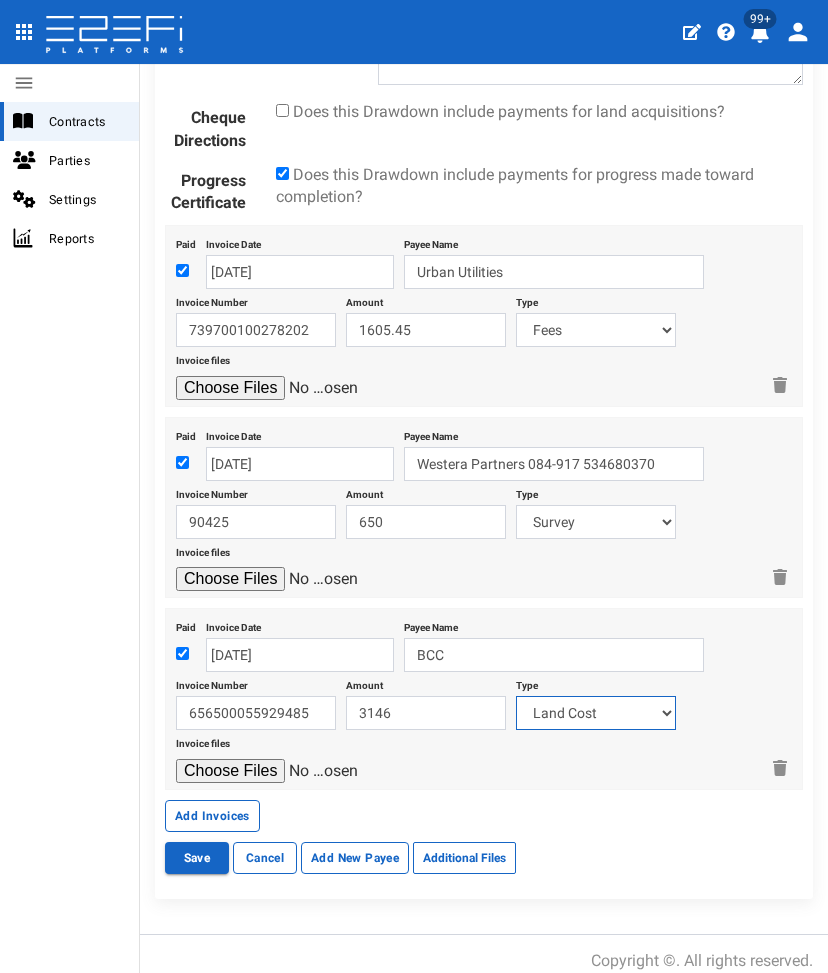 click on "Land Cost
PEXA/Legal Fees
State Government Charges
Civils
Demolition
Electricity/Telecommunications
Landscape
Engineer
Survey
Landscape & Ecology
Derm
Infrastructure Charges QUU
Infrastructure Charges BCC
Fees
WIP" at bounding box center [596, 713] 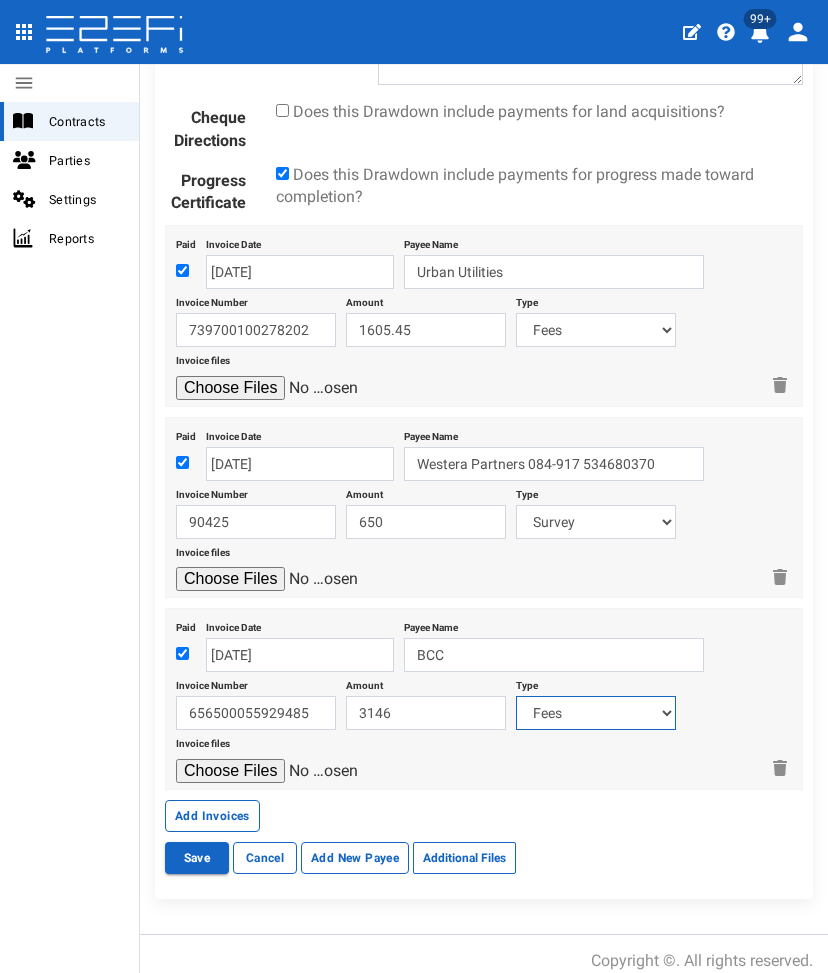 click on "Land Cost
PEXA/Legal Fees
State Government Charges
Civils
Demolition
Electricity/Telecommunications
Landscape
Engineer
Survey
Landscape & Ecology
Derm
Infrastructure Charges QUU
Infrastructure Charges BCC
Fees
WIP" at bounding box center (596, 713) 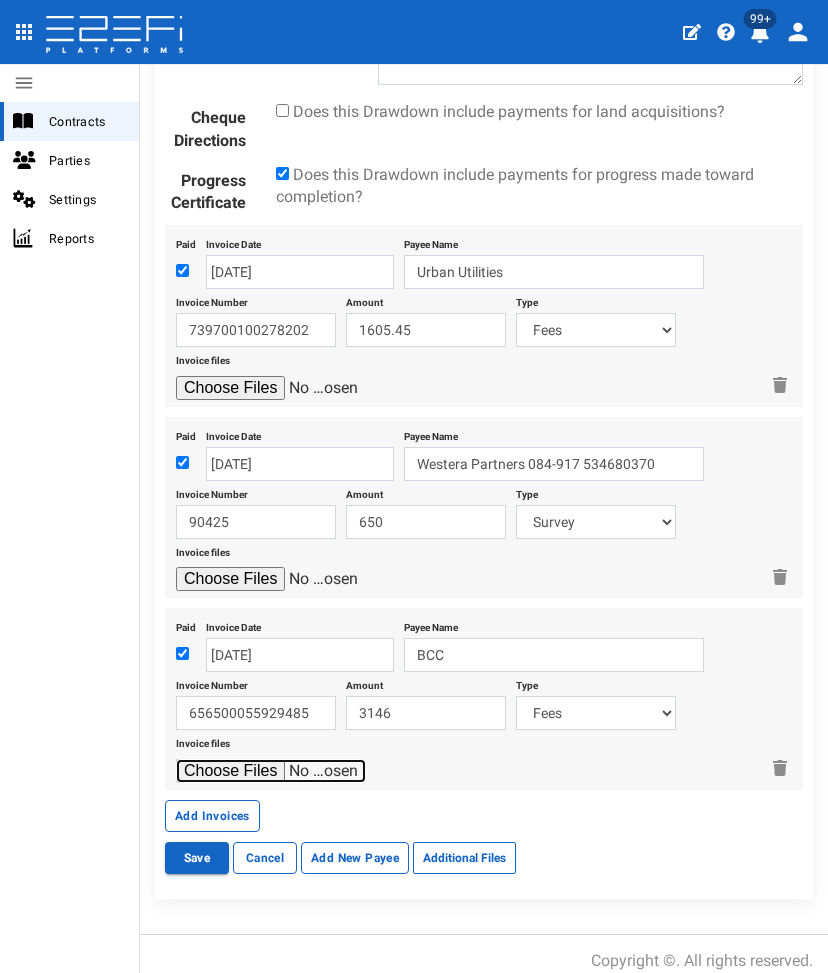 click at bounding box center [271, 771] 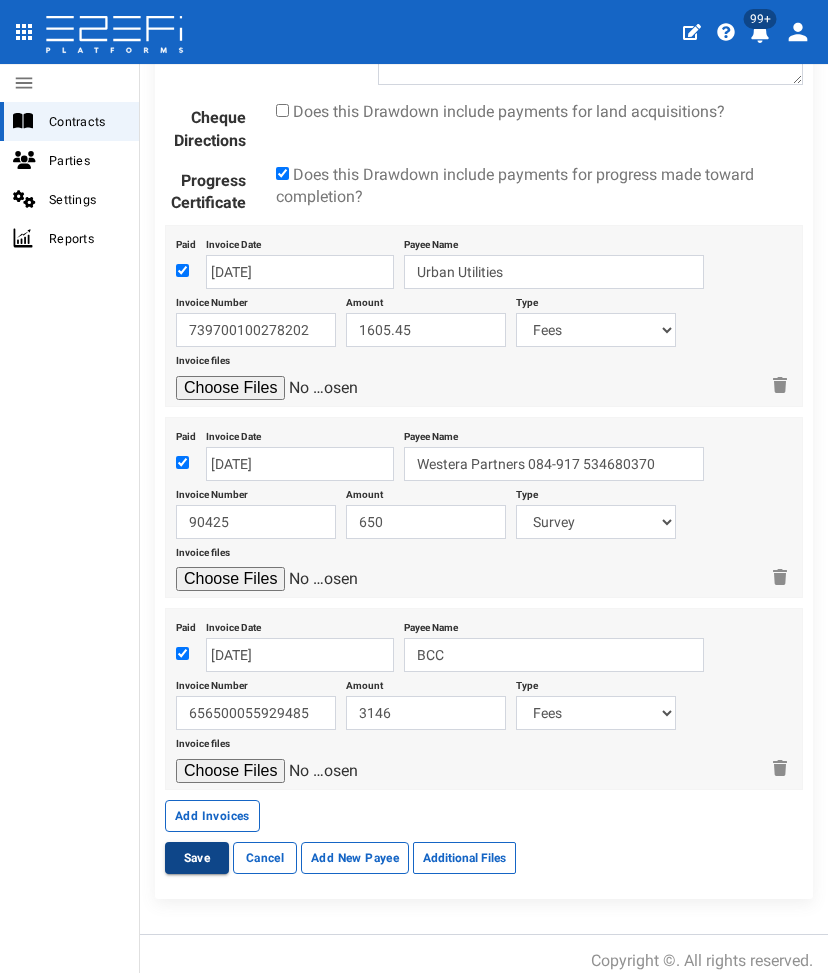 click on "Save" at bounding box center (197, 858) 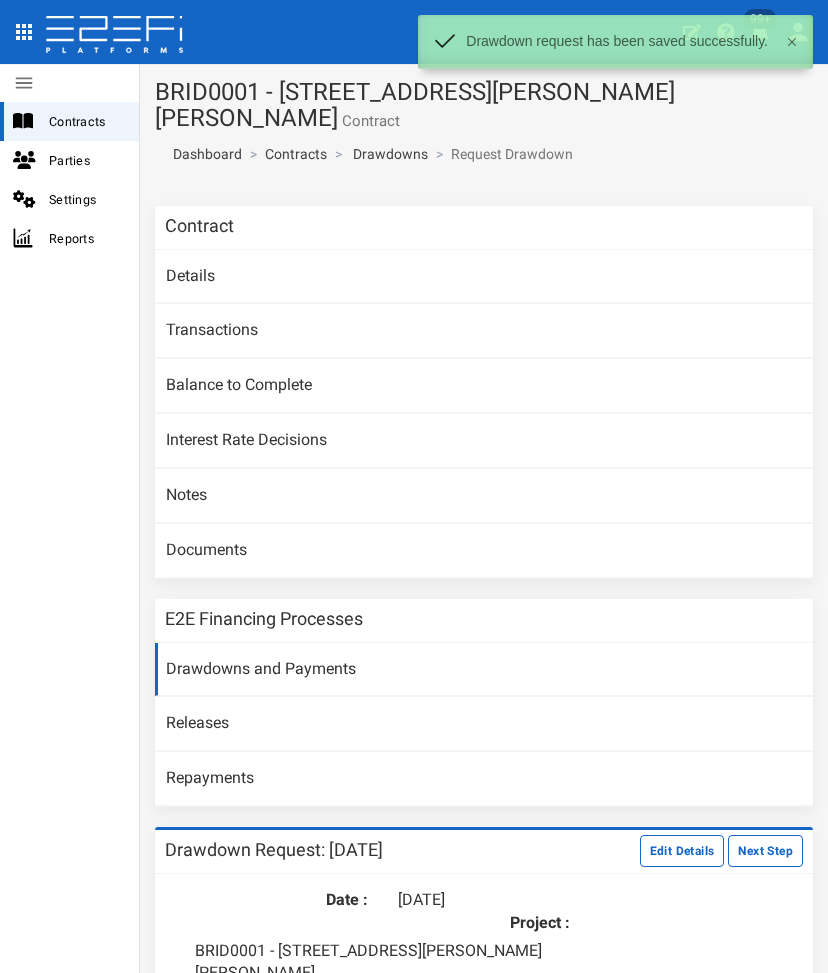 scroll, scrollTop: 0, scrollLeft: 0, axis: both 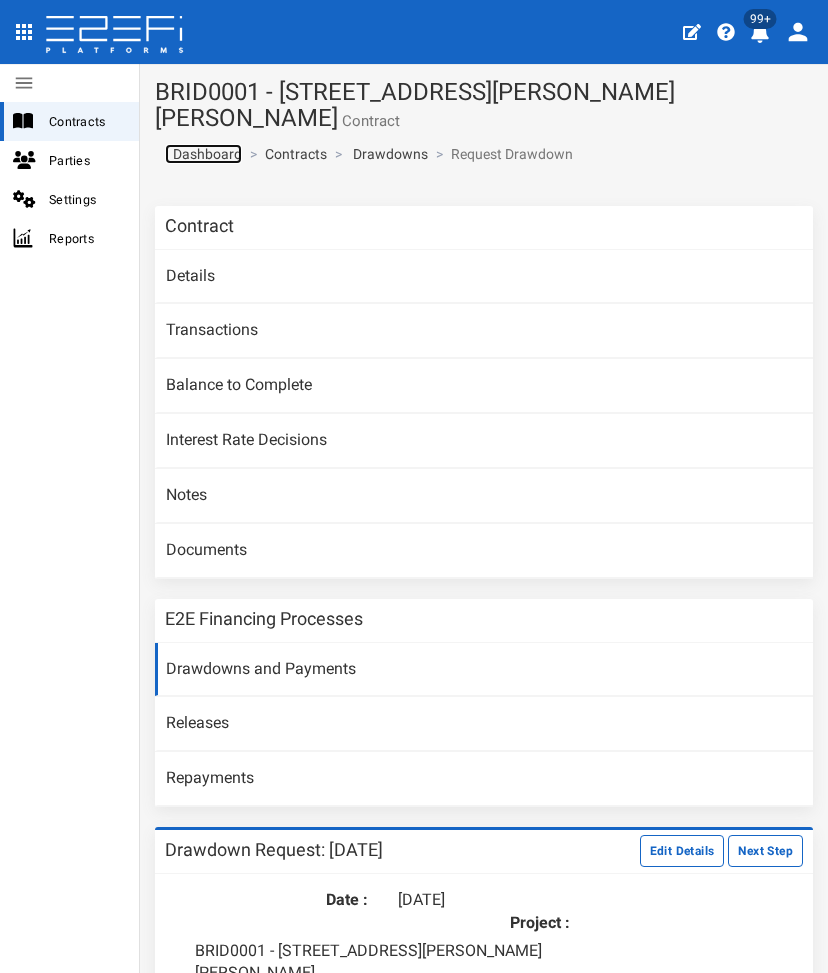 click on "Dashboard" at bounding box center (203, 154) 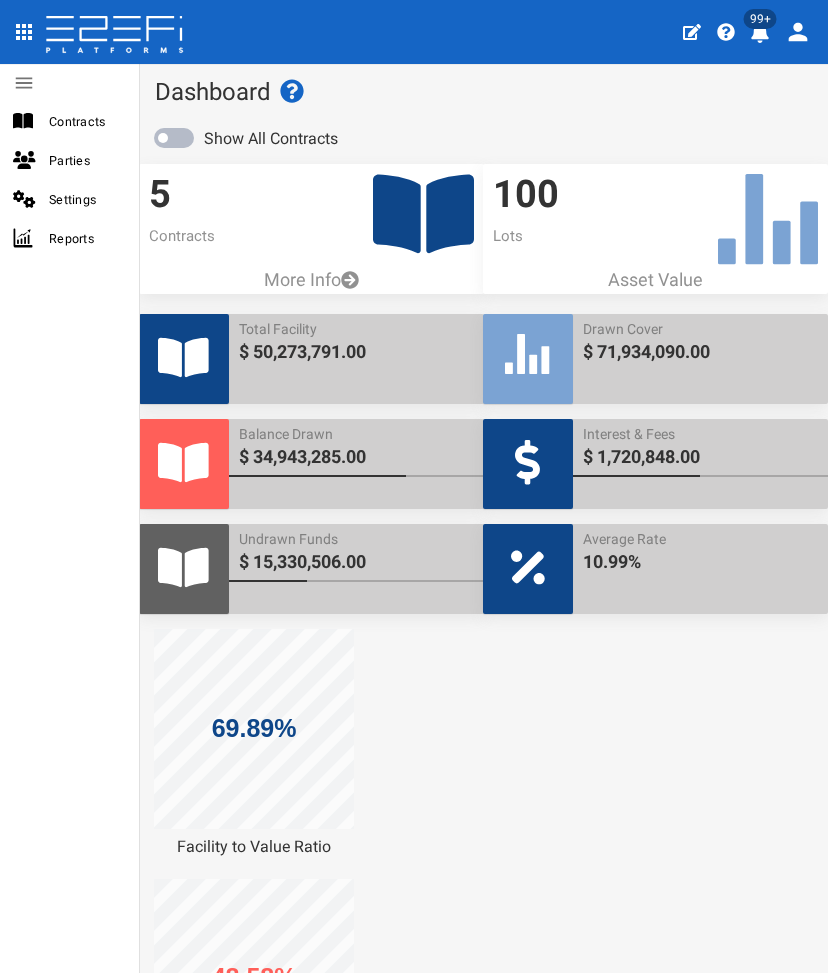 scroll, scrollTop: 0, scrollLeft: 0, axis: both 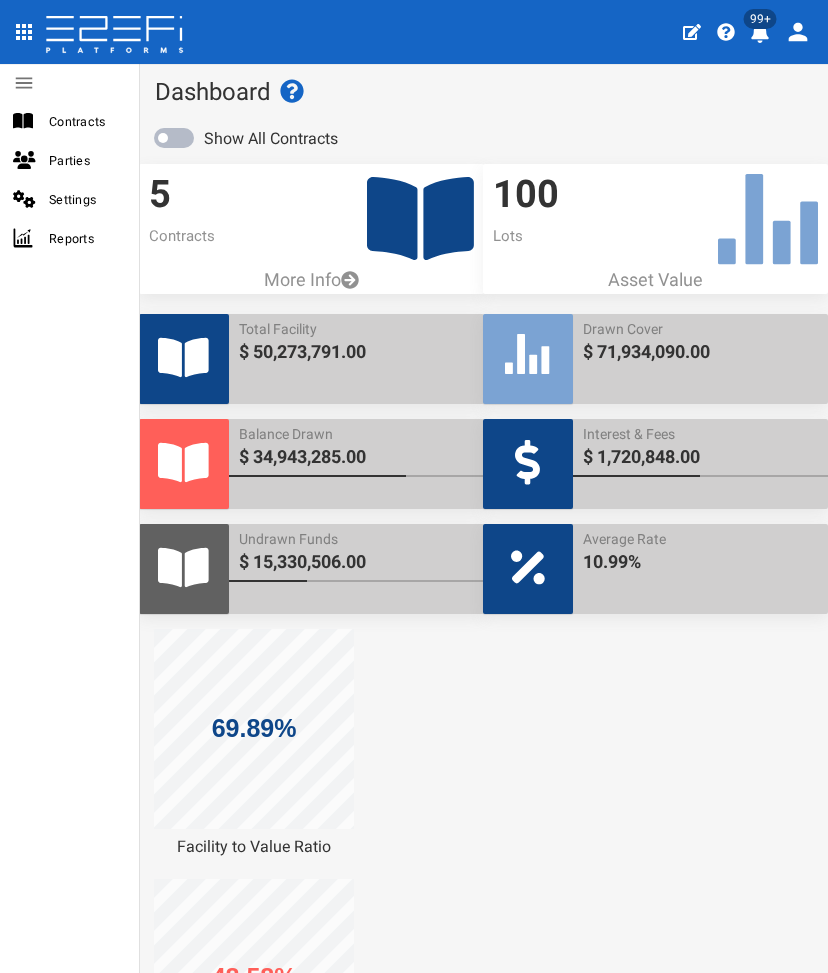 click 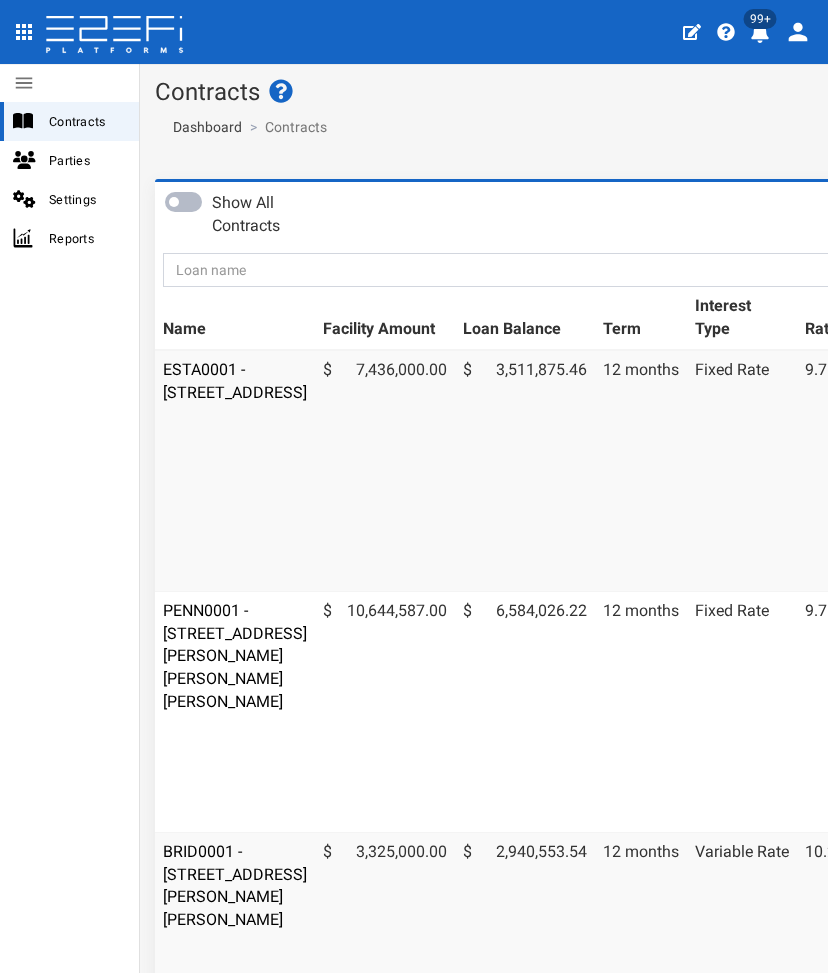 scroll, scrollTop: 0, scrollLeft: 0, axis: both 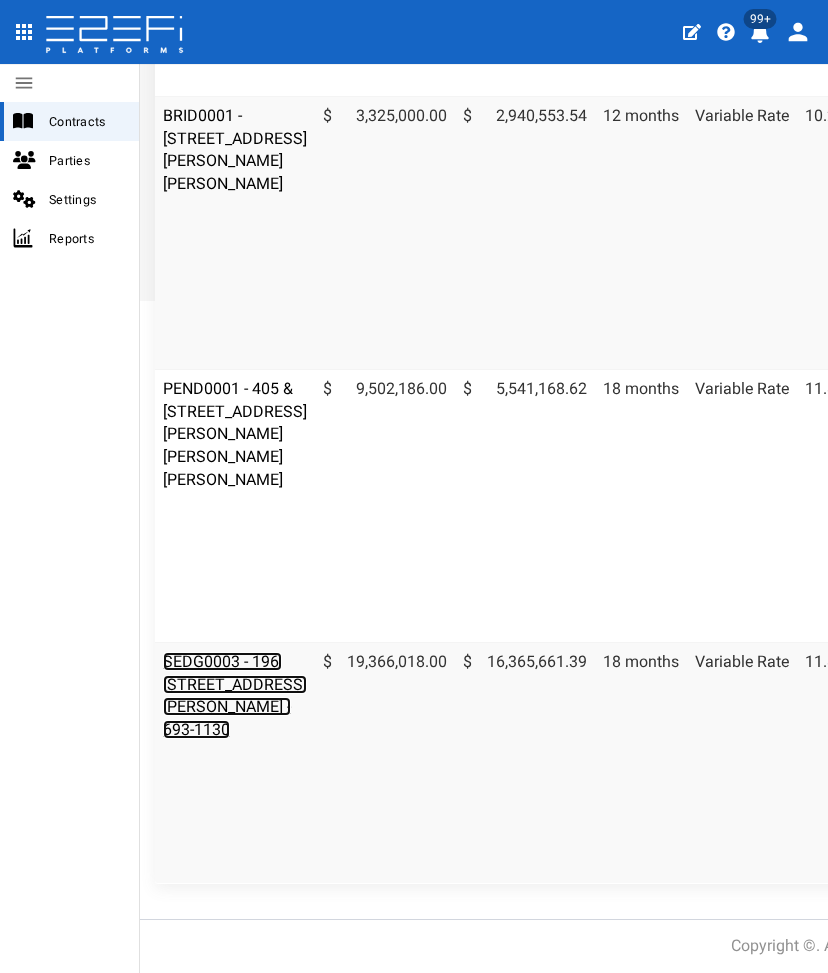 click on "SEDG0003 - 196, [STREET_ADDRESS][PERSON_NAME] - 693-1130" at bounding box center (235, 696) 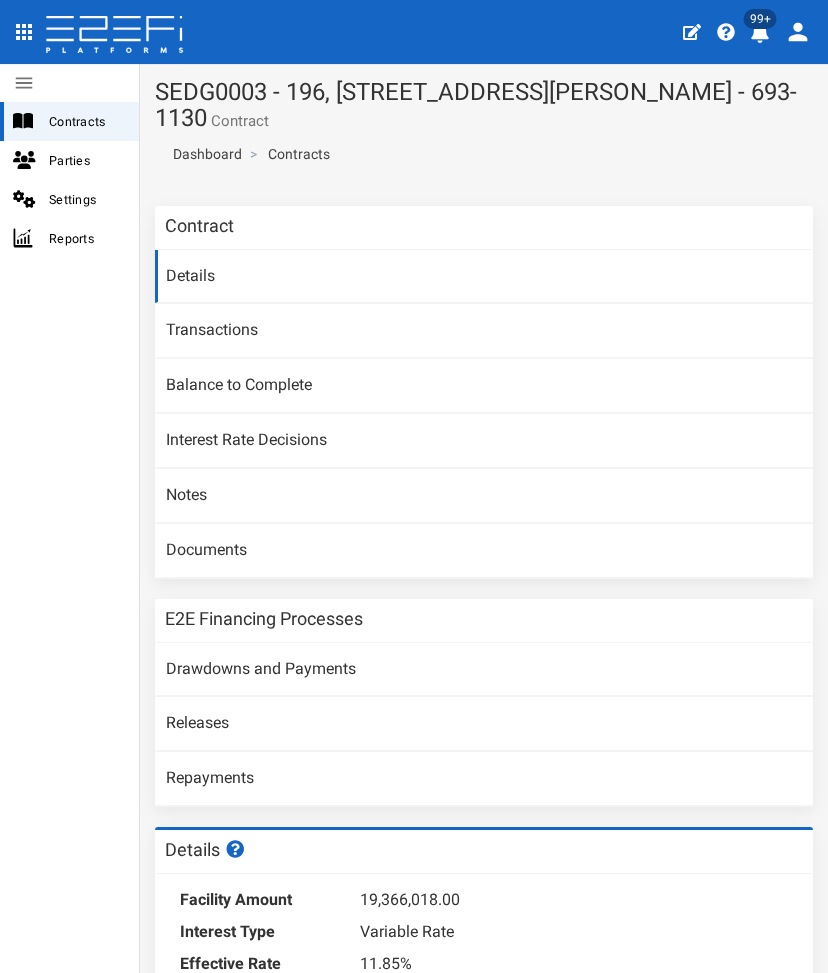 scroll, scrollTop: 0, scrollLeft: 0, axis: both 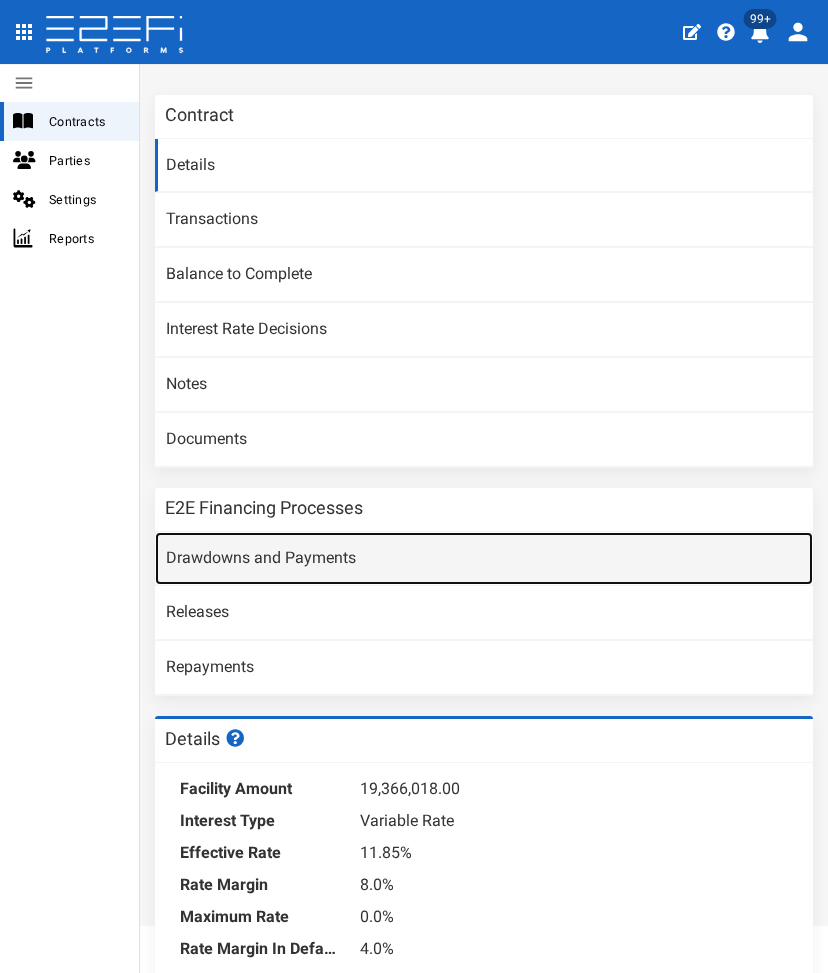 click on "Drawdowns and Payments" at bounding box center [484, 559] 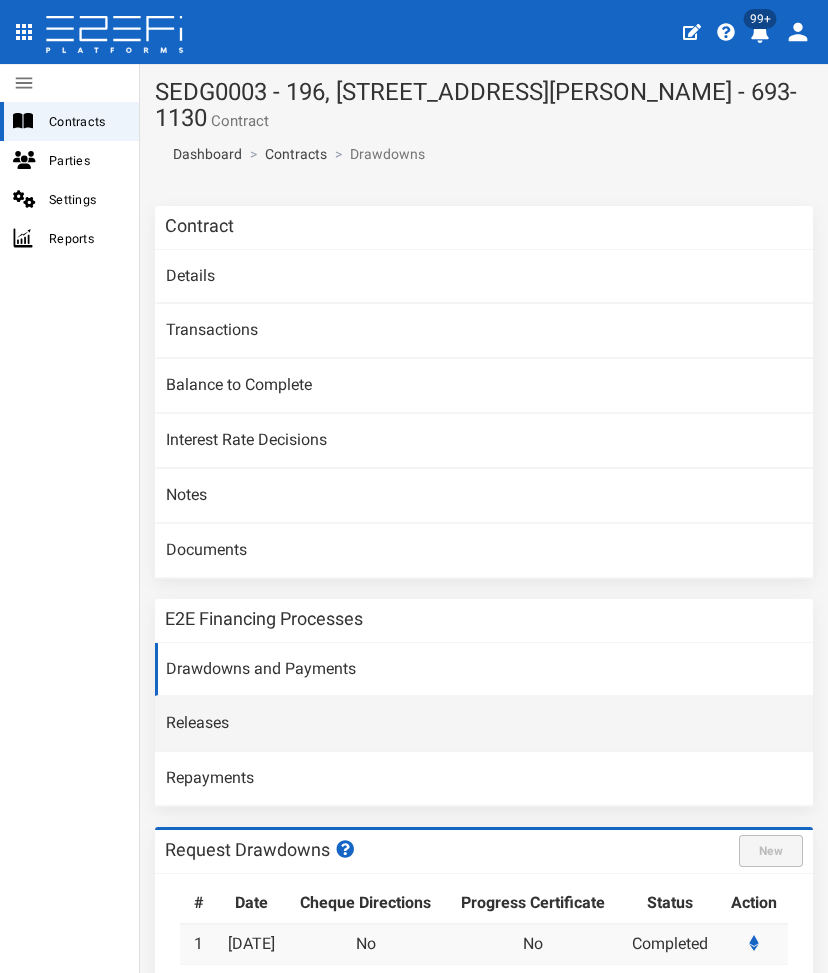 scroll, scrollTop: 0, scrollLeft: 0, axis: both 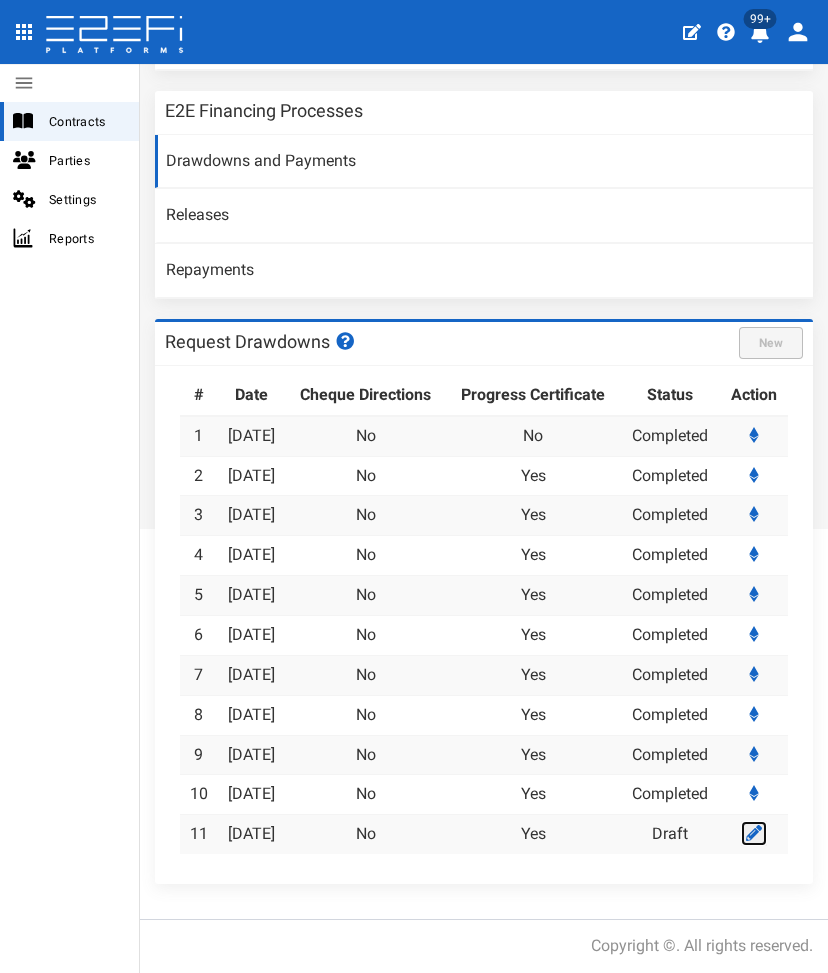 click 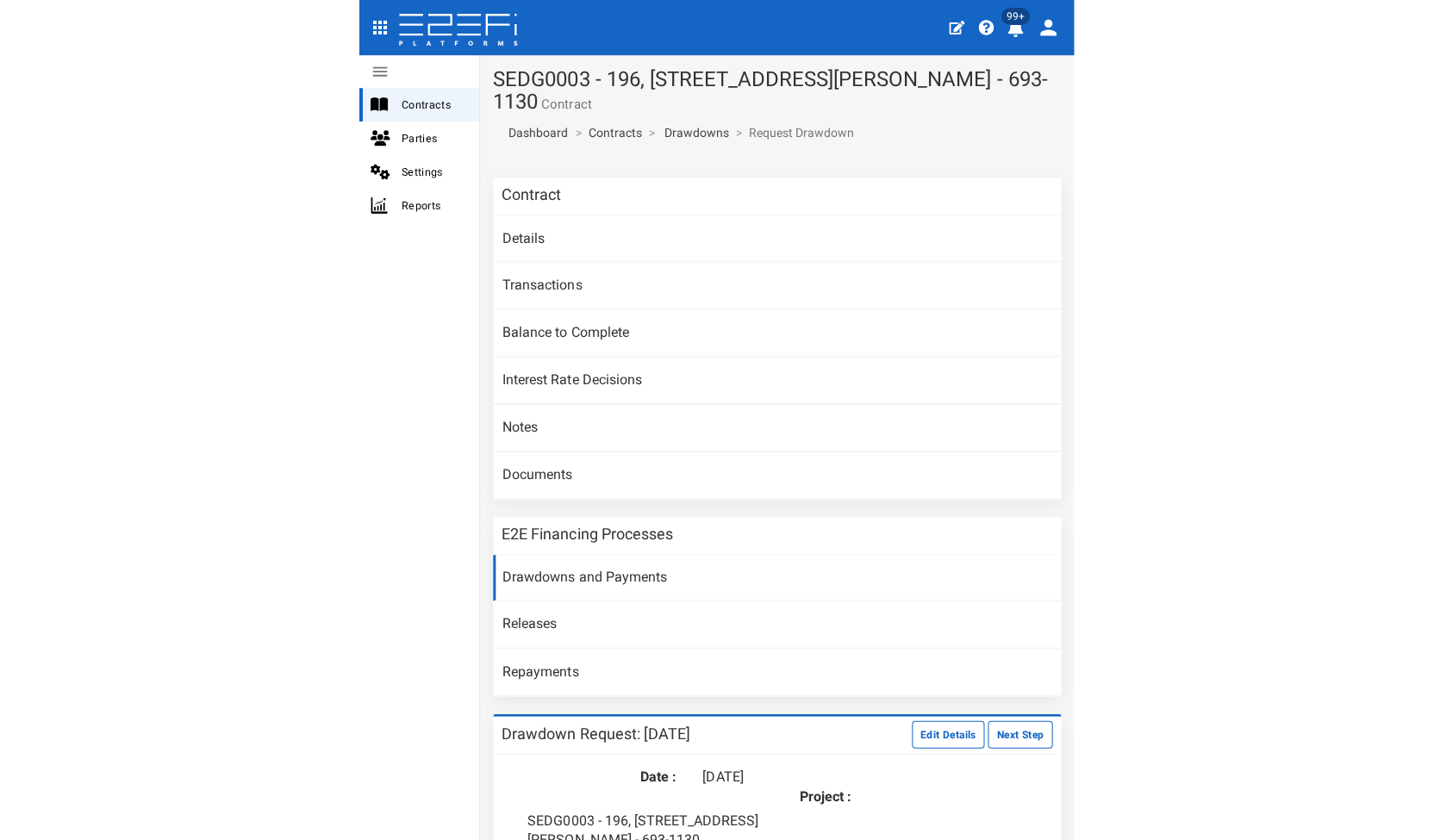 scroll, scrollTop: 0, scrollLeft: 0, axis: both 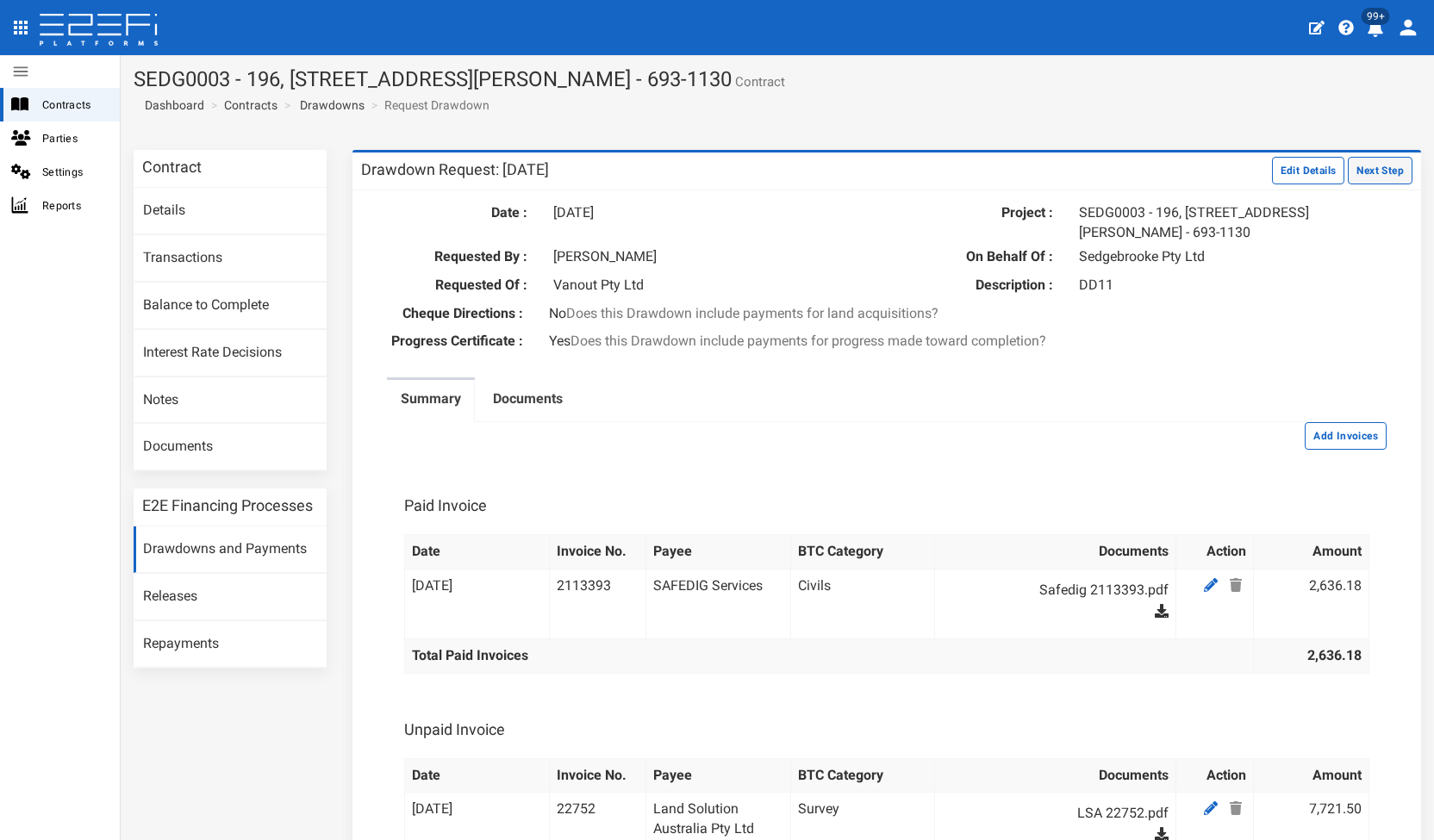 click on "Next Step" at bounding box center (1380, 171) 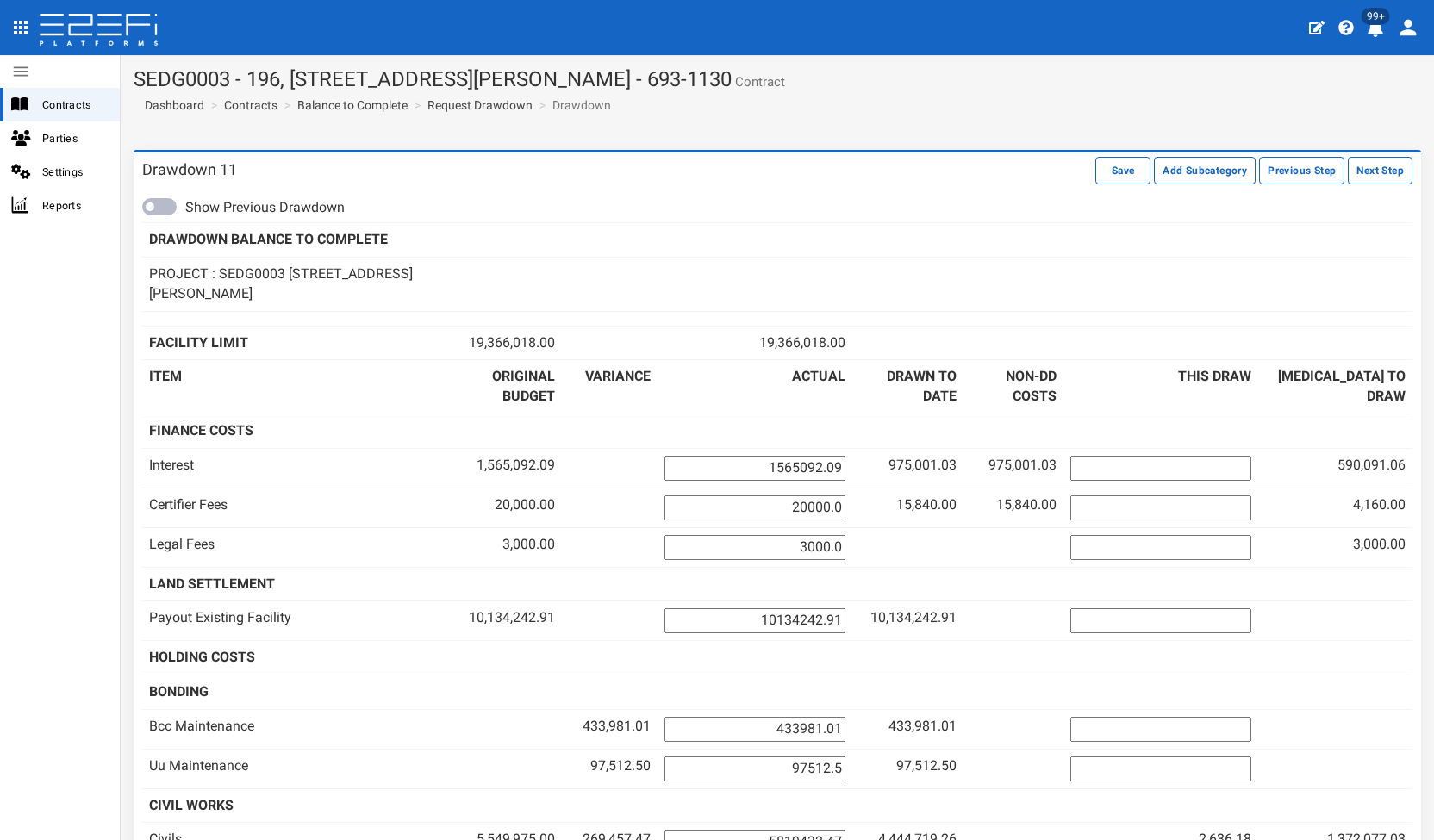 scroll, scrollTop: 0, scrollLeft: 0, axis: both 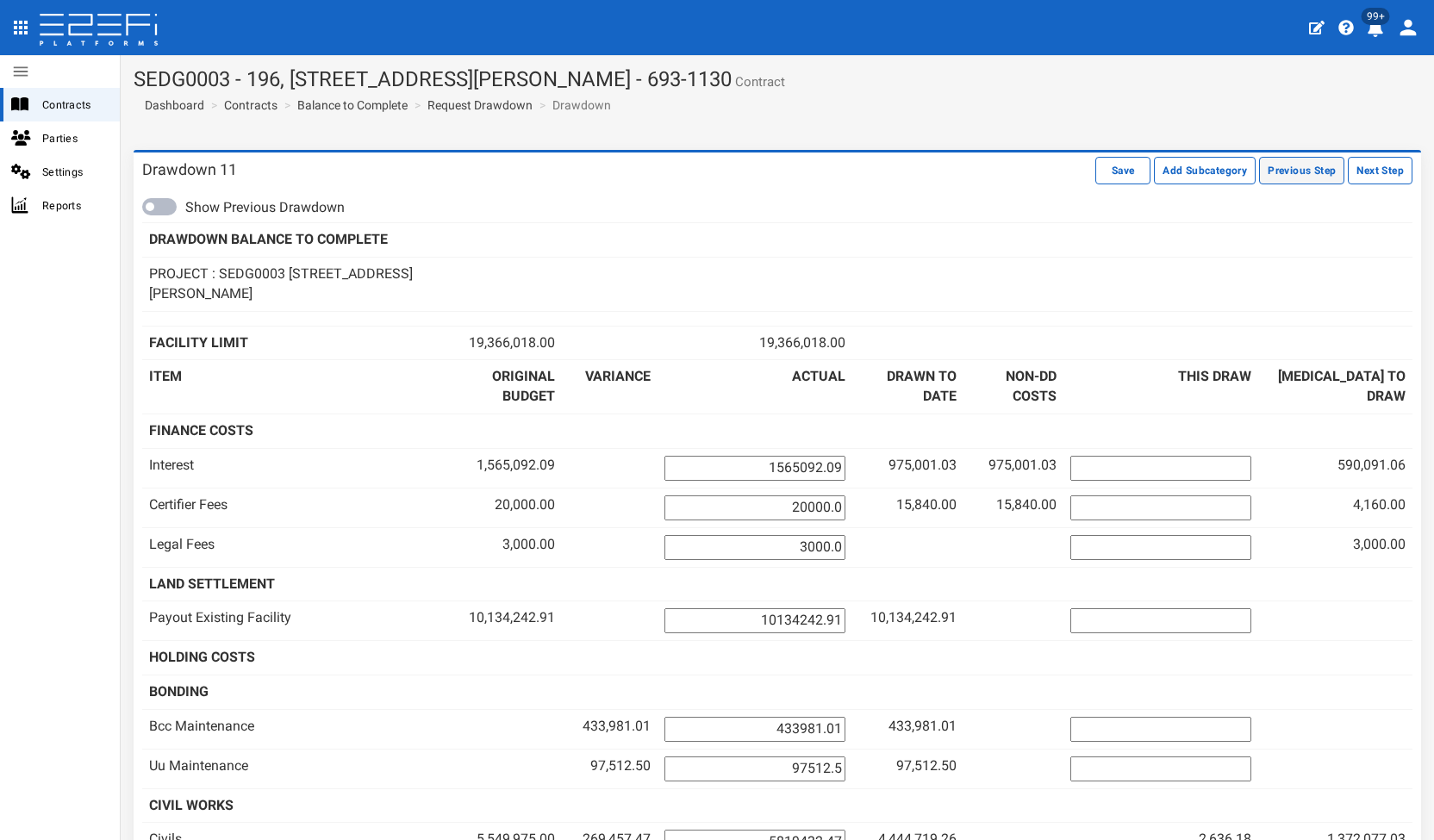 click on "Previous Step" at bounding box center [1301, 171] 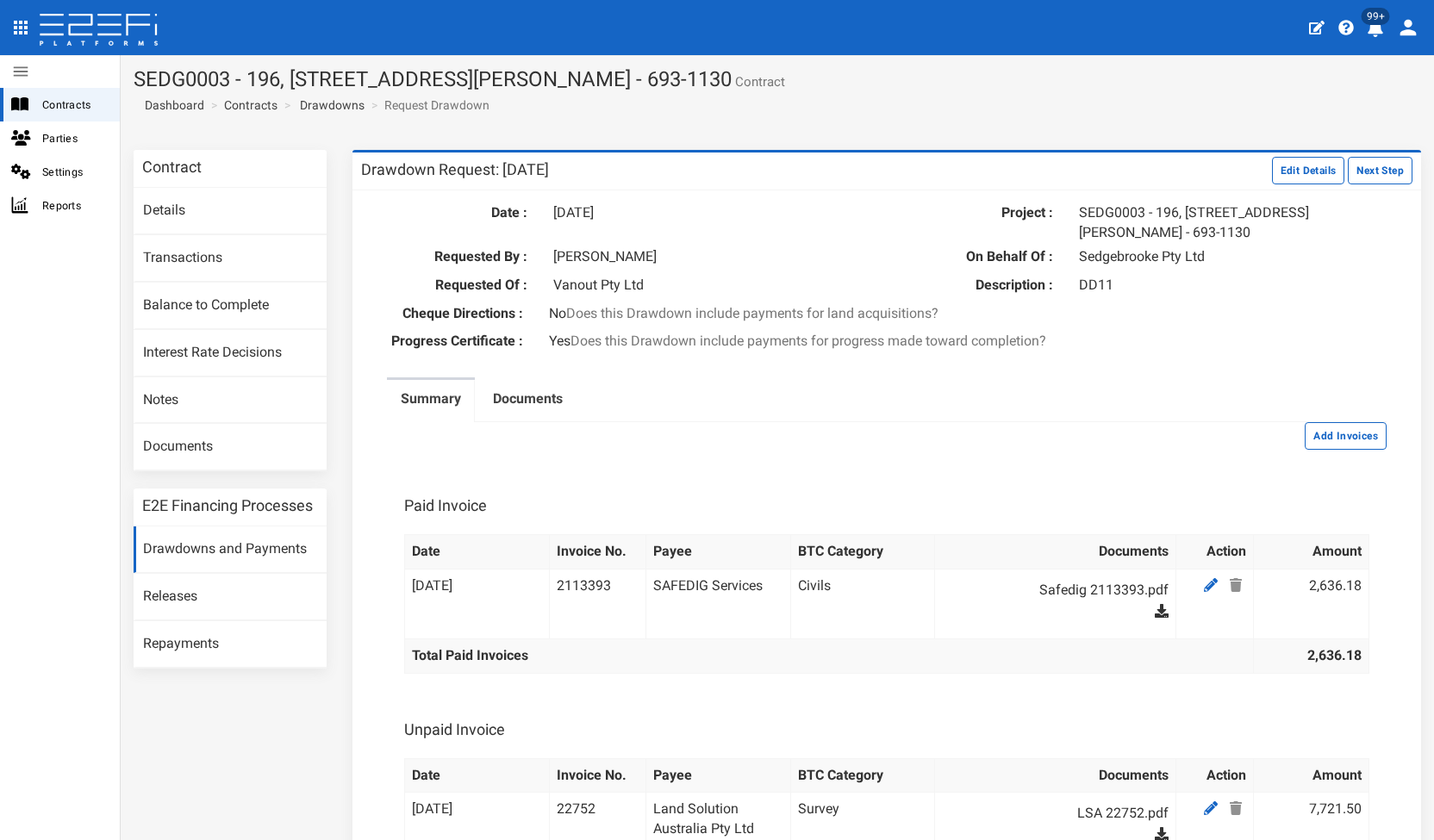 scroll, scrollTop: 0, scrollLeft: 0, axis: both 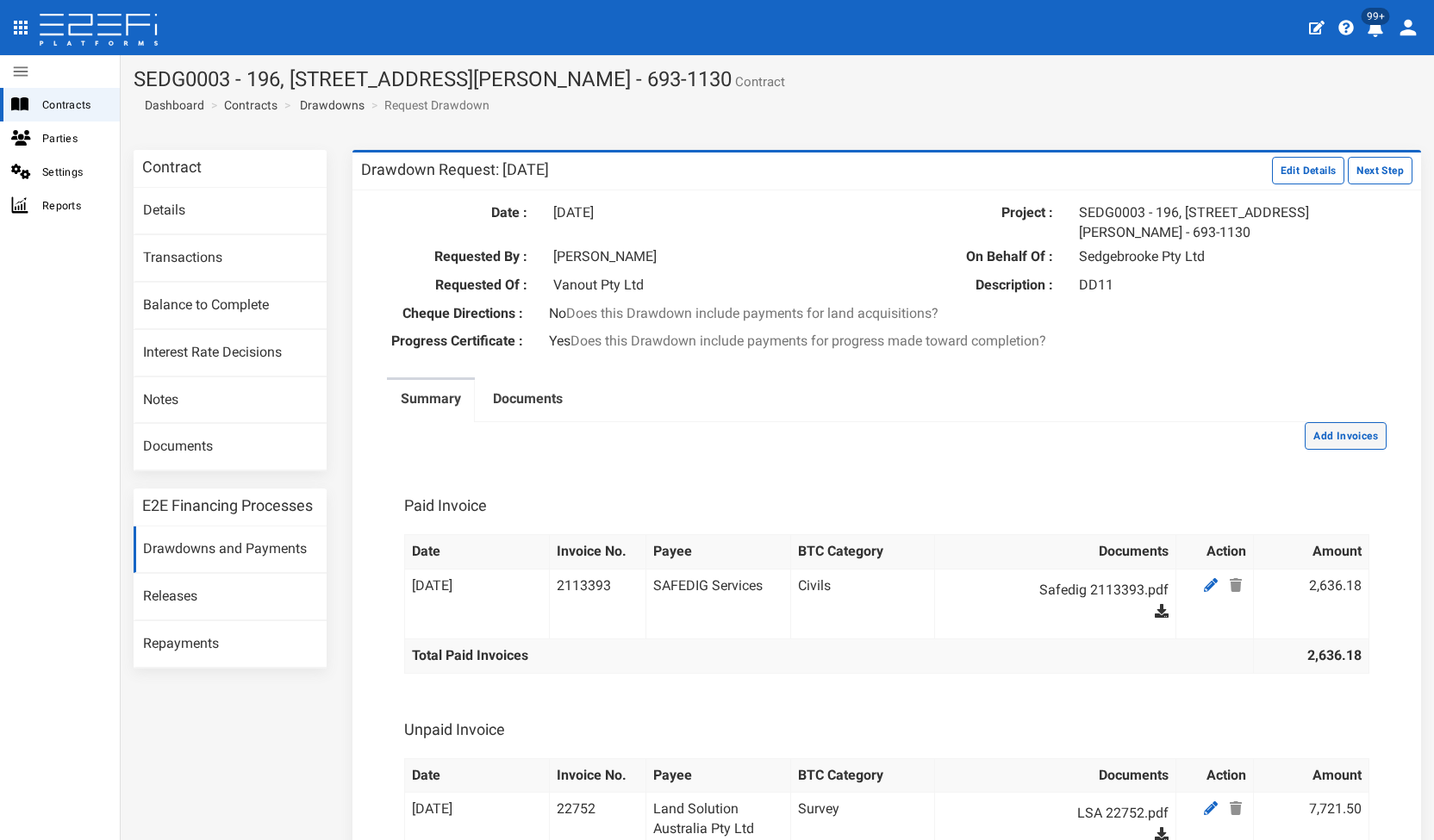 click on "Add Invoices" at bounding box center [1345, 436] 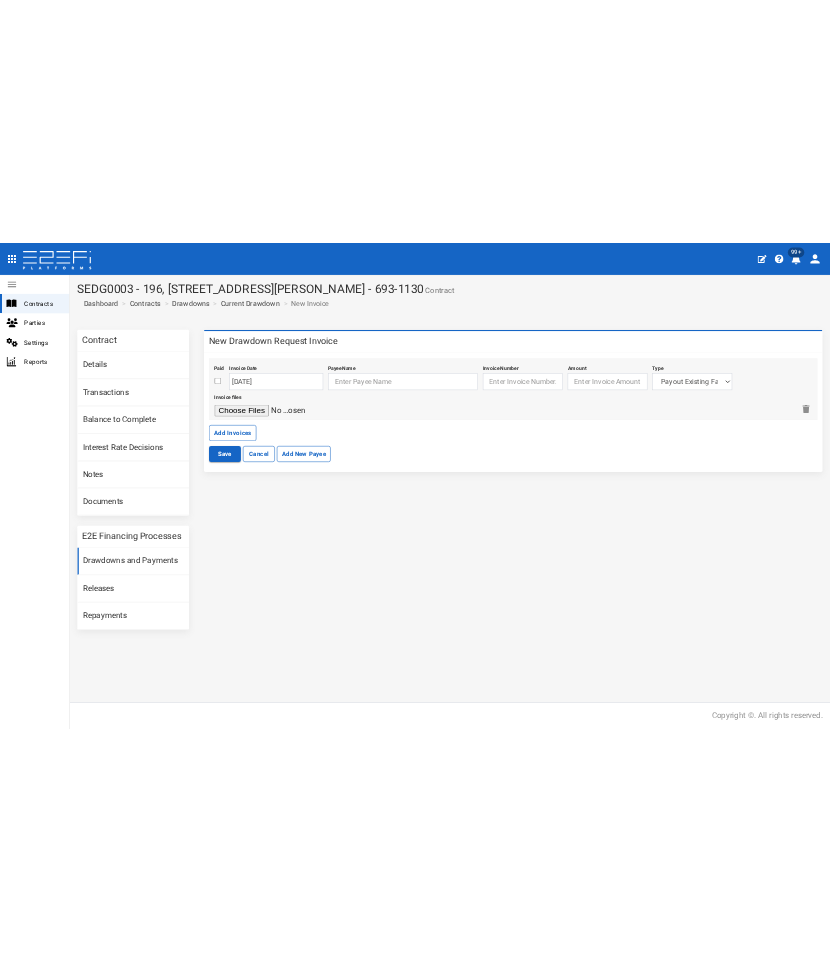 scroll, scrollTop: 0, scrollLeft: 0, axis: both 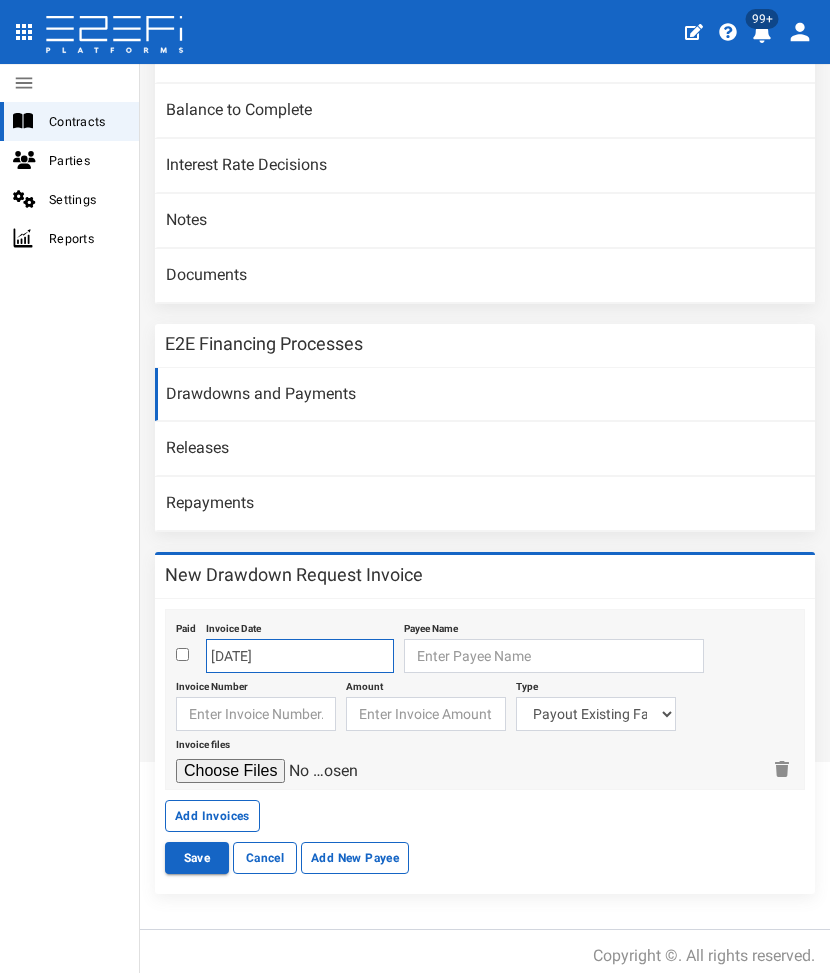 click on "[DATE]" at bounding box center [300, 656] 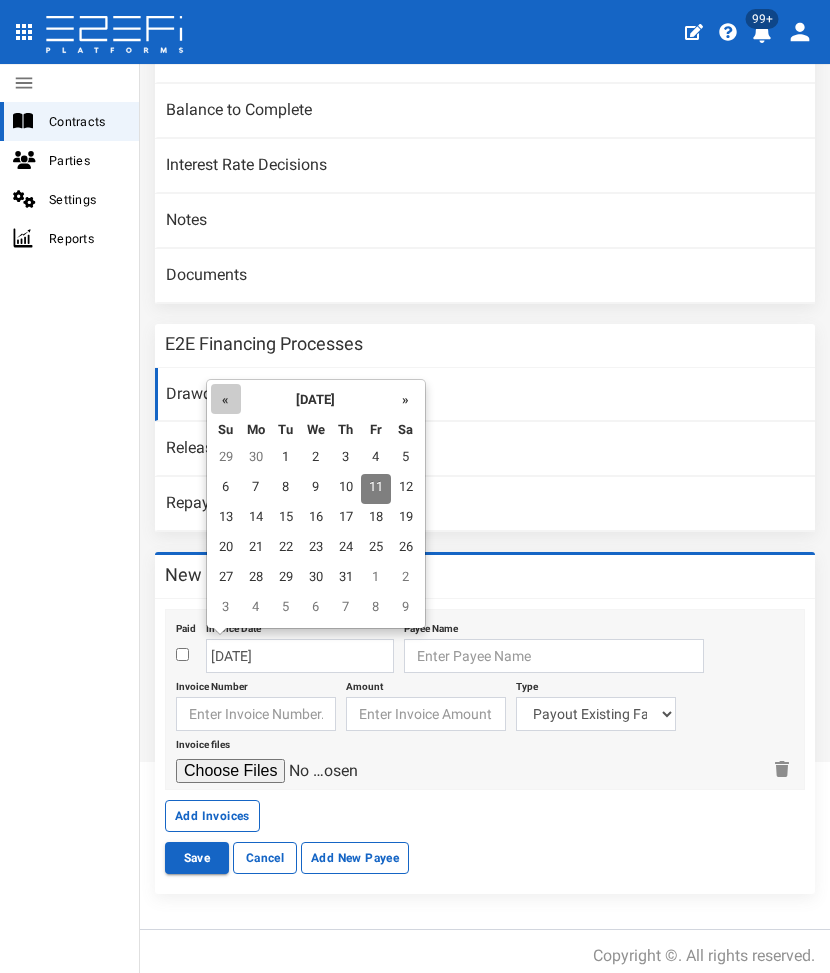 click on "«" at bounding box center [226, 399] 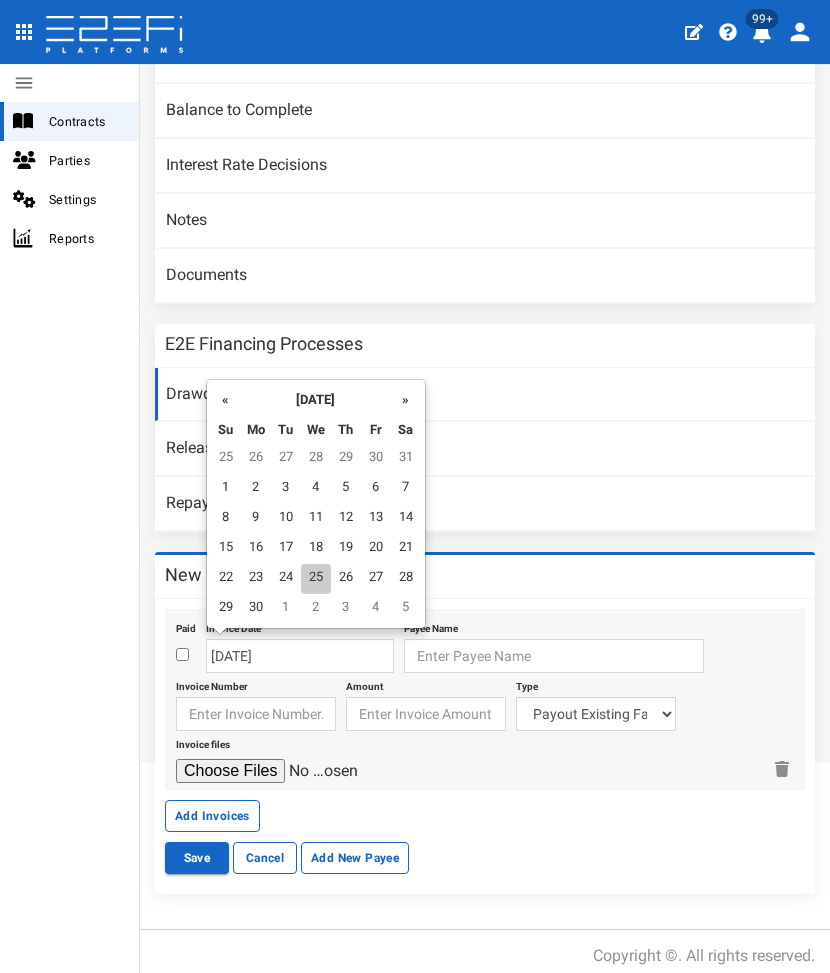click on "25" at bounding box center [316, 579] 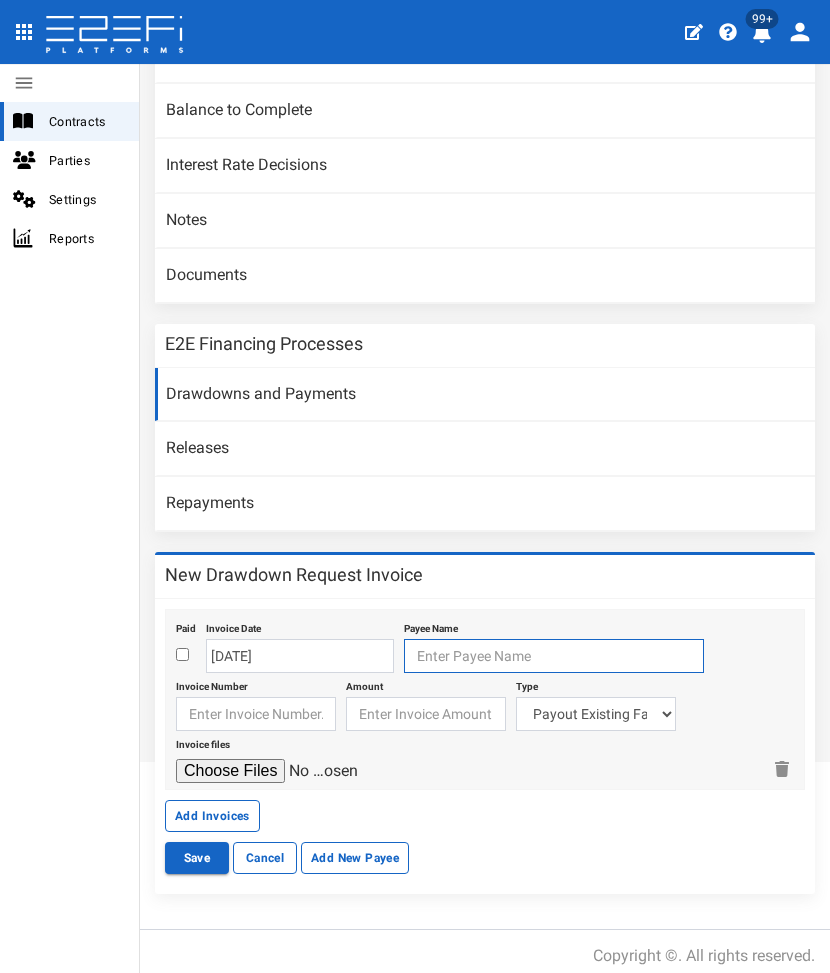 click at bounding box center (554, 656) 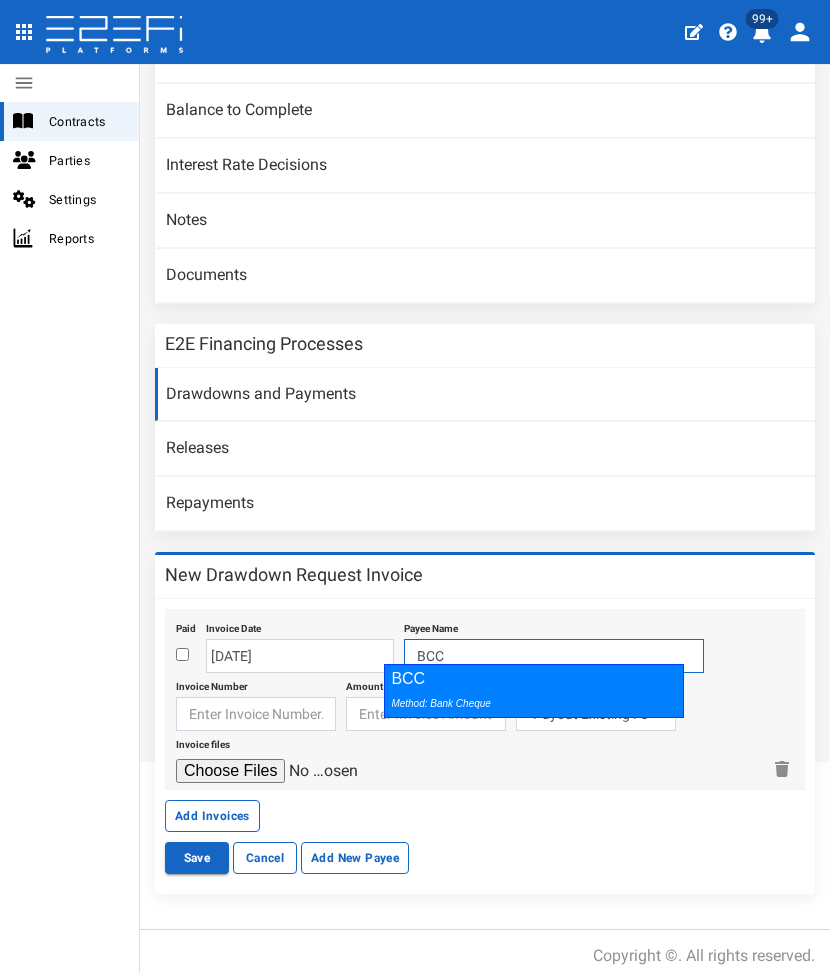 click on "Method: Bank Cheque" at bounding box center (441, 703) 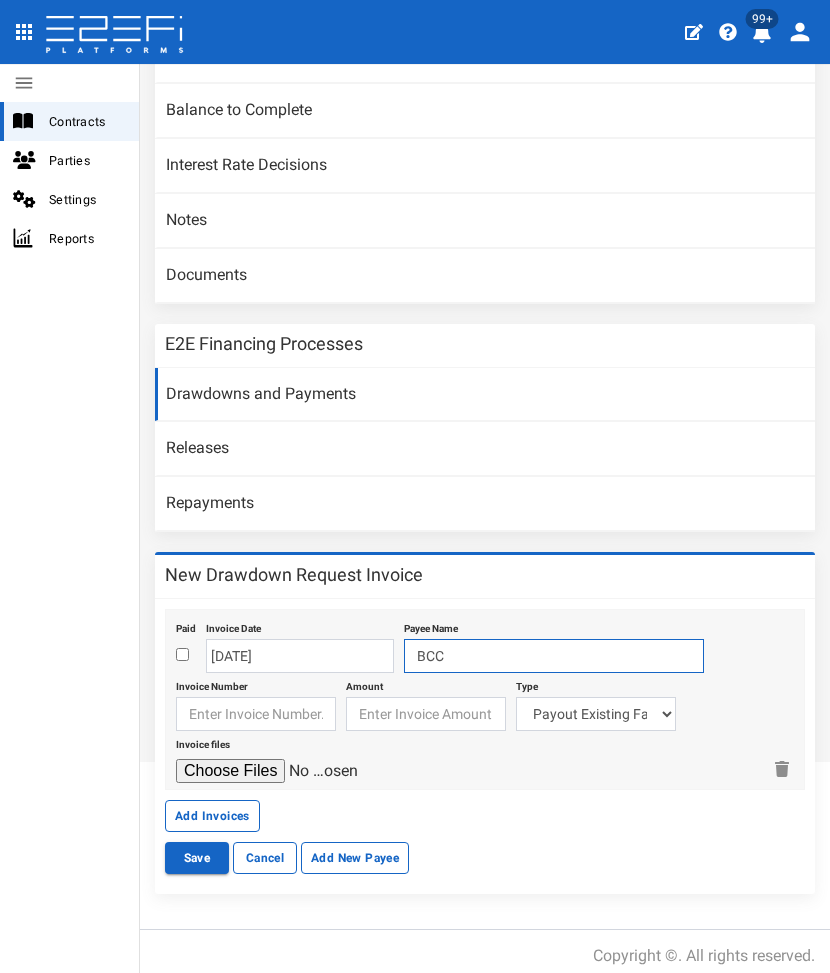 type on "BCC" 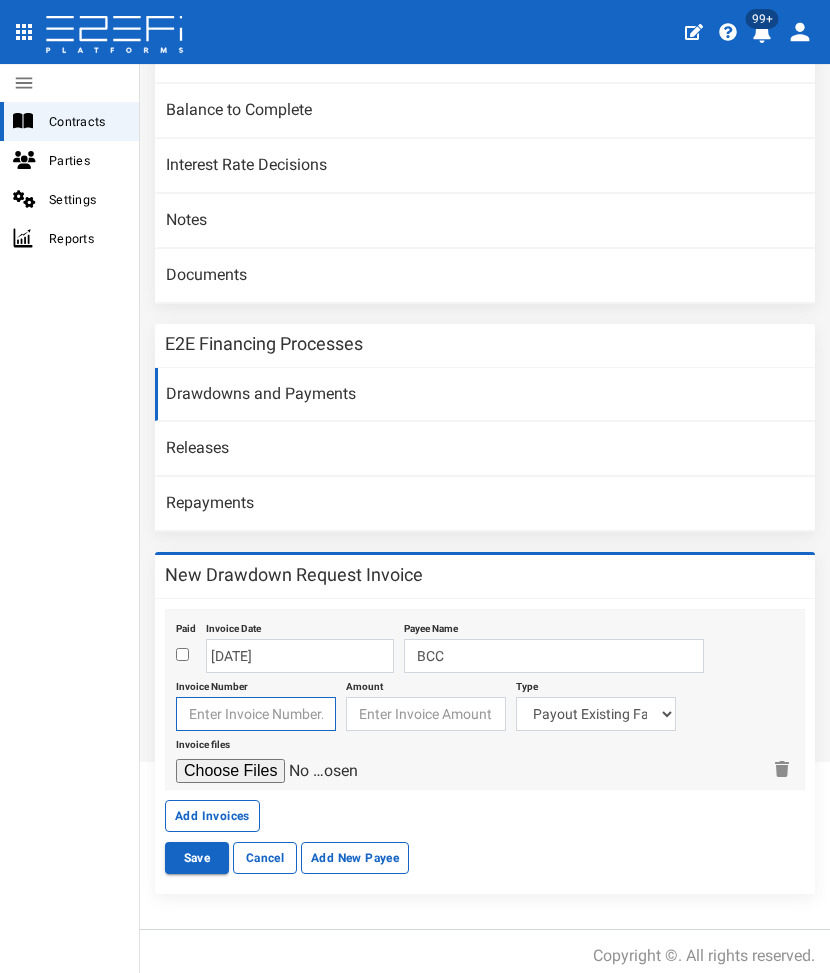 drag, startPoint x: 256, startPoint y: 707, endPoint x: 144, endPoint y: 689, distance: 113.43721 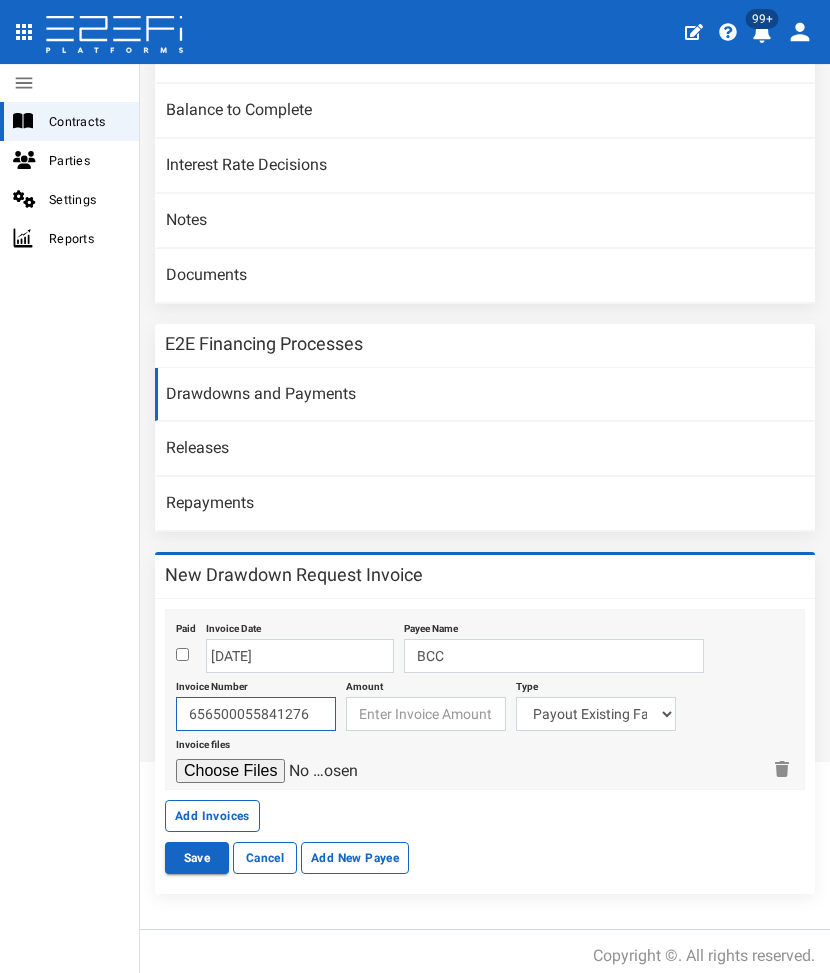 type on "656500055841276" 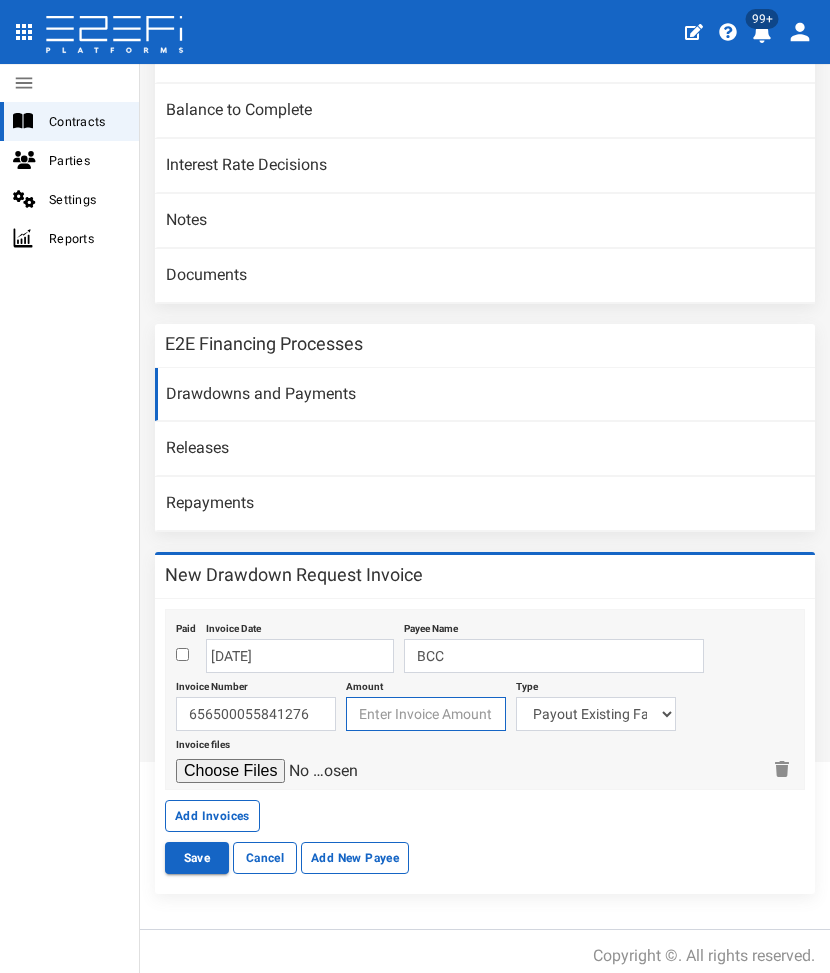 click at bounding box center (426, 714) 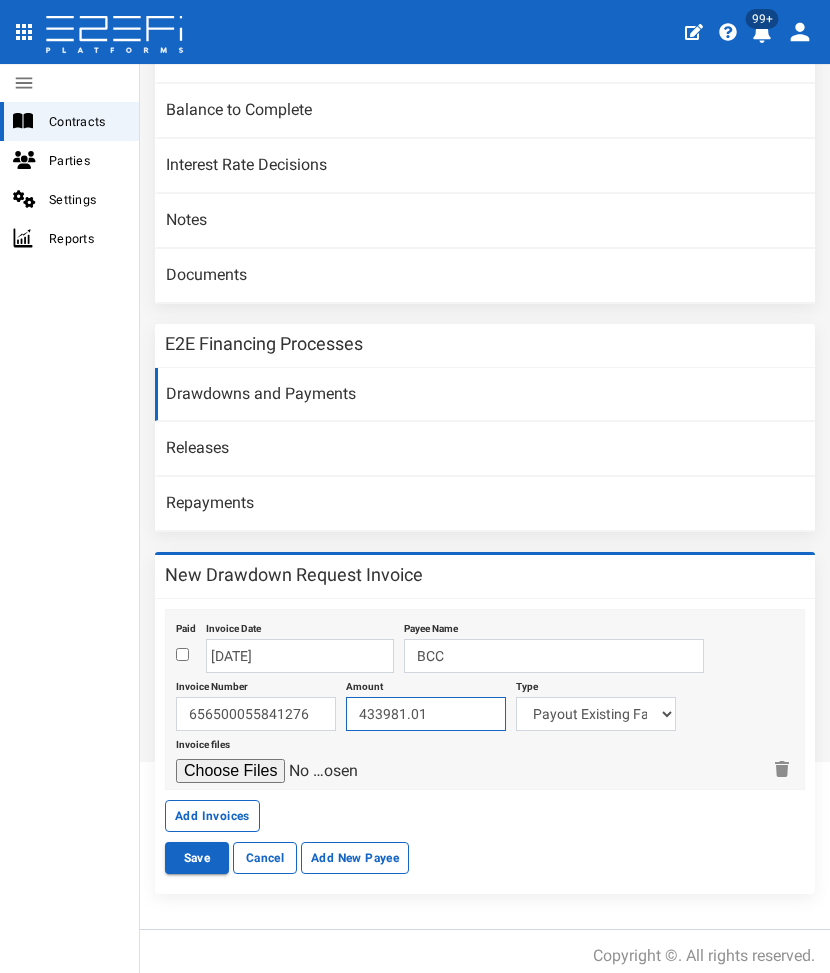 type on "433981.01" 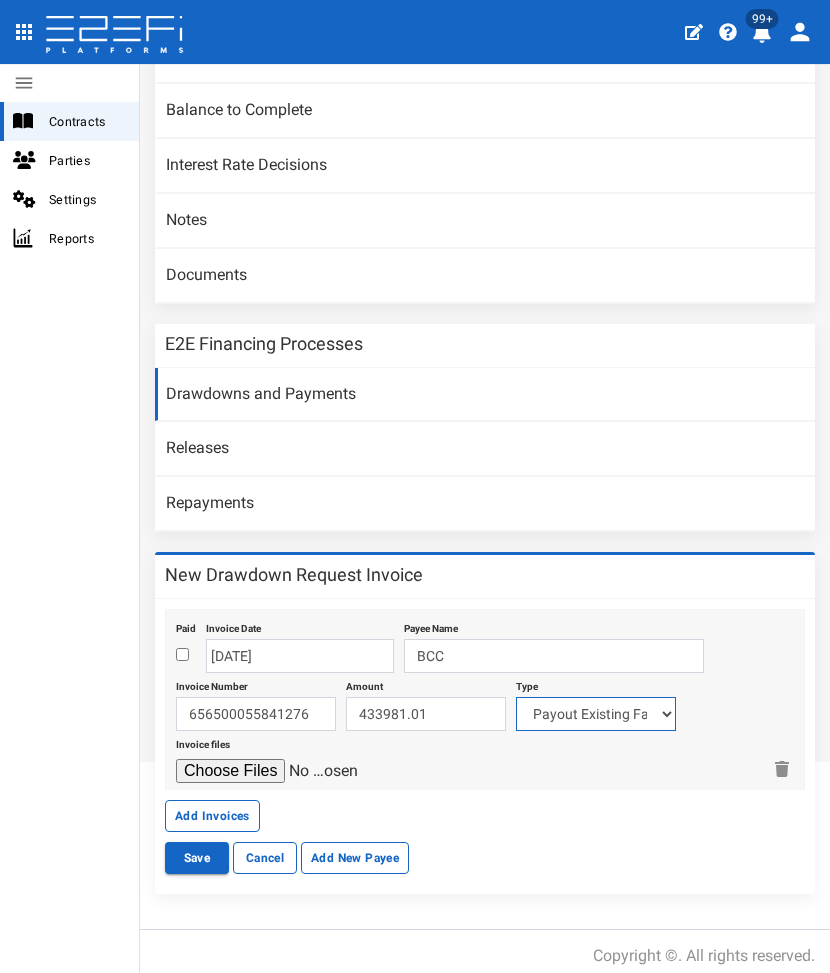 click on "Payout Existing Facility
Bcc Maintenance
Uu Maintenance
Civils
Demolition
Fencing
Streetscape
Rehabilitation Areas
Maintenance
Electricity & Telco
Telco - Telstra/Nbn Fee
Bcc Street Tree Removal
Street Tree Replacement
Allgas High Pressure Pipe
Structural Engineer
Civil Engineering Fees
Survey
Landscape & Ecology
Derm
Arboriculture Fees
Infrastructure Charges QUU
Infrastructure Charges BCC
Fees
Qleave
Council & Water Authority Fees
Infrastructure Offsets/Refunds
761" at bounding box center (596, 714) 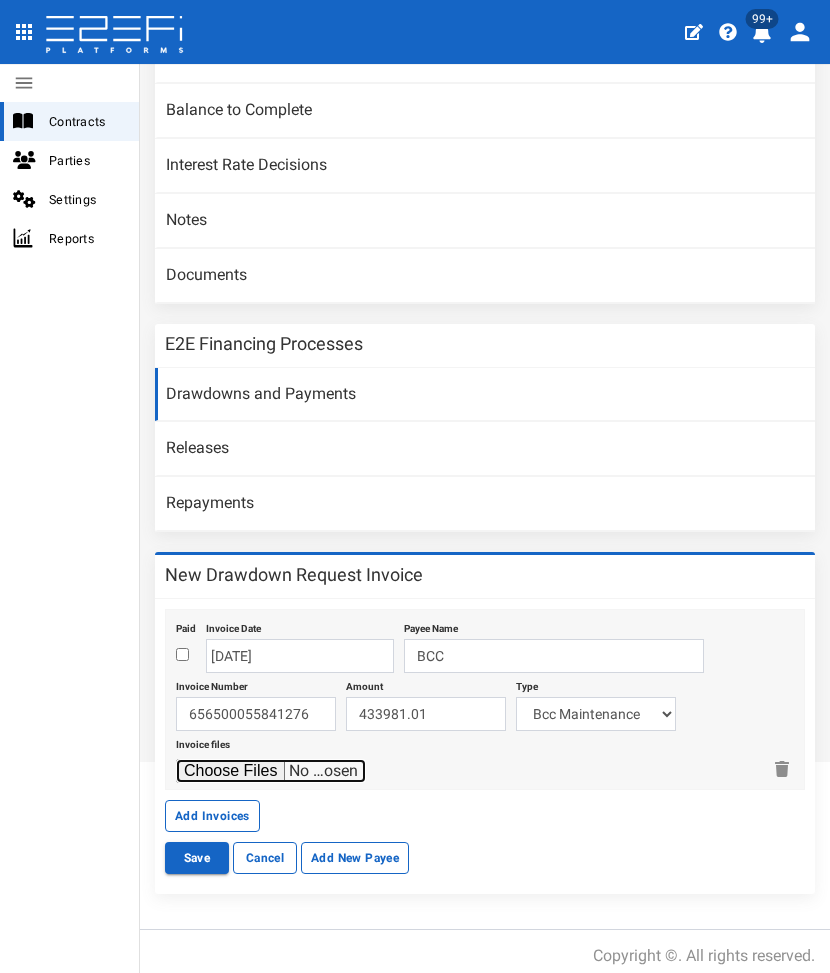 click at bounding box center (271, 771) 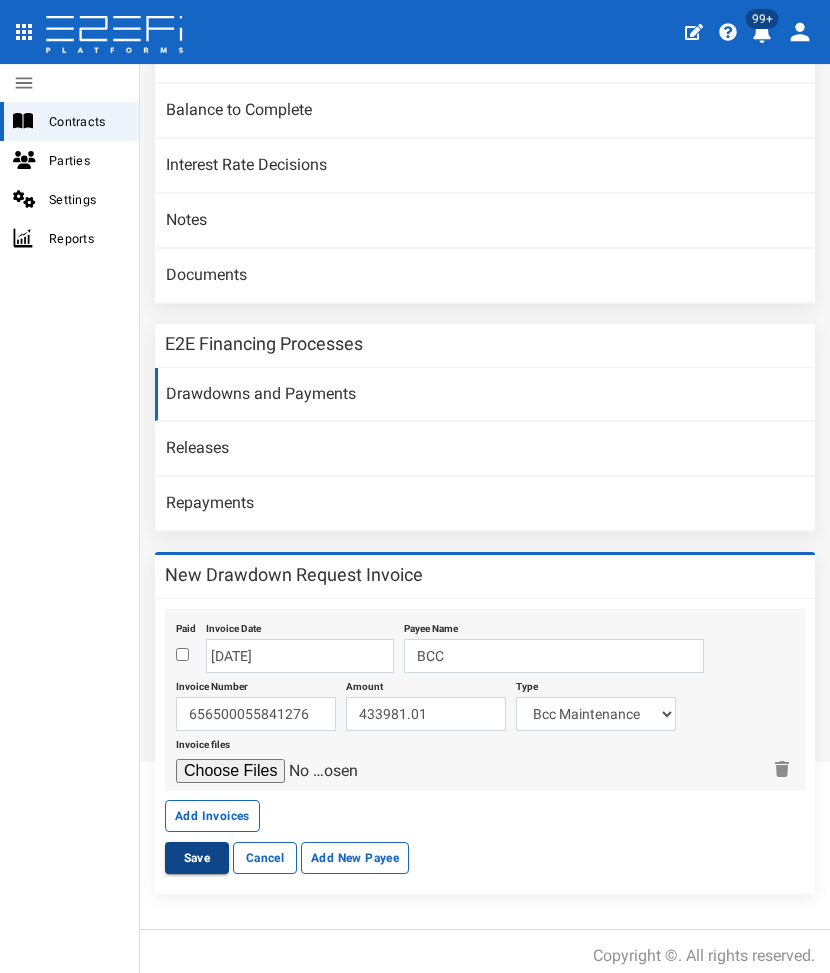 click on "Save" at bounding box center [197, 858] 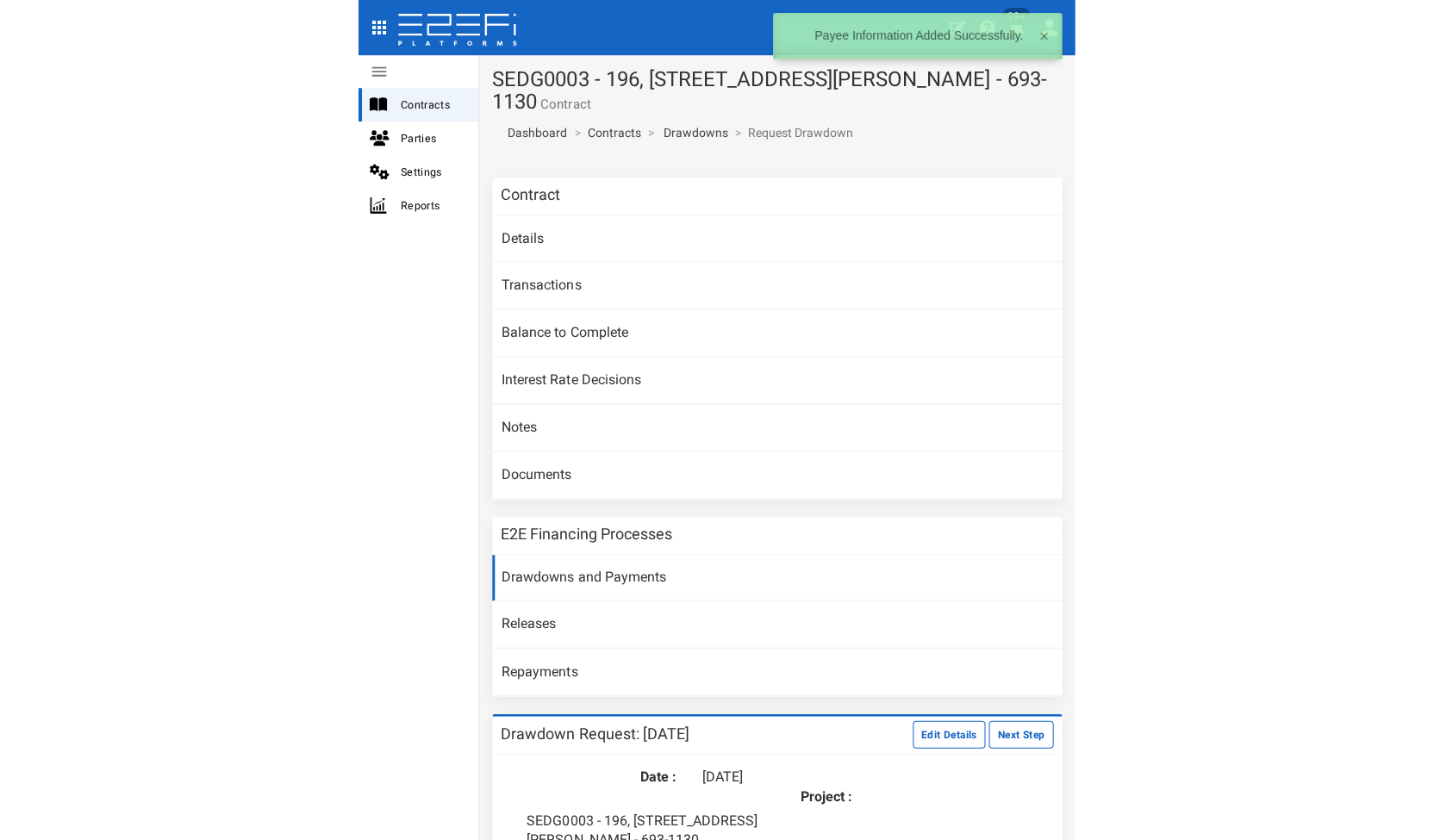 scroll, scrollTop: 0, scrollLeft: 0, axis: both 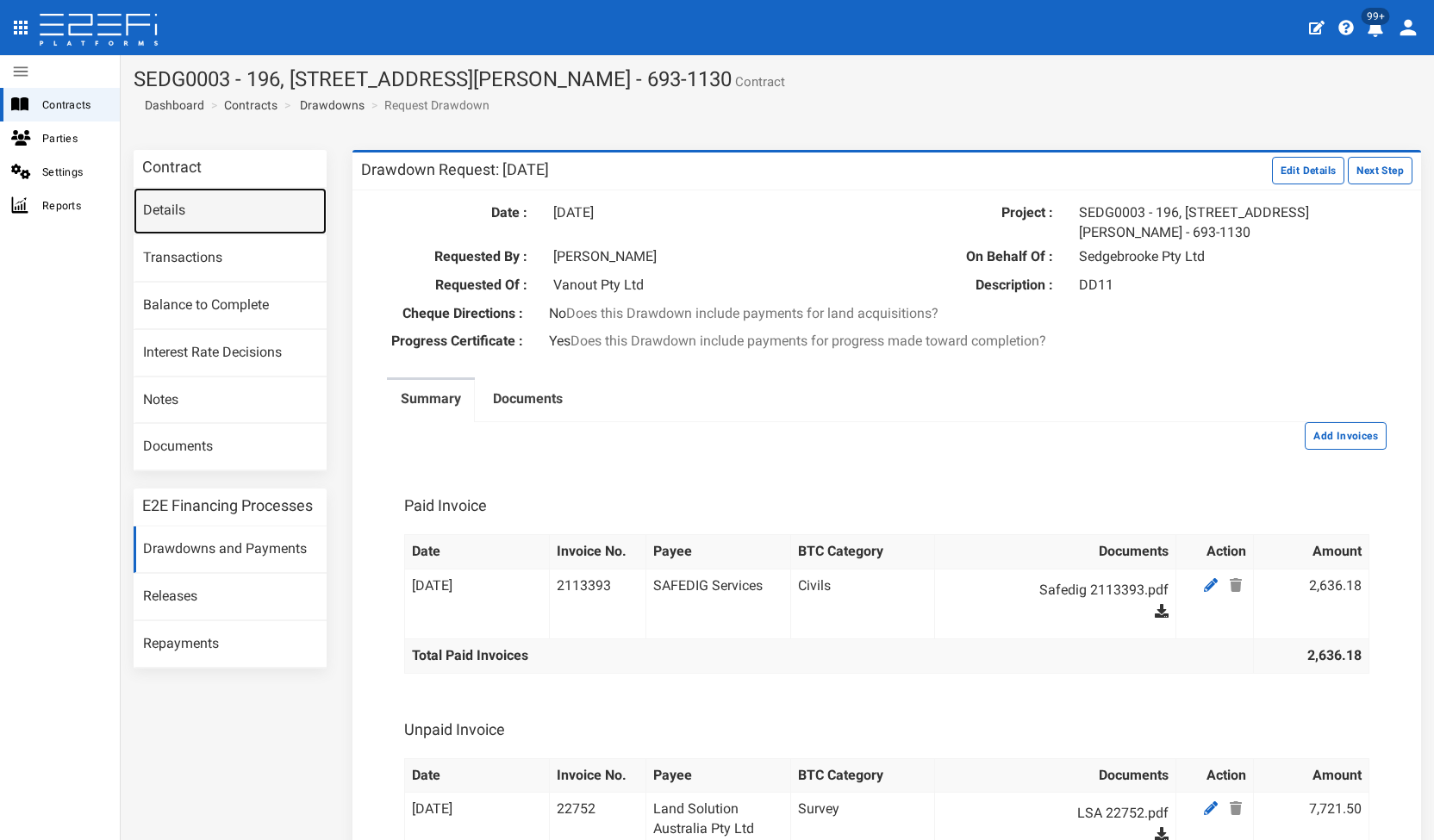 click on "Details" at bounding box center (230, 211) 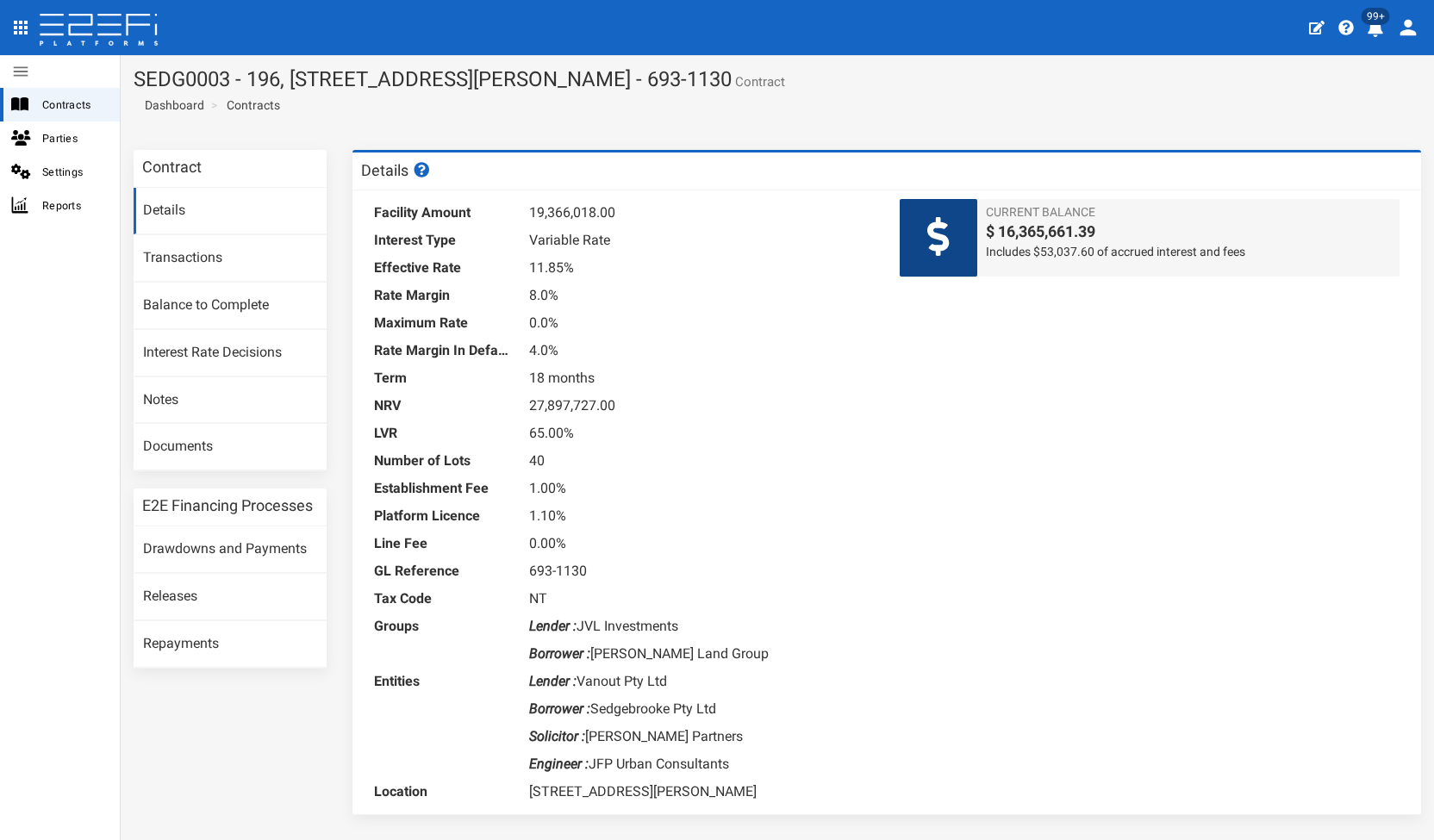 scroll, scrollTop: 0, scrollLeft: 0, axis: both 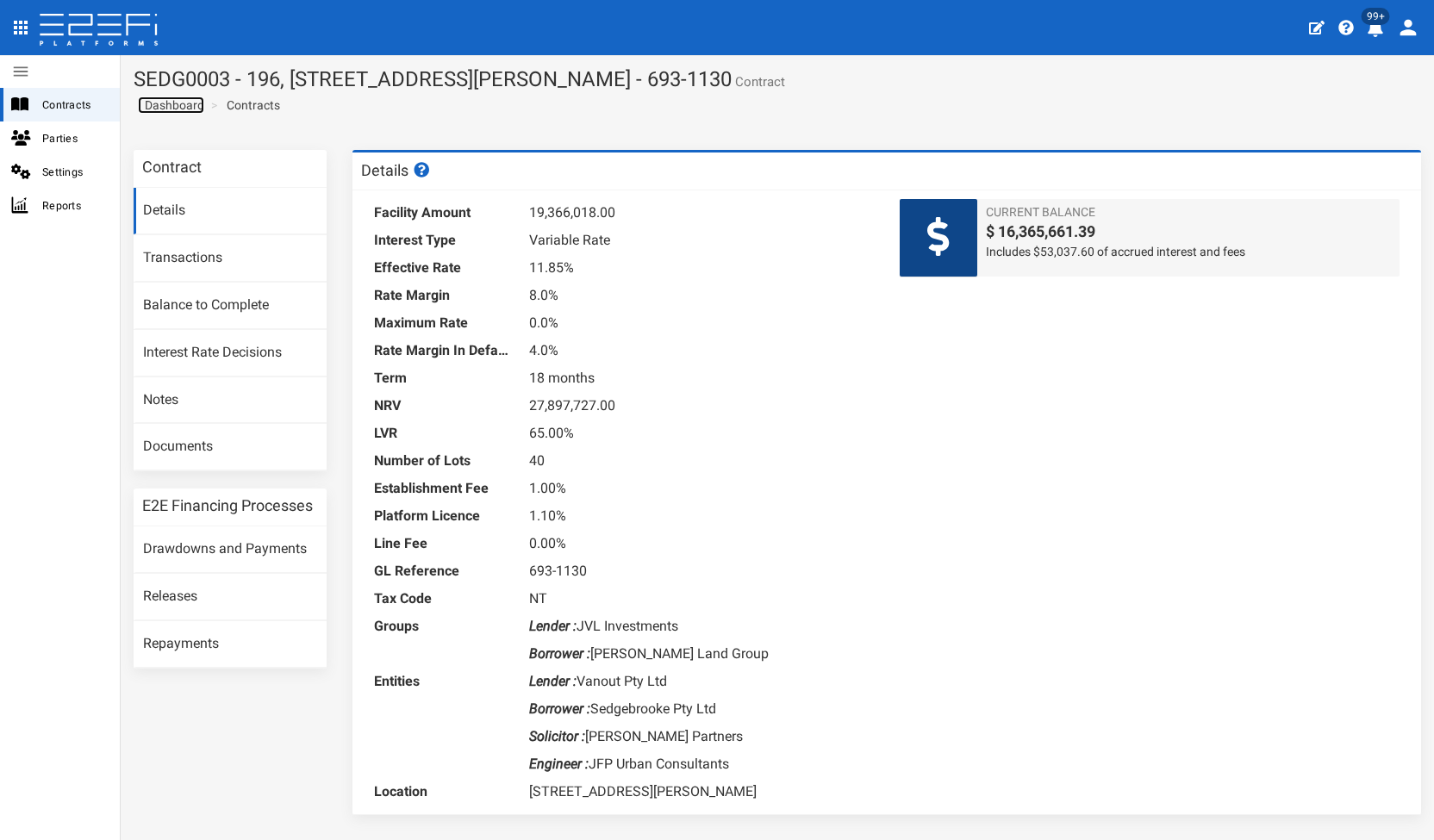 click on "Dashboard" at bounding box center (171, 105) 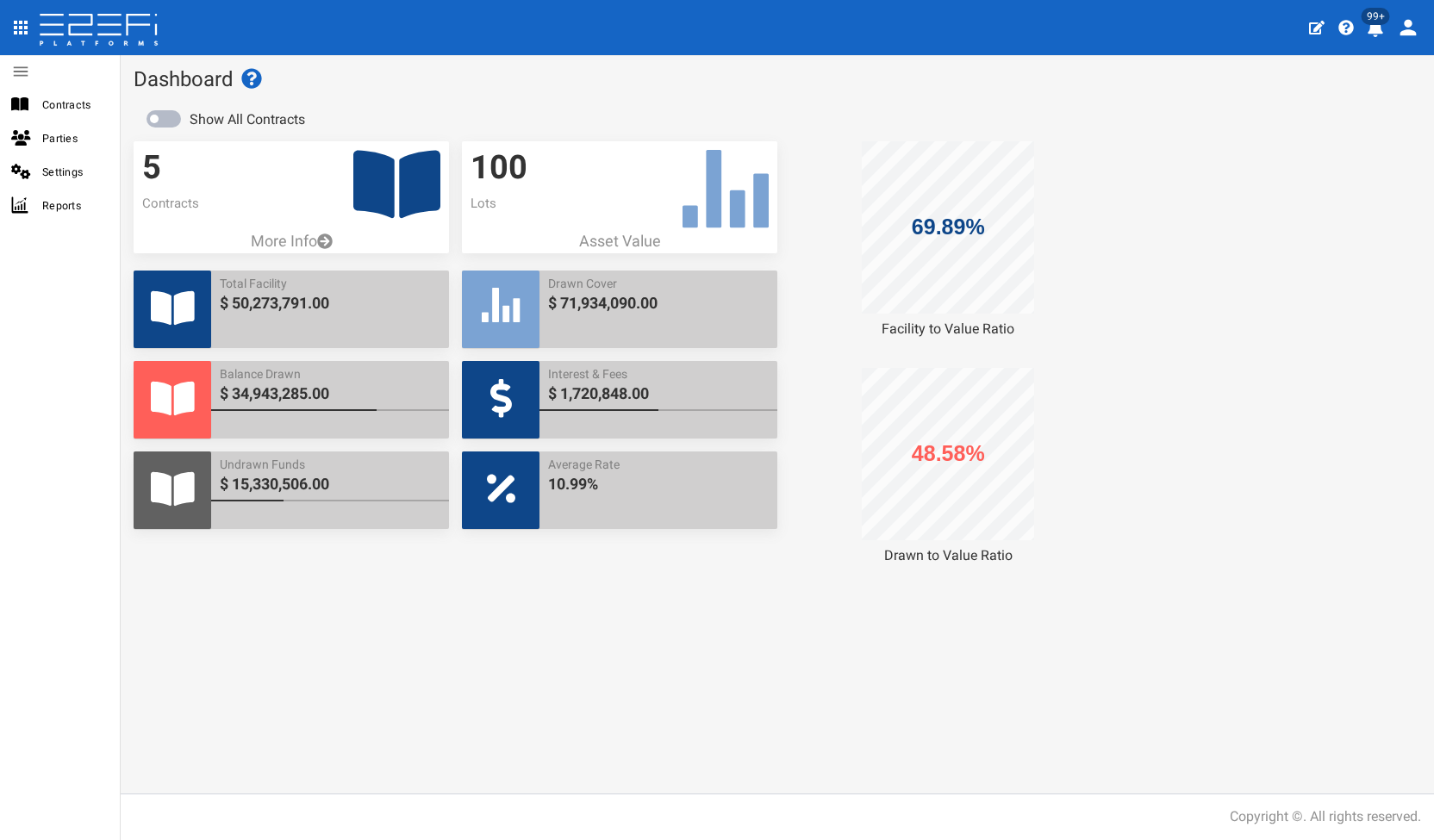scroll, scrollTop: 0, scrollLeft: 0, axis: both 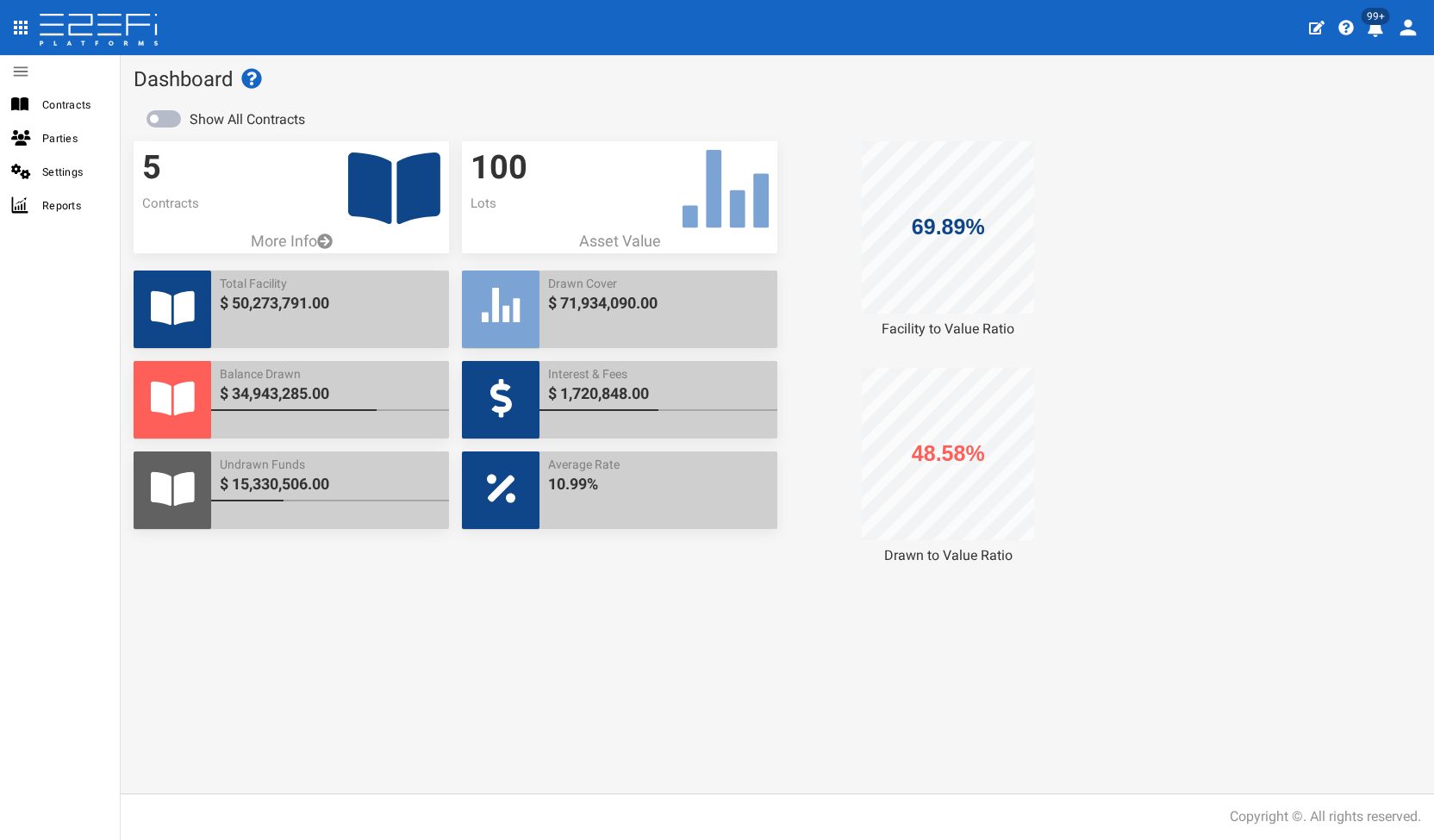 click 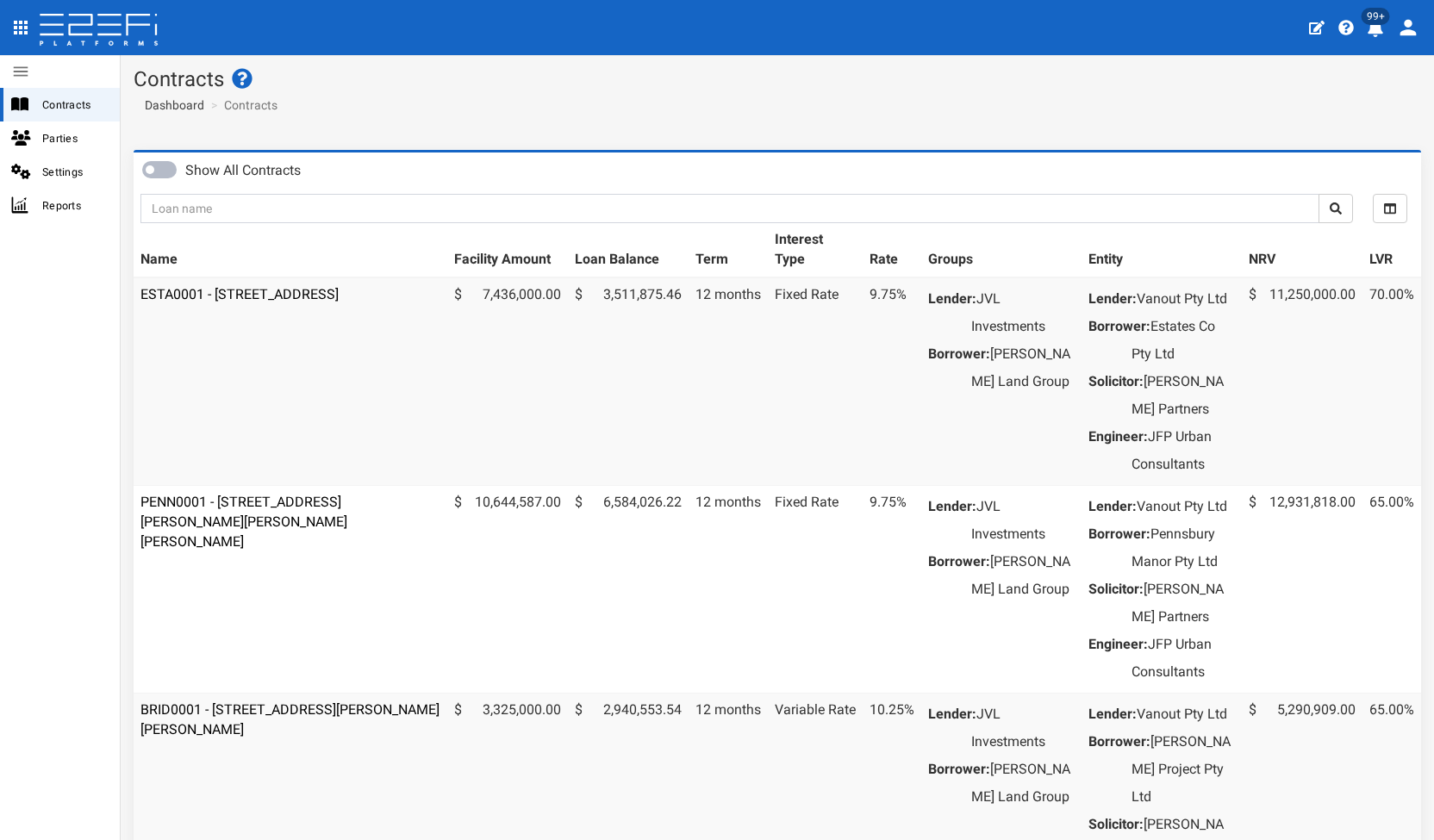 scroll, scrollTop: 0, scrollLeft: 0, axis: both 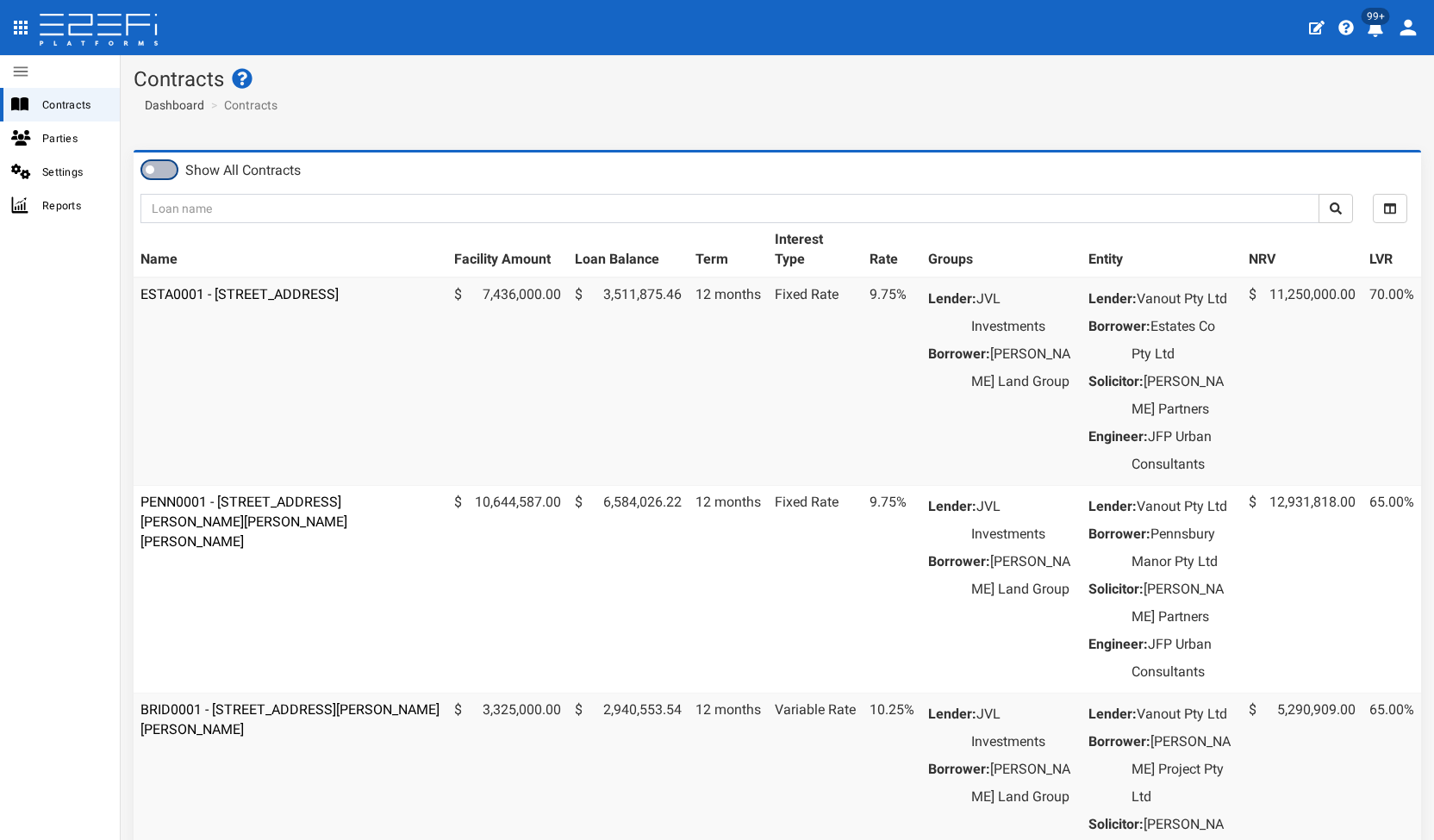click at bounding box center (159, 170) 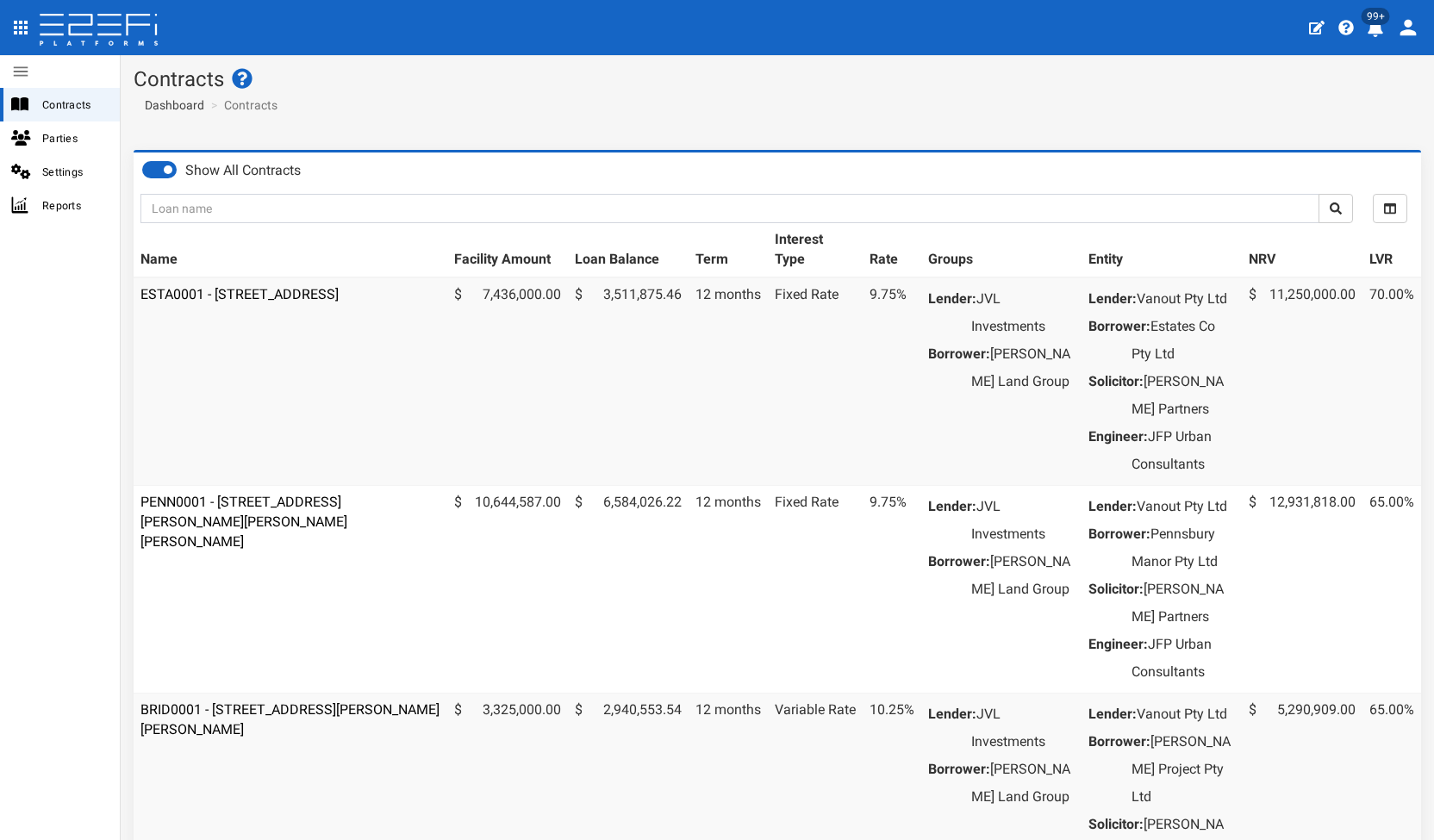 scroll, scrollTop: 0, scrollLeft: 0, axis: both 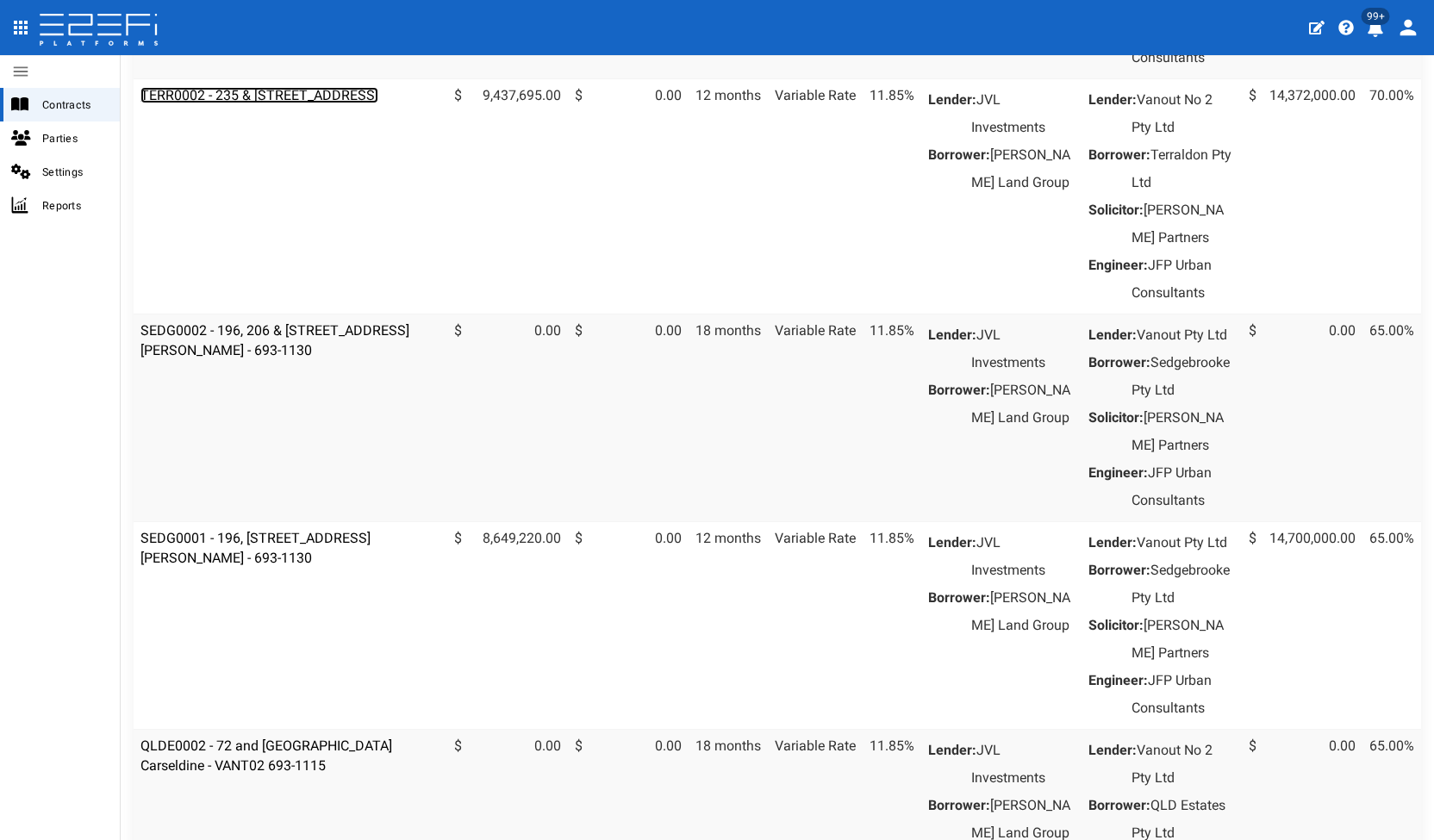 click on "TERR0002 - 235 & [STREET_ADDRESS]" at bounding box center (259, 95) 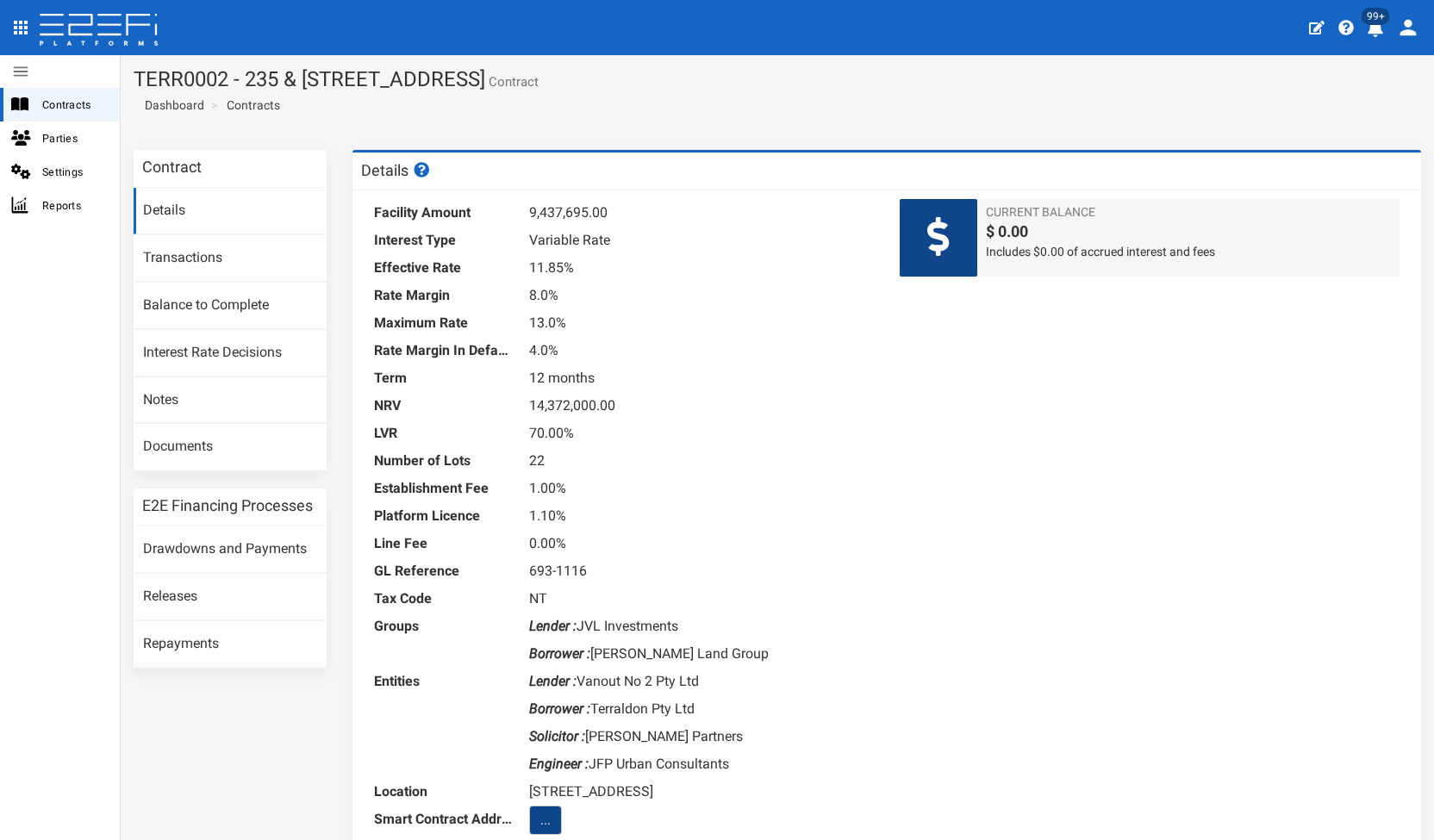 scroll, scrollTop: 0, scrollLeft: 0, axis: both 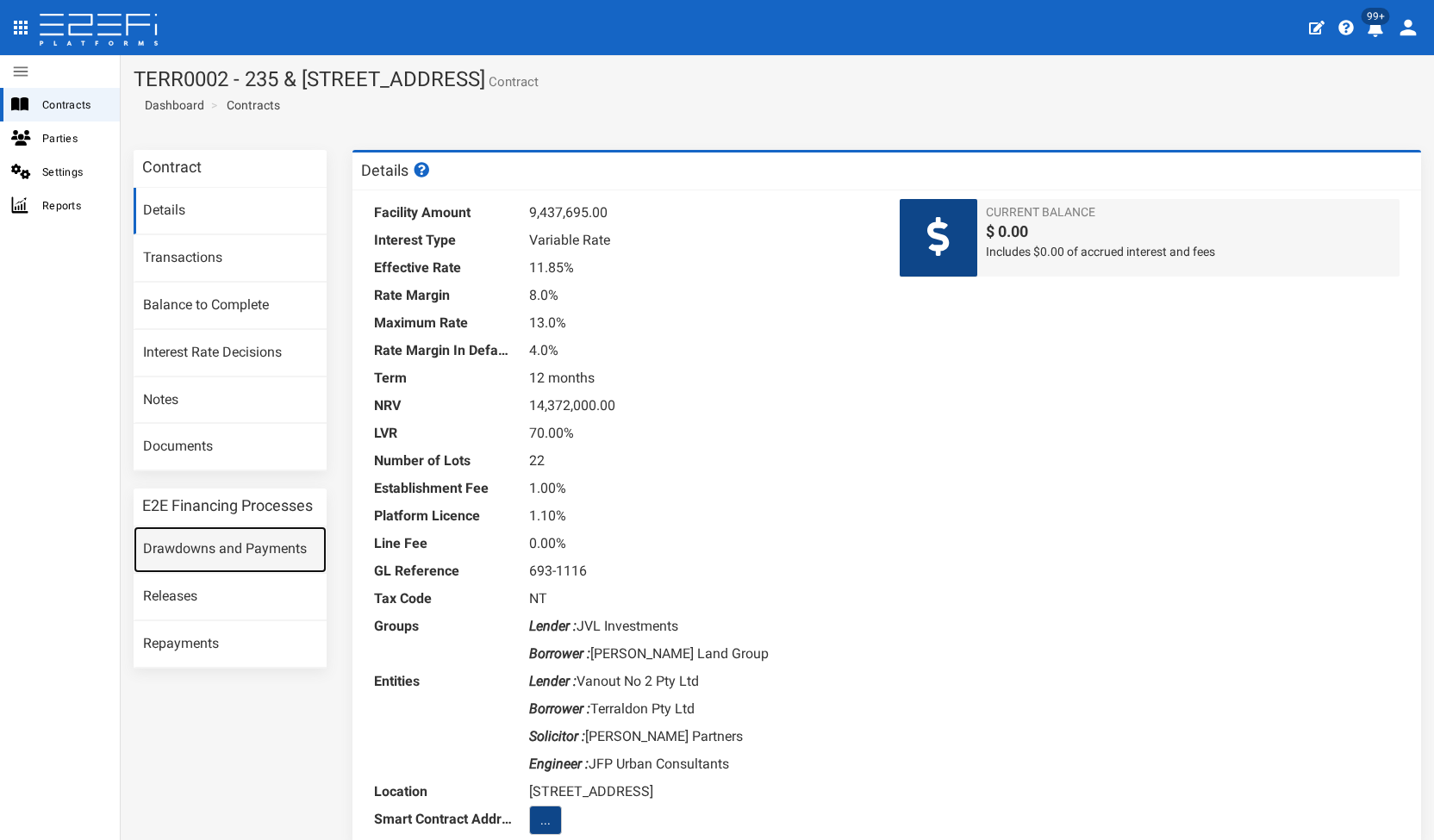 click on "Drawdowns and Payments" at bounding box center (230, 550) 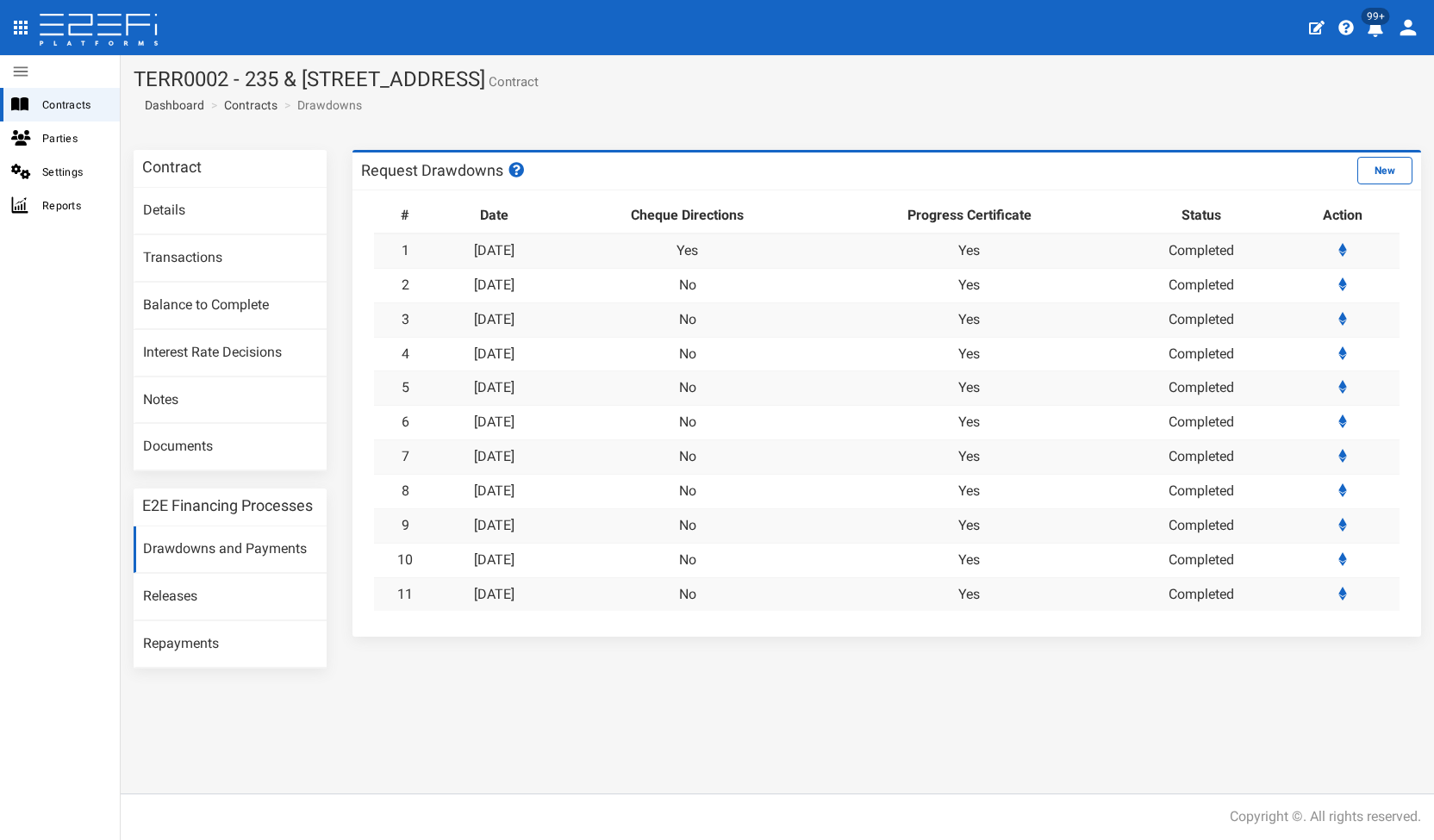 scroll, scrollTop: 0, scrollLeft: 0, axis: both 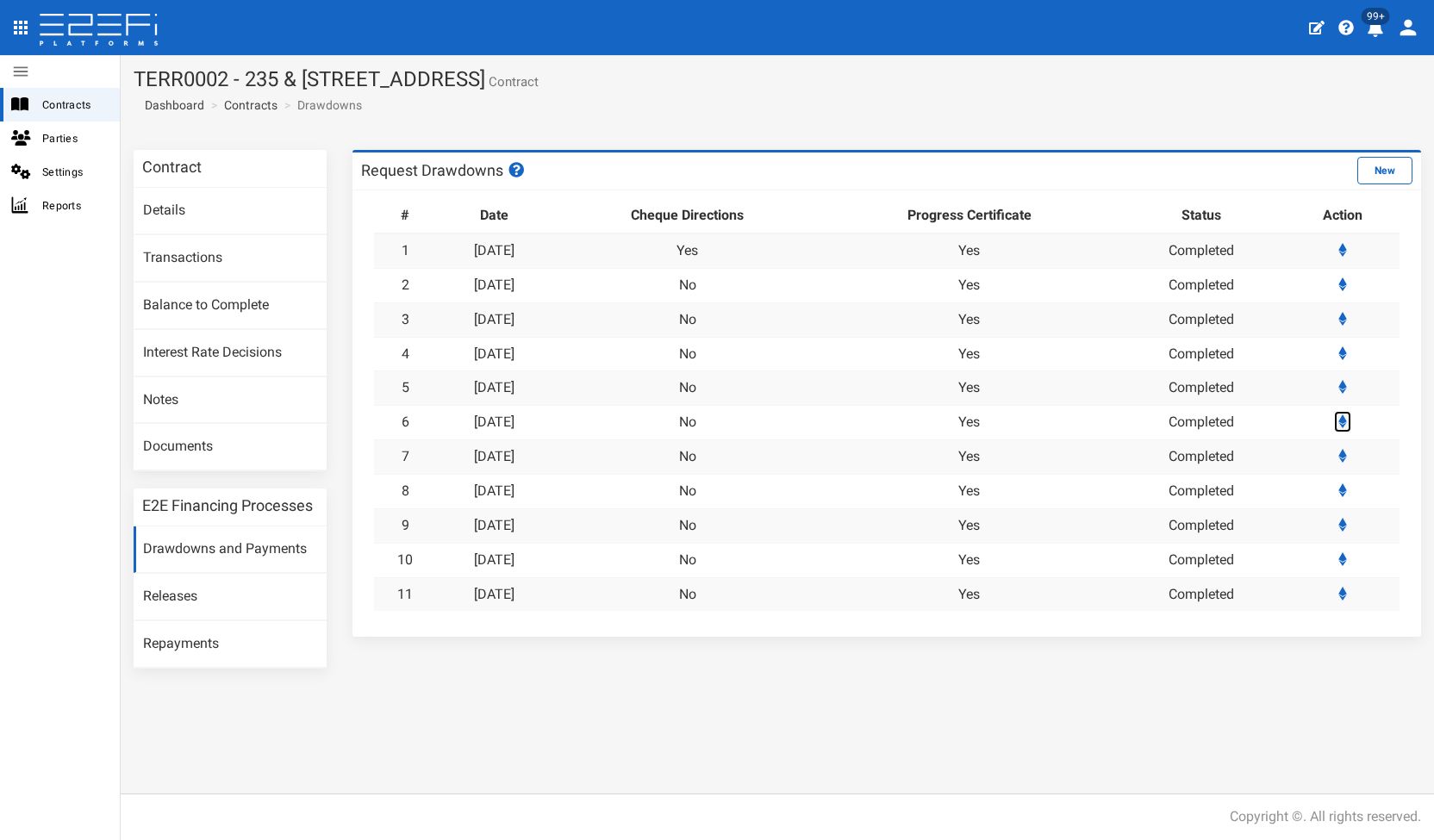 click 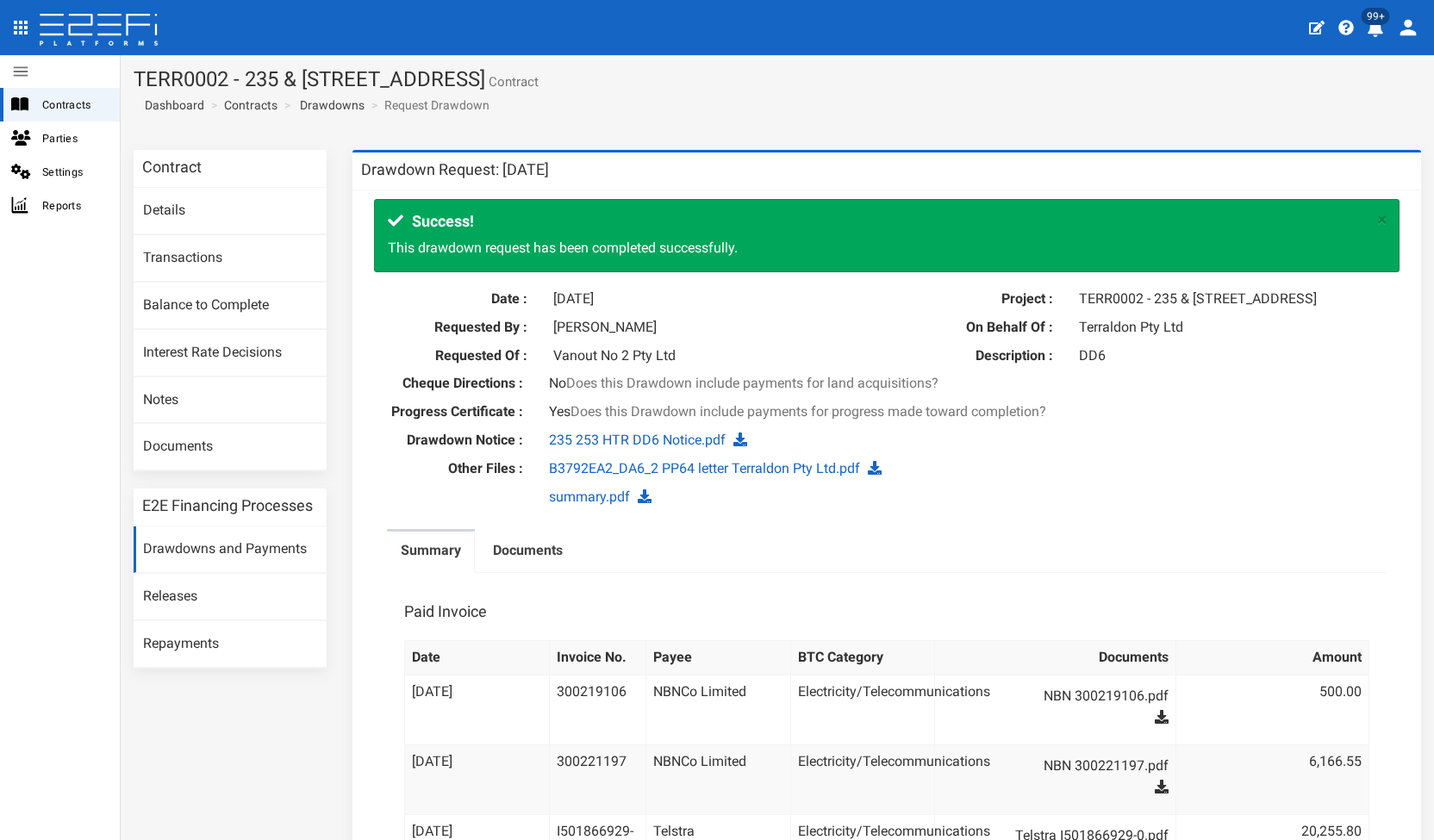 scroll, scrollTop: 0, scrollLeft: 0, axis: both 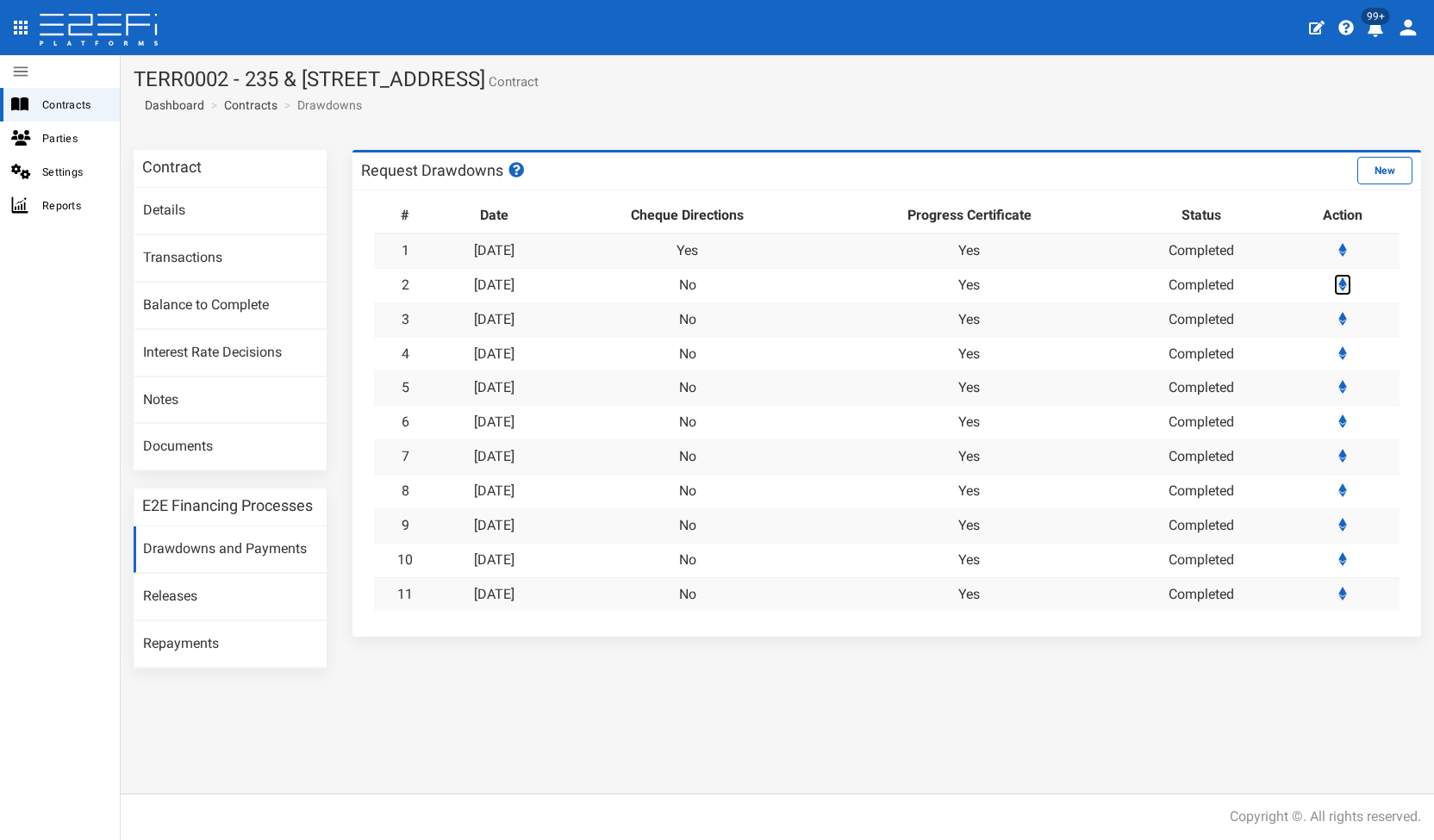 click at bounding box center (1343, 284) 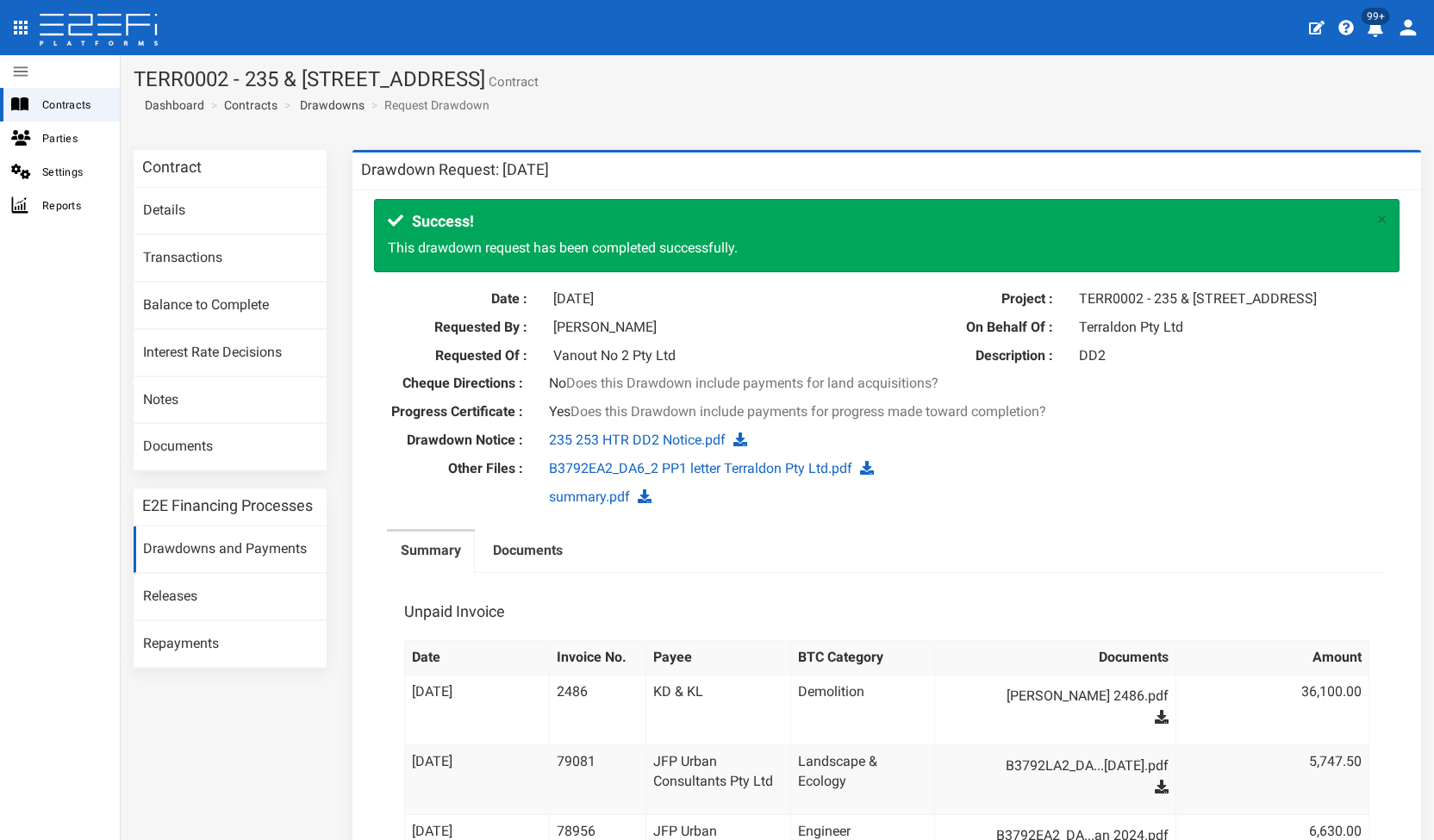 scroll, scrollTop: 0, scrollLeft: 0, axis: both 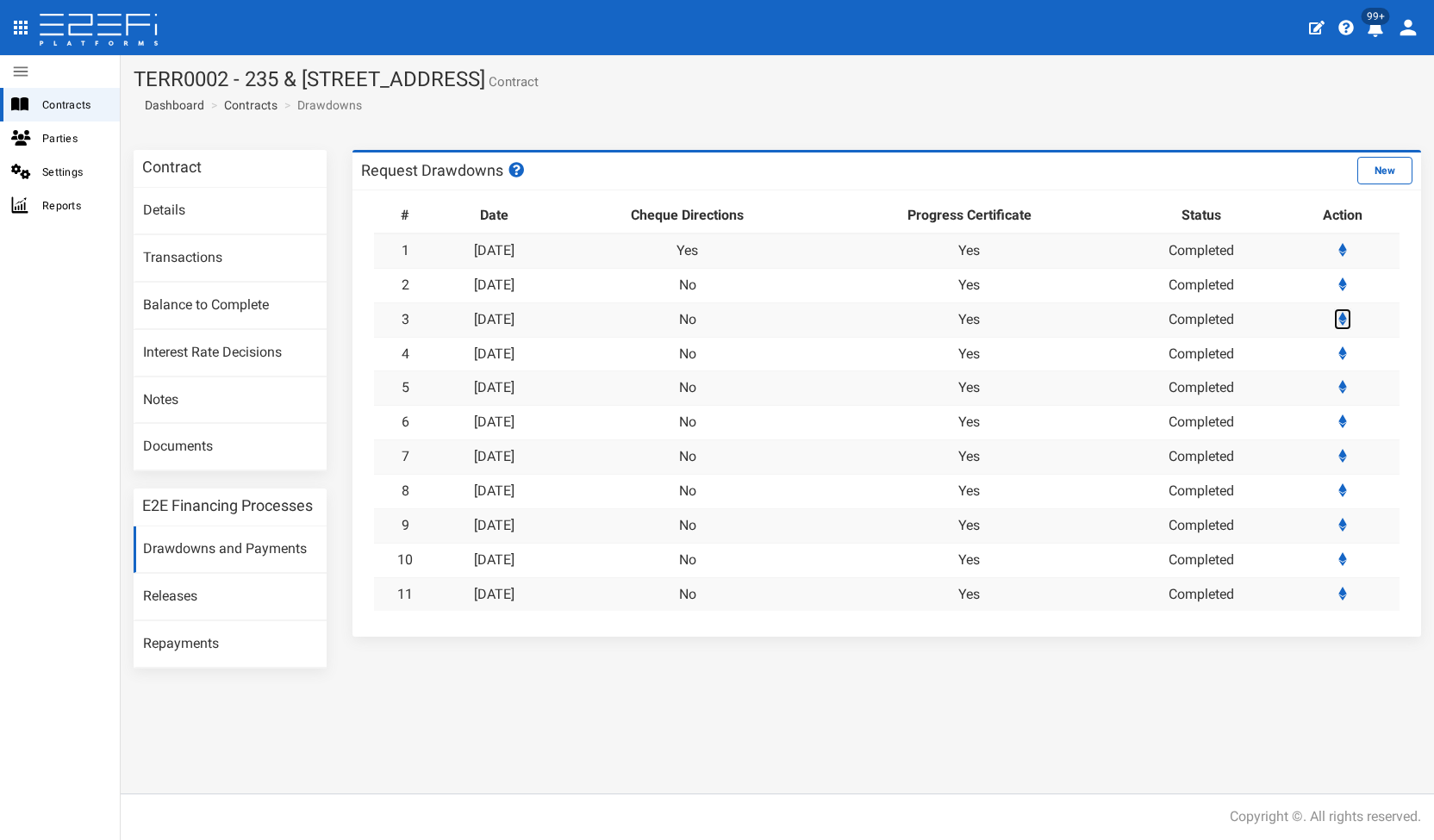 click at bounding box center (1343, 319) 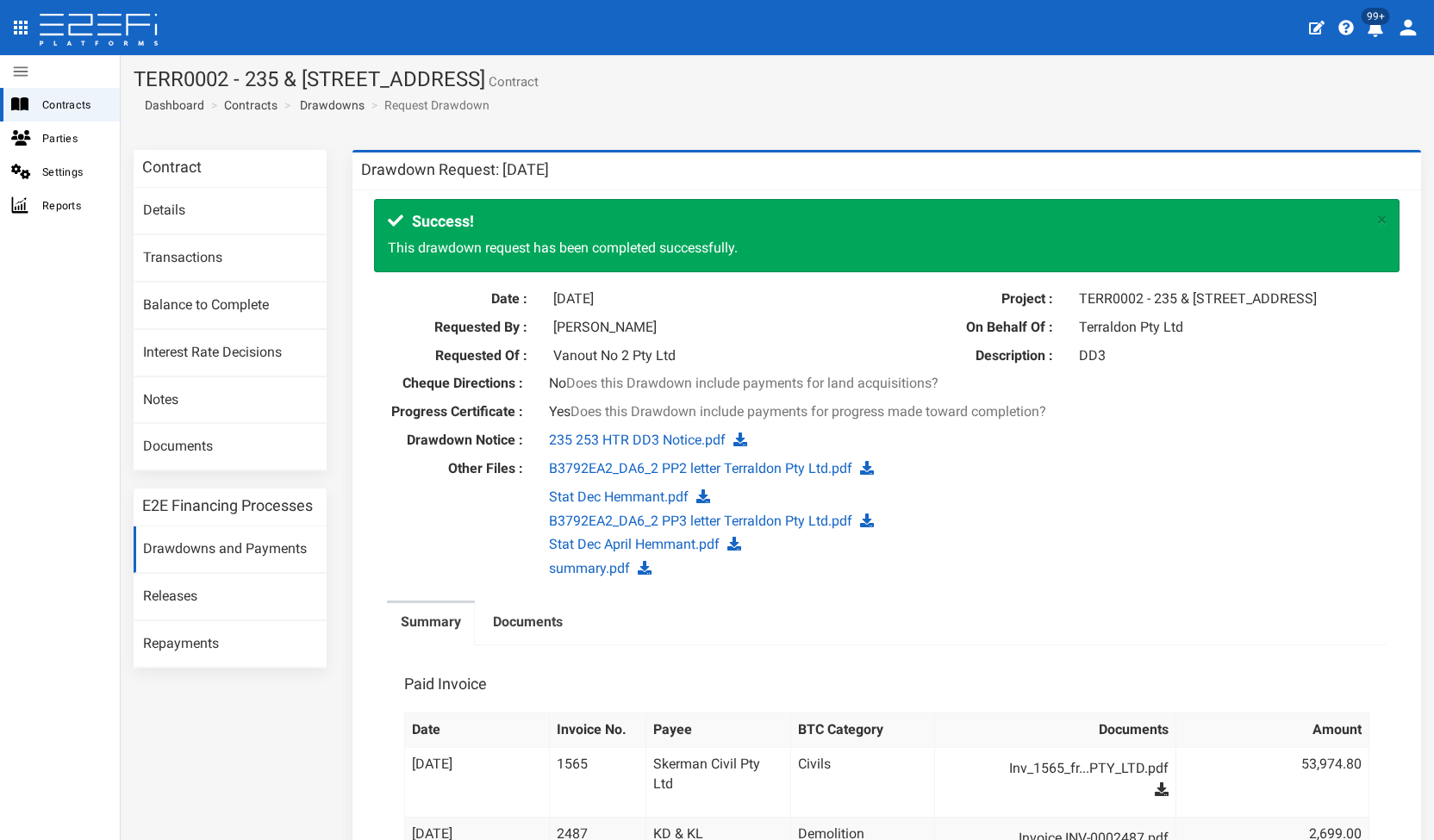 scroll, scrollTop: 0, scrollLeft: 0, axis: both 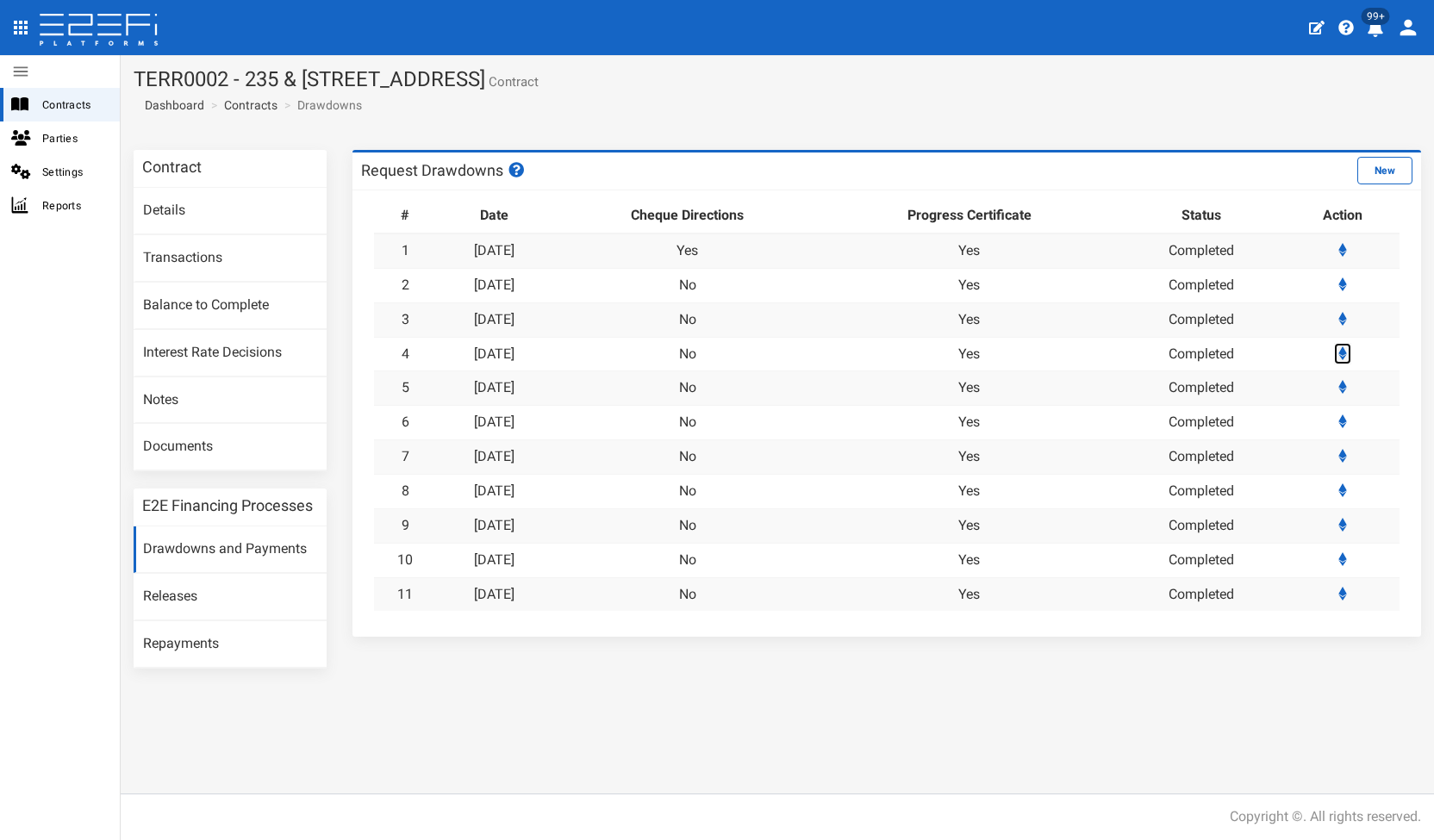 click 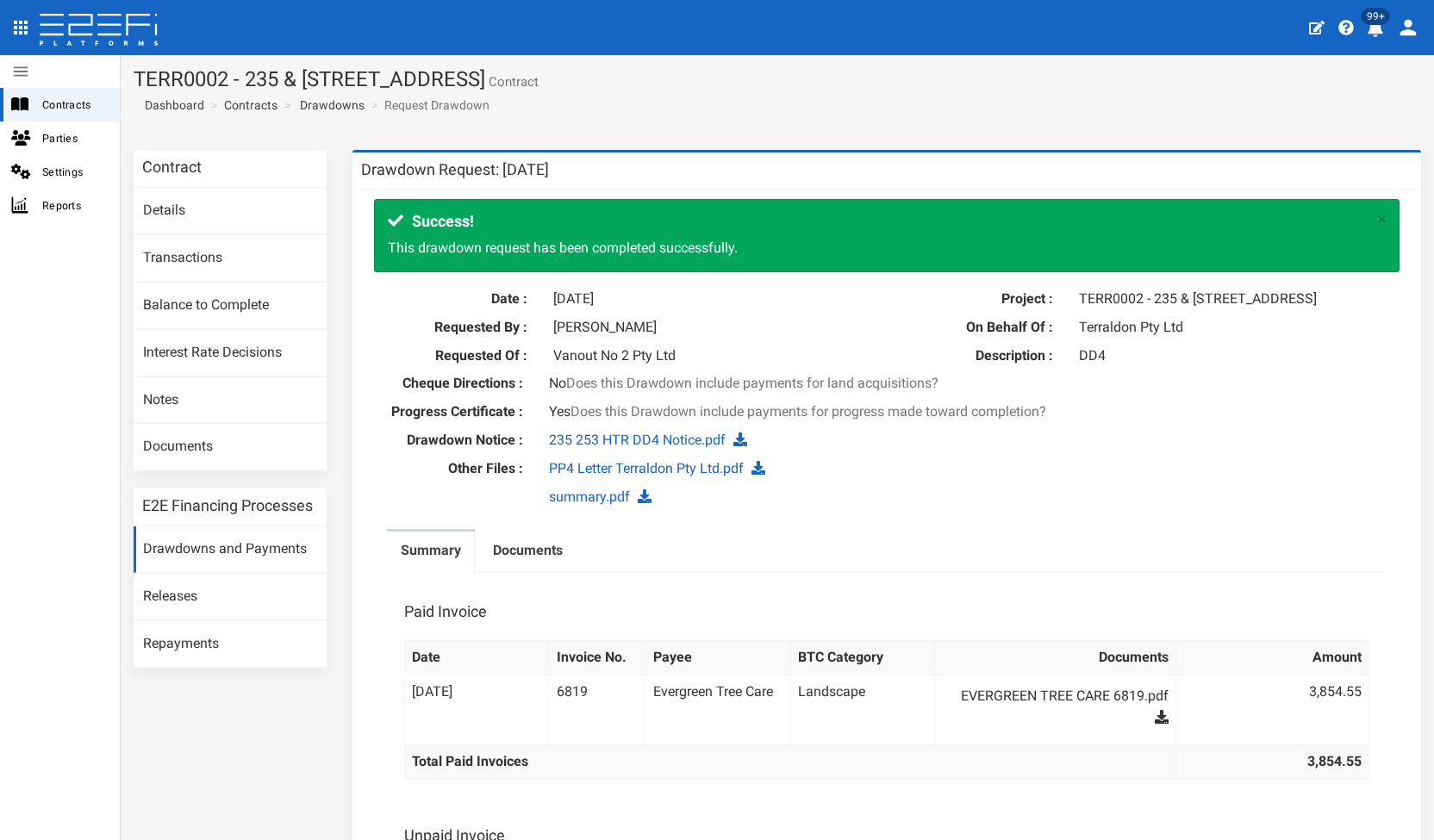 scroll, scrollTop: 0, scrollLeft: 0, axis: both 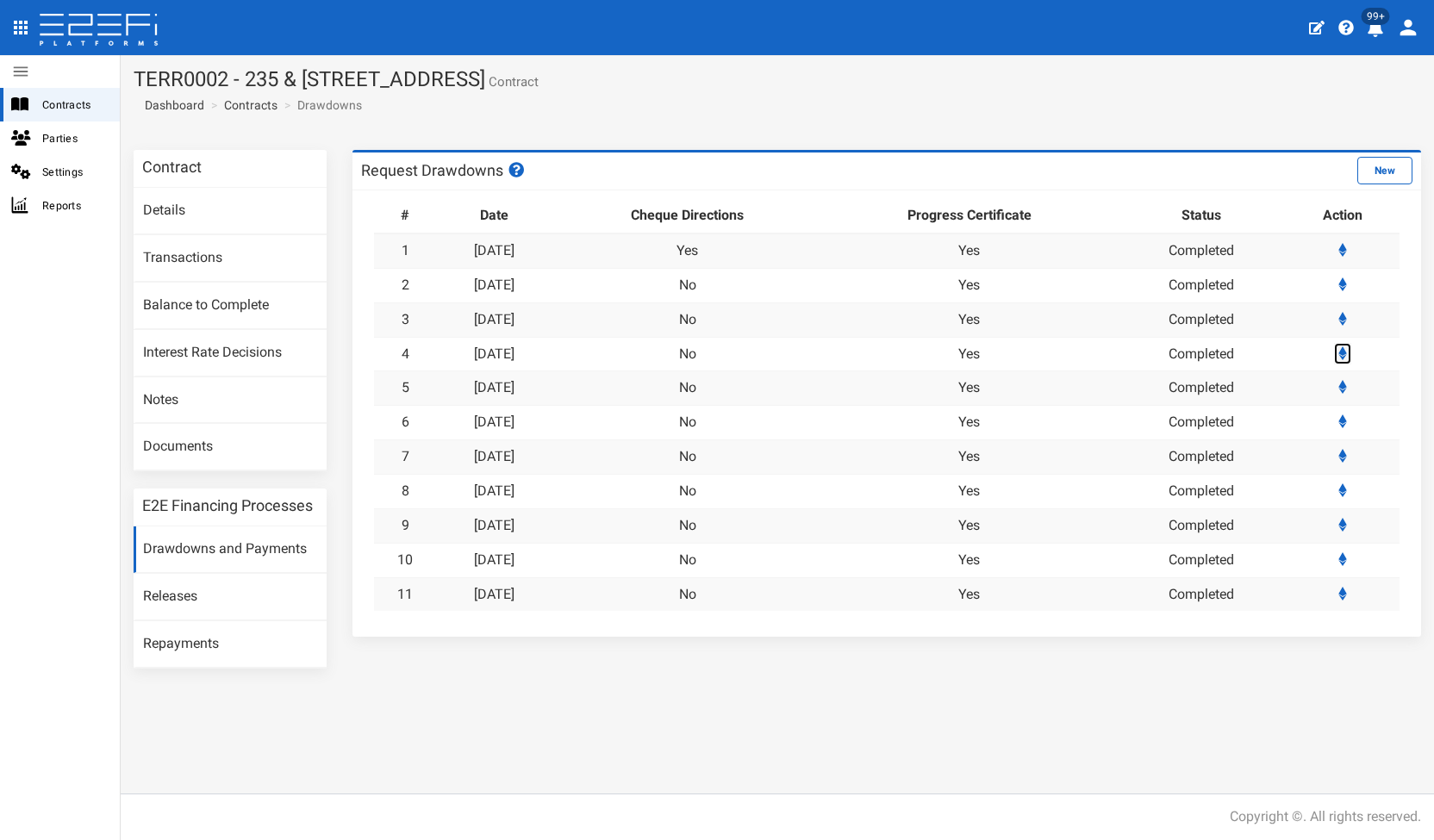 click 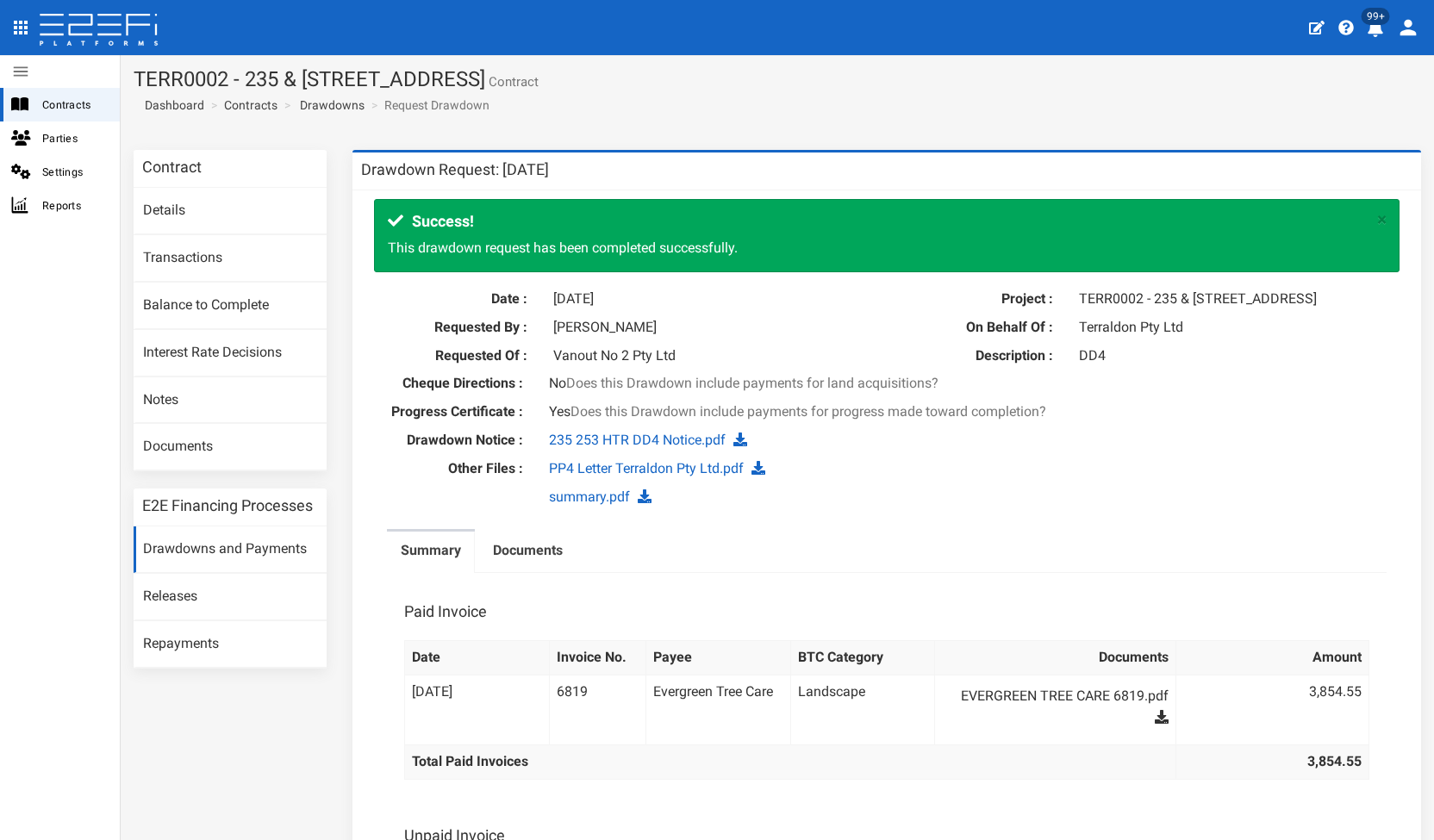 scroll, scrollTop: 0, scrollLeft: 0, axis: both 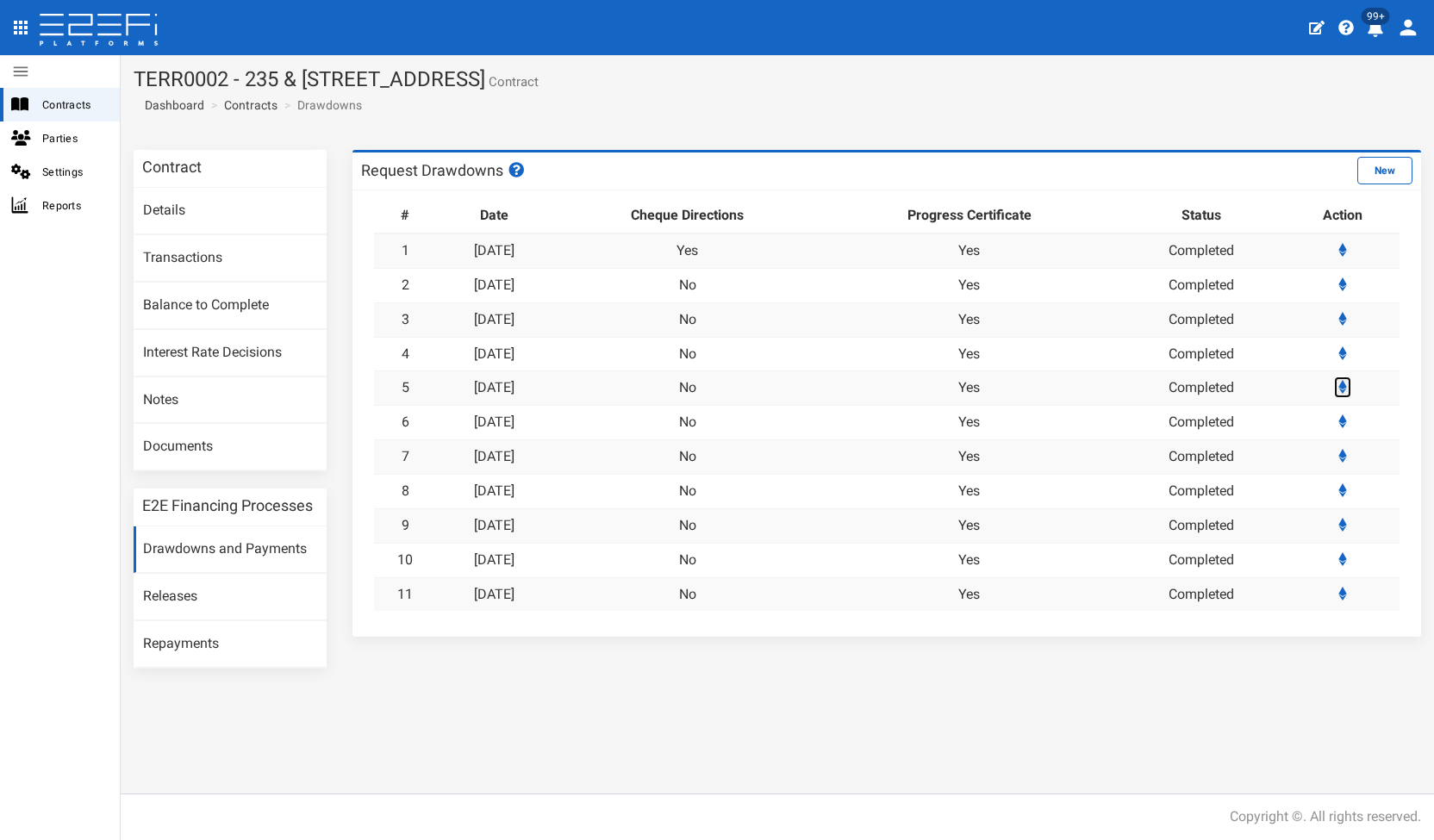 click 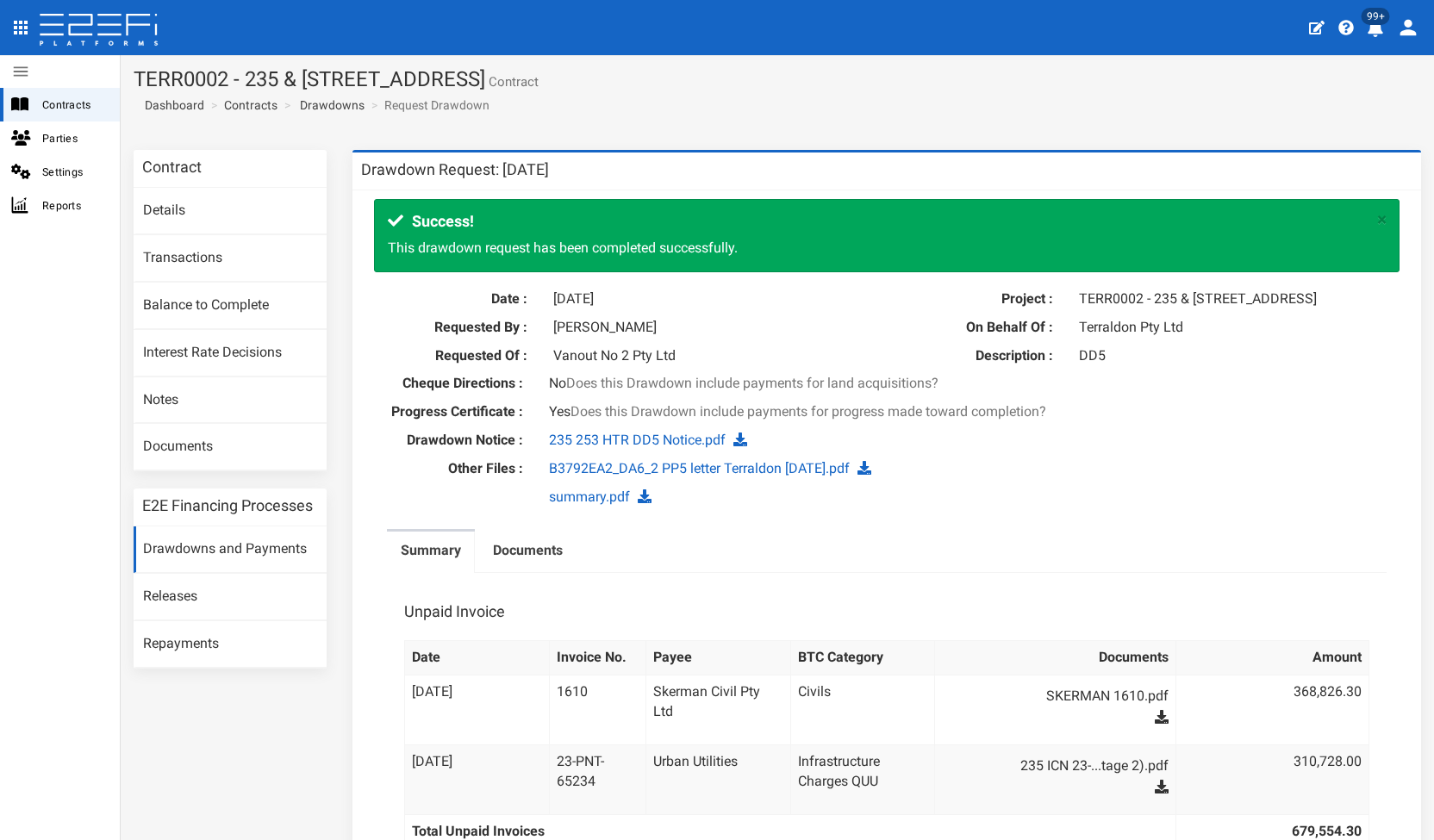 scroll, scrollTop: 0, scrollLeft: 0, axis: both 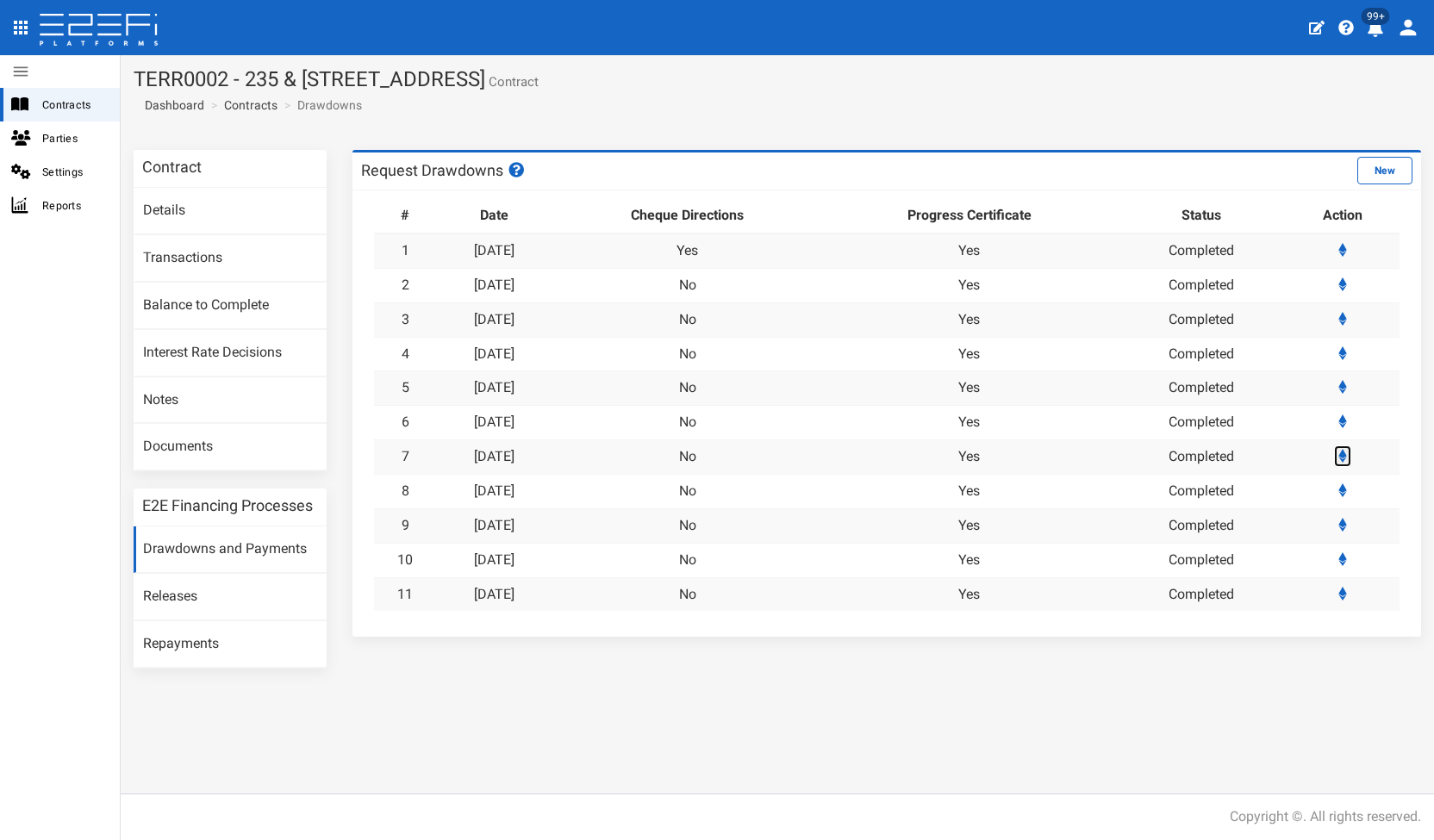 click 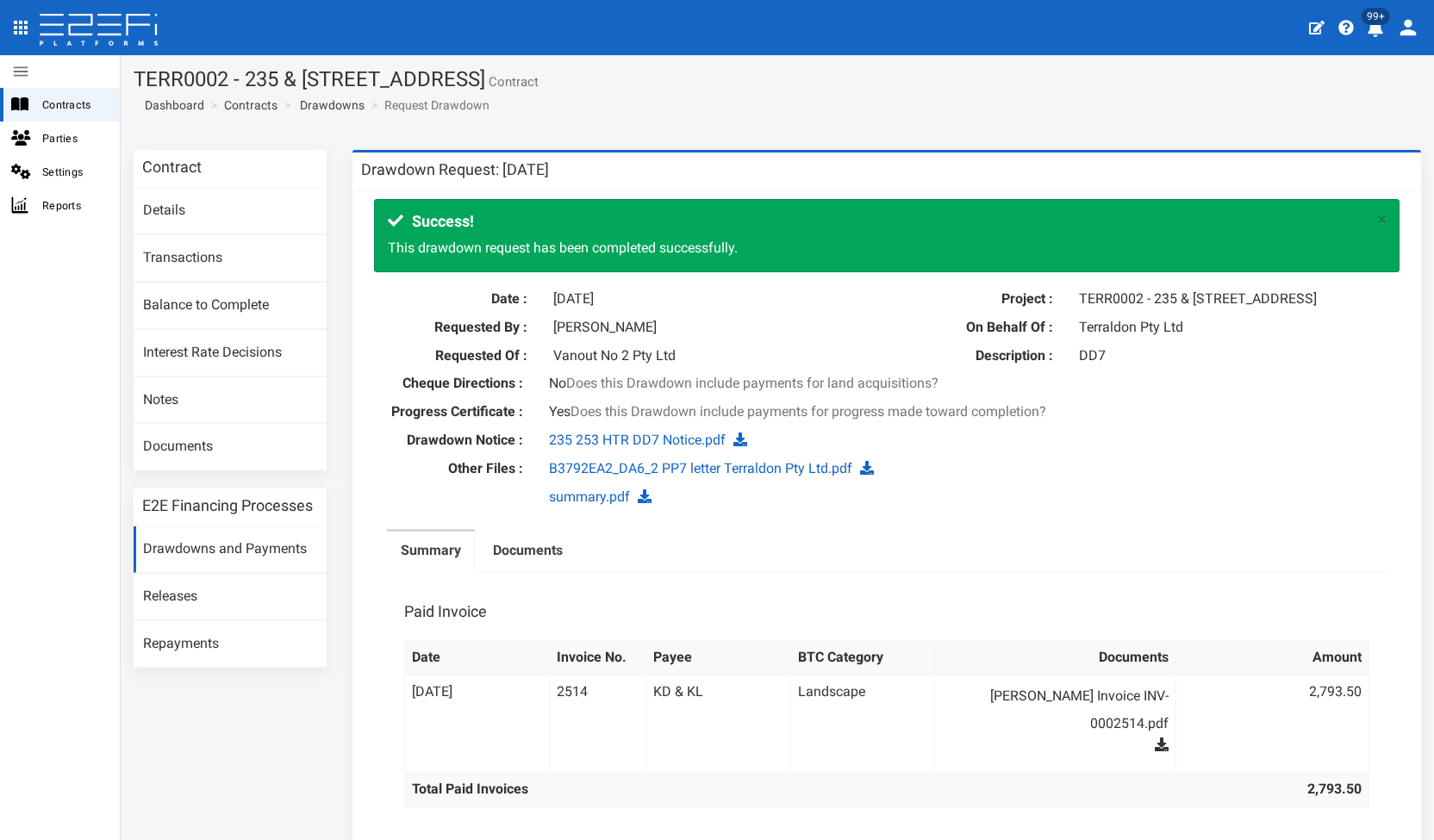 scroll, scrollTop: 0, scrollLeft: 0, axis: both 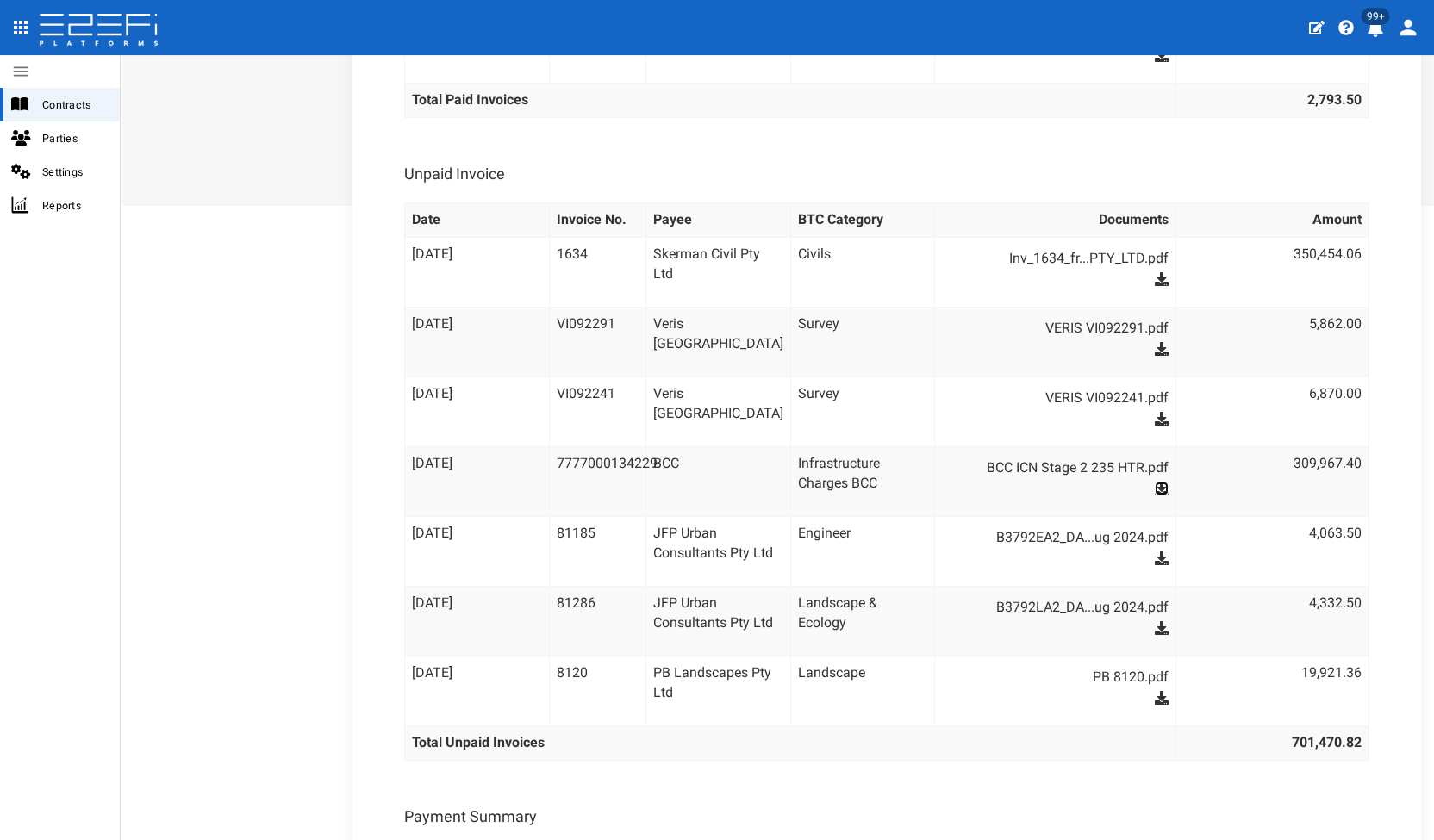 click 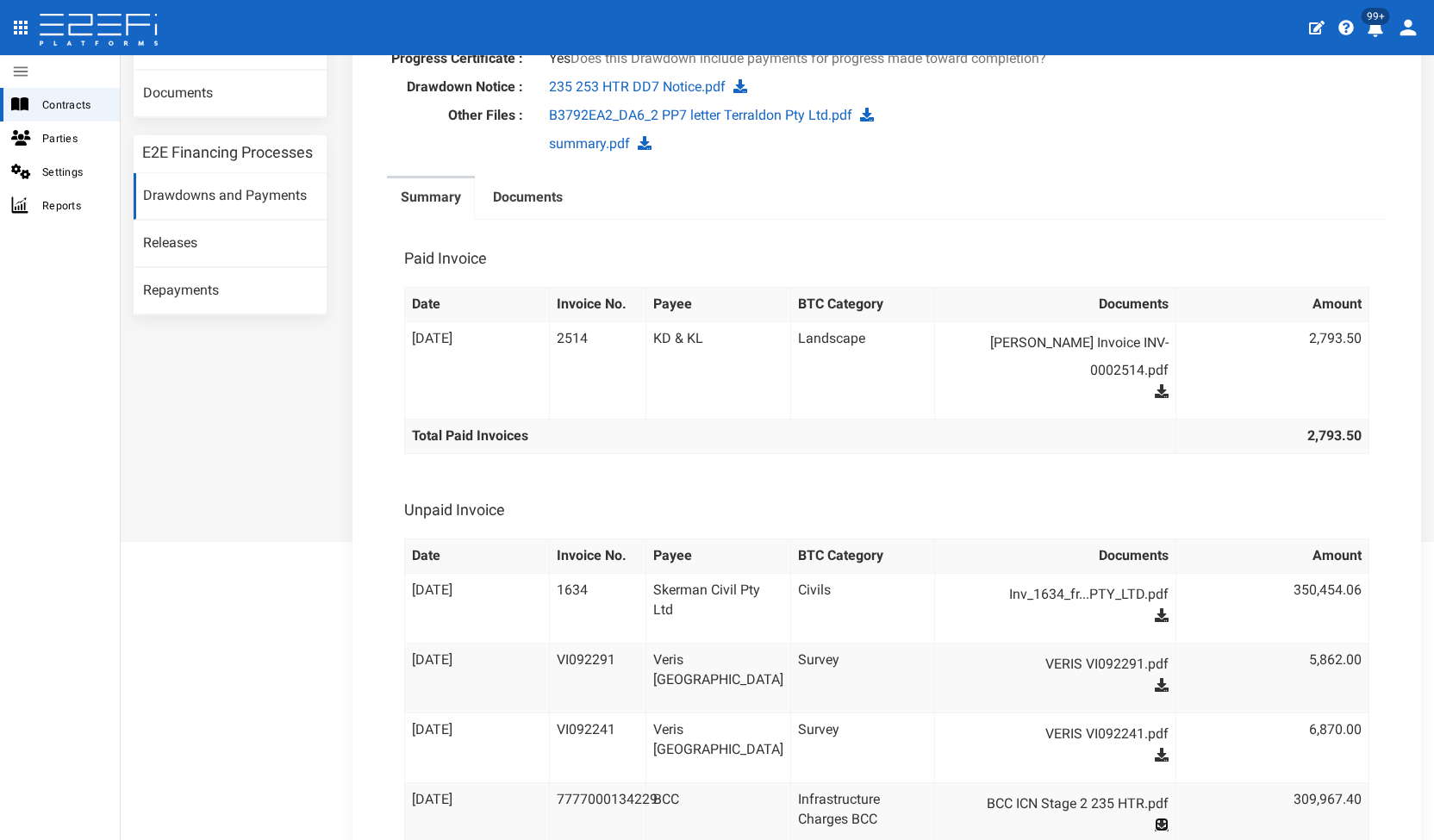 scroll, scrollTop: 86, scrollLeft: 0, axis: vertical 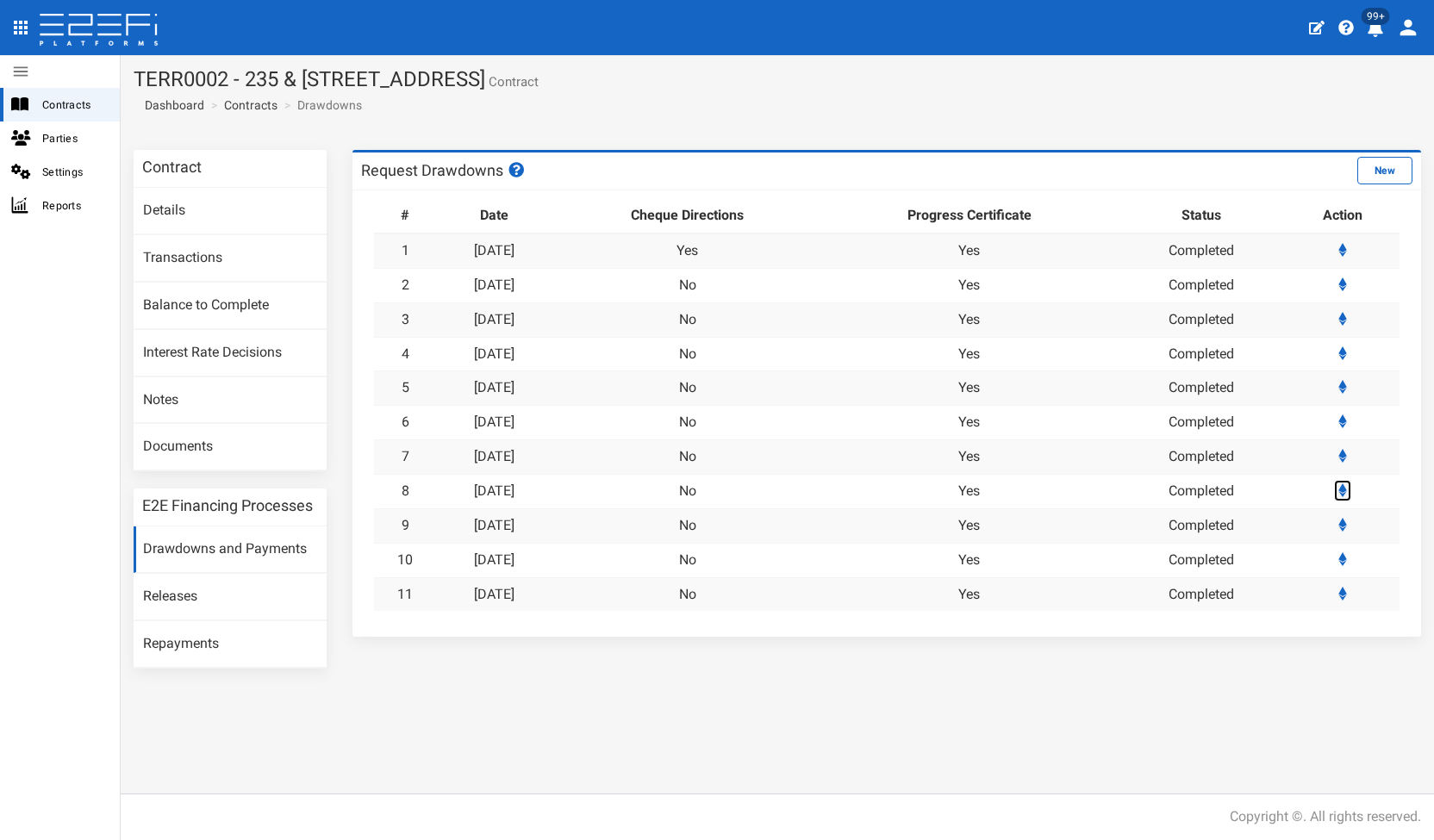 click 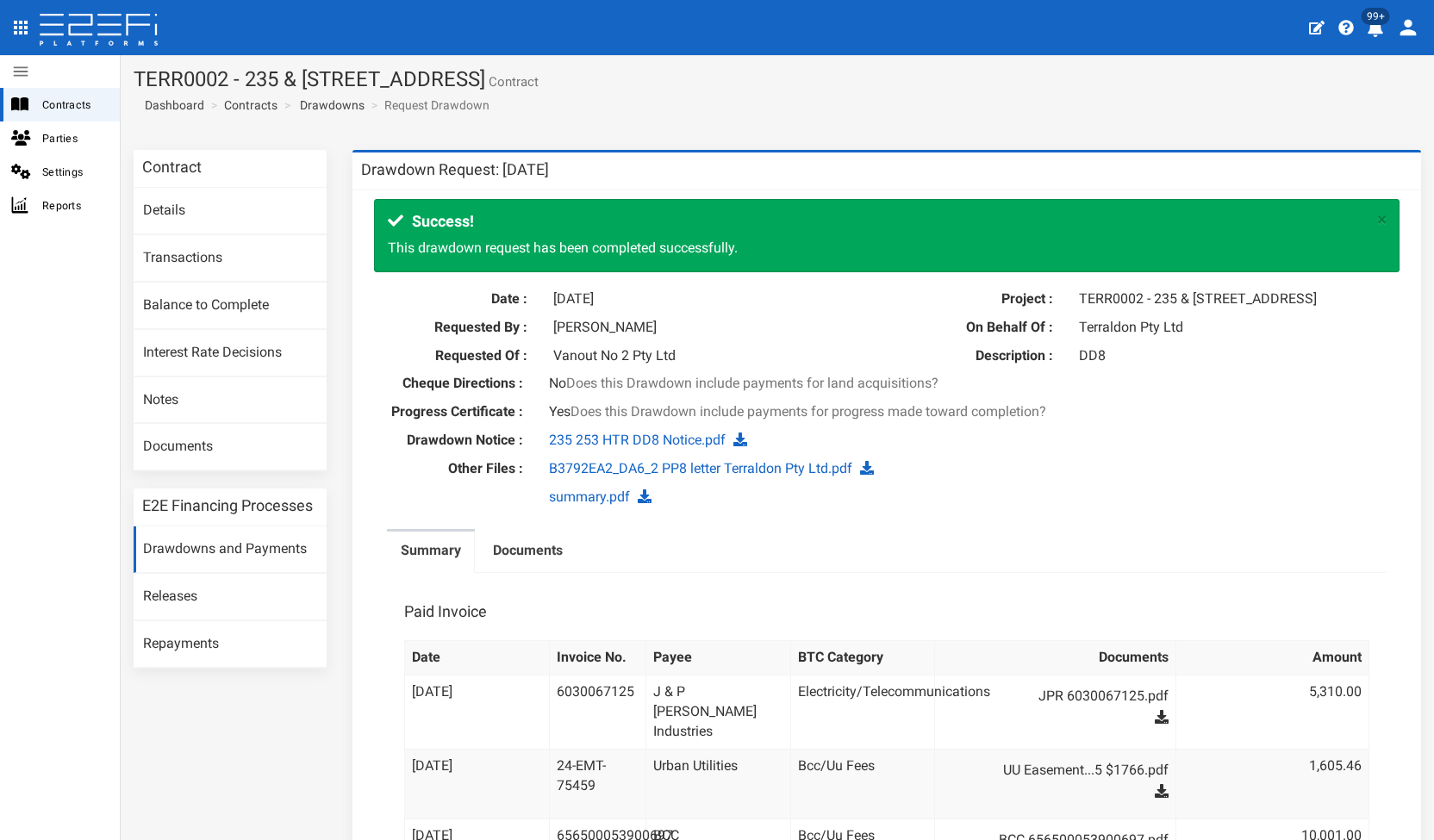 scroll, scrollTop: 0, scrollLeft: 0, axis: both 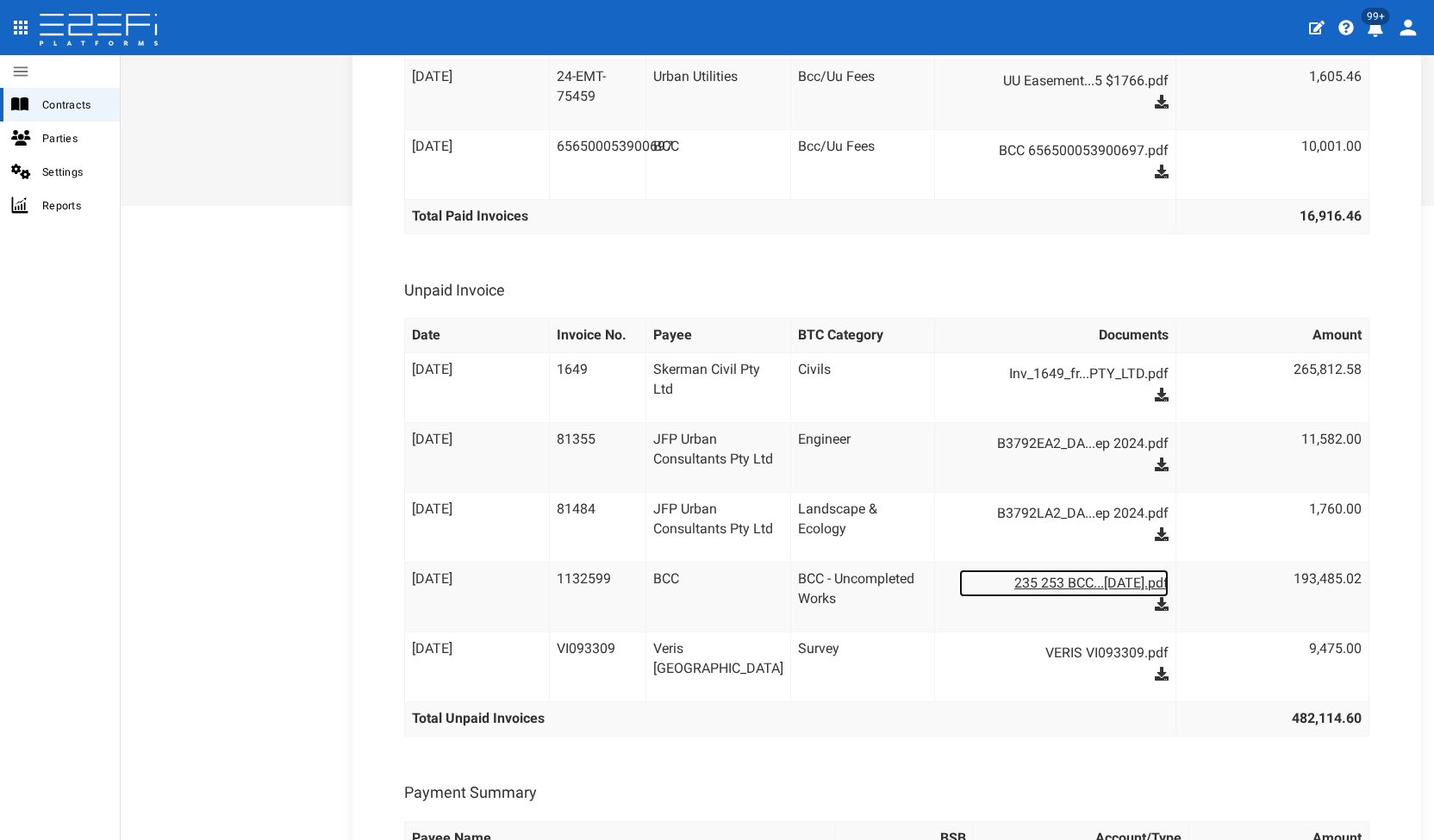 click on "235 253 BCC...5.10.24.pdf" at bounding box center (1063, 583) 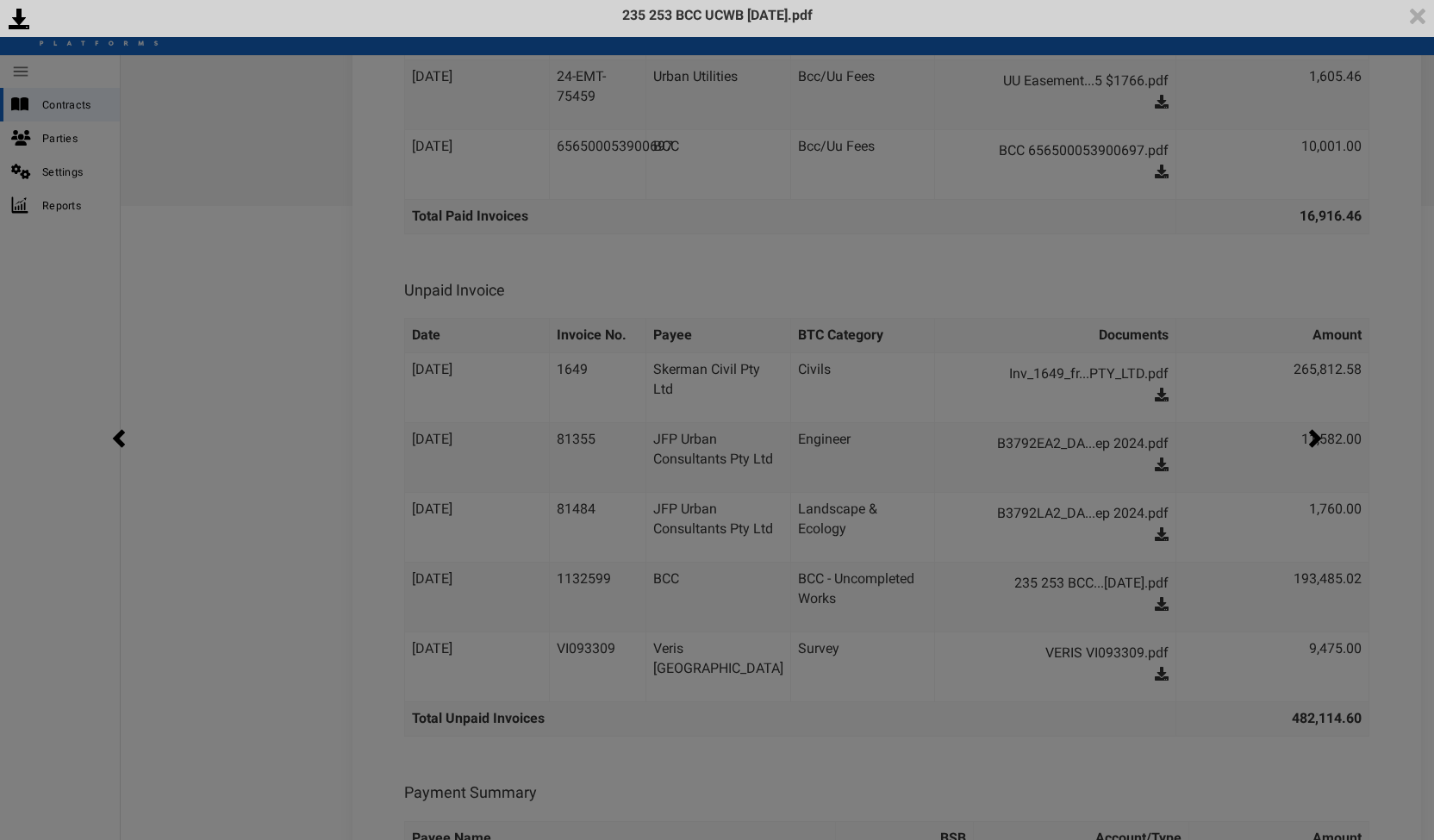 click on "<p>Your browser does not support iframes.</p><script type="text/javascript">alert("Your browser does not support iframes.")</script><iframe> 235 253 BCC UCWB 25.10.24.pdf" at bounding box center [717, 420] 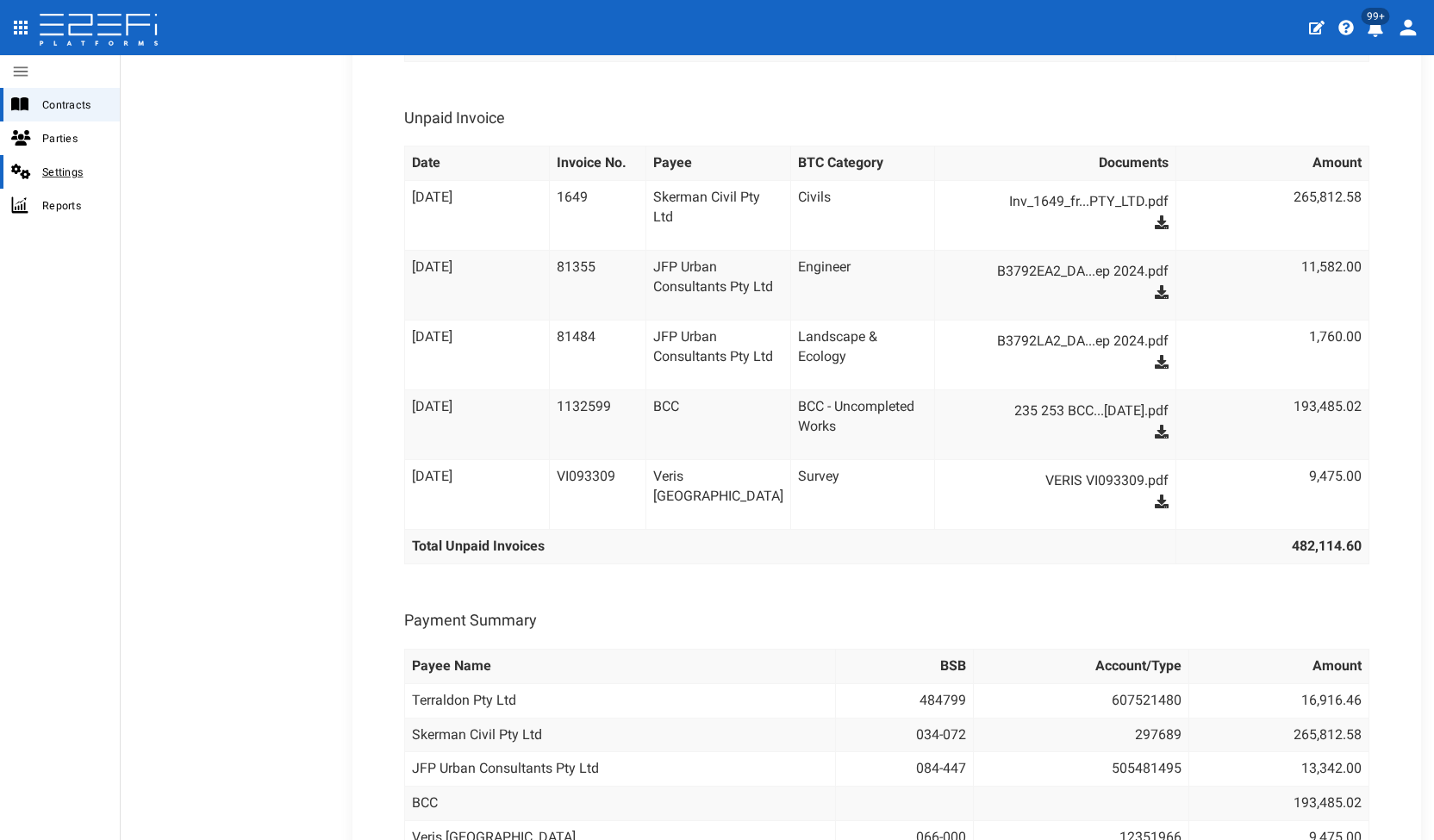 scroll, scrollTop: 862, scrollLeft: 0, axis: vertical 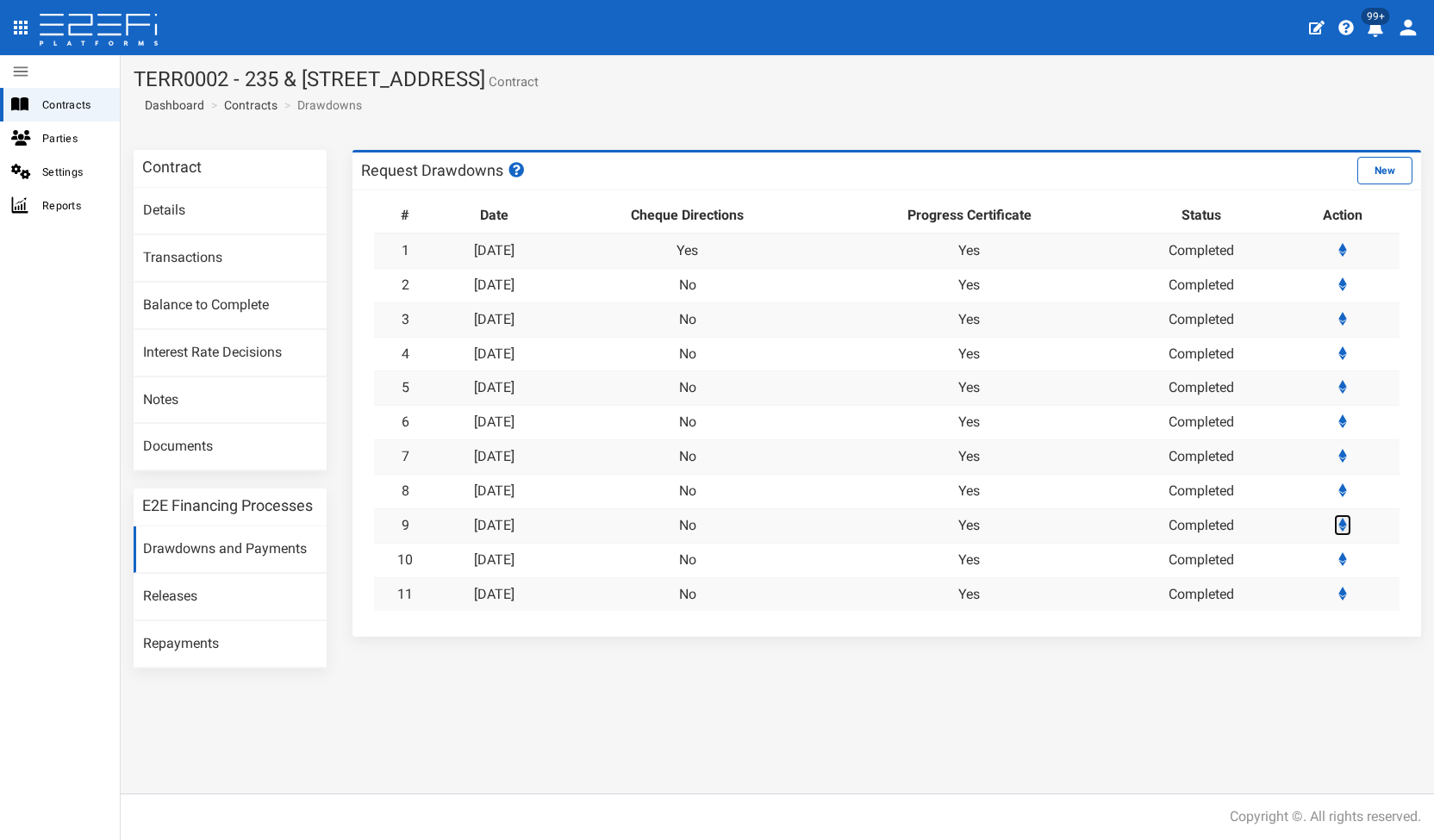 click 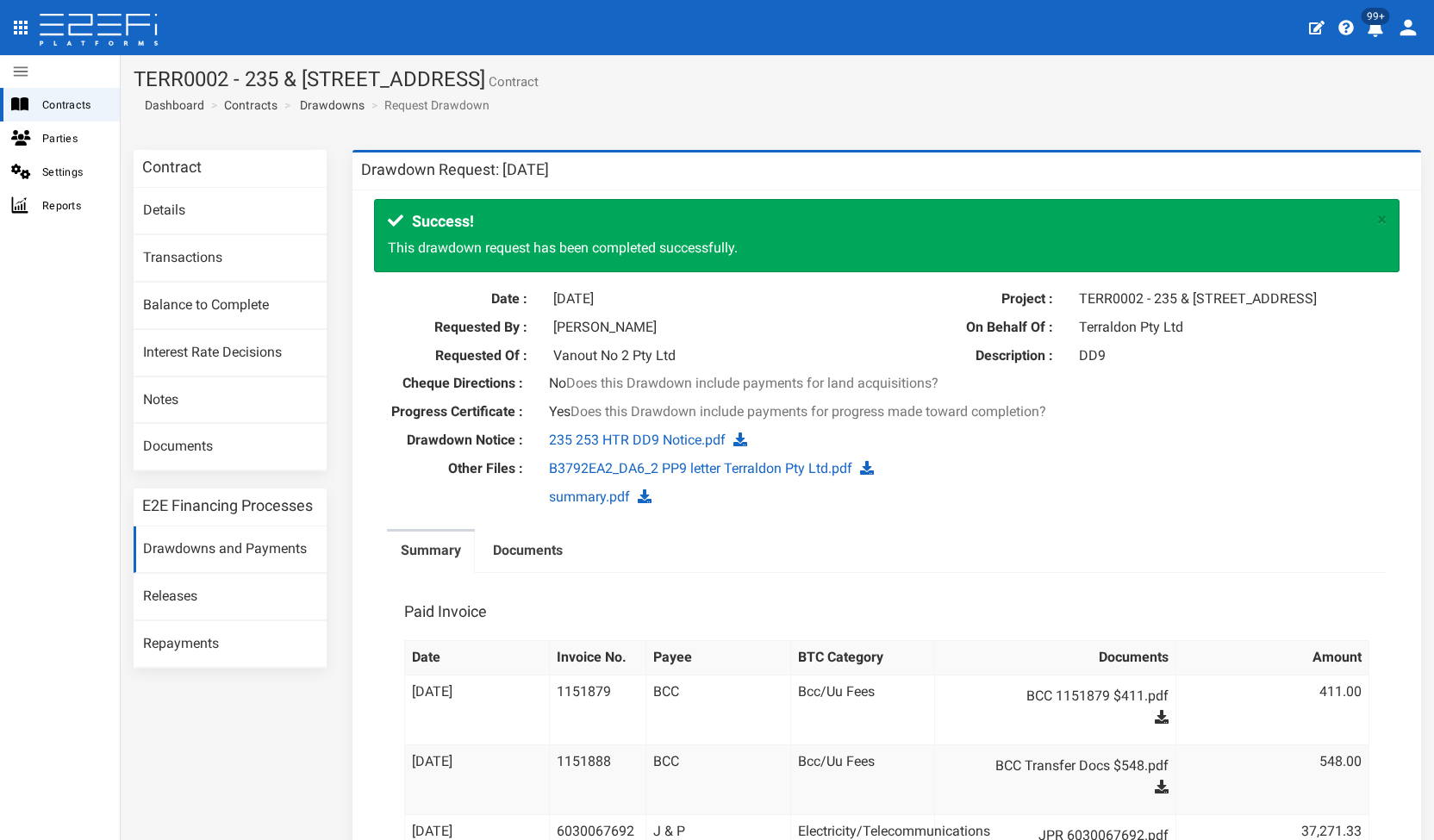 scroll, scrollTop: 0, scrollLeft: 0, axis: both 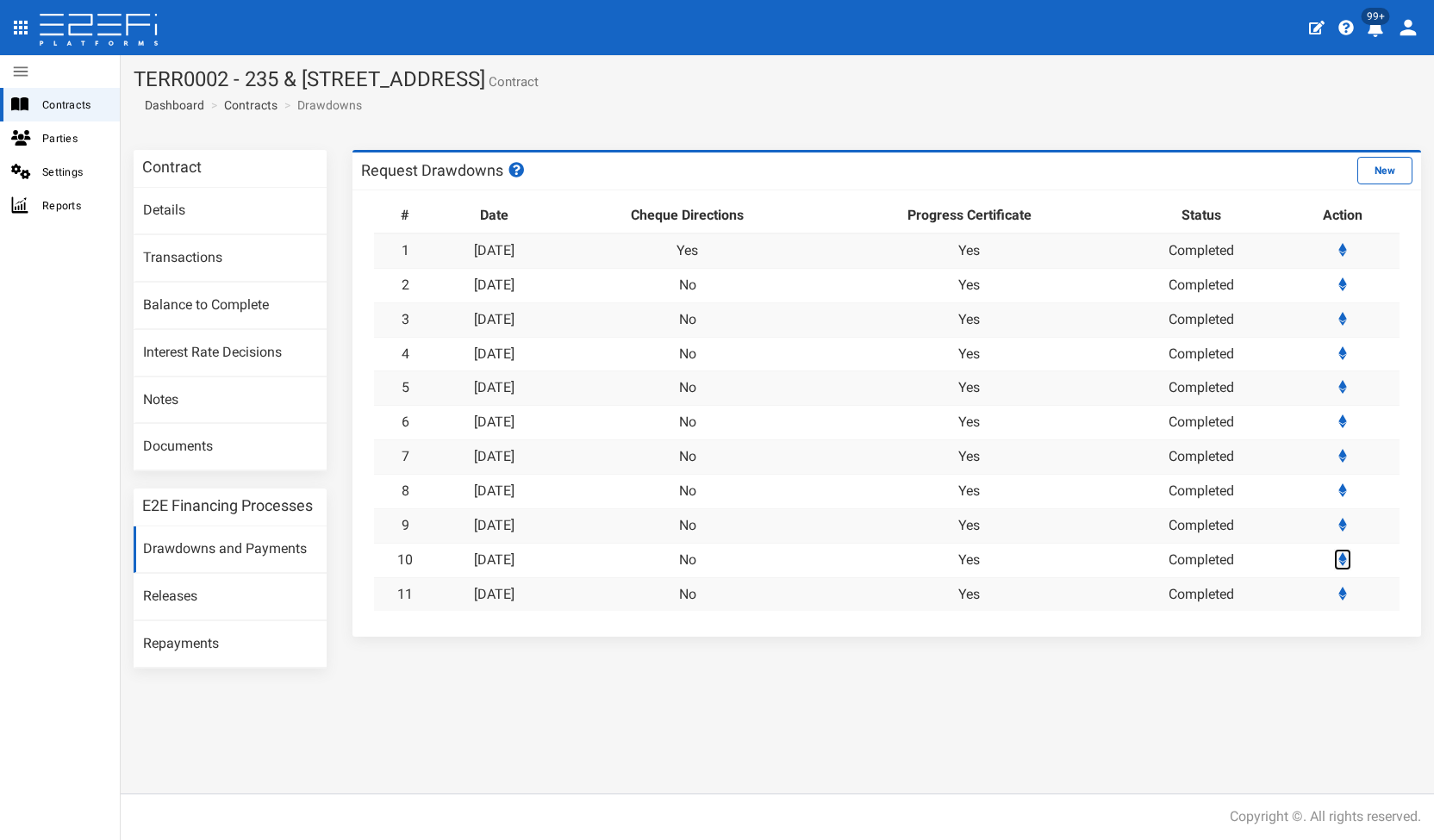 click 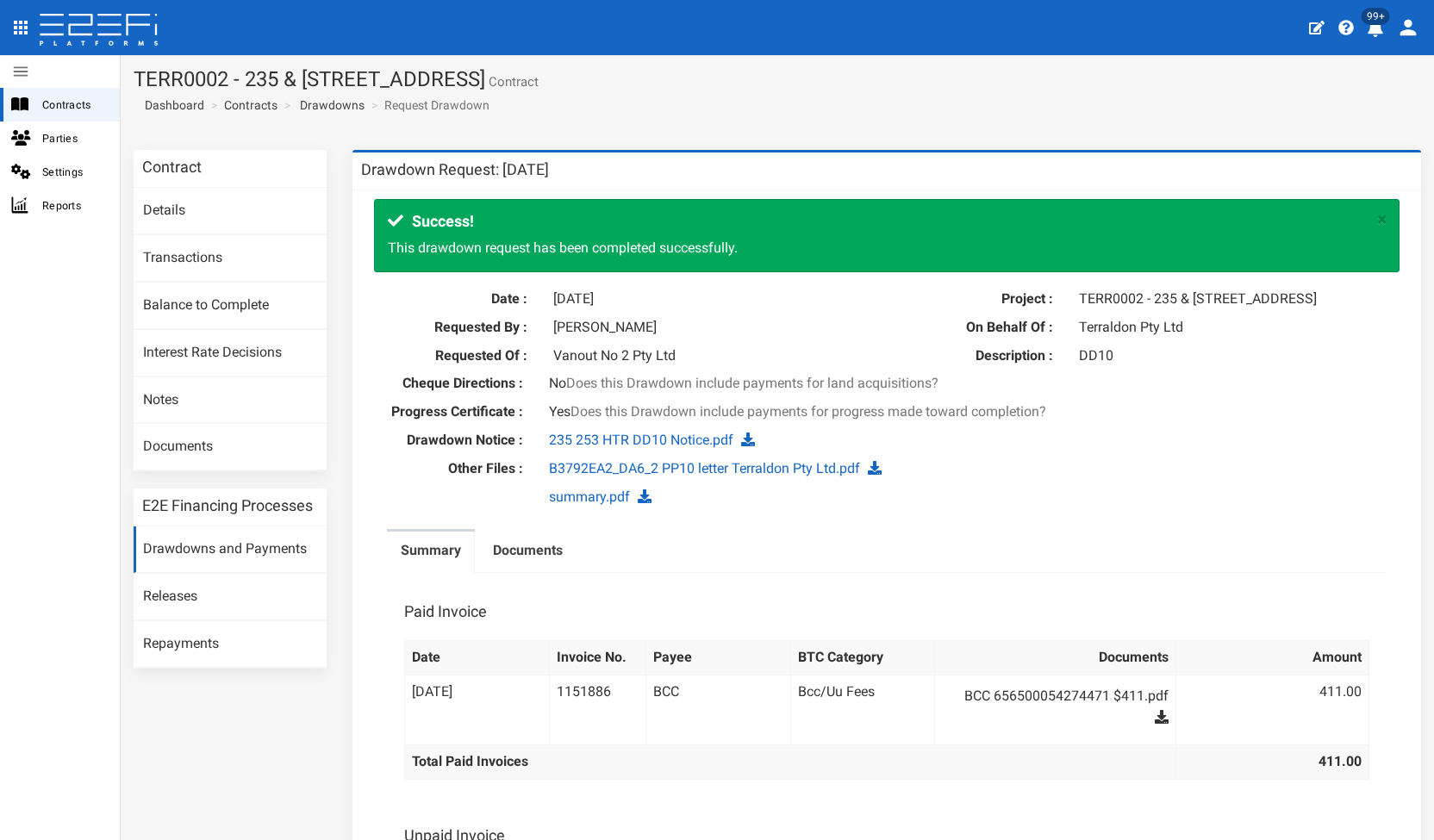 scroll, scrollTop: 0, scrollLeft: 0, axis: both 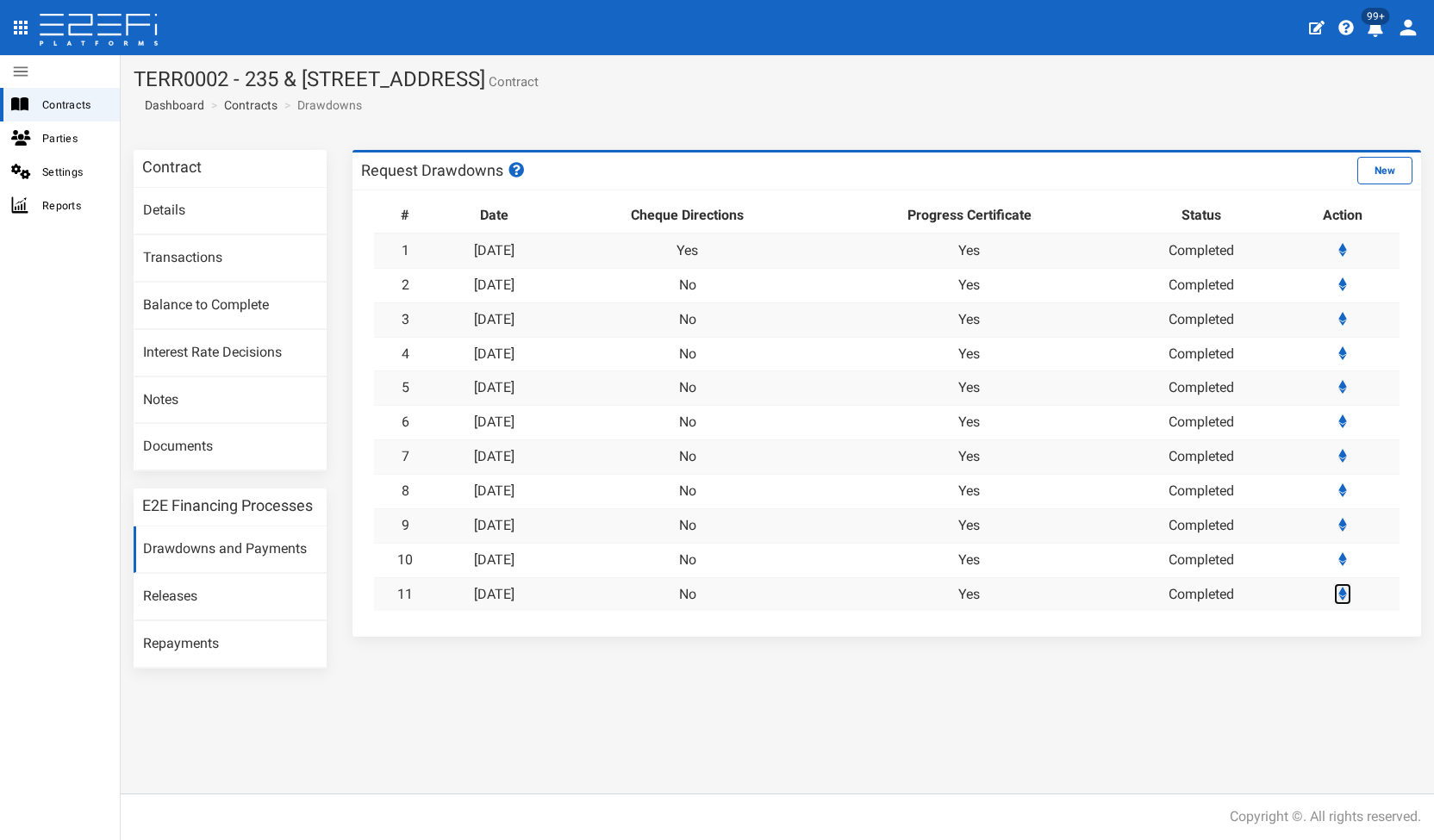 click 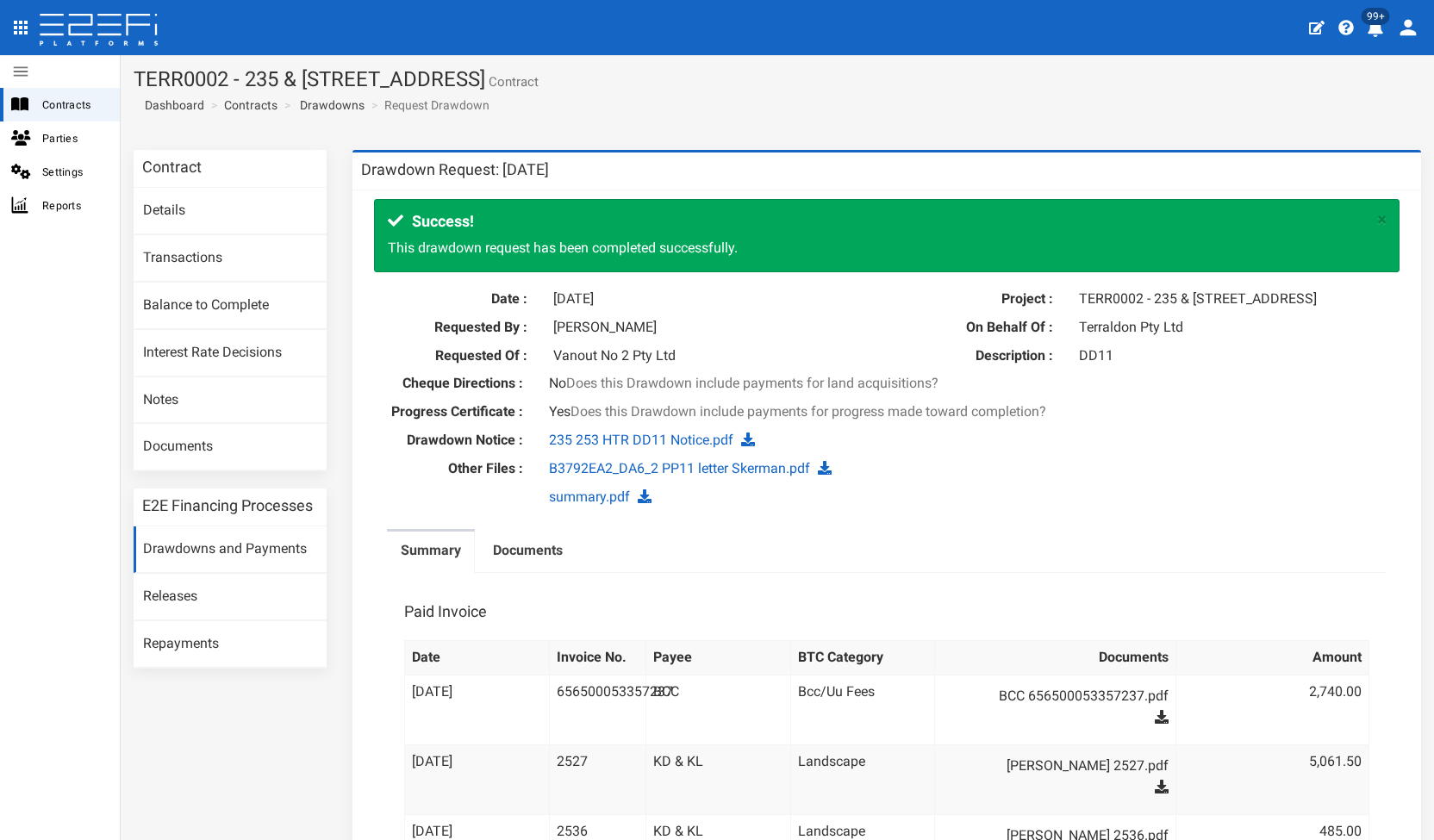 scroll, scrollTop: 0, scrollLeft: 0, axis: both 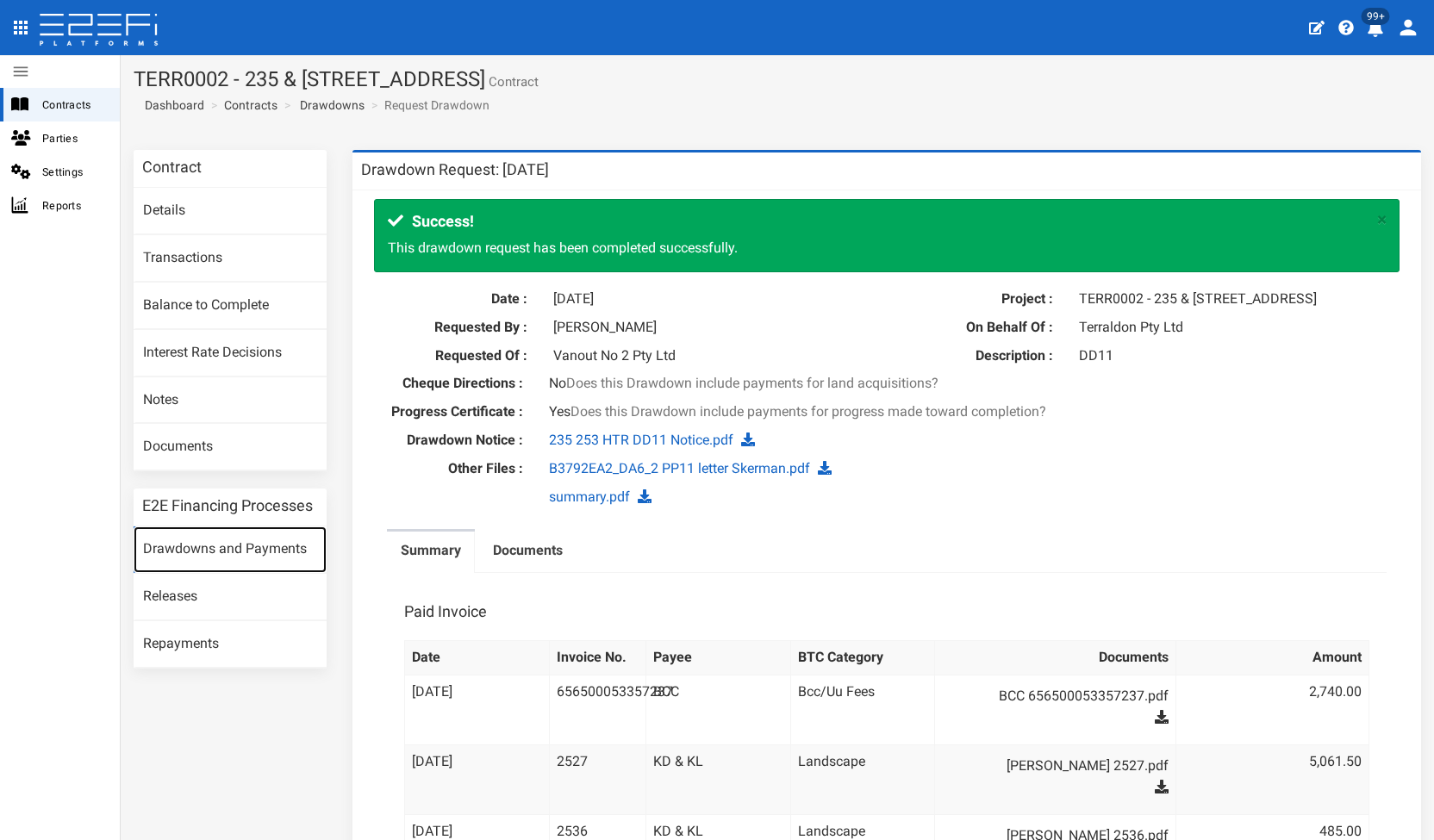click on "Drawdowns and Payments" at bounding box center (230, 550) 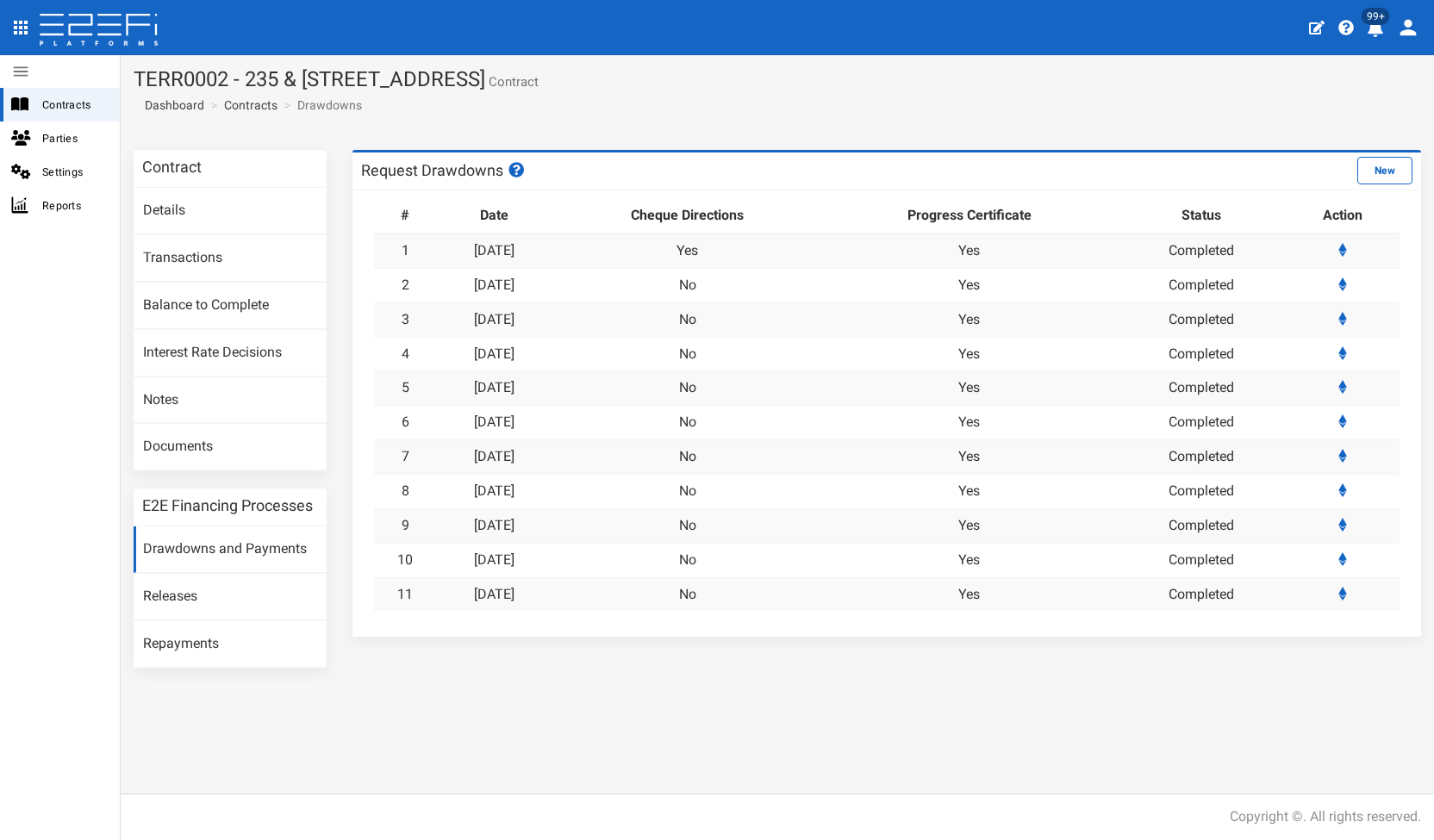 scroll, scrollTop: 0, scrollLeft: 0, axis: both 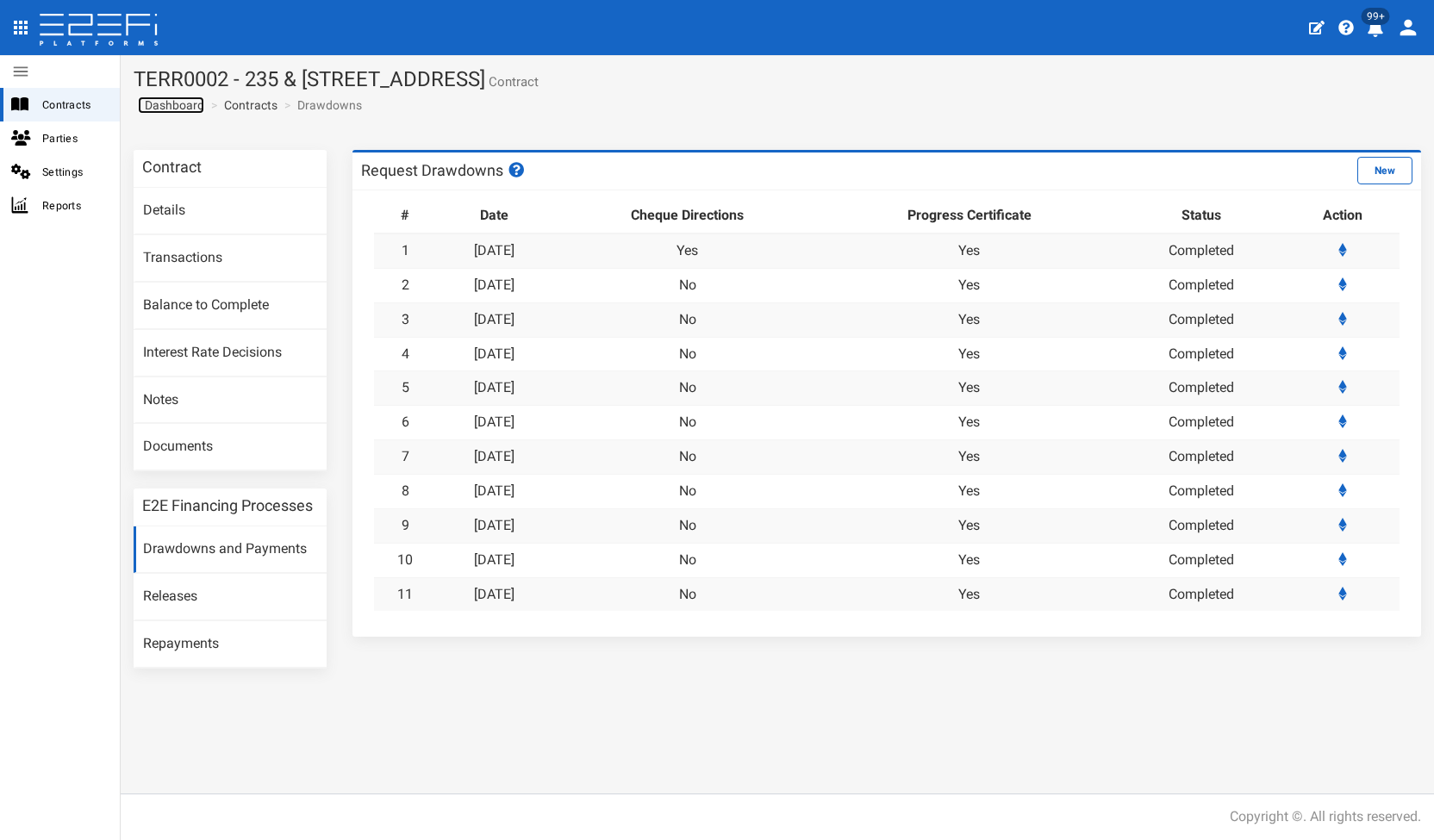 click on "Dashboard" at bounding box center [171, 105] 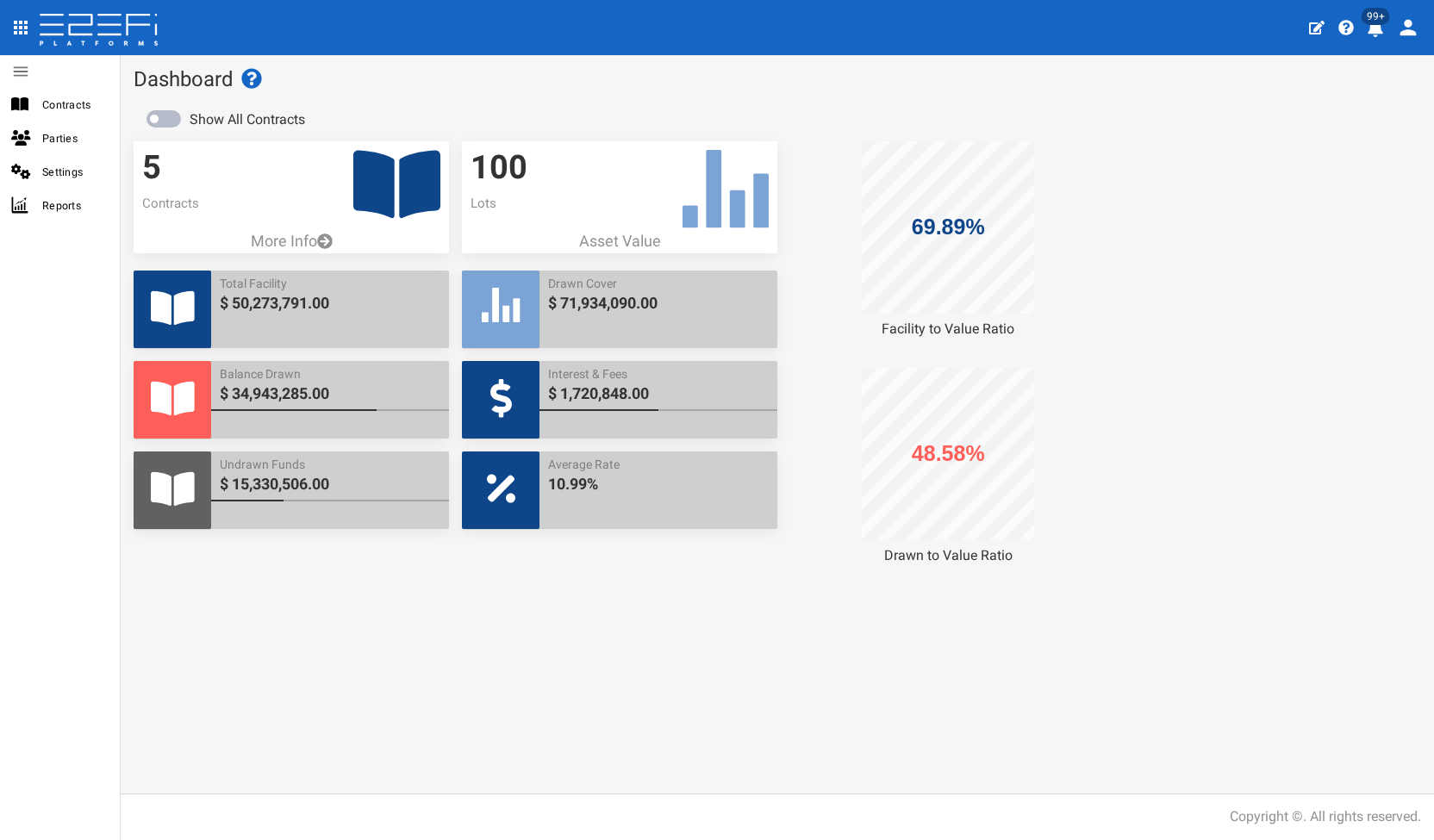 scroll, scrollTop: 0, scrollLeft: 0, axis: both 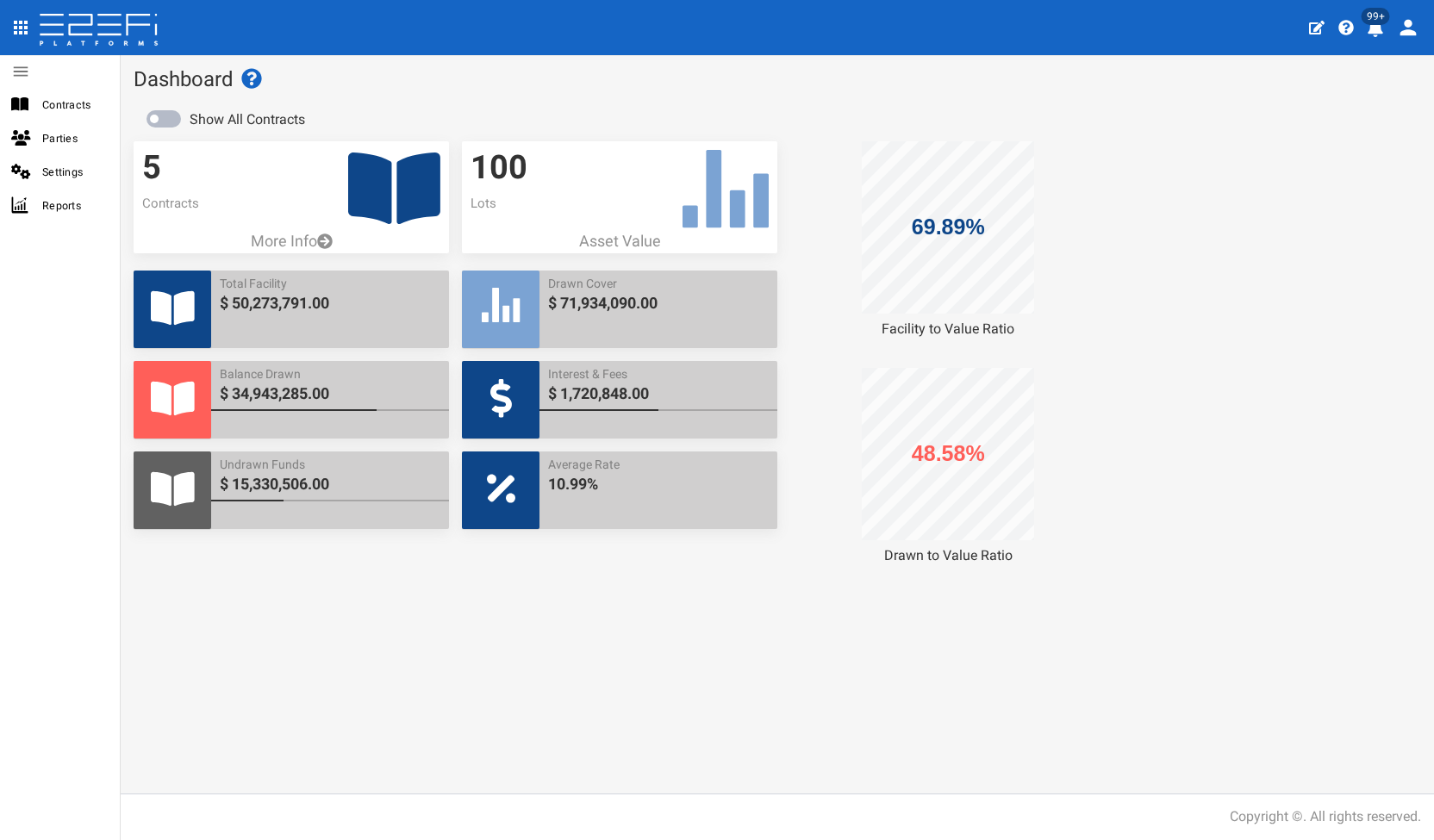 click on "5
Contracts" at bounding box center [291, 185] 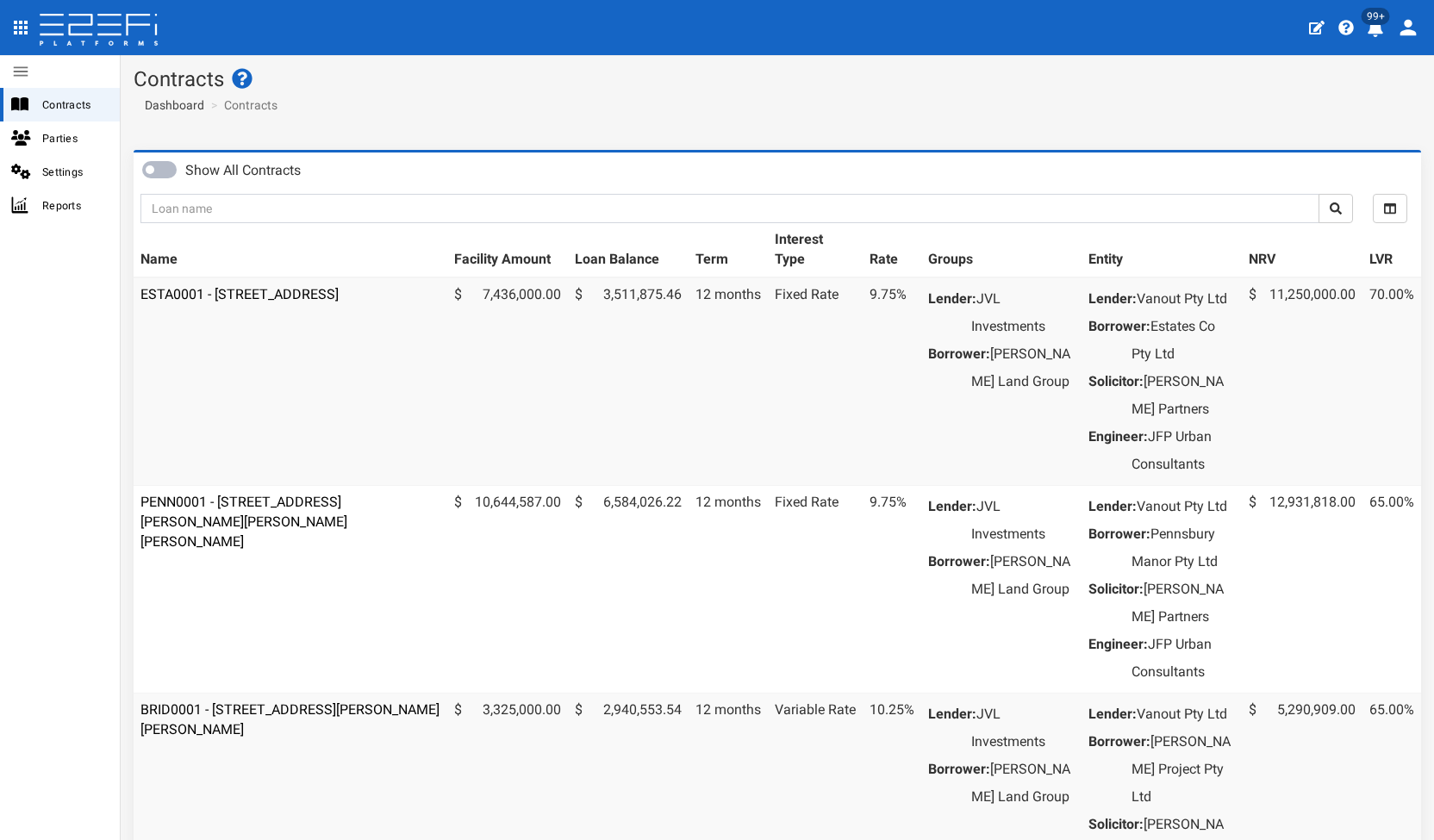 scroll, scrollTop: 0, scrollLeft: 0, axis: both 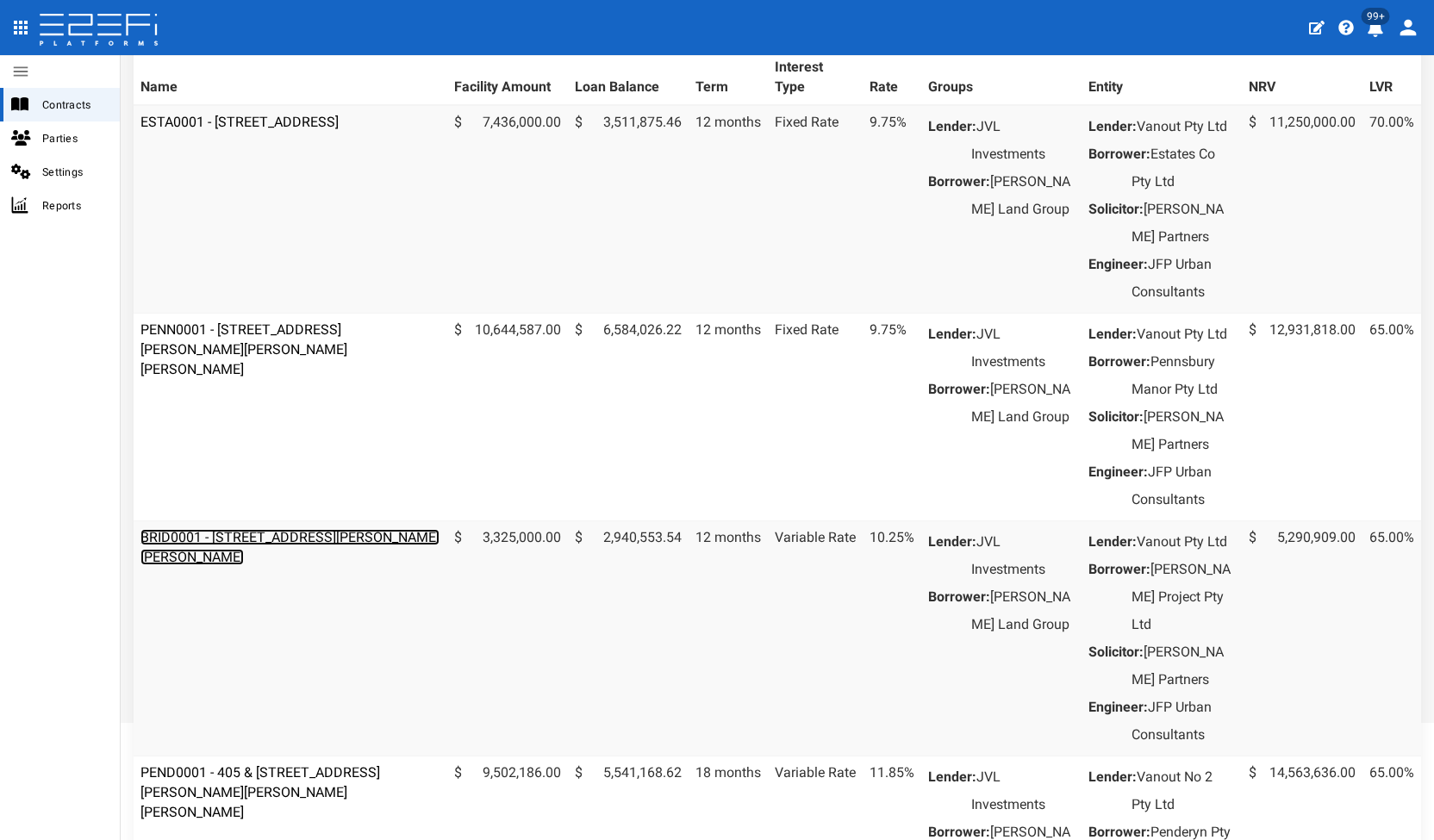 click on "BRID0001 - 11 Desertrose Crescent, Bridgeman Downs - 693-1176" at bounding box center (290, 547) 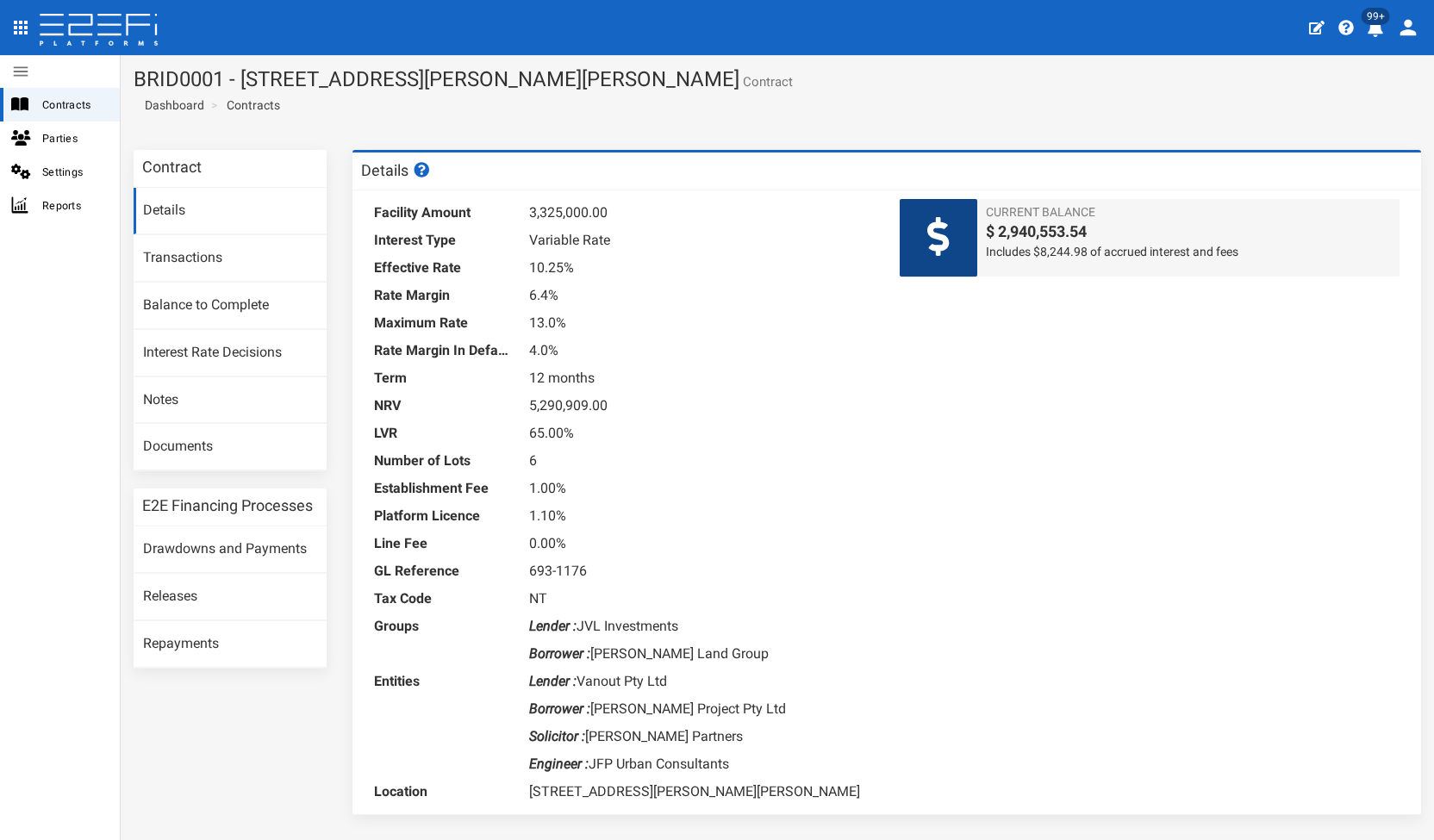 scroll, scrollTop: 0, scrollLeft: 0, axis: both 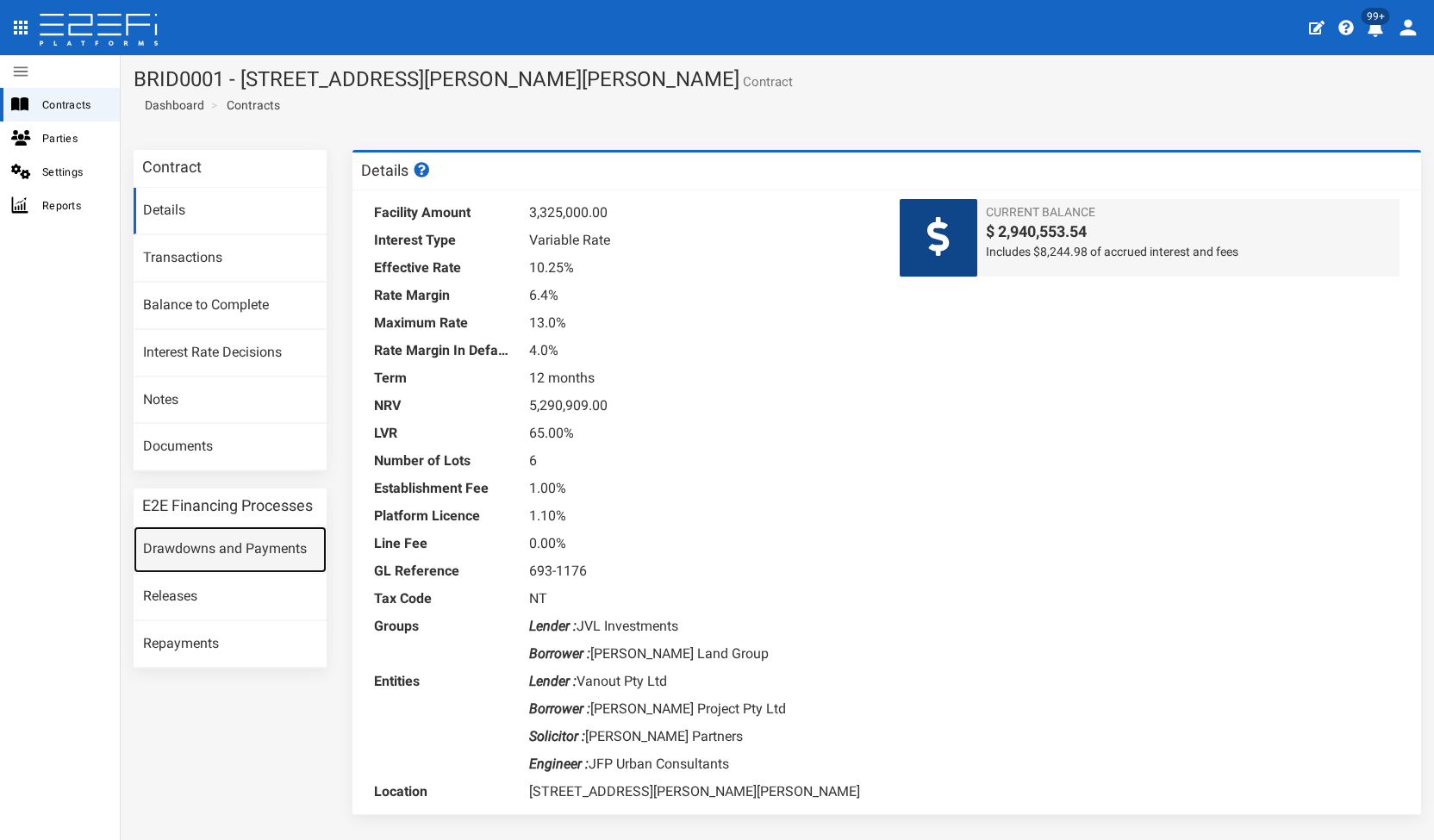 click on "Drawdowns and Payments" at bounding box center (230, 550) 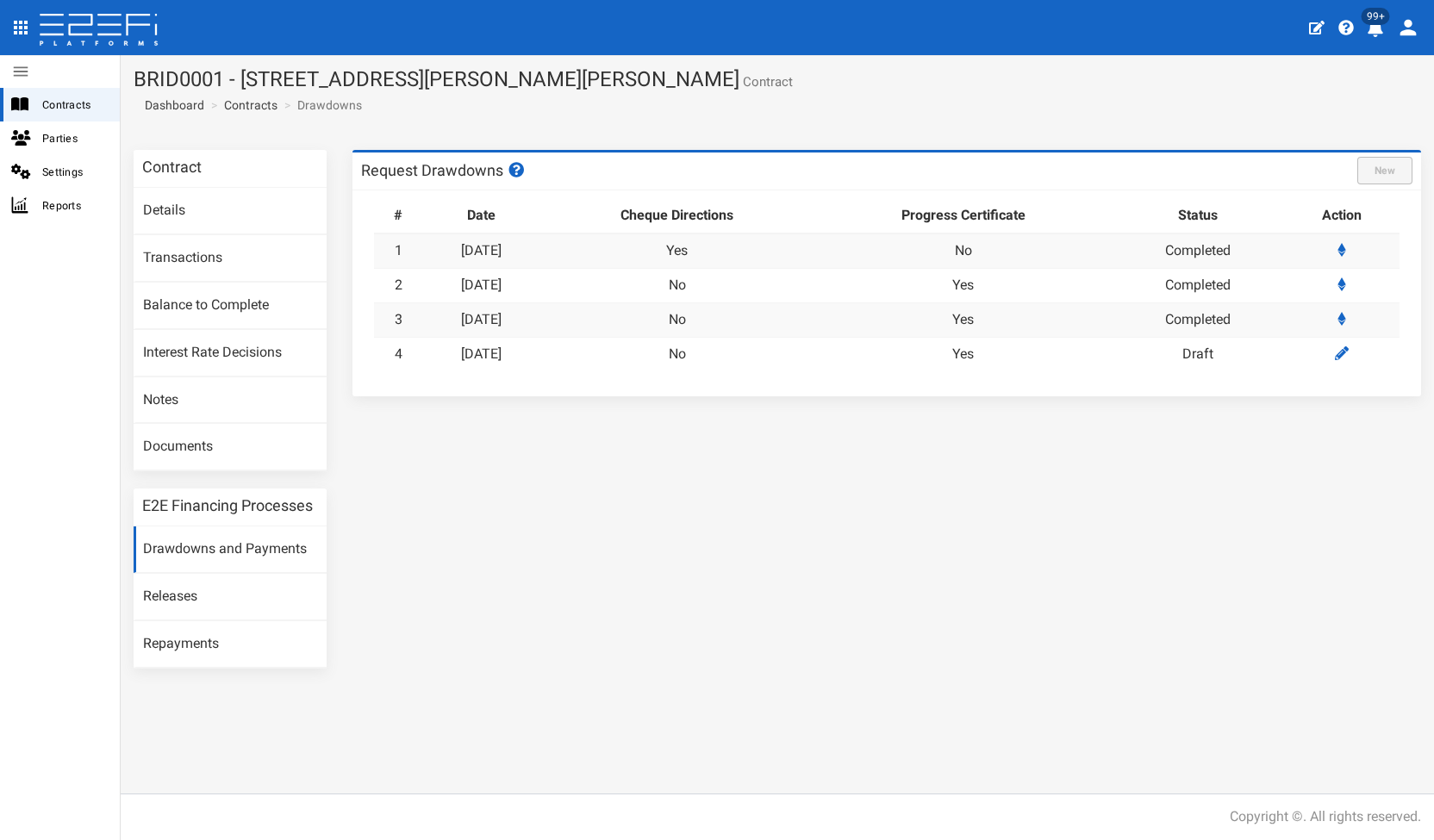 scroll, scrollTop: 0, scrollLeft: 0, axis: both 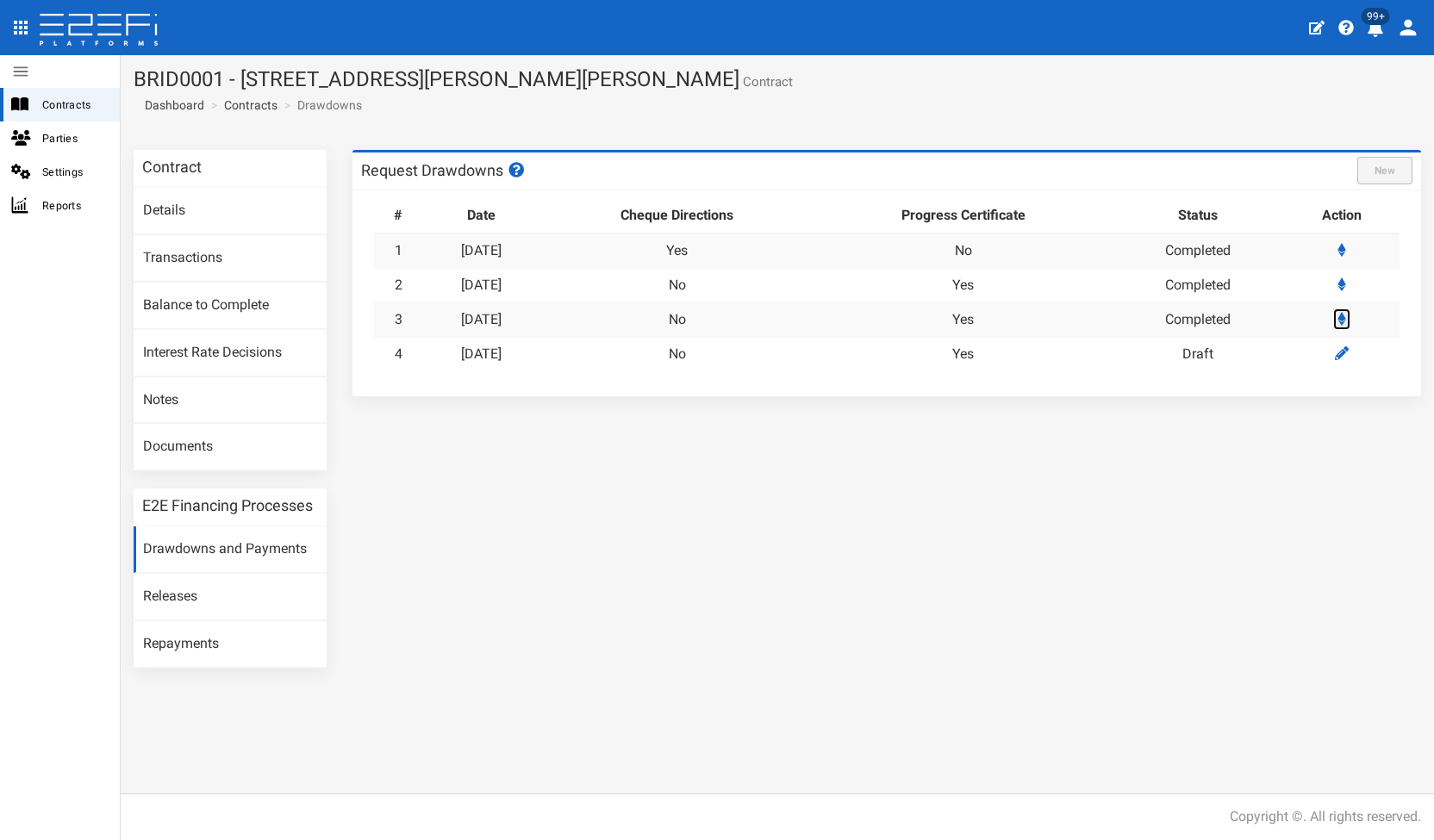 click 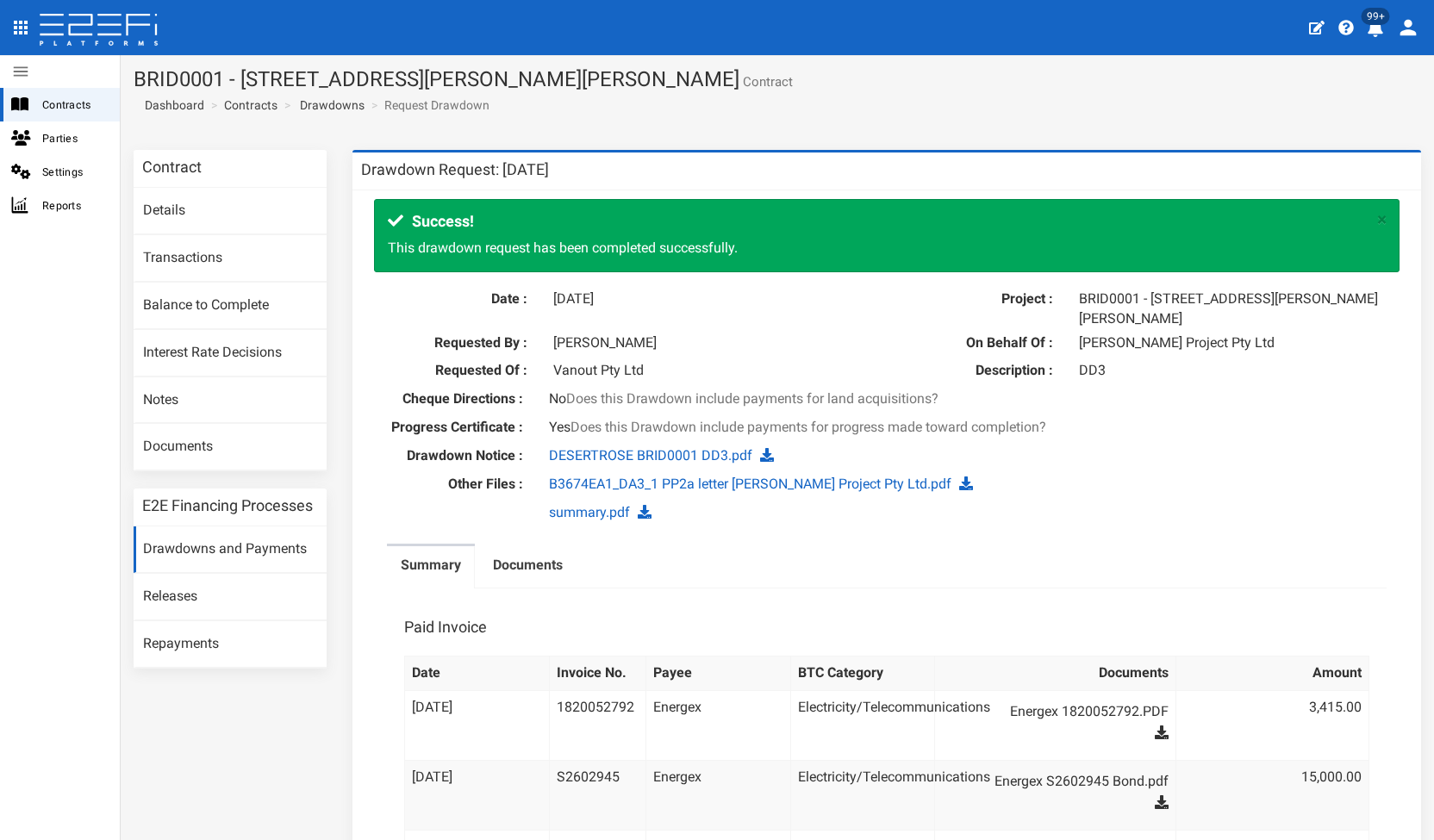 scroll, scrollTop: 0, scrollLeft: 0, axis: both 